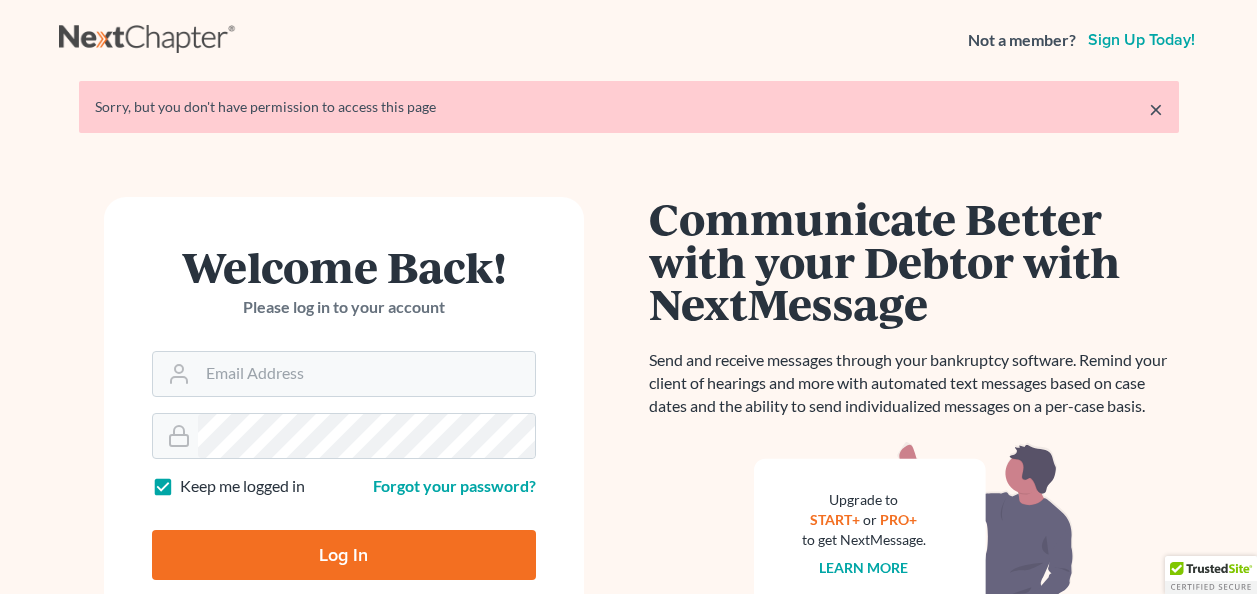 scroll, scrollTop: 0, scrollLeft: 0, axis: both 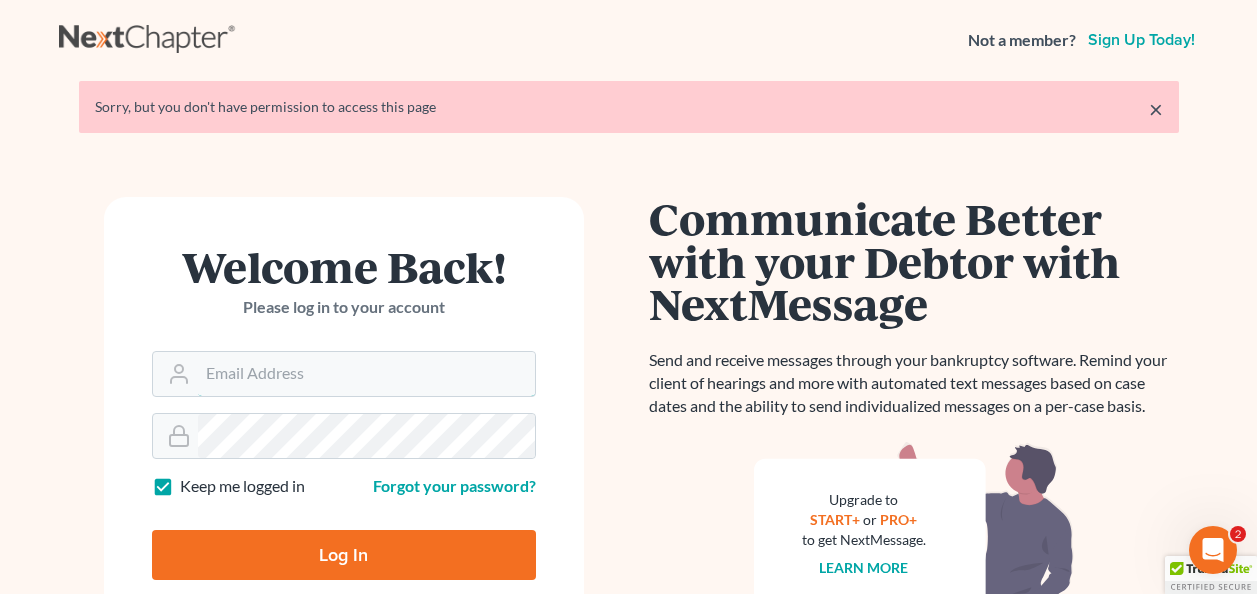 type on "[USERNAME]@[DOMAIN].com" 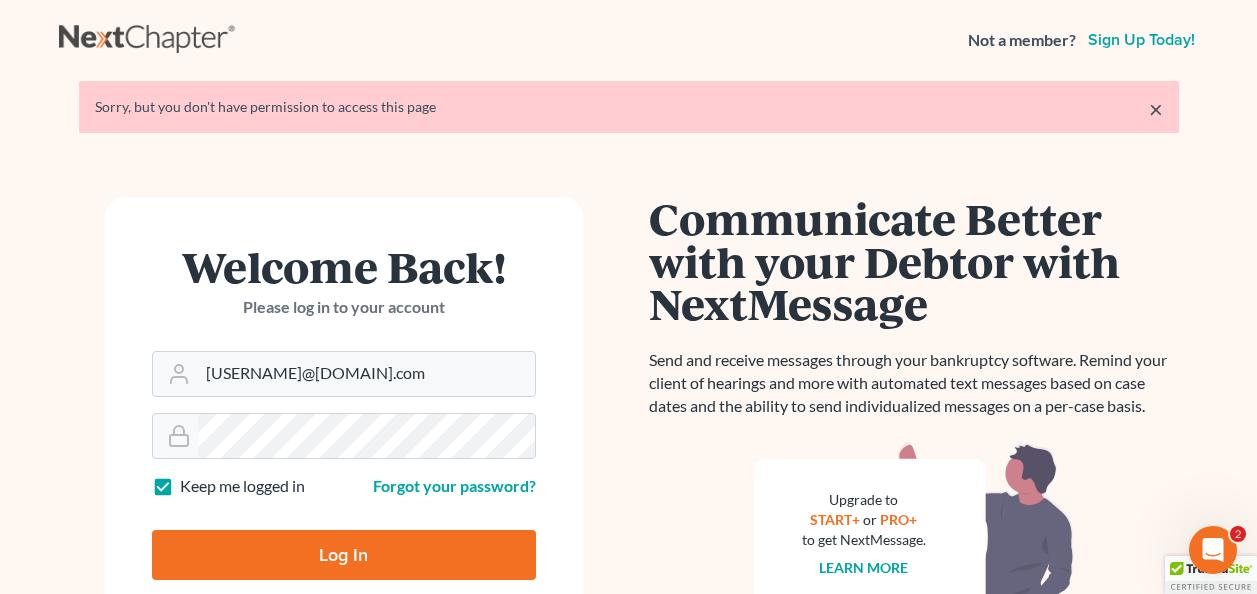 drag, startPoint x: 295, startPoint y: 547, endPoint x: 249, endPoint y: 588, distance: 61.6198 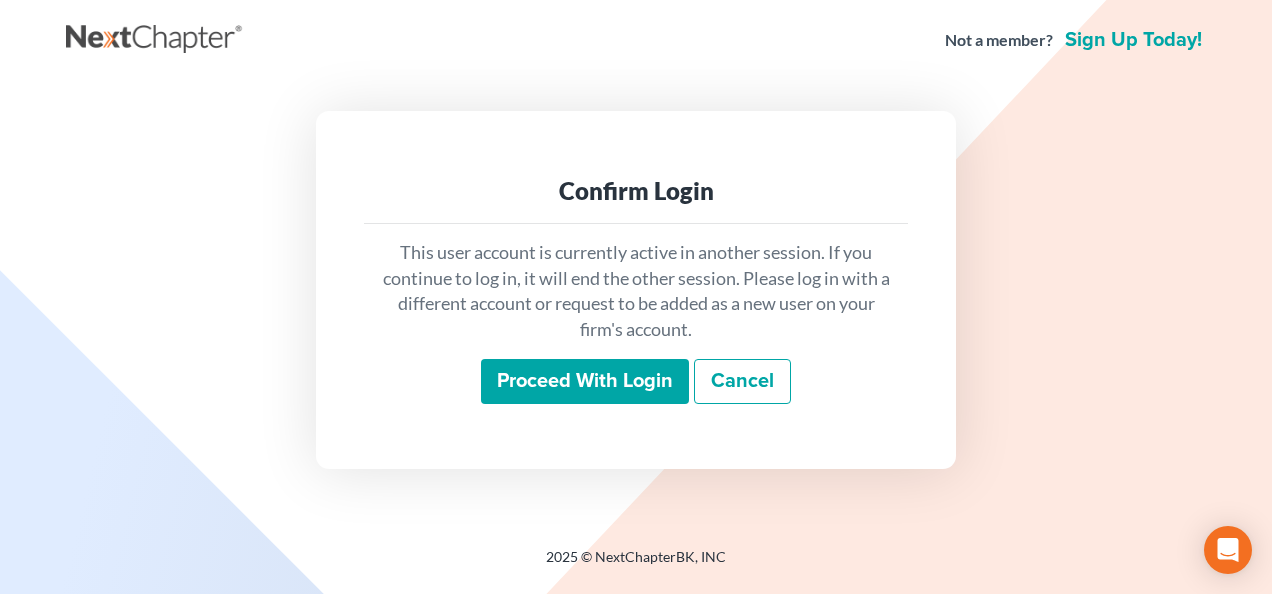 scroll, scrollTop: 0, scrollLeft: 0, axis: both 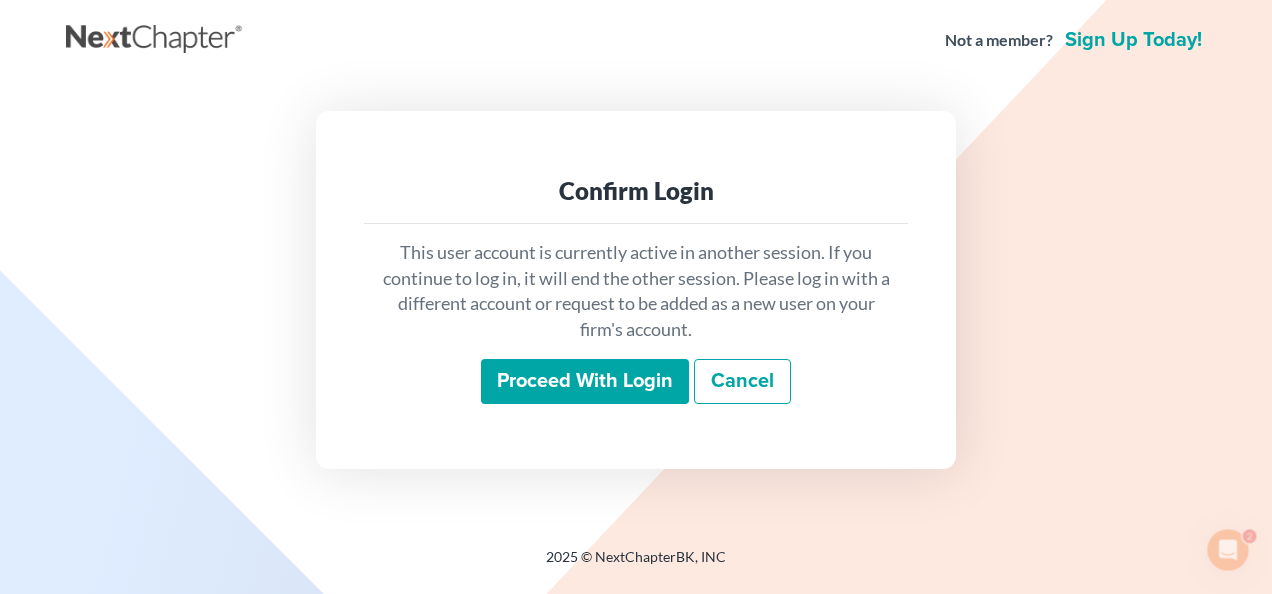 click on "Proceed with login" at bounding box center [585, 382] 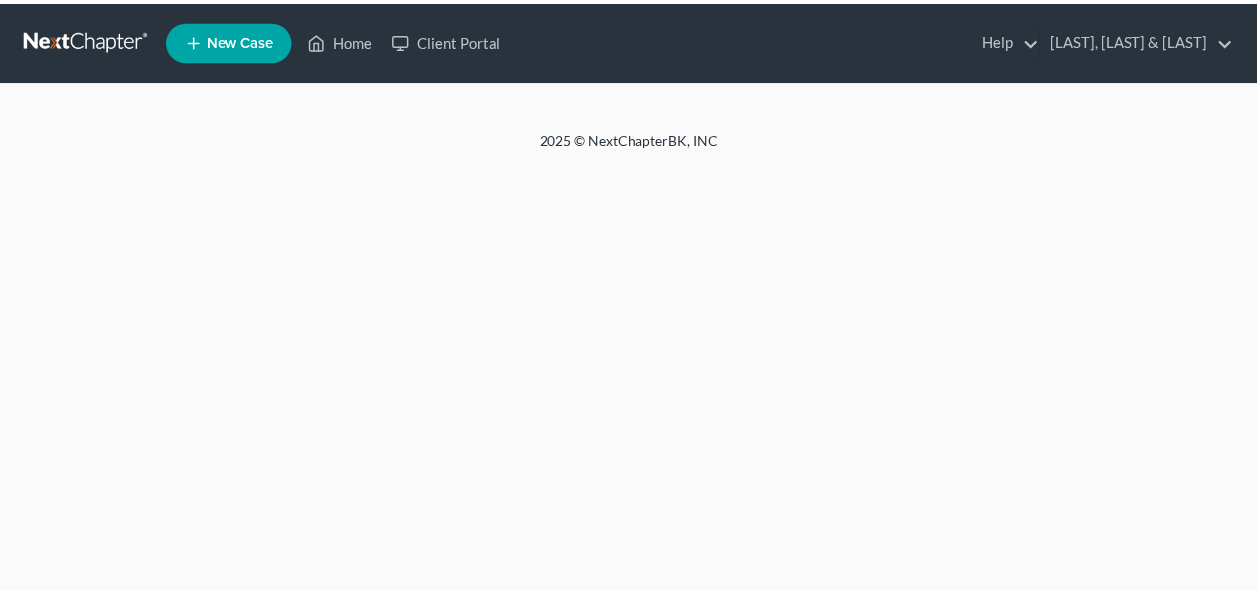 scroll, scrollTop: 0, scrollLeft: 0, axis: both 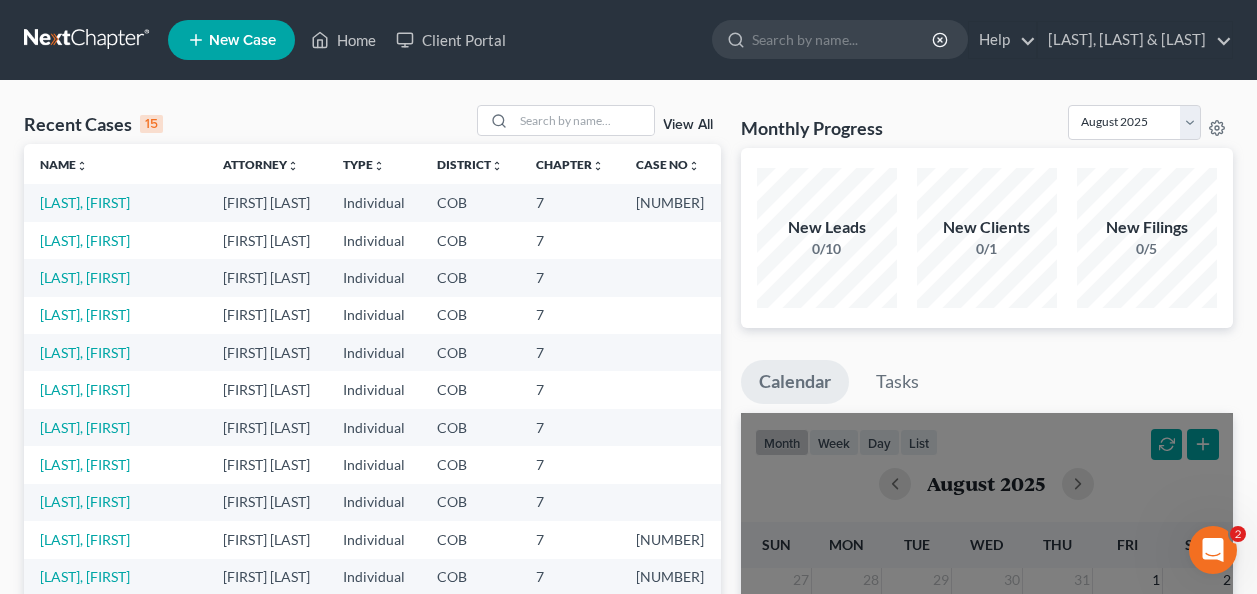 click on "[LAST], [FIRST]" at bounding box center (115, 240) 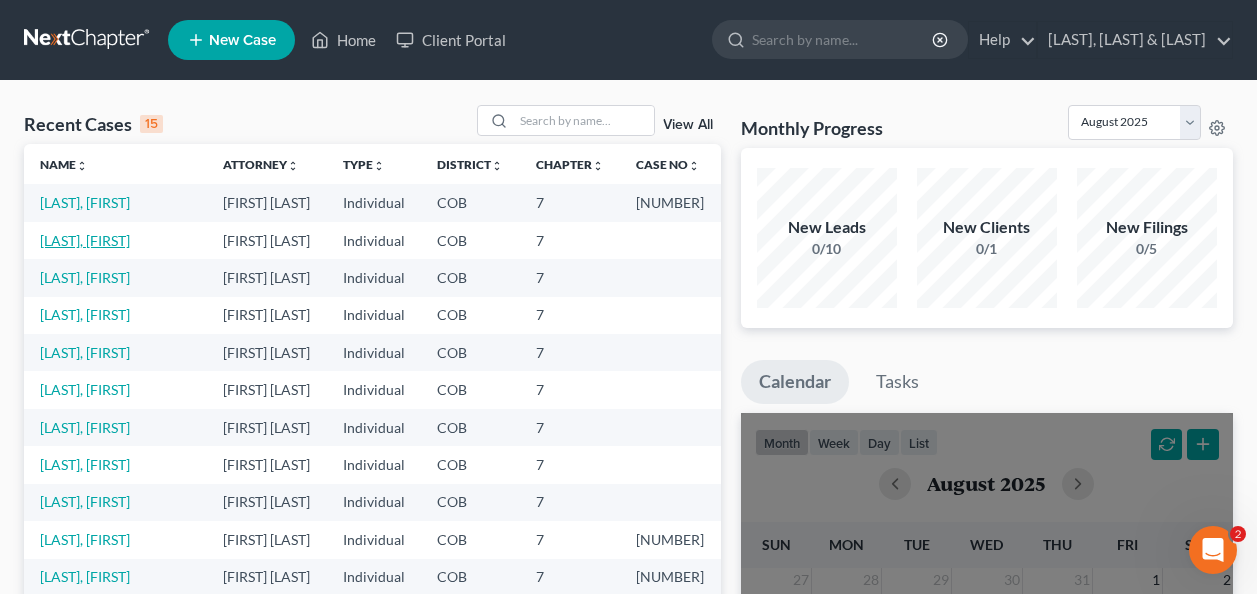 click on "[LAST], [FIRST]" at bounding box center [85, 240] 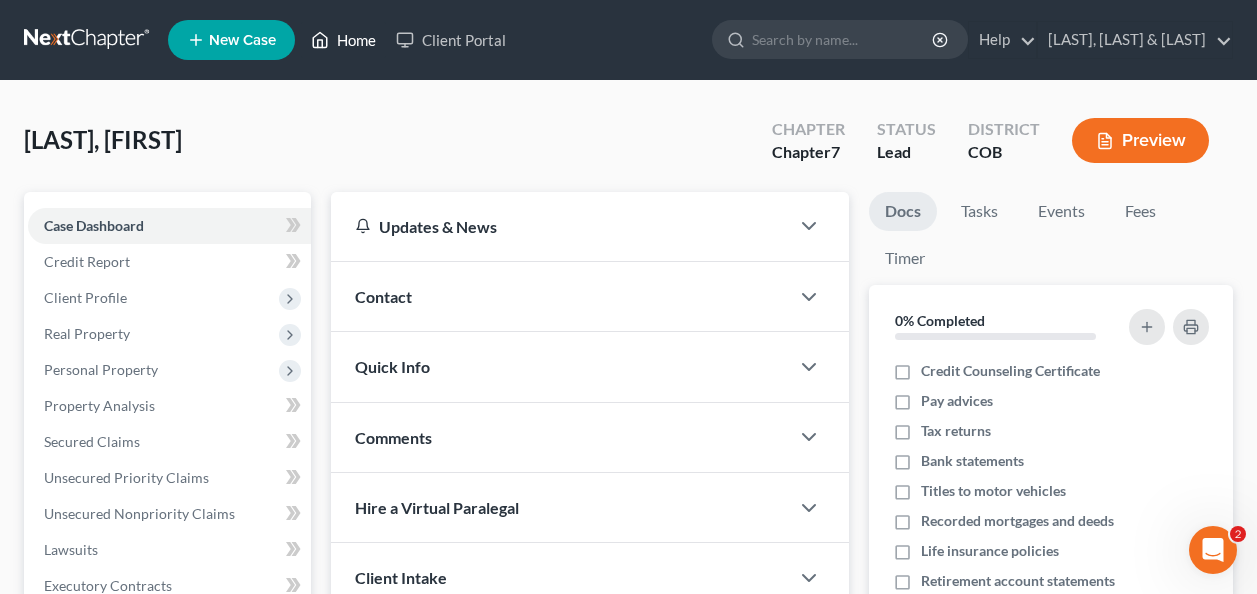 click on "Home" at bounding box center (343, 40) 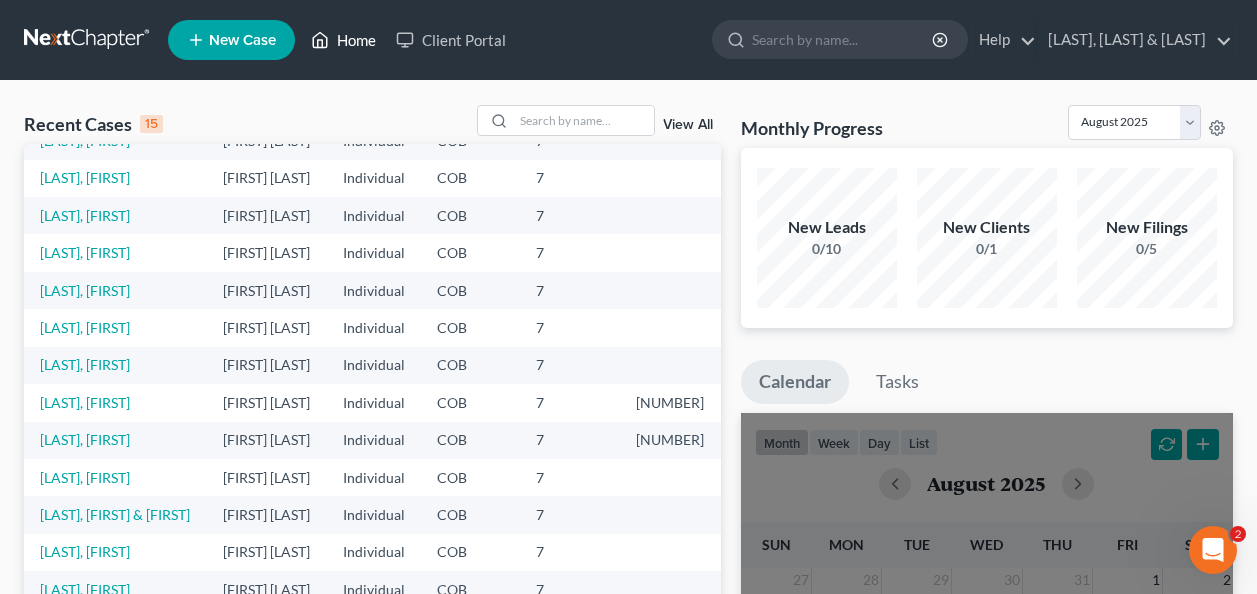 scroll, scrollTop: 177, scrollLeft: 0, axis: vertical 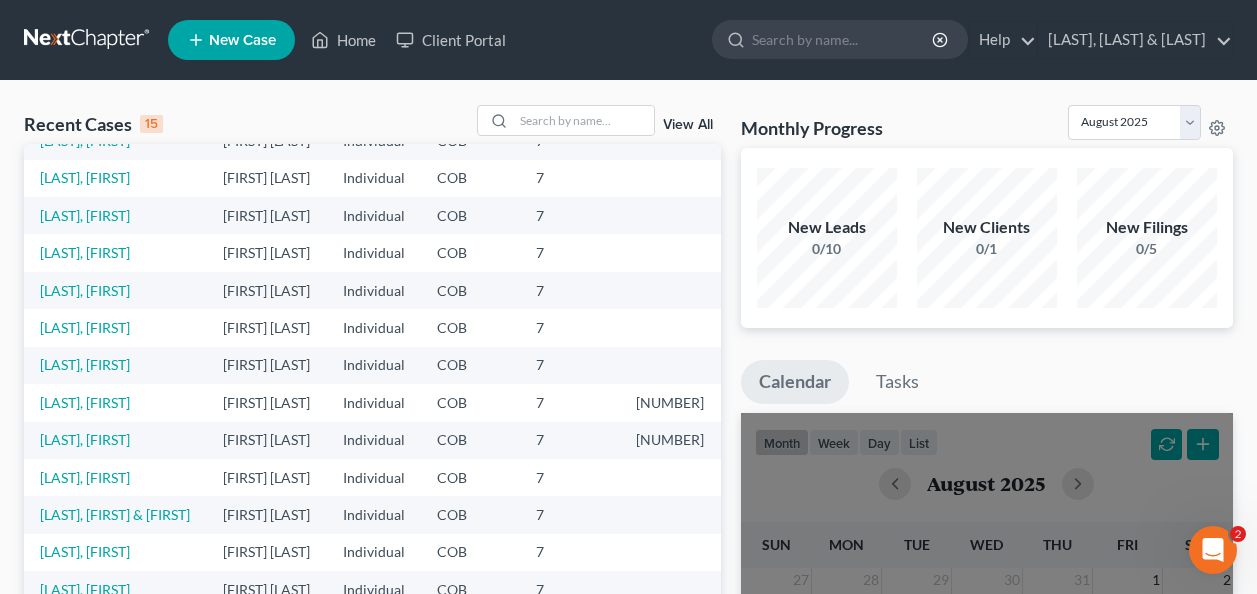 click on "New Case" at bounding box center (242, 40) 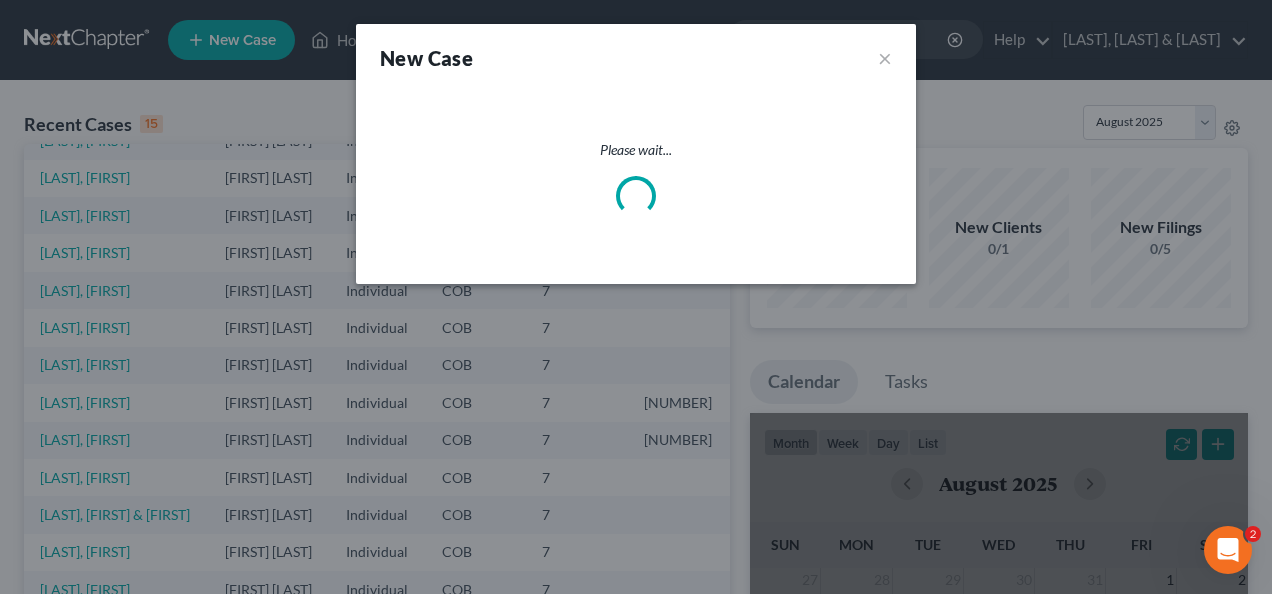 select on "11" 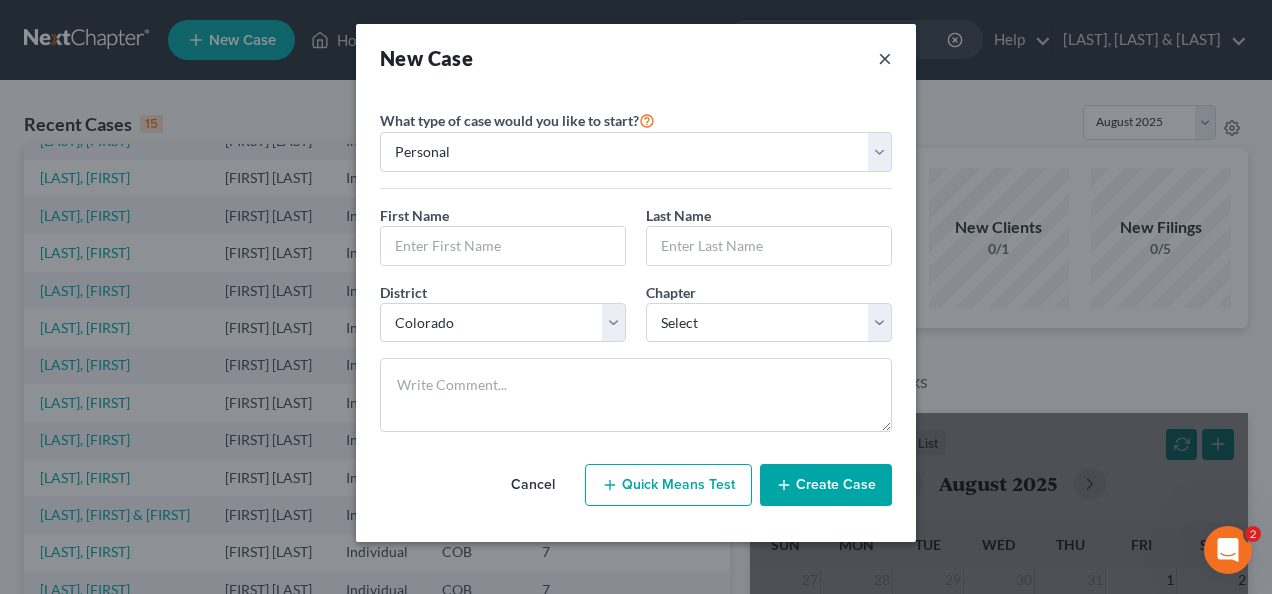 click on "×" at bounding box center (885, 58) 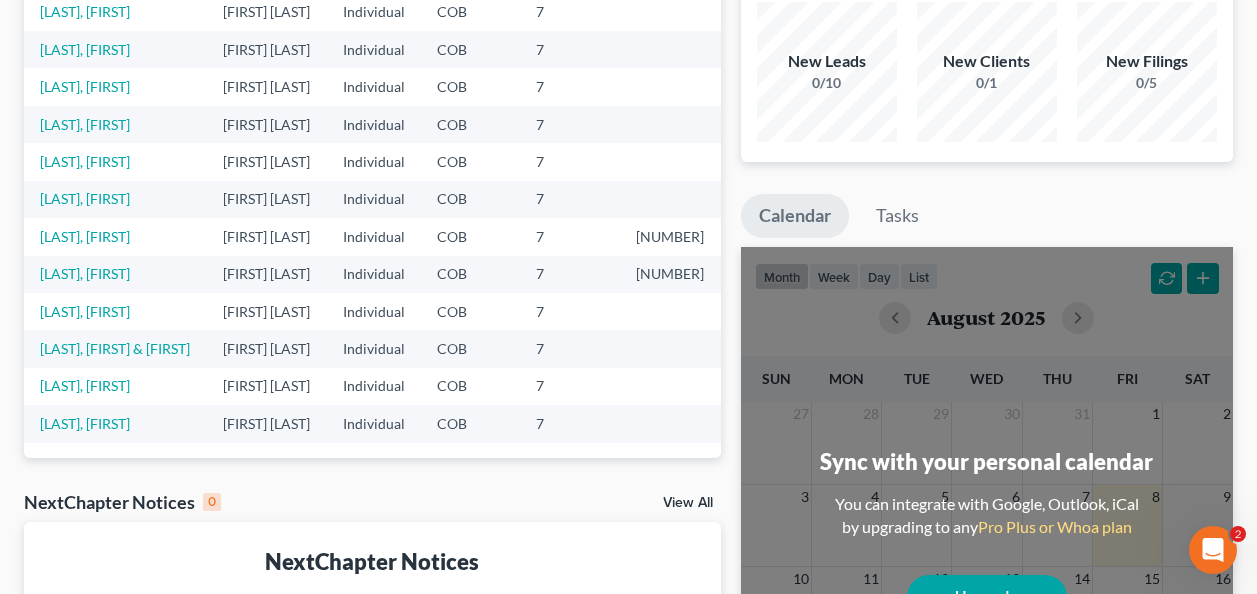 scroll, scrollTop: 200, scrollLeft: 0, axis: vertical 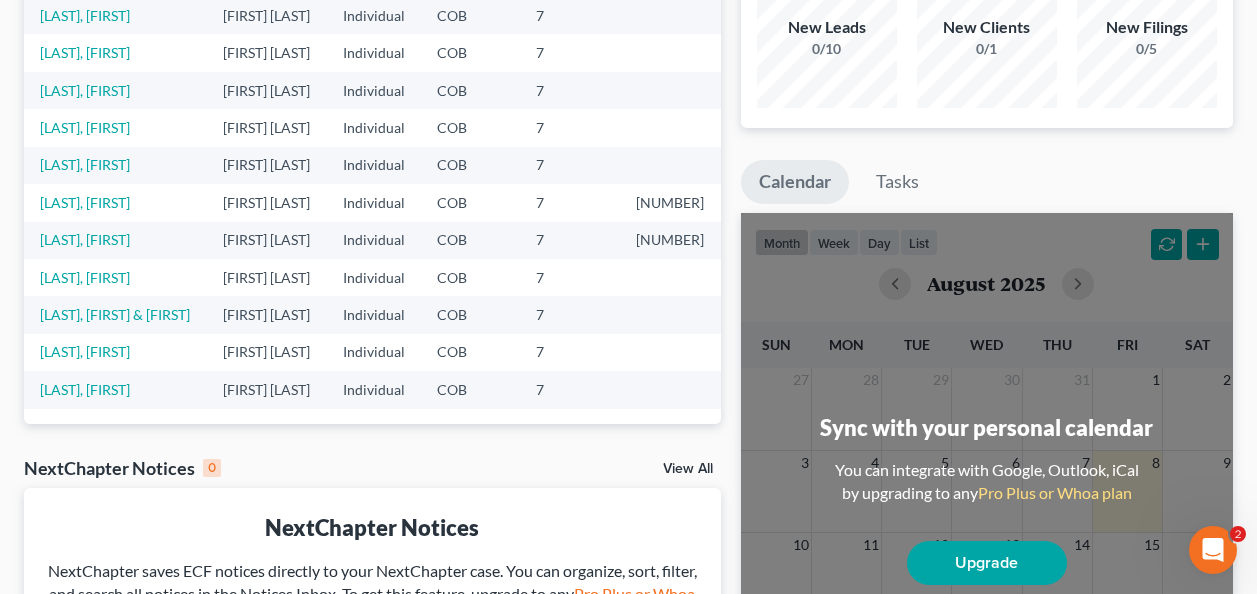 click on "View All" at bounding box center [688, 469] 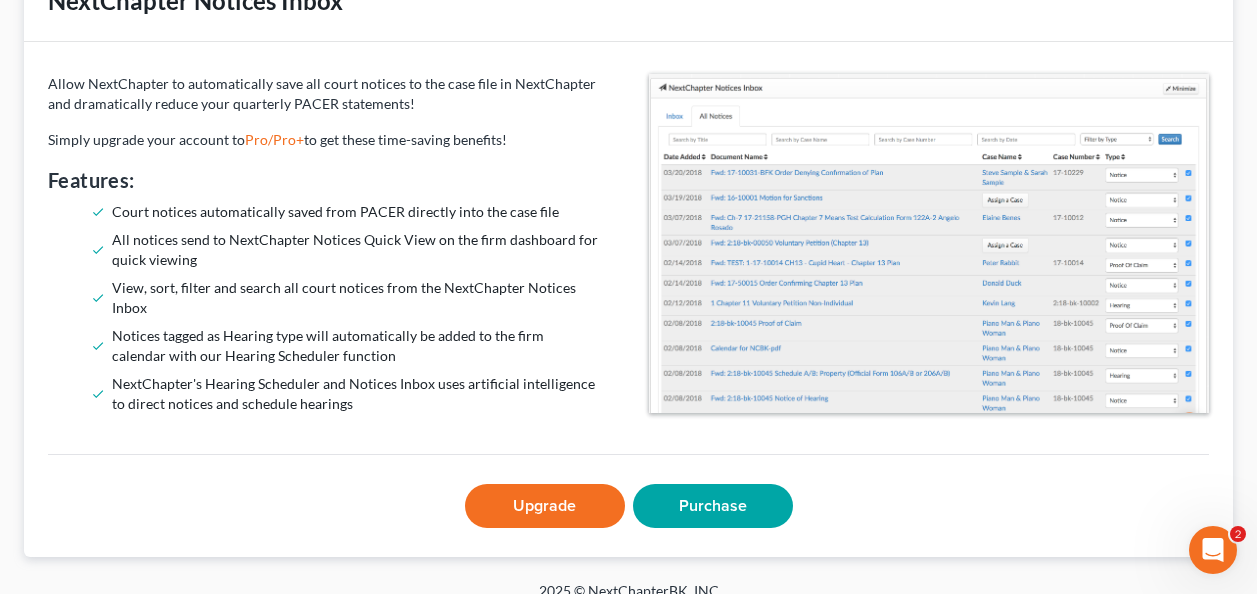 scroll, scrollTop: 166, scrollLeft: 0, axis: vertical 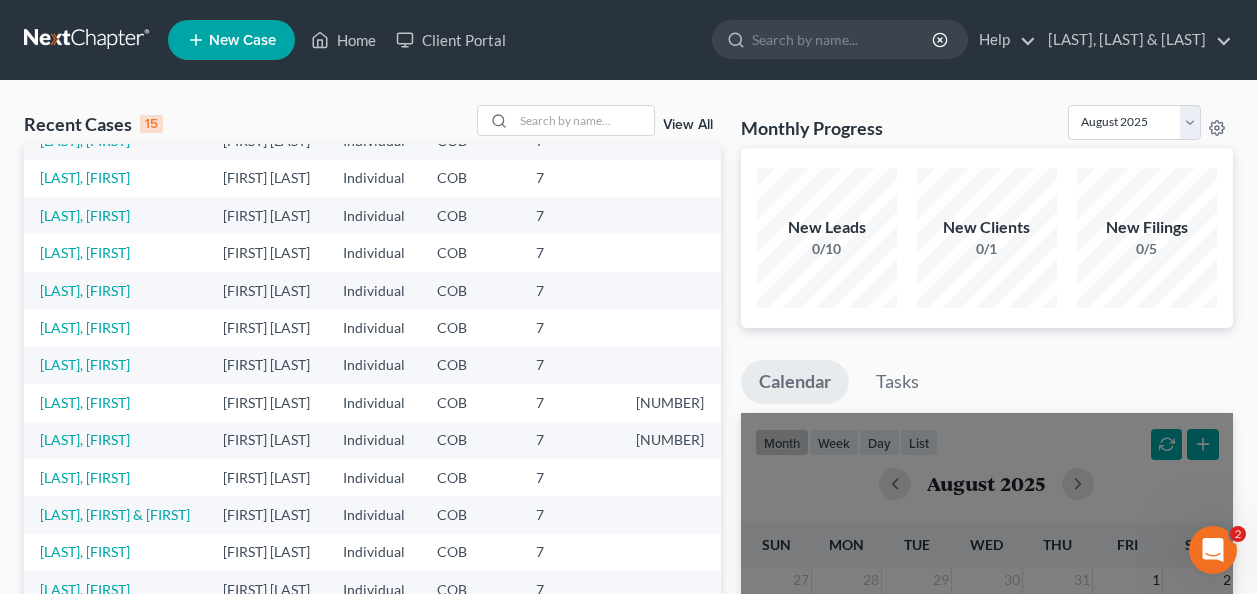 drag, startPoint x: 64, startPoint y: 499, endPoint x: 595, endPoint y: 251, distance: 586.0589 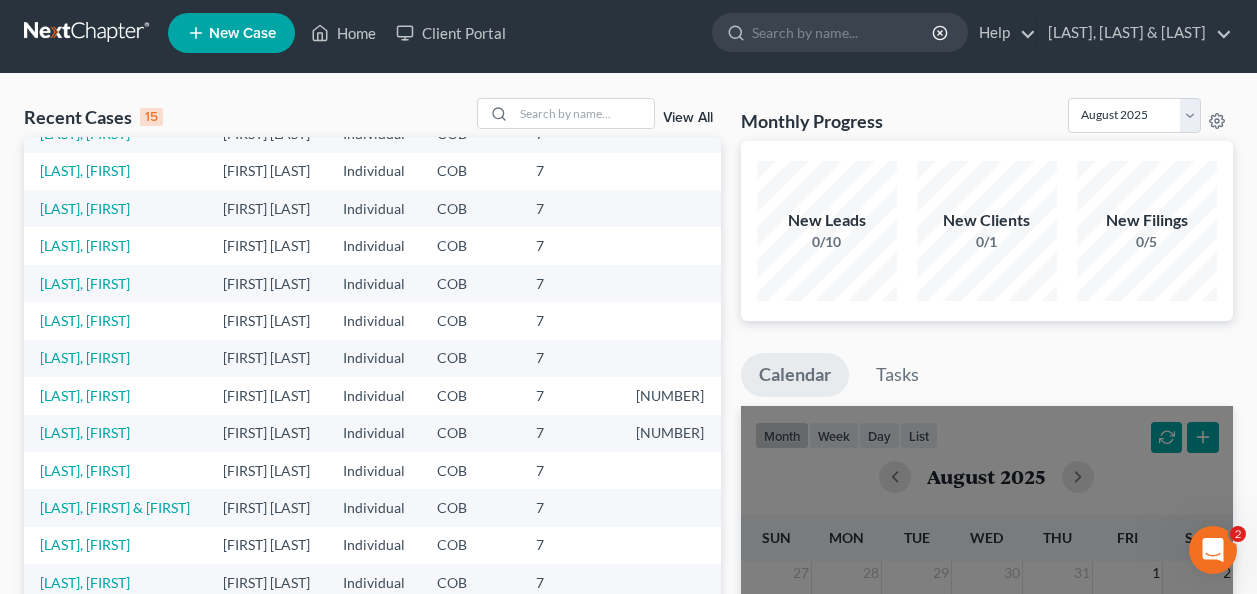 scroll, scrollTop: 0, scrollLeft: 0, axis: both 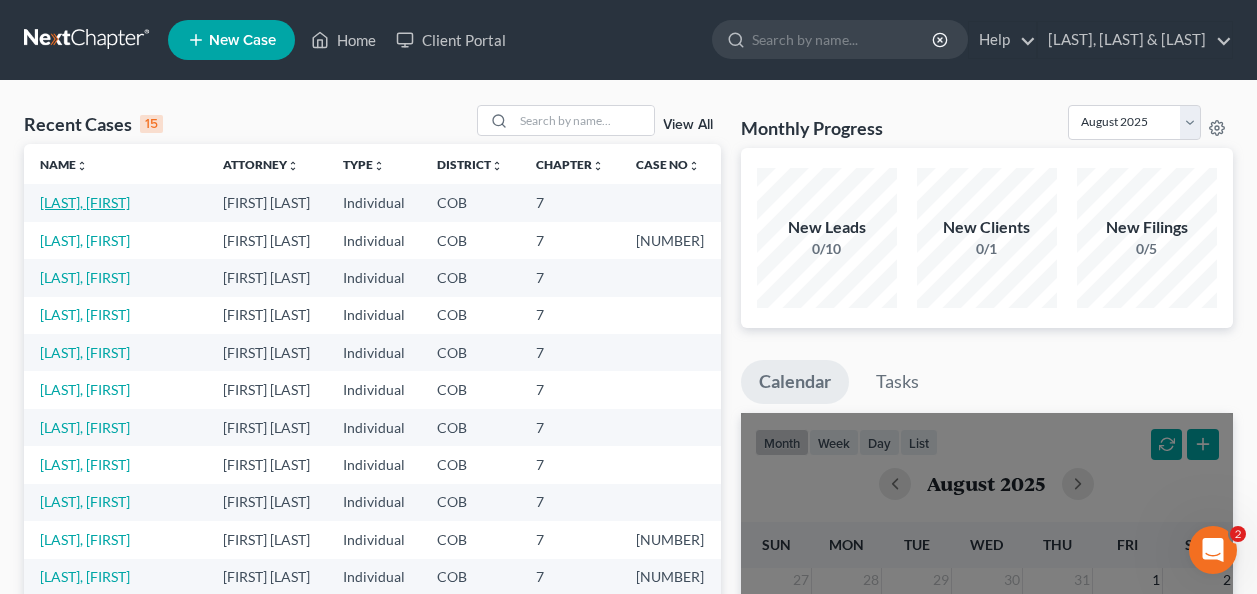 click on "[LAST], [FIRST]" at bounding box center (115, 202) 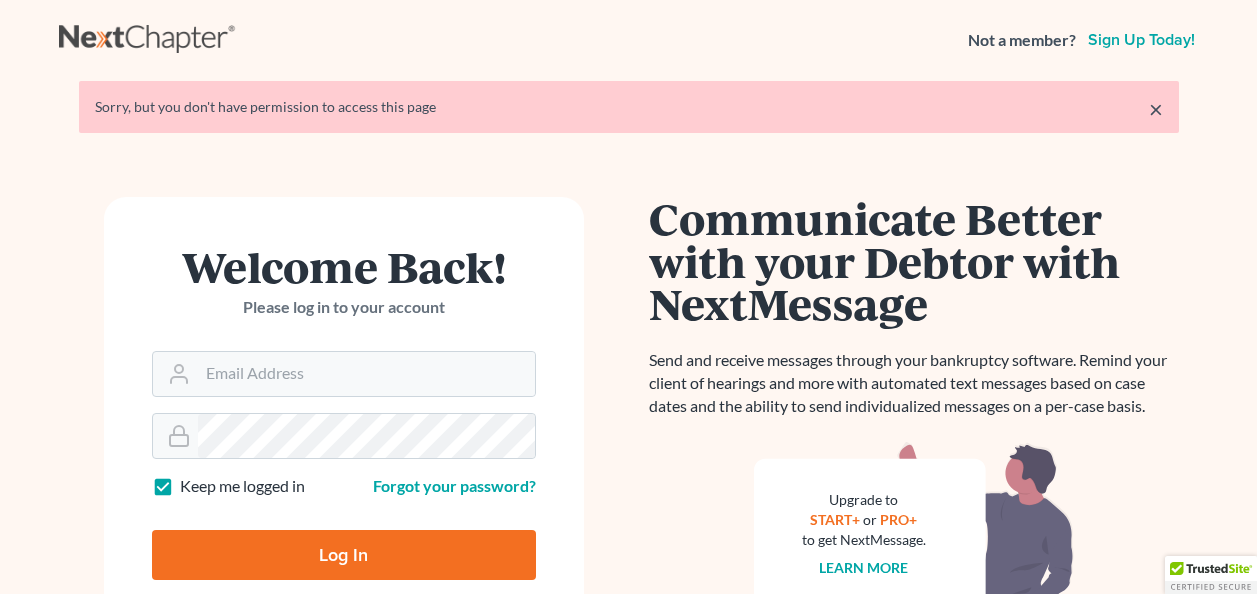 scroll, scrollTop: 0, scrollLeft: 0, axis: both 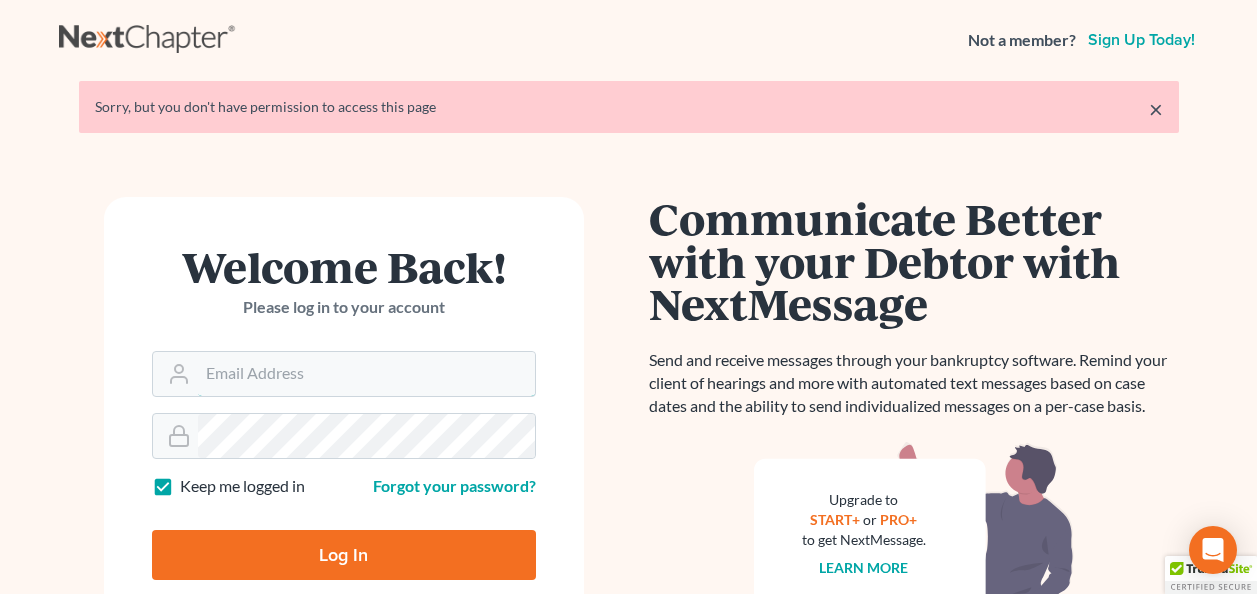 type on "[USERNAME]@[DOMAIN].com" 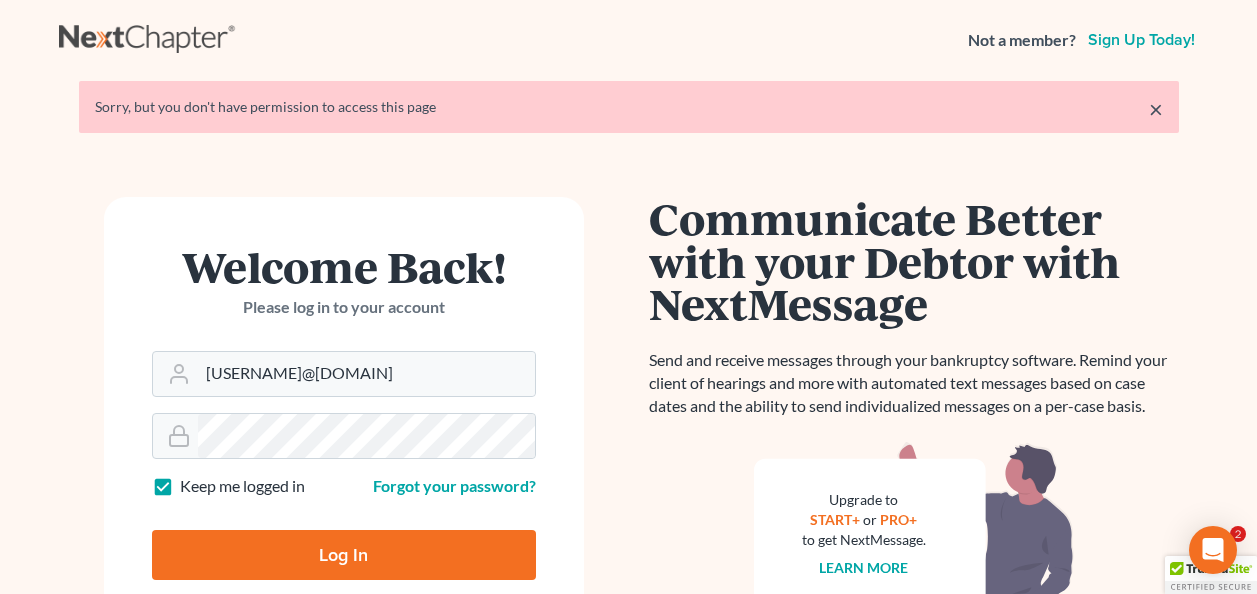click on "Log In" at bounding box center (344, 555) 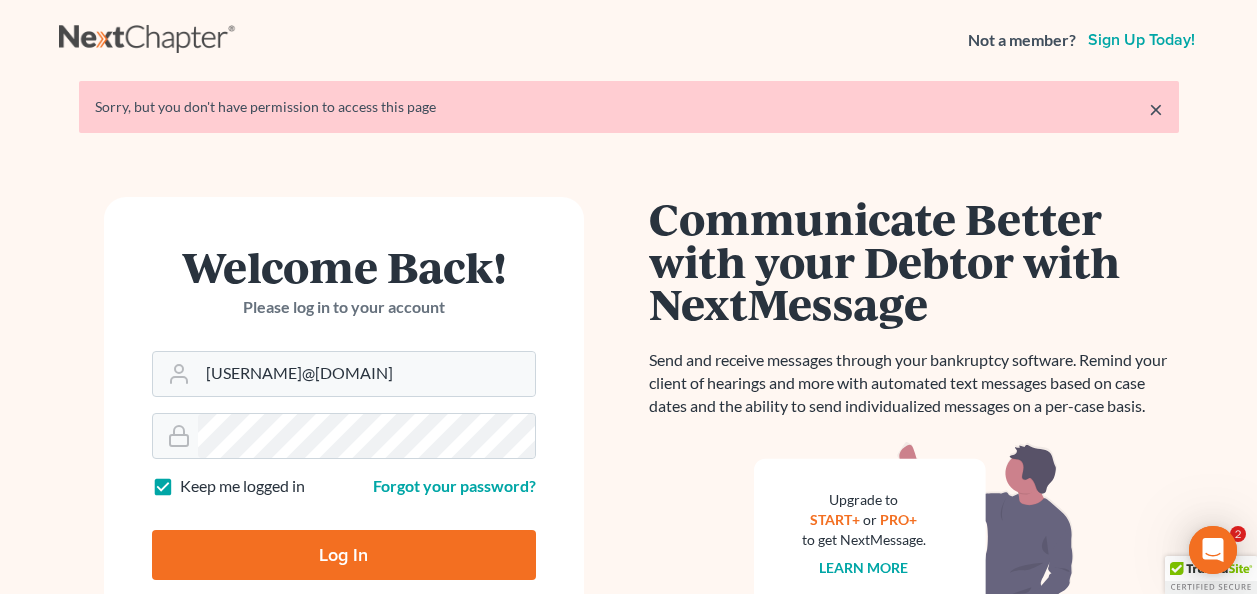 type on "Thinking..." 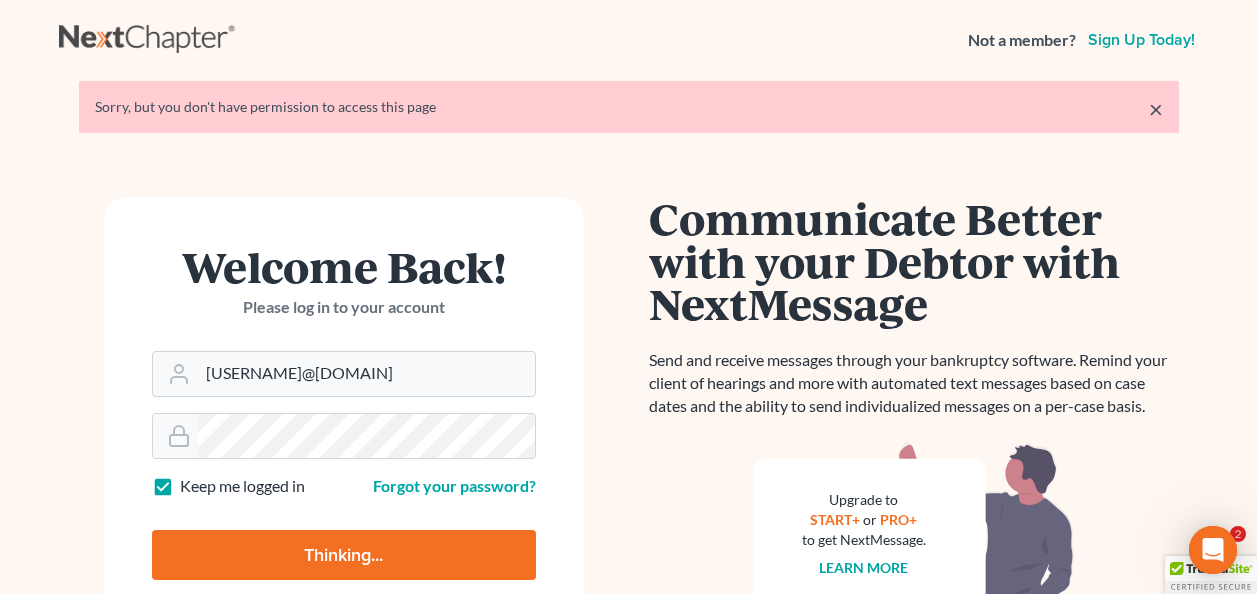 scroll, scrollTop: 0, scrollLeft: 0, axis: both 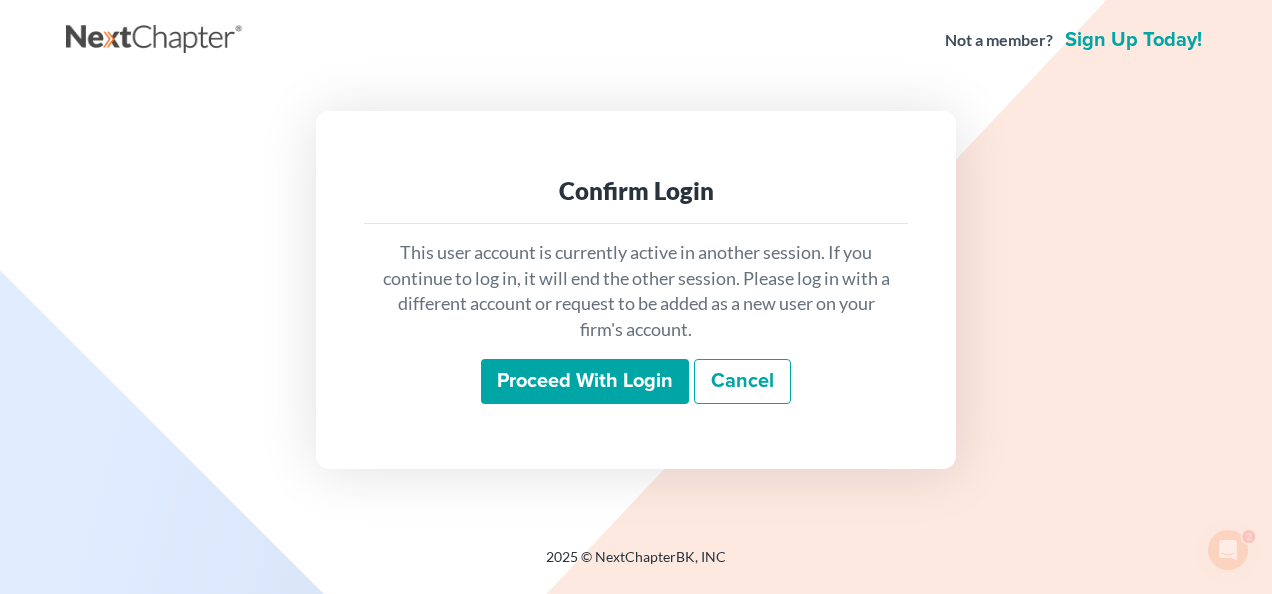 drag, startPoint x: 522, startPoint y: 376, endPoint x: 568, endPoint y: 385, distance: 46.872166 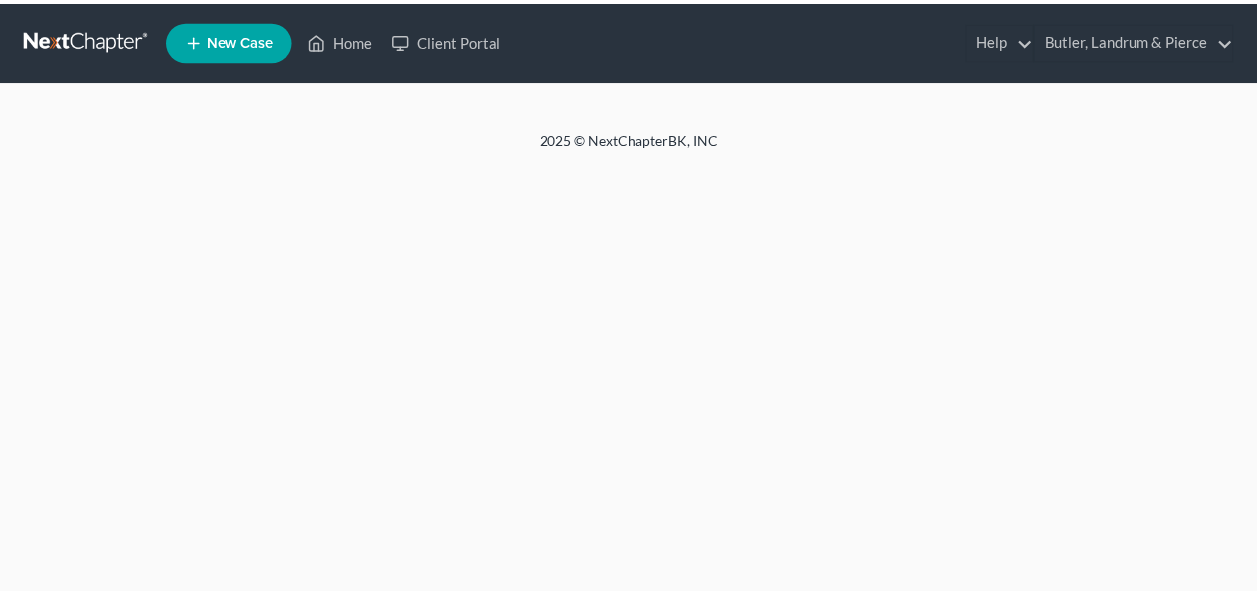 scroll, scrollTop: 0, scrollLeft: 0, axis: both 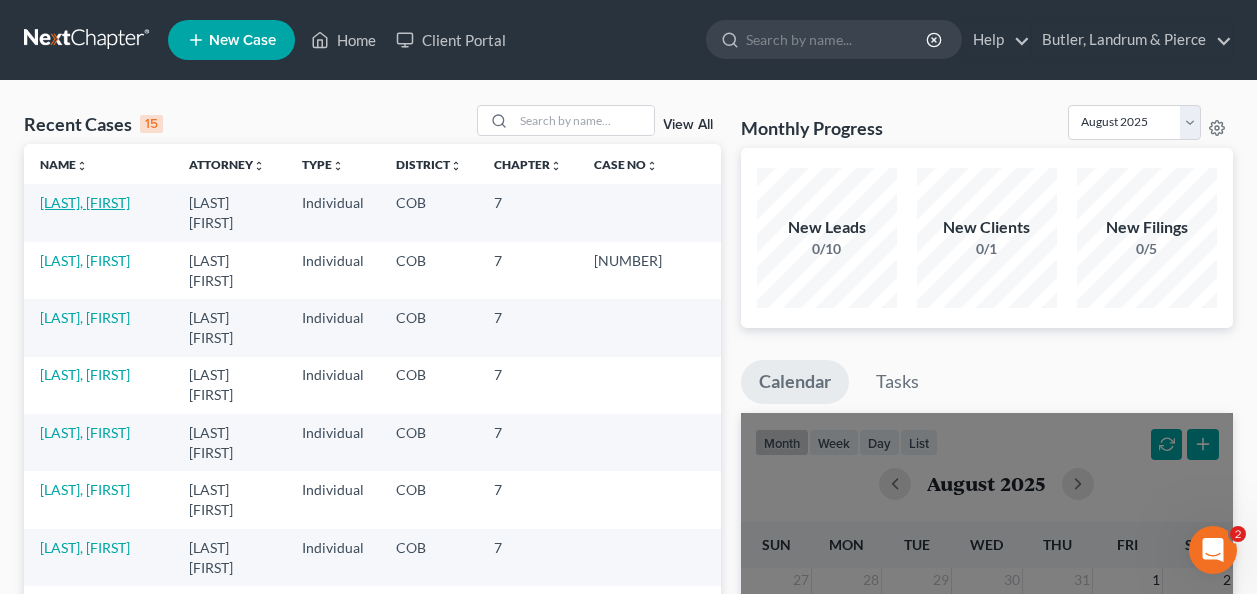 click on "[LAST], [FIRST]" at bounding box center (85, 202) 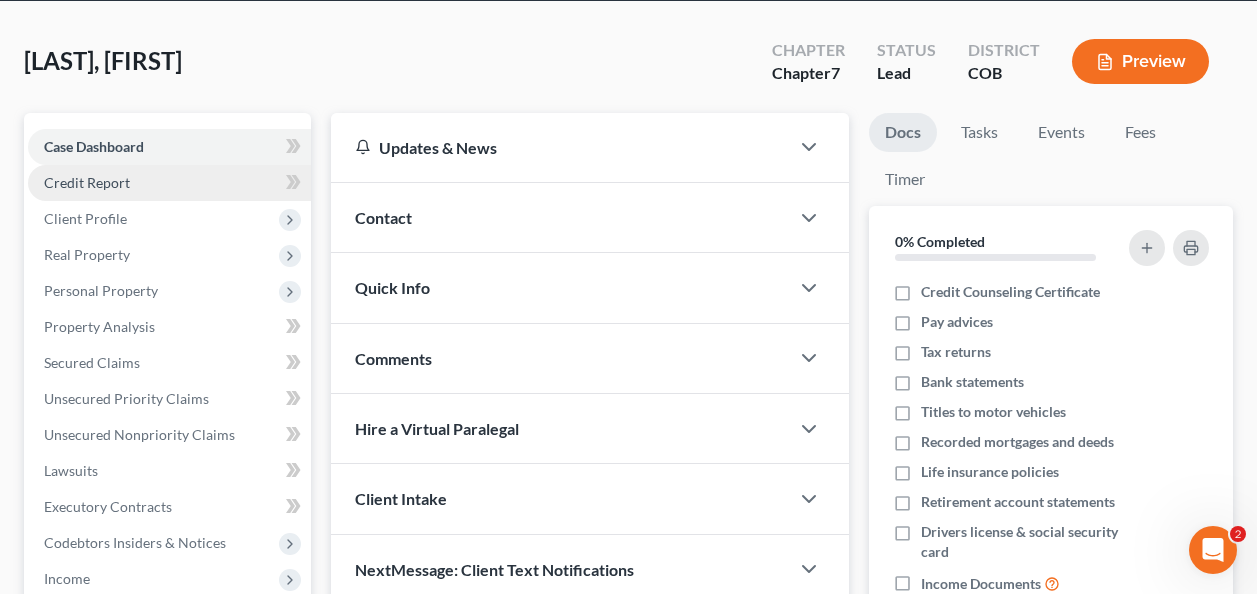 scroll, scrollTop: 100, scrollLeft: 0, axis: vertical 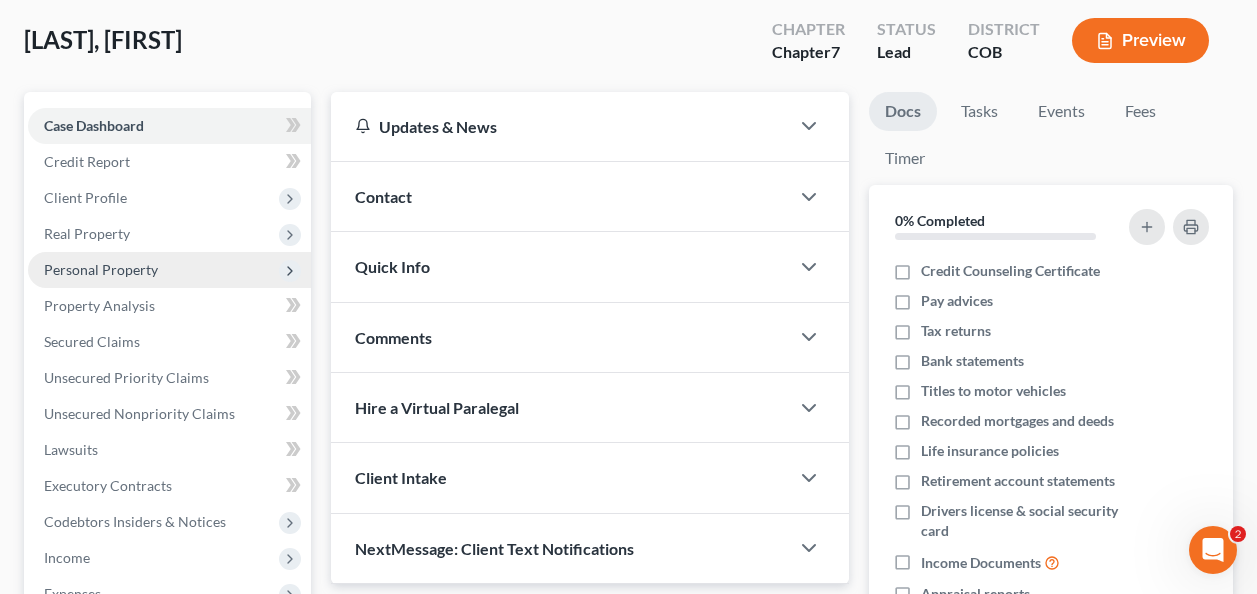 click on "Personal Property" at bounding box center [101, 269] 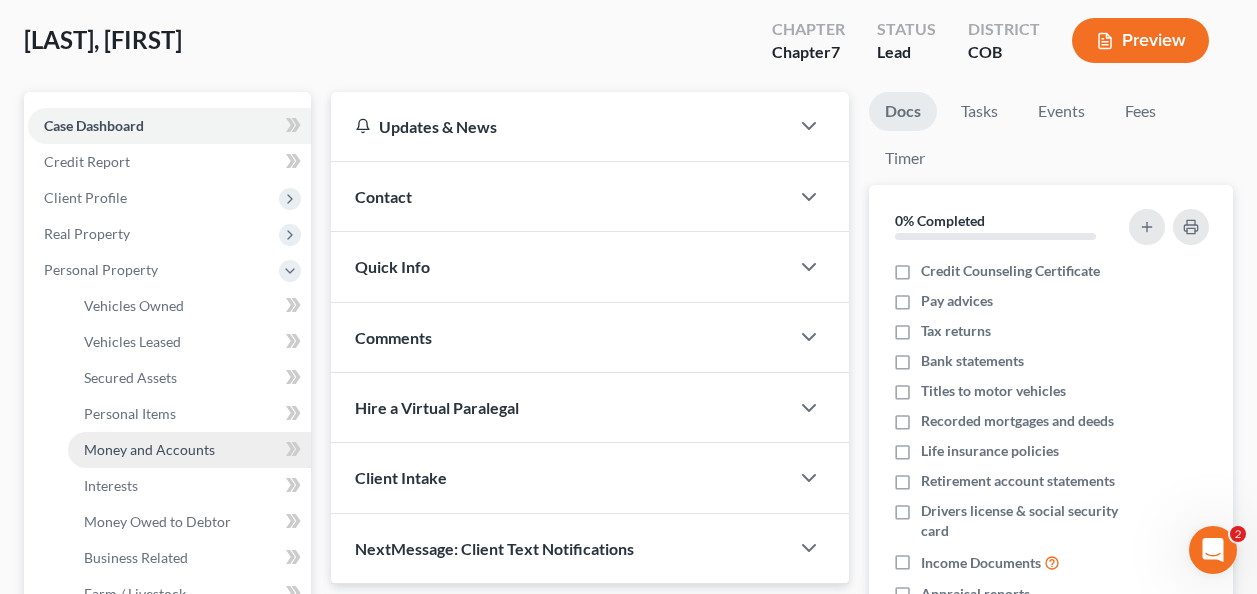click on "Money and Accounts" at bounding box center [149, 449] 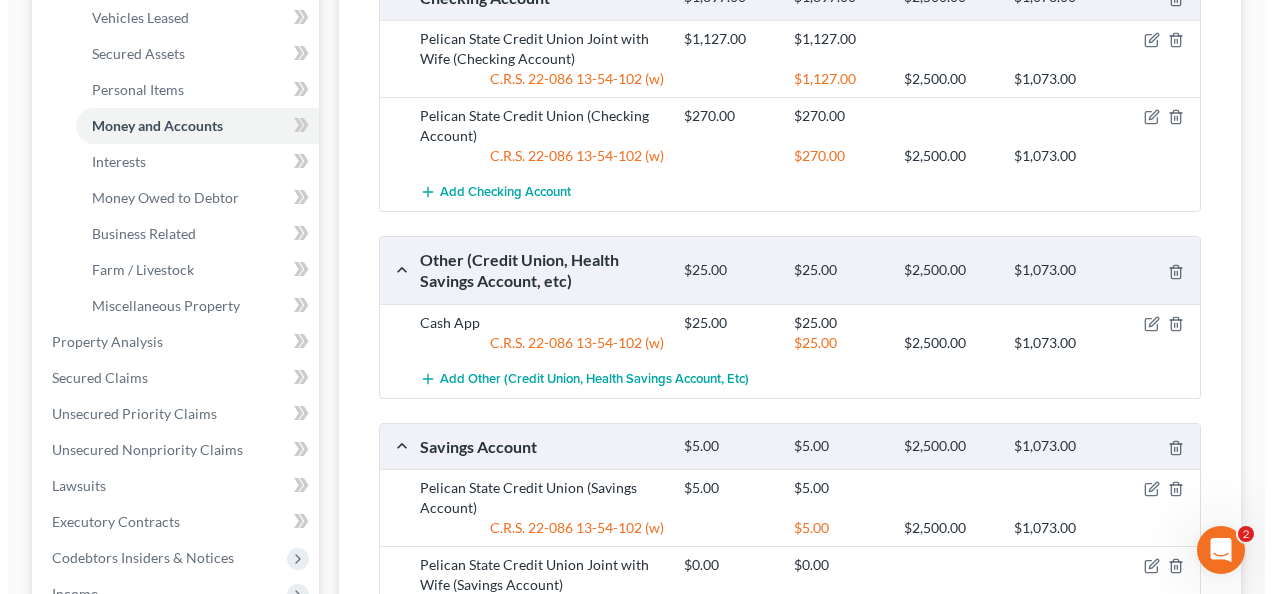 scroll, scrollTop: 400, scrollLeft: 0, axis: vertical 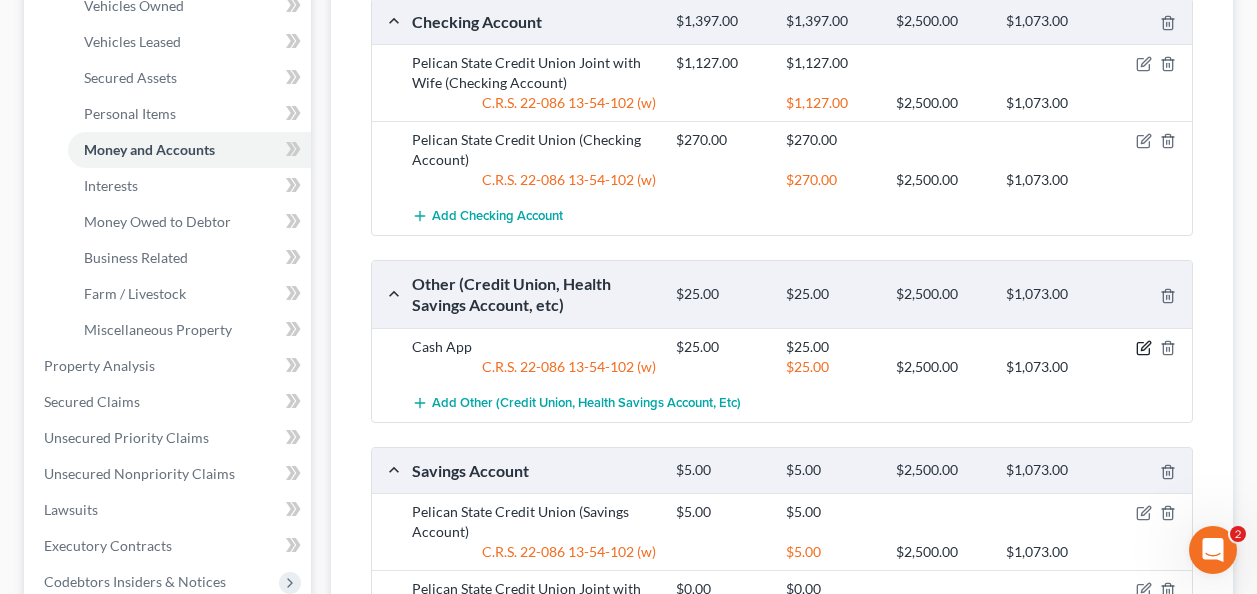 click 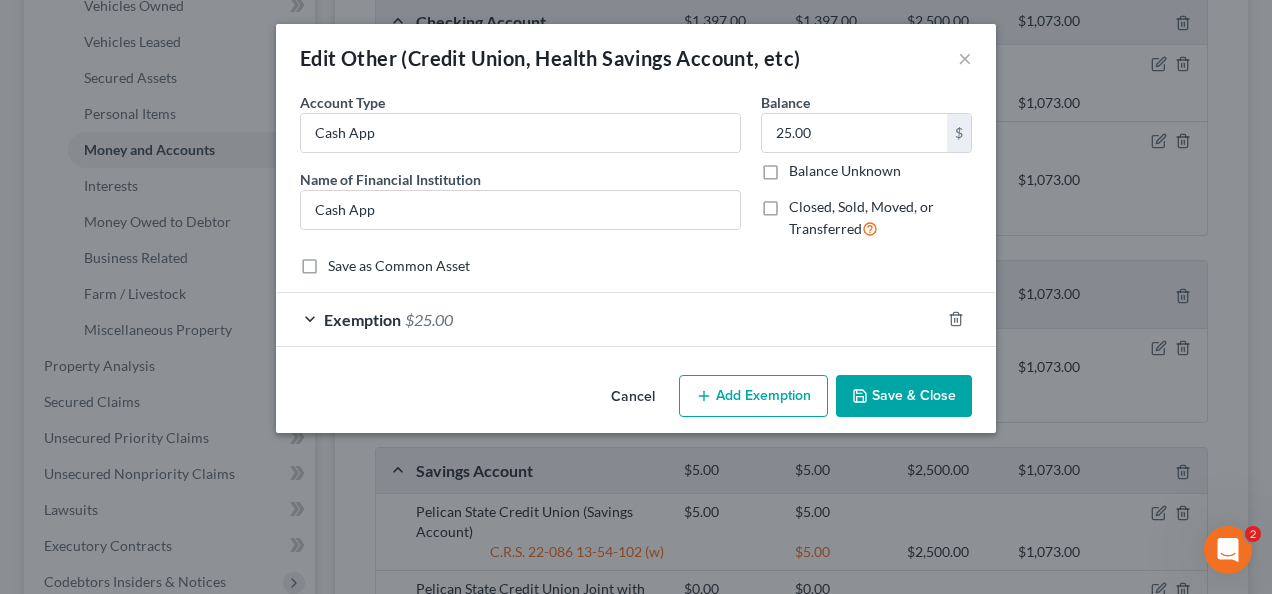 click on "Save & Close" at bounding box center (904, 396) 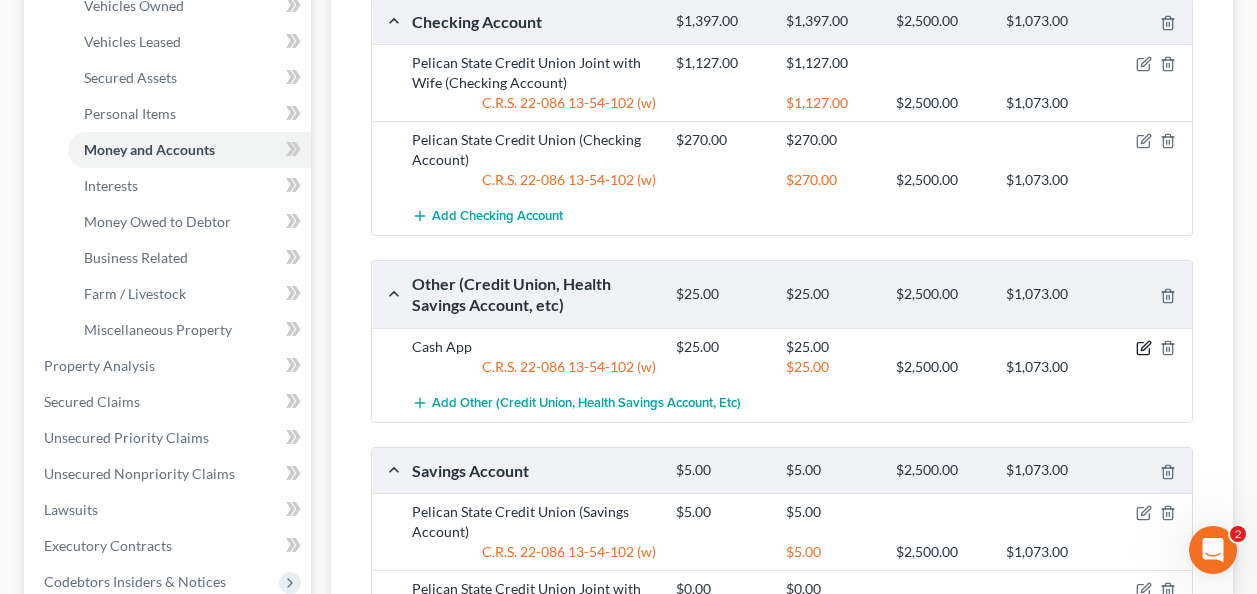 click 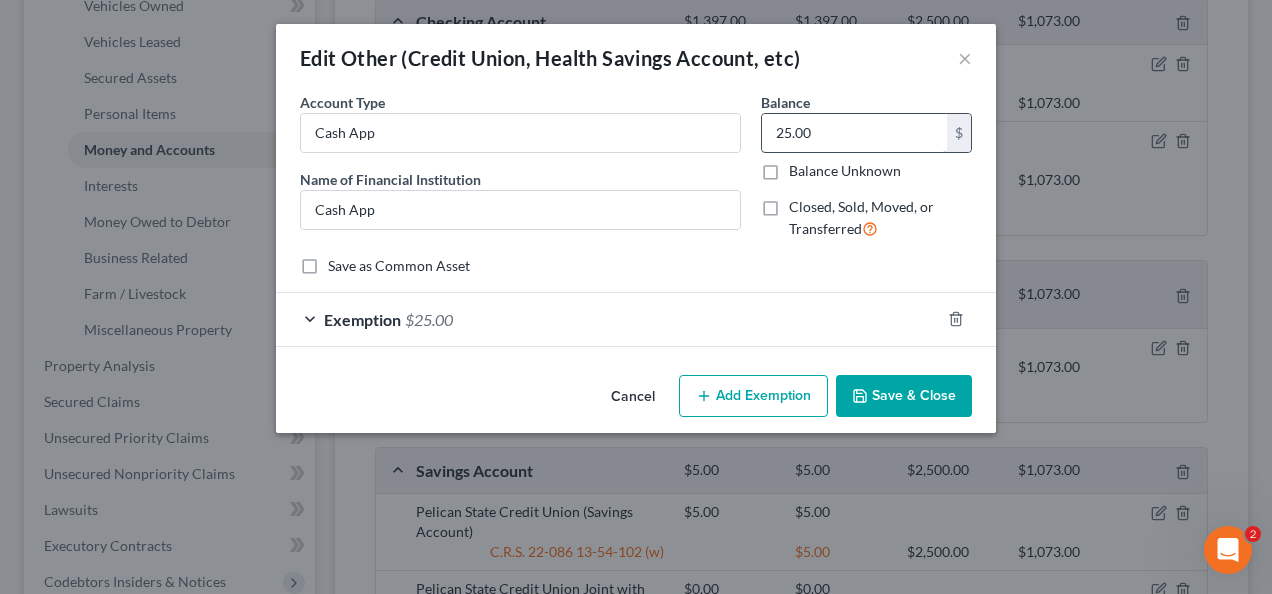 click on "25.00" at bounding box center (854, 133) 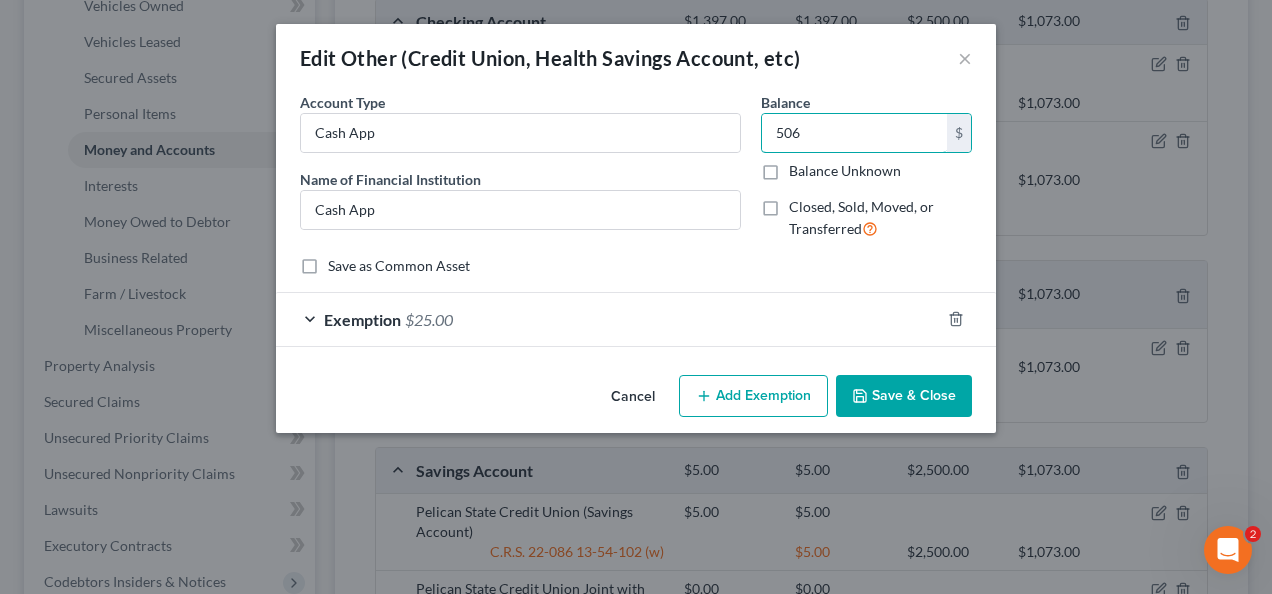 type on "506" 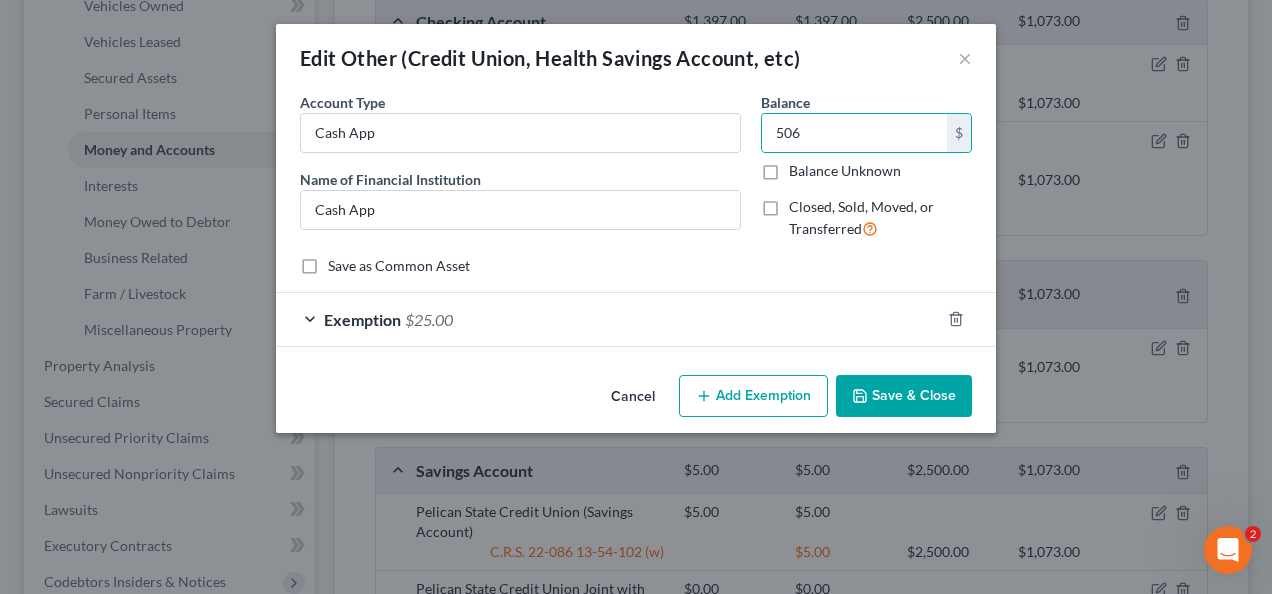 click on "Exemption" at bounding box center (362, 319) 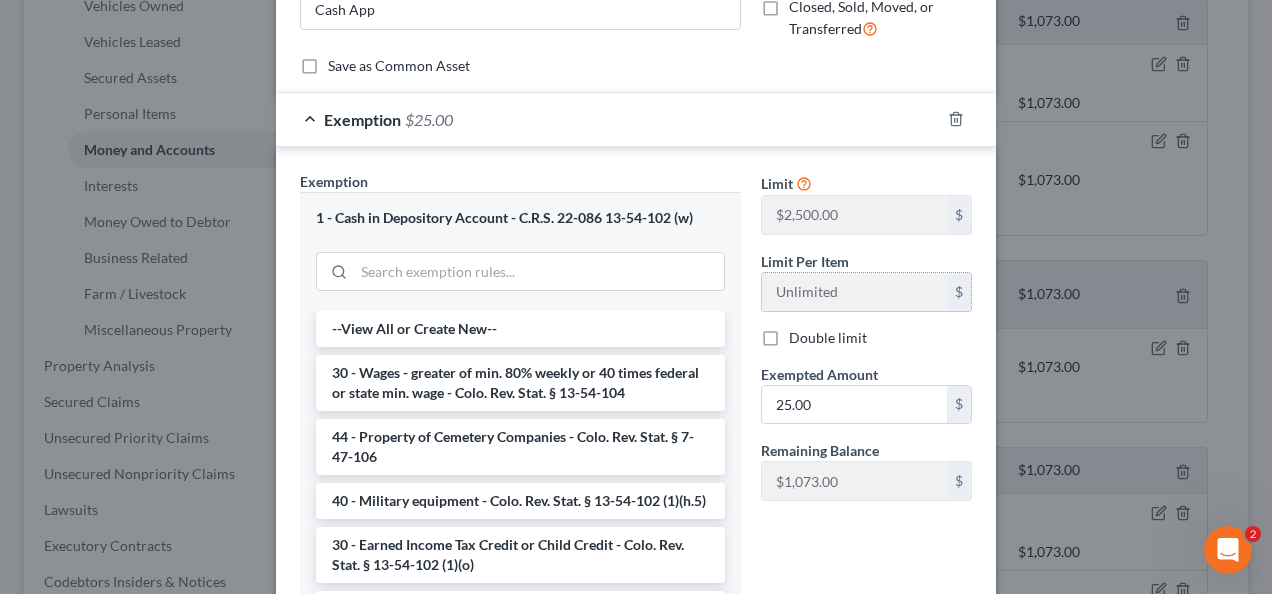 scroll, scrollTop: 300, scrollLeft: 0, axis: vertical 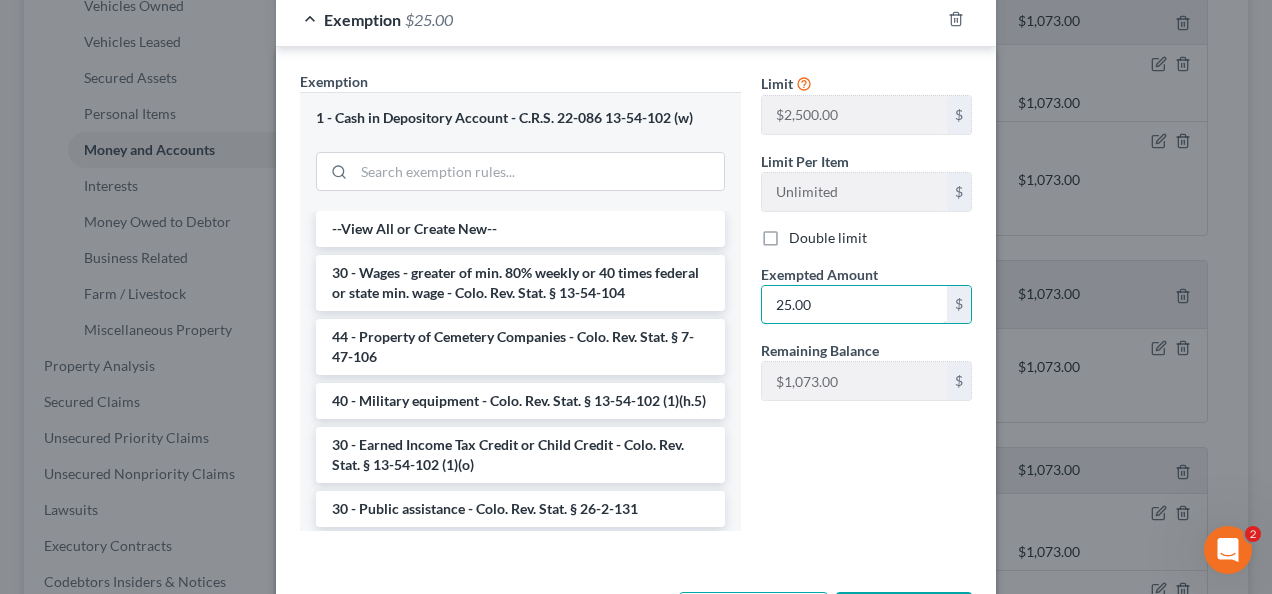 drag, startPoint x: 768, startPoint y: 309, endPoint x: 850, endPoint y: 357, distance: 95.015785 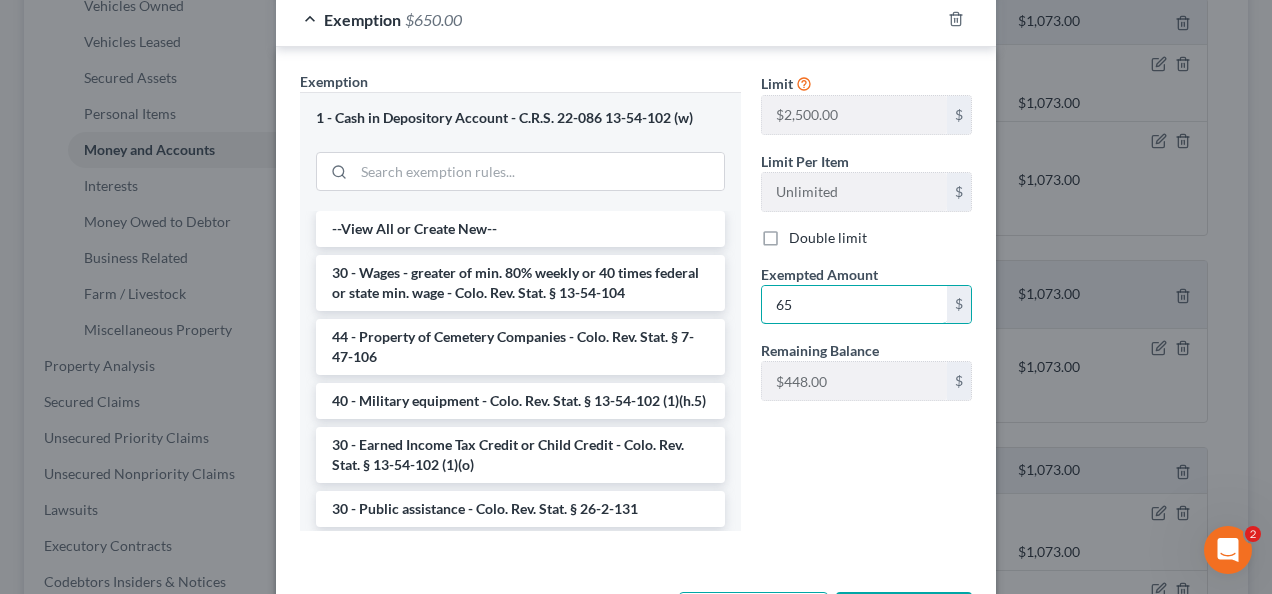 type on "6" 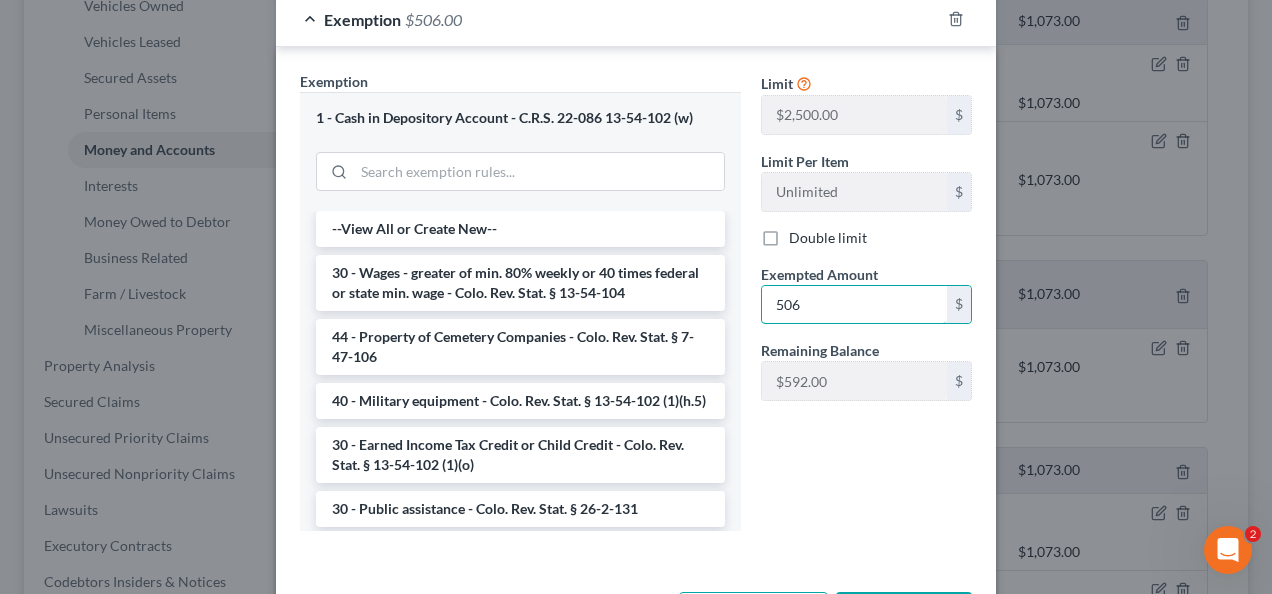 type on "506" 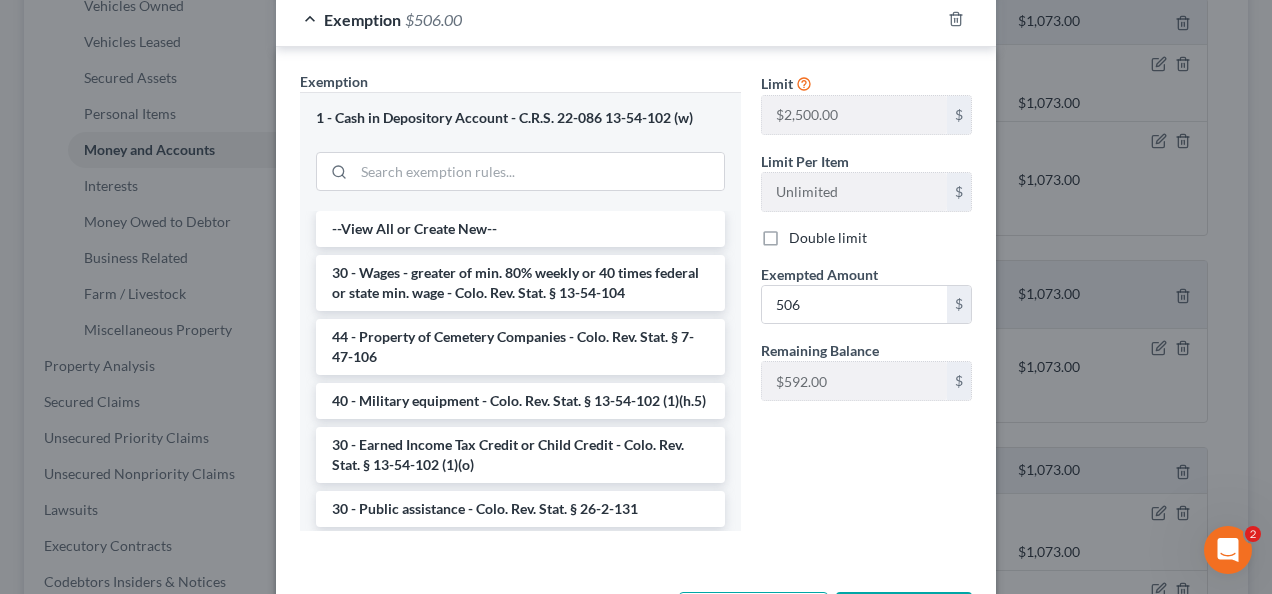 click on "Limit     $[AMOUNT] $ Limit Per Item Unlimited $ Double limit
Exempted Amount
*
506 $ Remaining Balance $[AMOUNT] $" at bounding box center [866, 309] 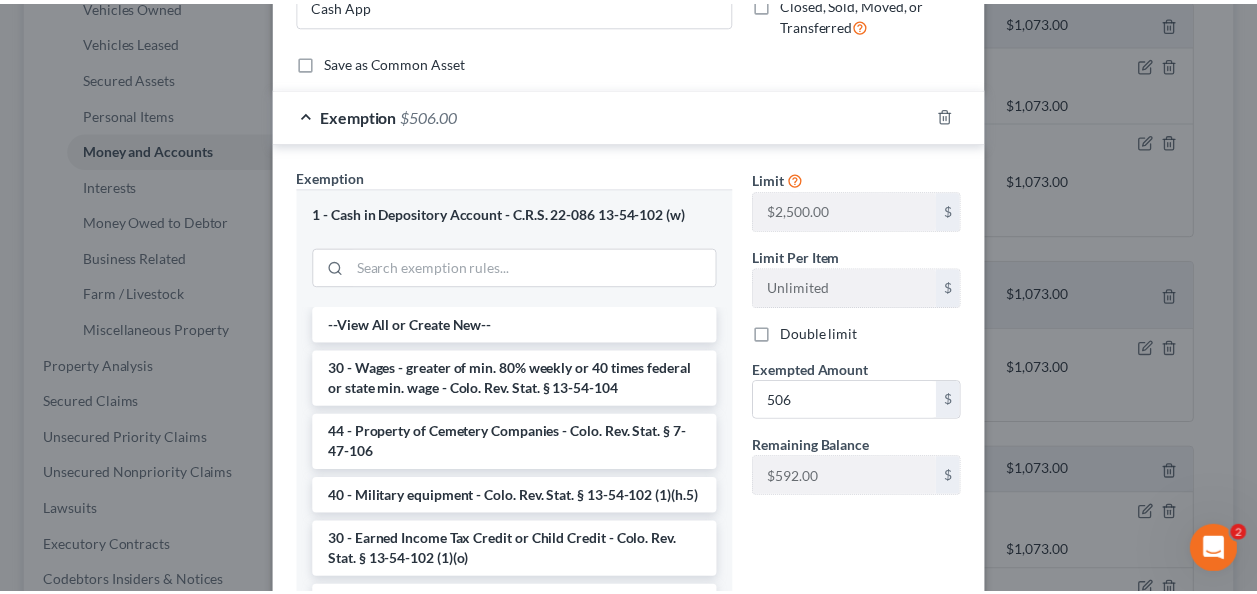 scroll, scrollTop: 380, scrollLeft: 0, axis: vertical 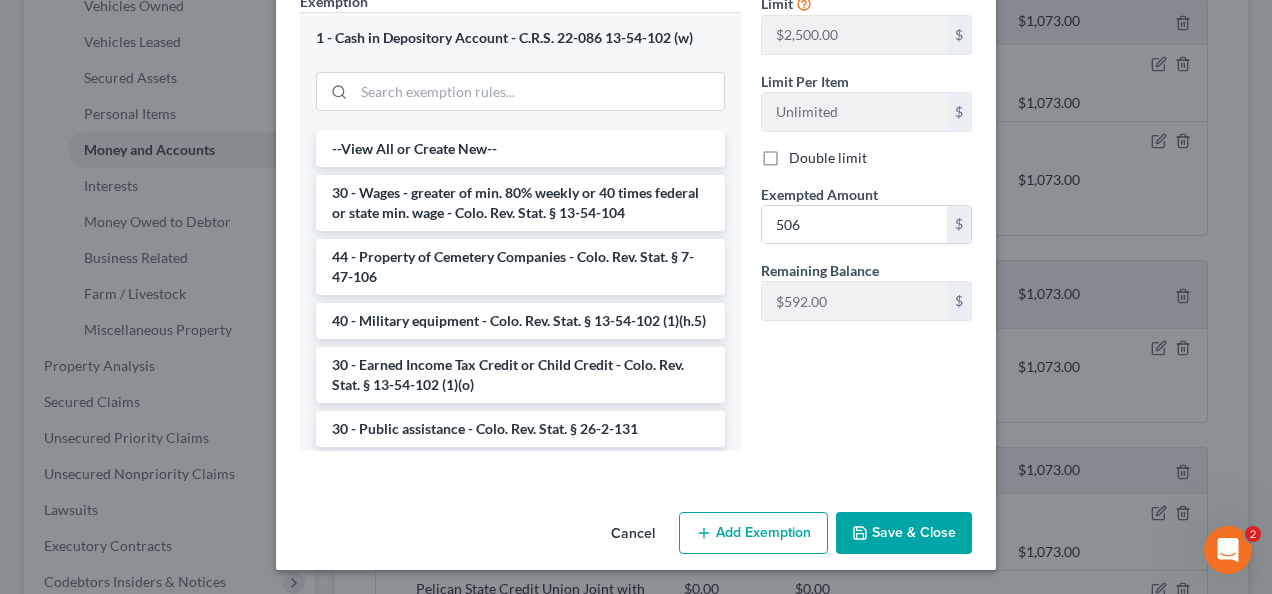 click on "Save & Close" at bounding box center [904, 533] 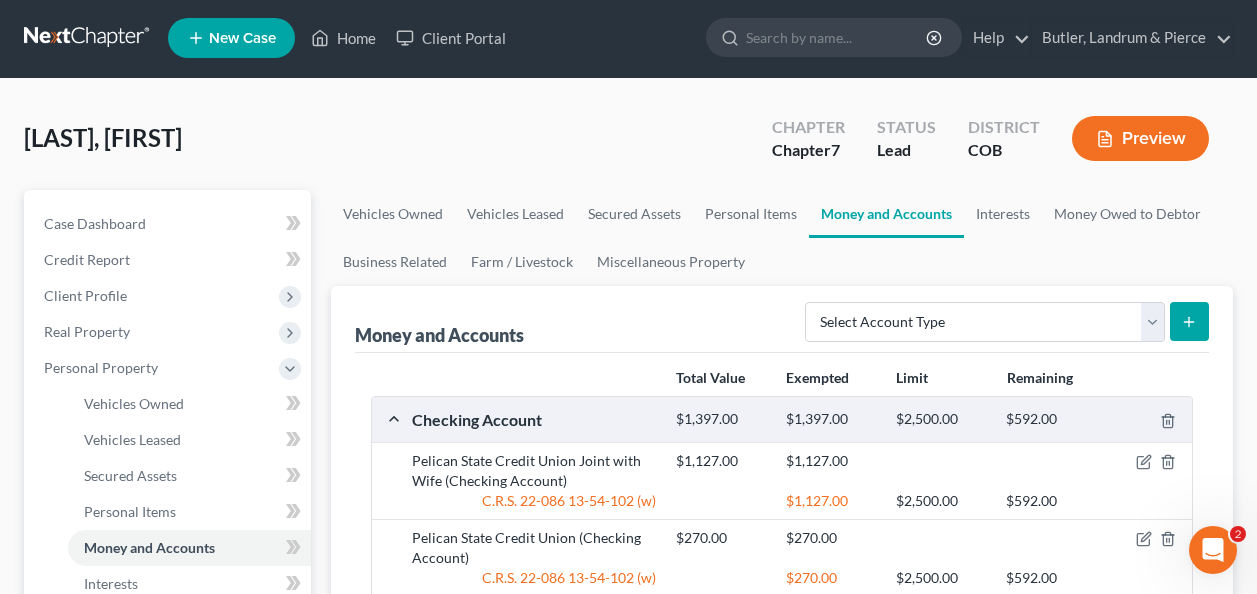 scroll, scrollTop: 0, scrollLeft: 0, axis: both 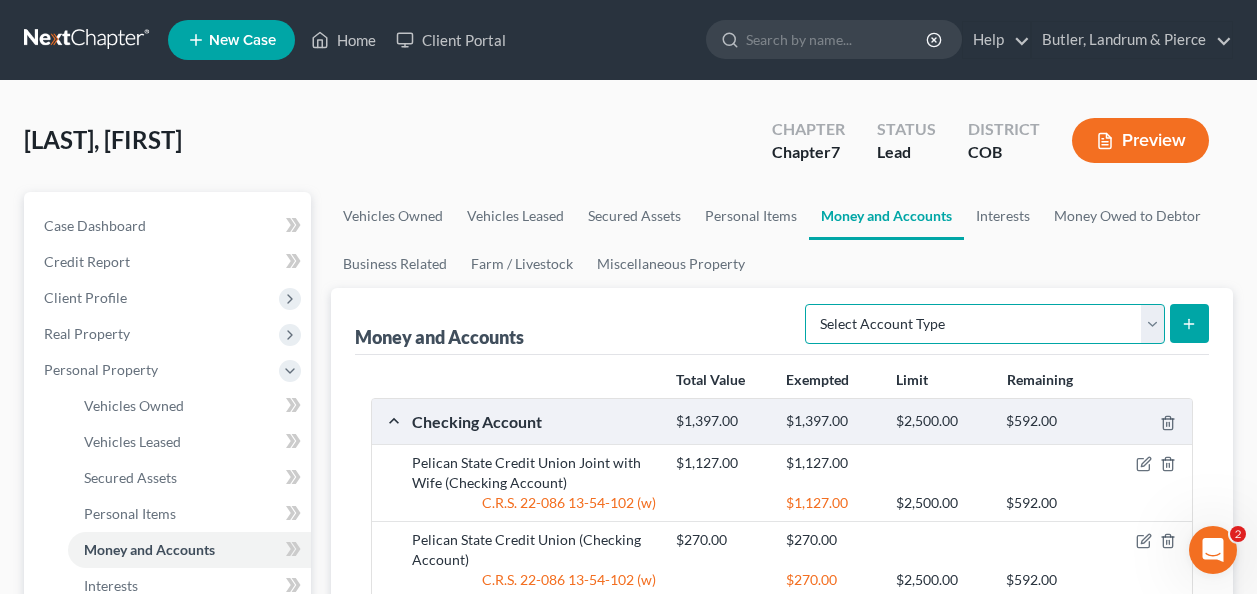 click on "Select Account Type Brokerage Cash on Hand Certificates of Deposit Checking Account Money Market Other (Credit Union, Health Savings Account, etc) Safe Deposit Box Savings Account Security Deposits or Prepayments" at bounding box center [985, 324] 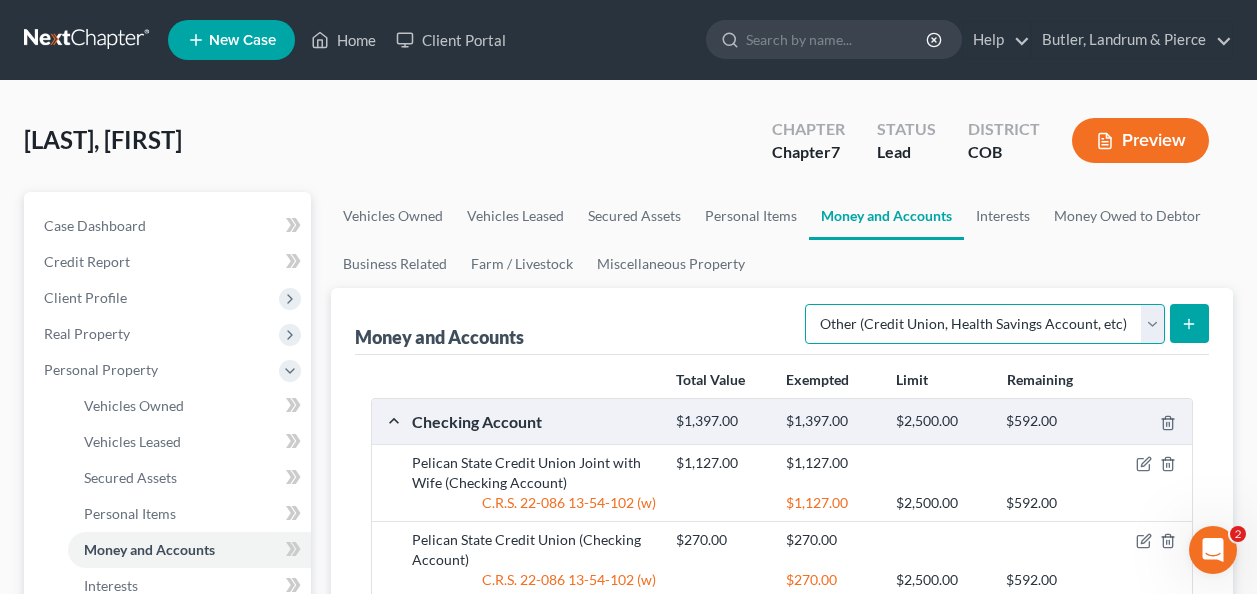 click on "Select Account Type Brokerage Cash on Hand Certificates of Deposit Checking Account Money Market Other (Credit Union, Health Savings Account, etc) Safe Deposit Box Savings Account Security Deposits or Prepayments" at bounding box center [985, 324] 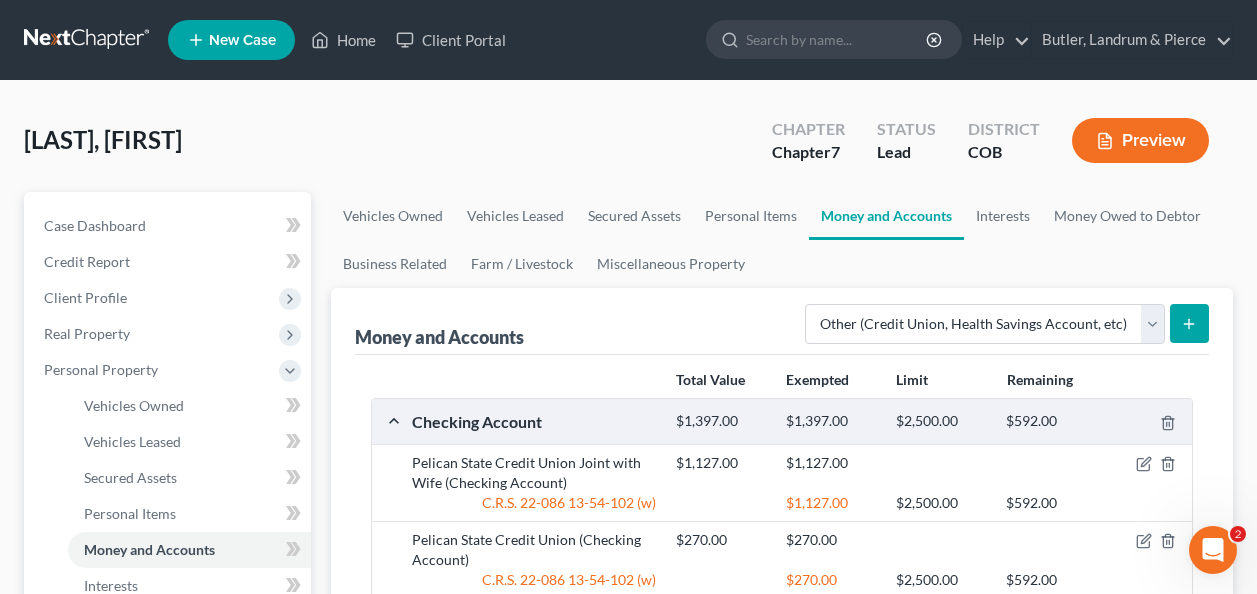 click 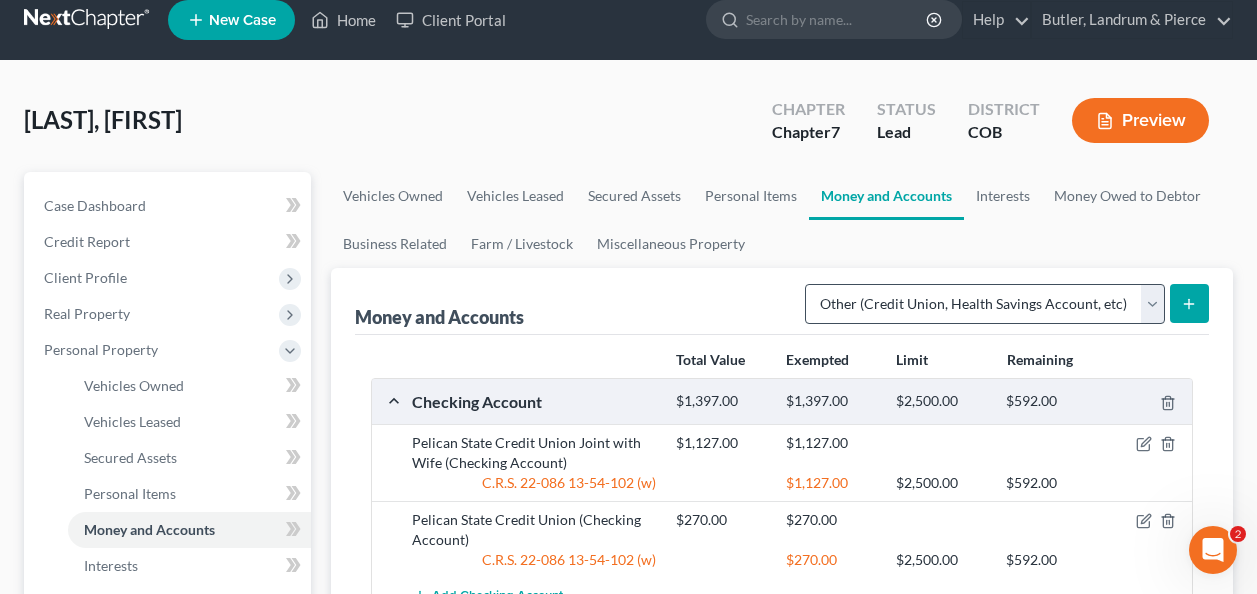 scroll, scrollTop: 0, scrollLeft: 0, axis: both 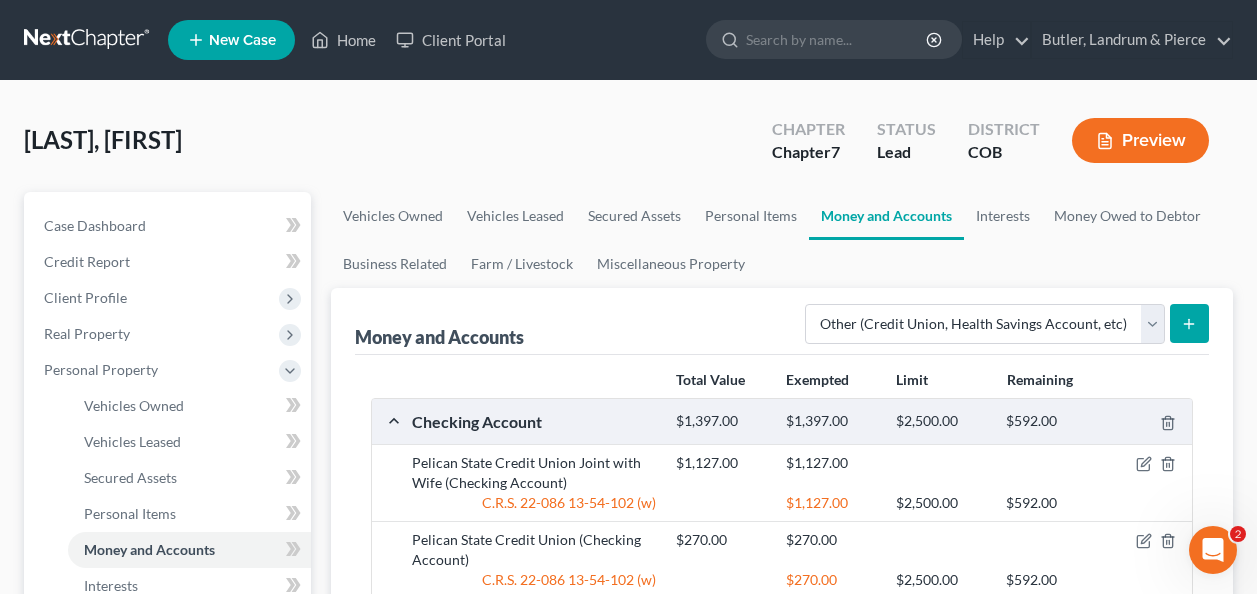 click at bounding box center (1189, 323) 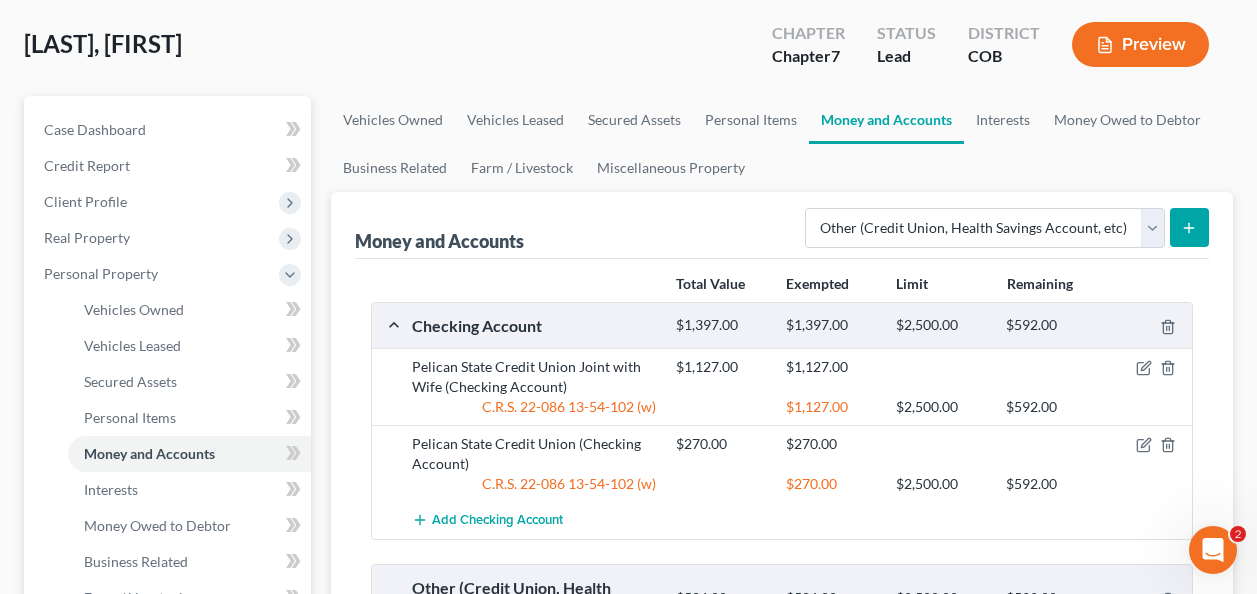 scroll, scrollTop: 0, scrollLeft: 0, axis: both 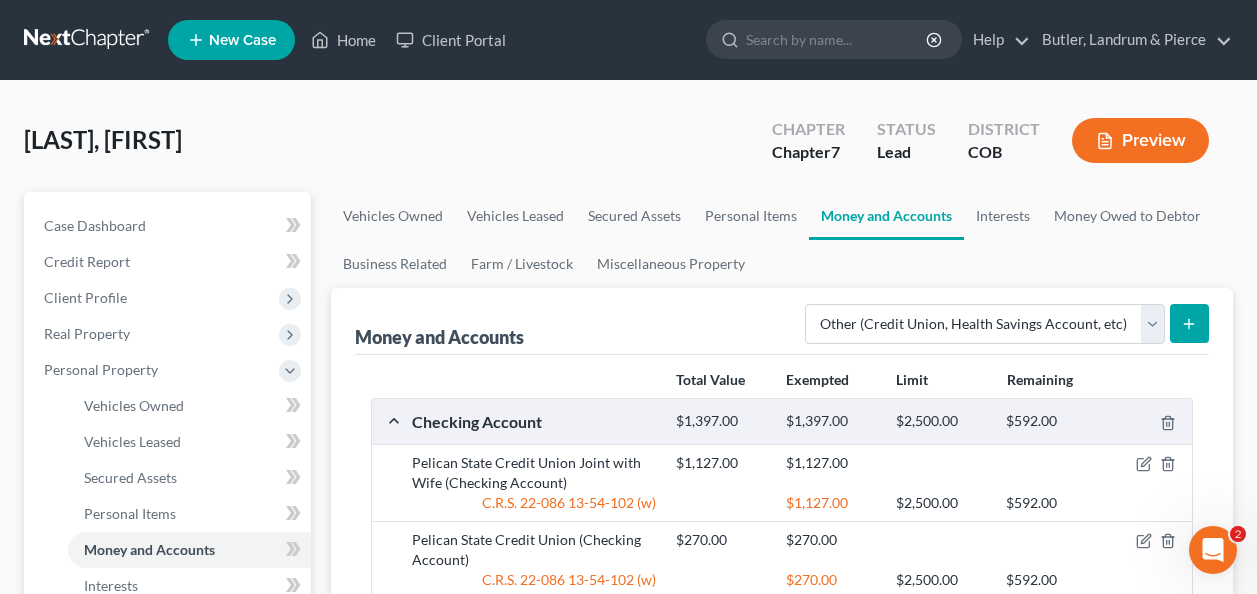 drag, startPoint x: 1186, startPoint y: 309, endPoint x: 1181, endPoint y: 318, distance: 10.29563 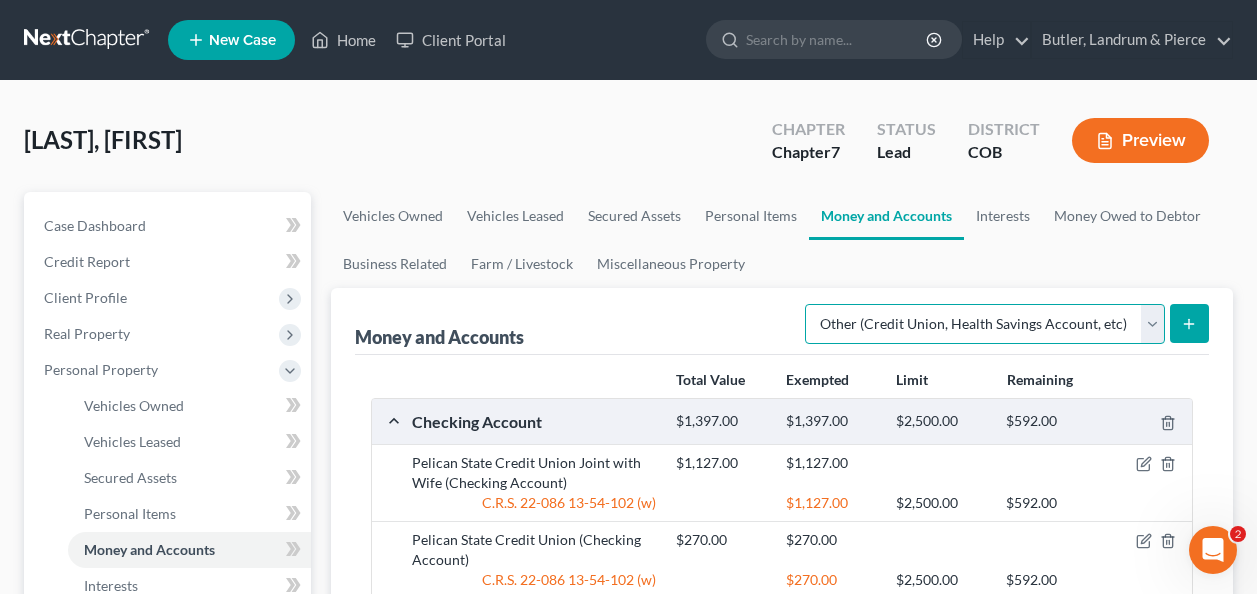 click on "Select Account Type Brokerage Cash on Hand Certificates of Deposit Checking Account Money Market Other (Credit Union, Health Savings Account, etc) Safe Deposit Box Savings Account Security Deposits or Prepayments" at bounding box center (985, 324) 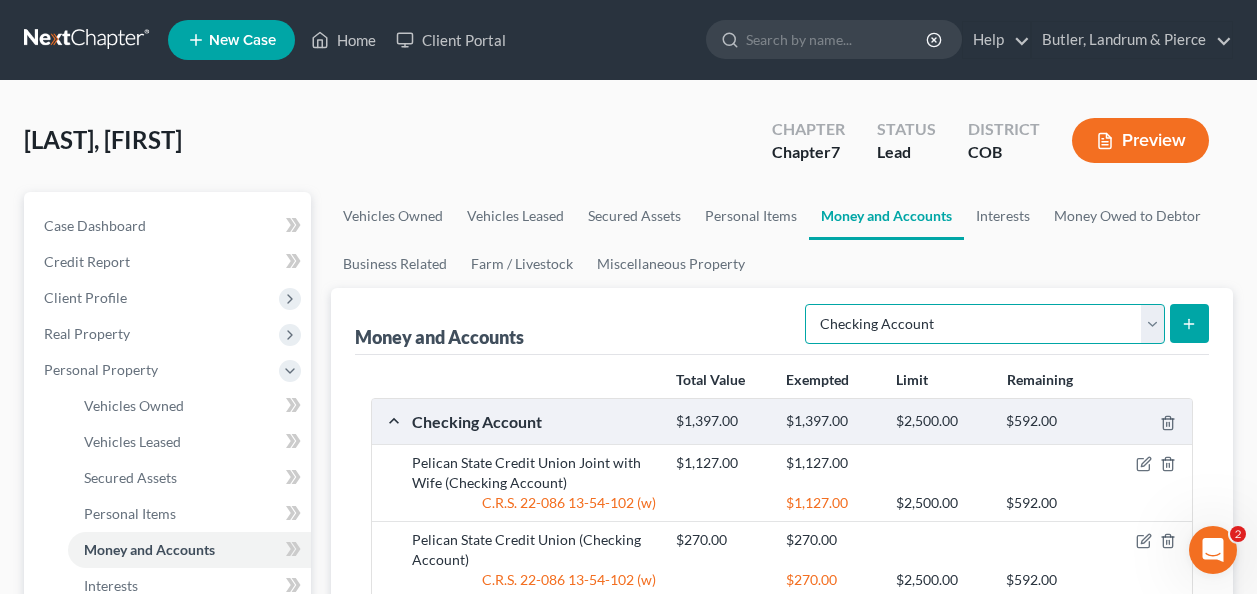 click on "Select Account Type Brokerage Cash on Hand Certificates of Deposit Checking Account Money Market Other (Credit Union, Health Savings Account, etc) Safe Deposit Box Savings Account Security Deposits or Prepayments" at bounding box center [985, 324] 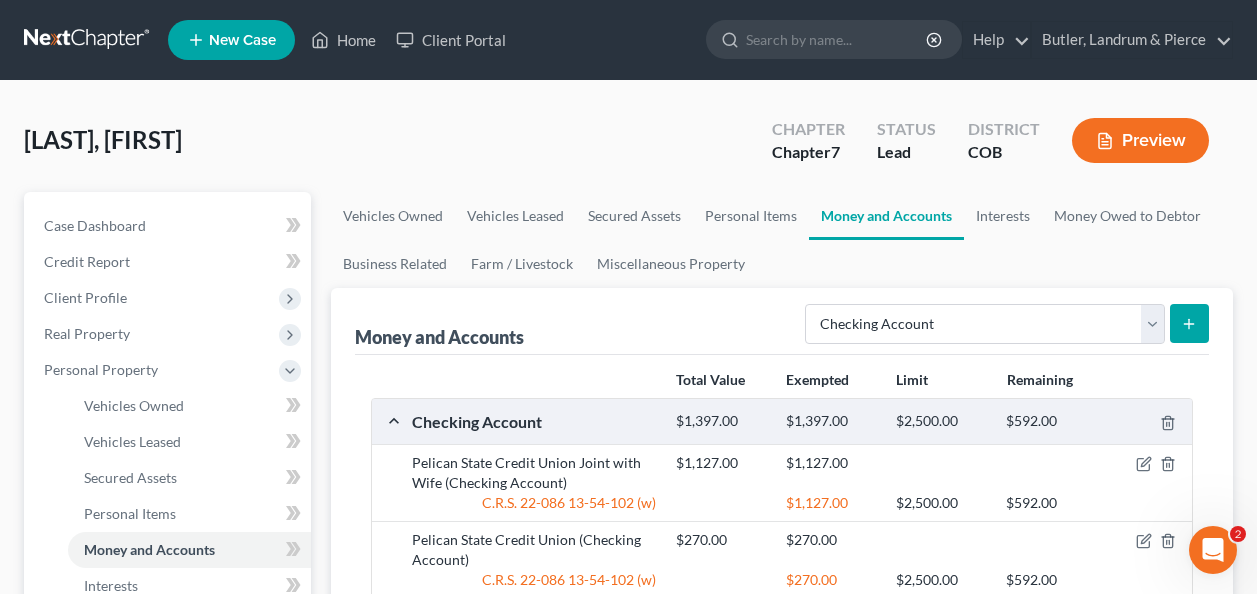 click 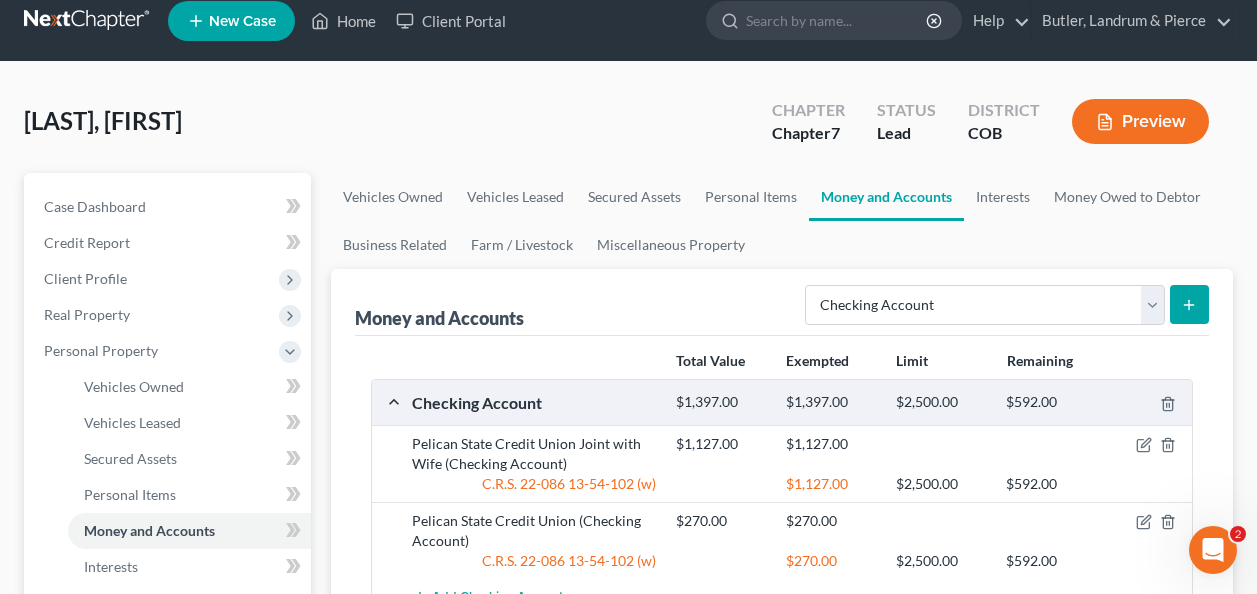 scroll, scrollTop: 0, scrollLeft: 0, axis: both 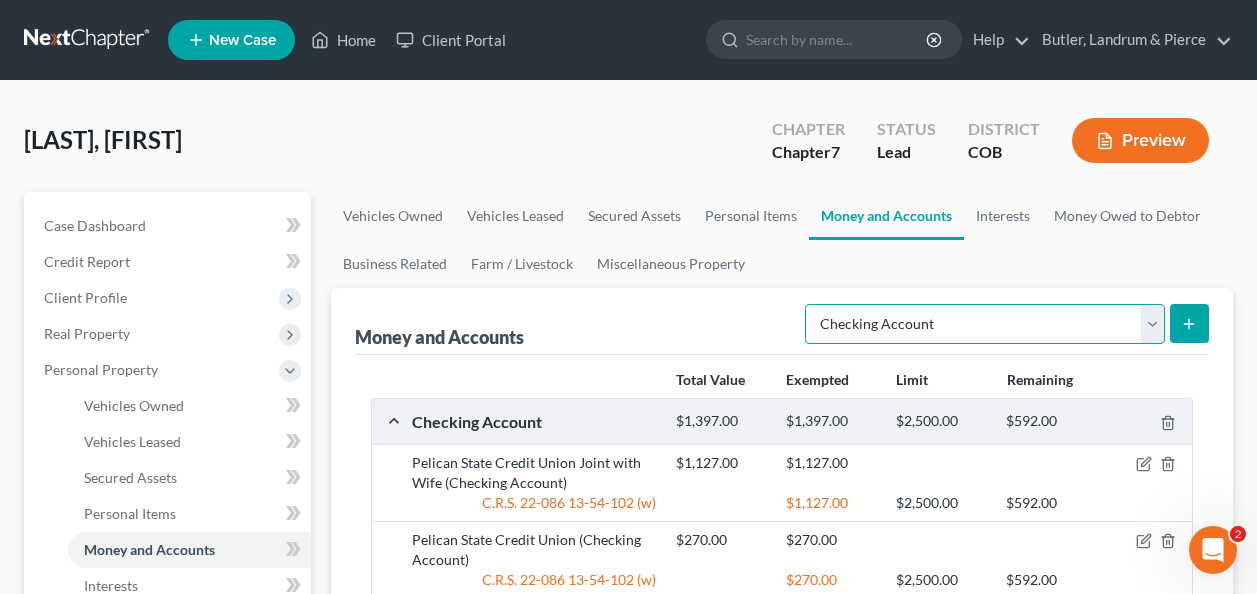 click on "Select Account Type Brokerage Cash on Hand Certificates of Deposit Checking Account Money Market Other (Credit Union, Health Savings Account, etc) Safe Deposit Box Savings Account Security Deposits or Prepayments" at bounding box center [985, 324] 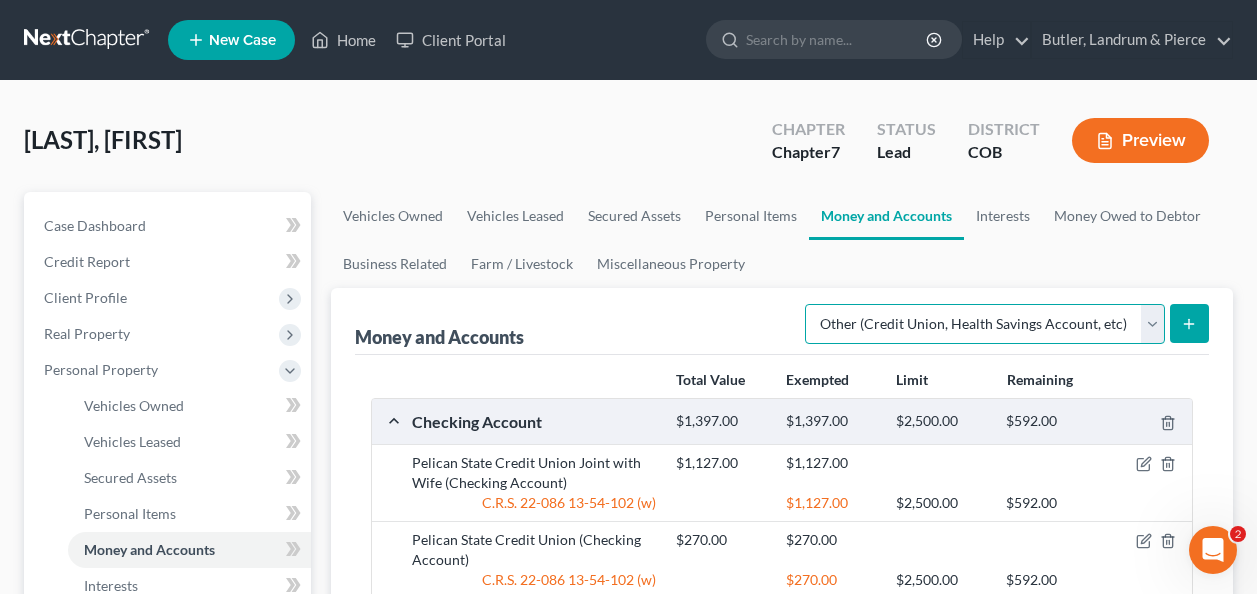 click on "Select Account Type Brokerage Cash on Hand Certificates of Deposit Checking Account Money Market Other (Credit Union, Health Savings Account, etc) Safe Deposit Box Savings Account Security Deposits or Prepayments" at bounding box center [985, 324] 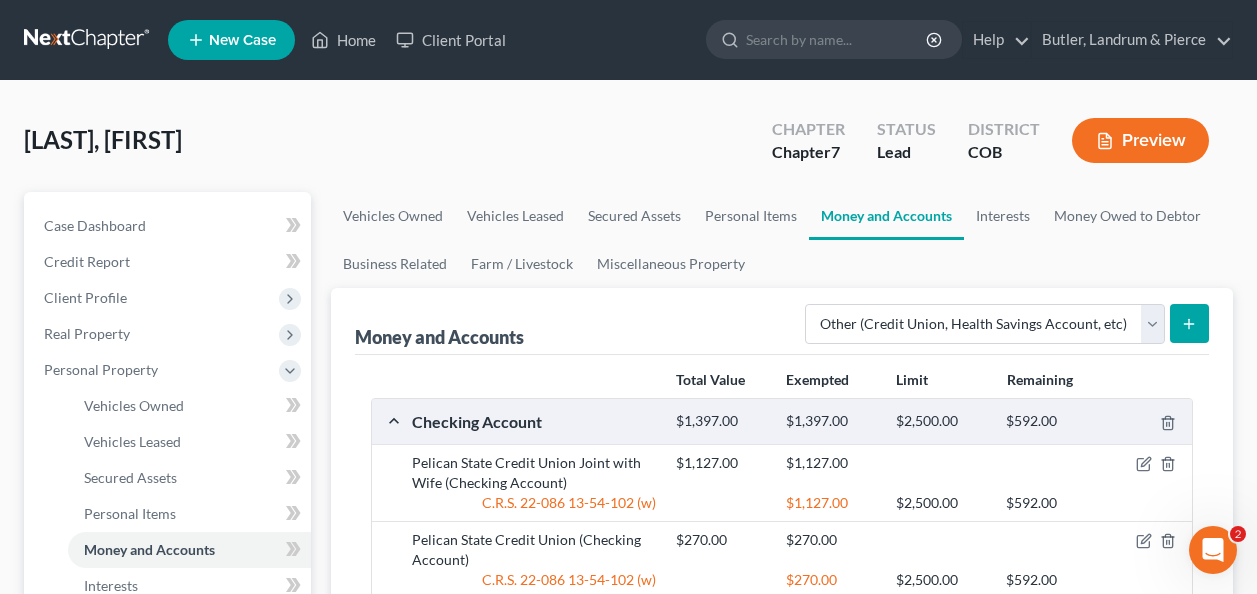 click at bounding box center [1189, 323] 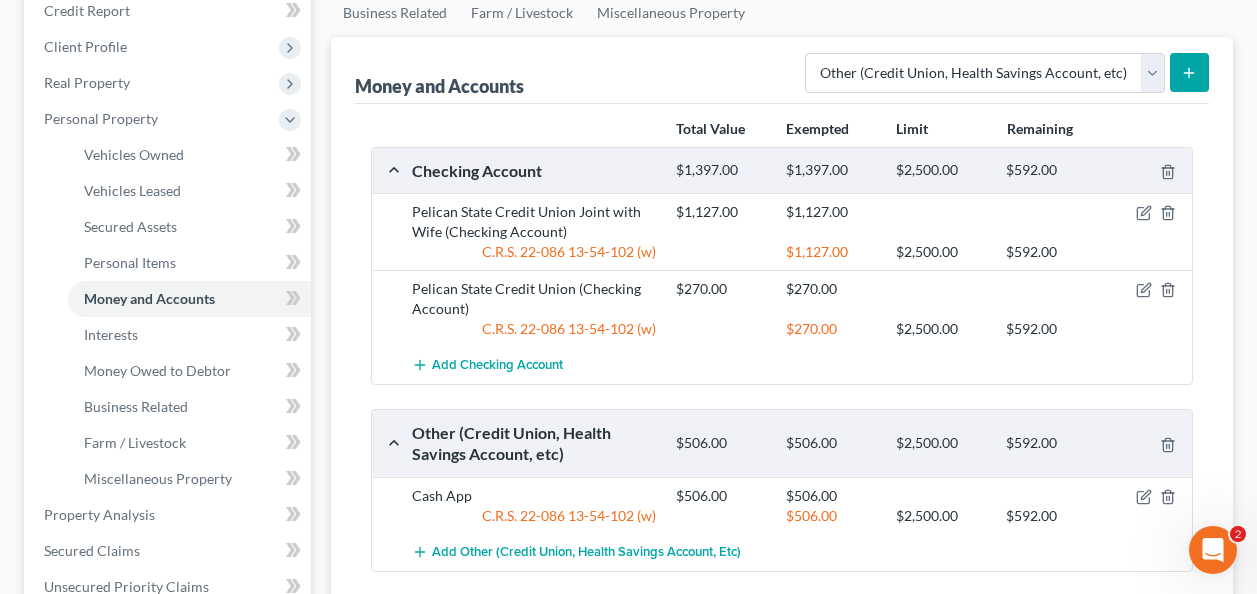 scroll, scrollTop: 300, scrollLeft: 0, axis: vertical 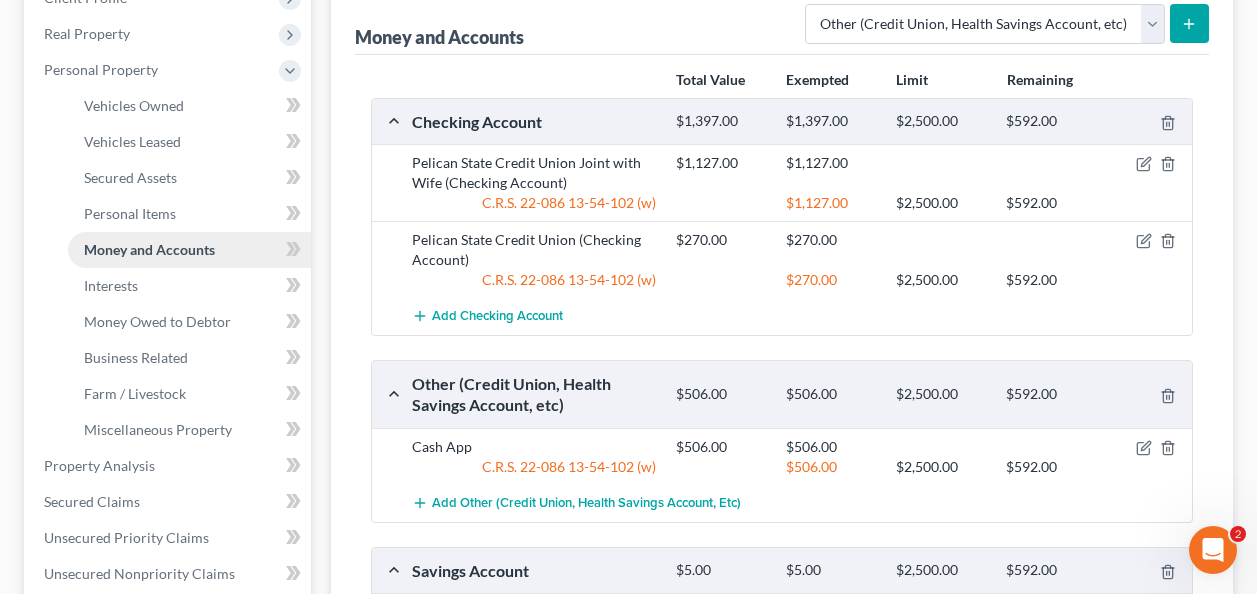 click on "Money and Accounts" at bounding box center [149, 249] 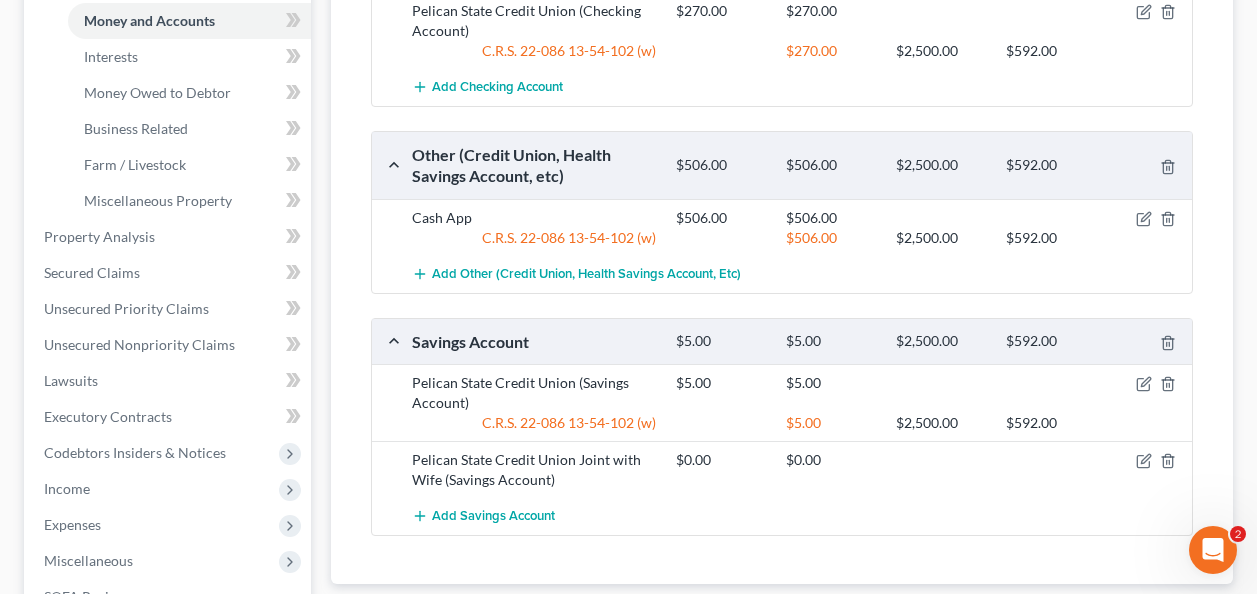 scroll, scrollTop: 527, scrollLeft: 0, axis: vertical 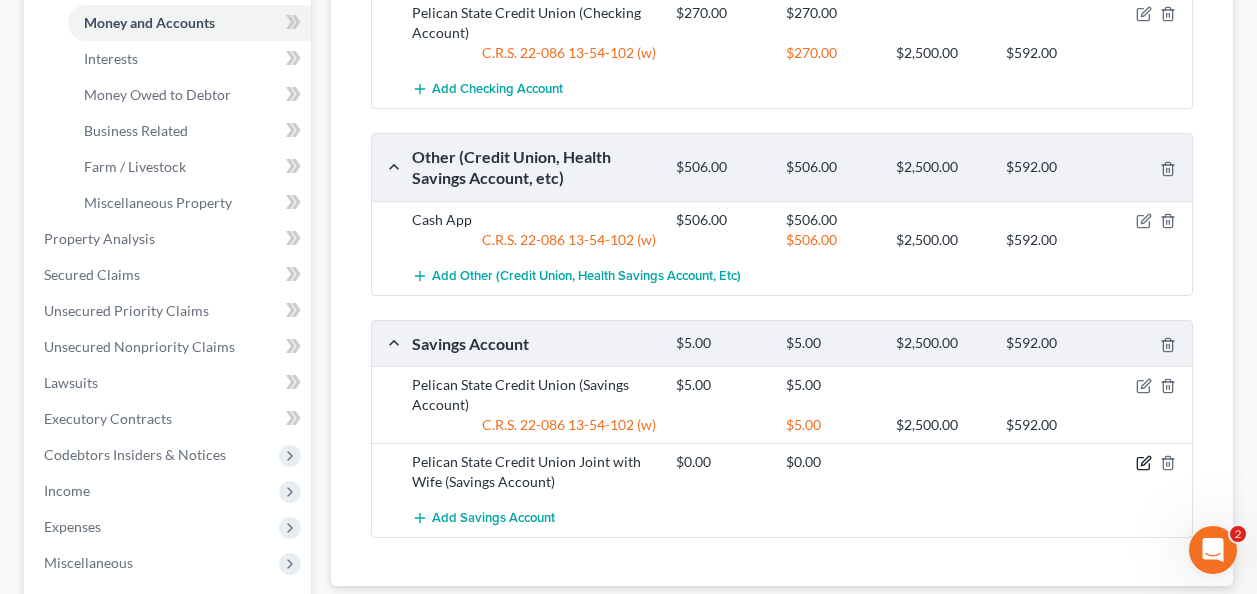 click 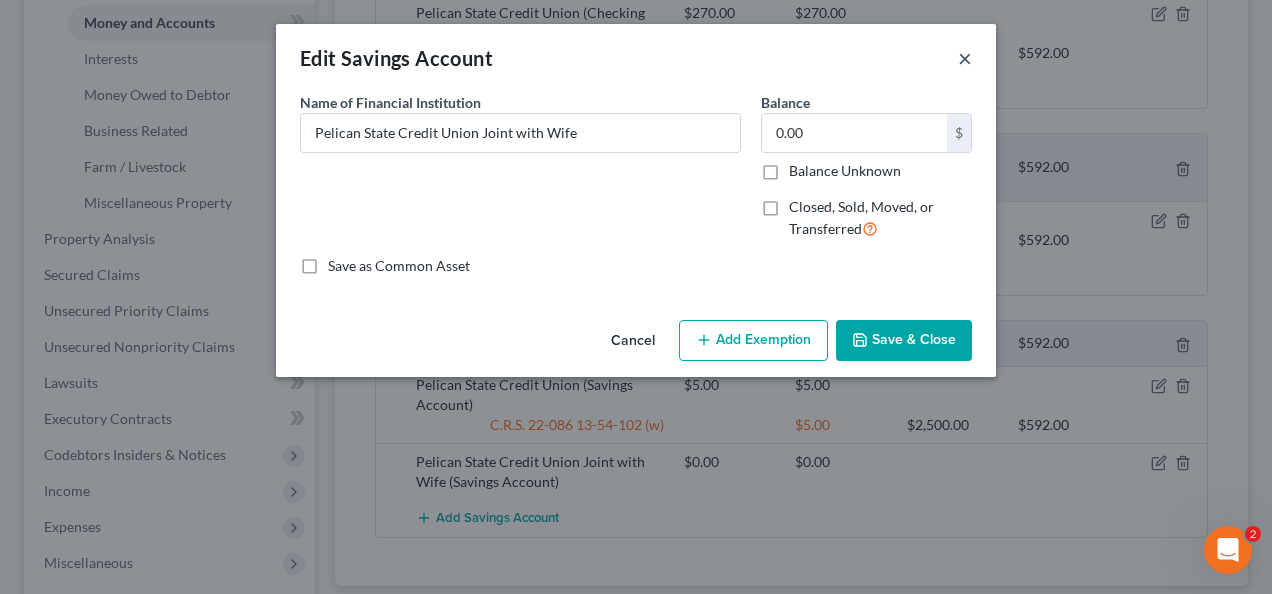 click on "×" at bounding box center (965, 58) 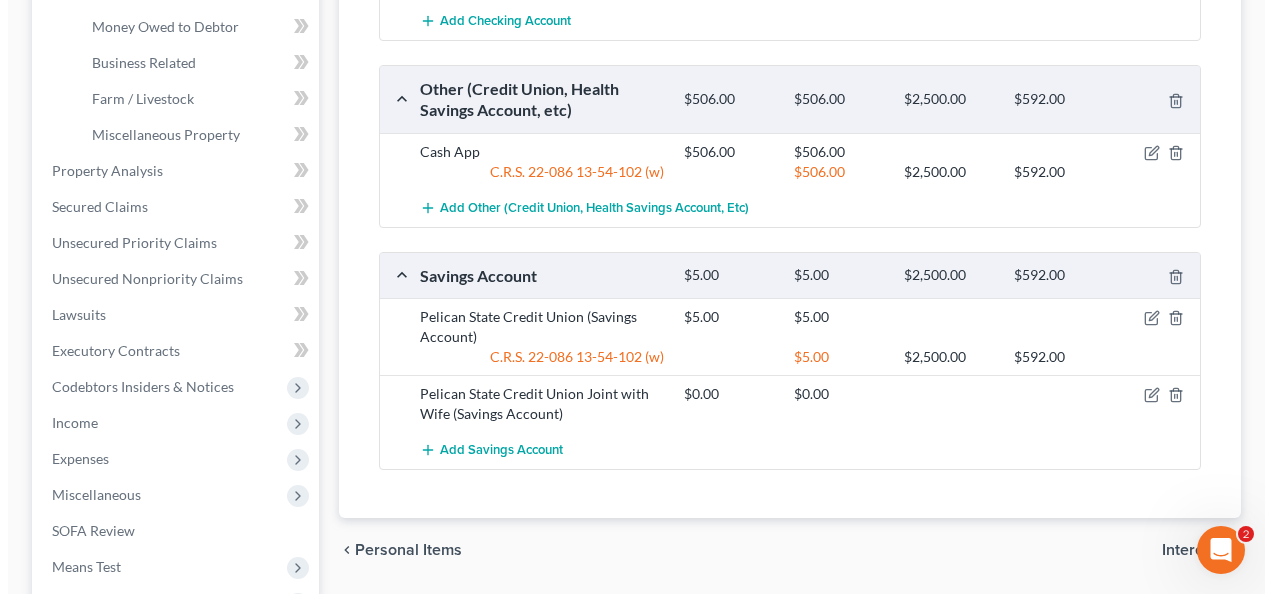 scroll, scrollTop: 627, scrollLeft: 0, axis: vertical 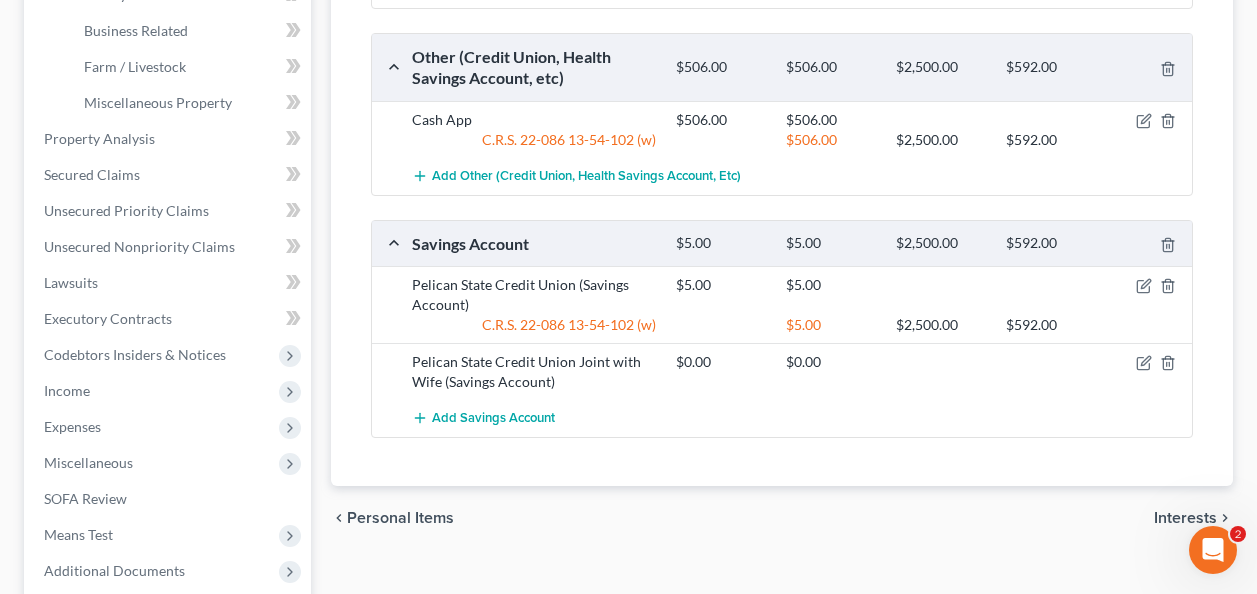 click on "$0.00" at bounding box center (831, 362) 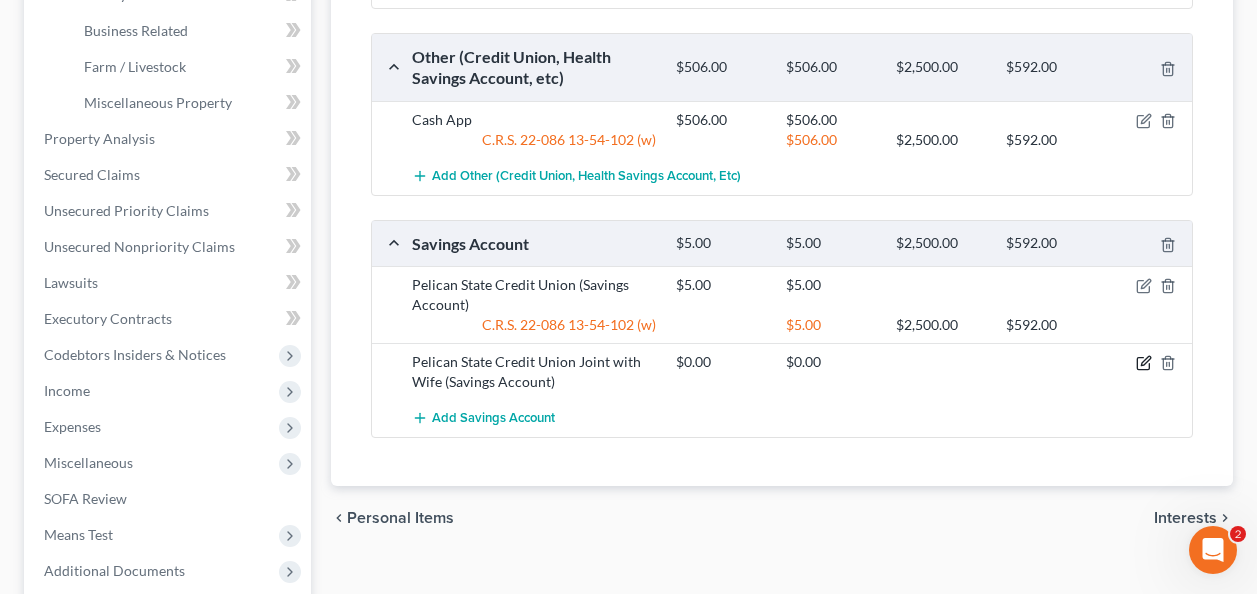 click 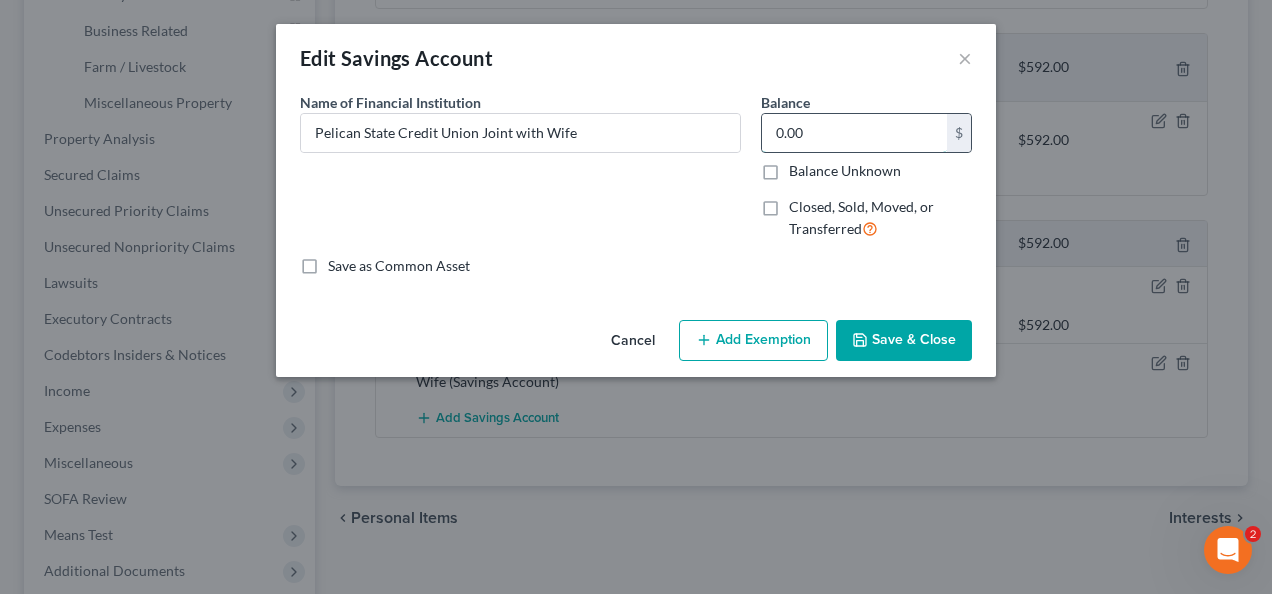 click on "0.00" at bounding box center [854, 133] 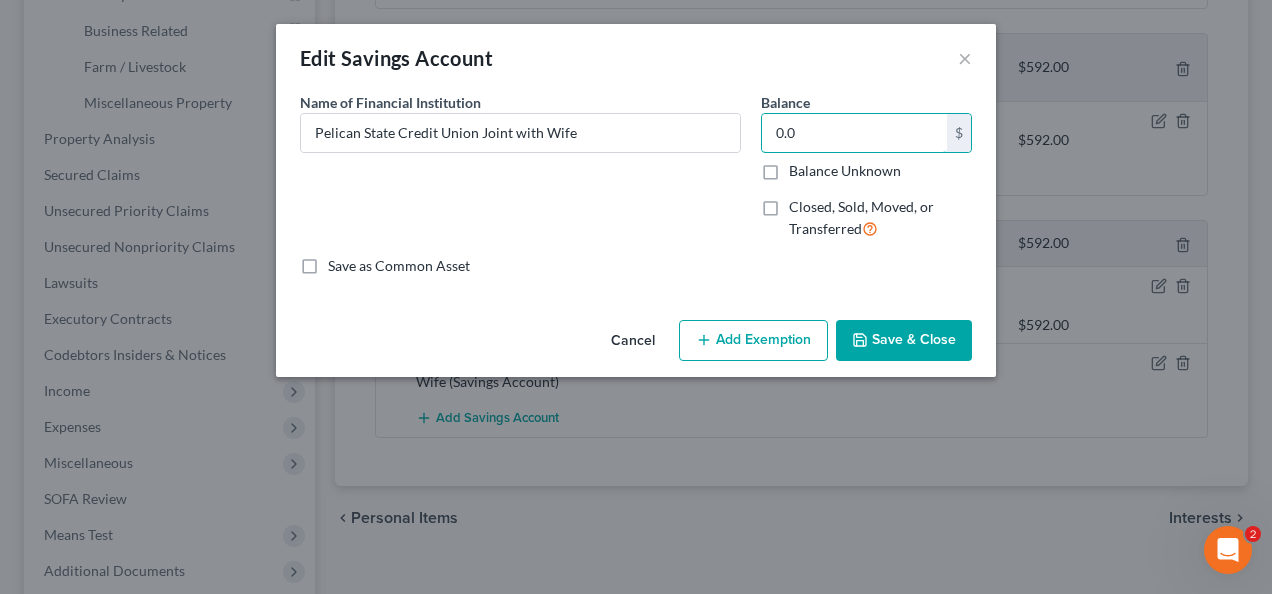 type on "0.00" 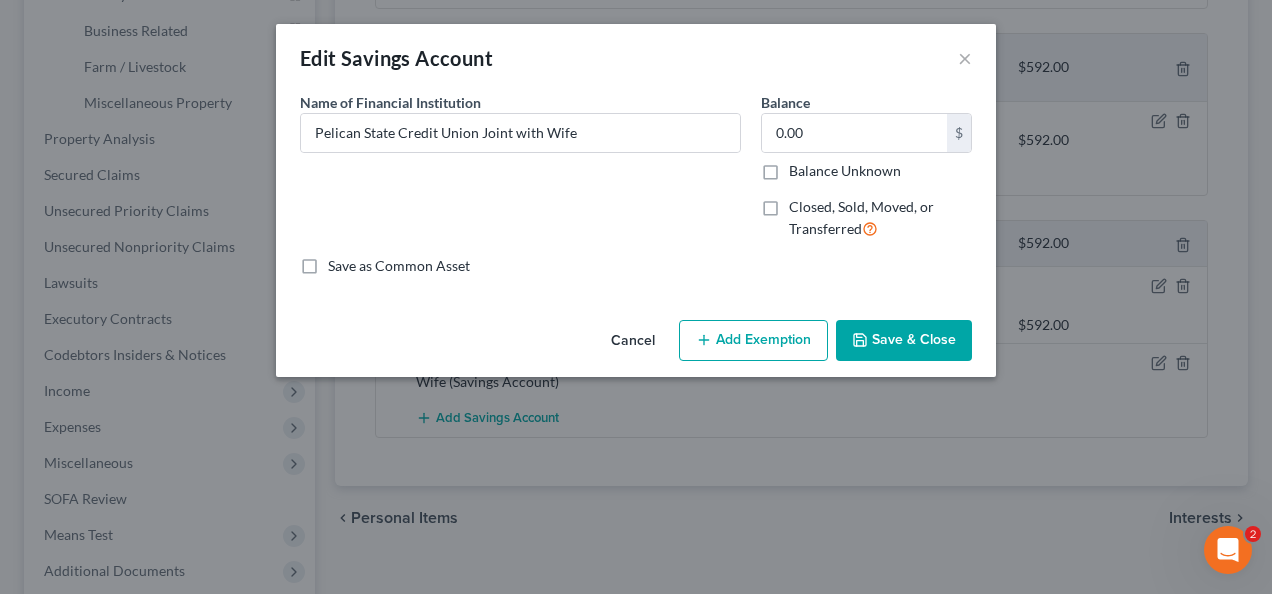 click on "Save & Close" at bounding box center (904, 341) 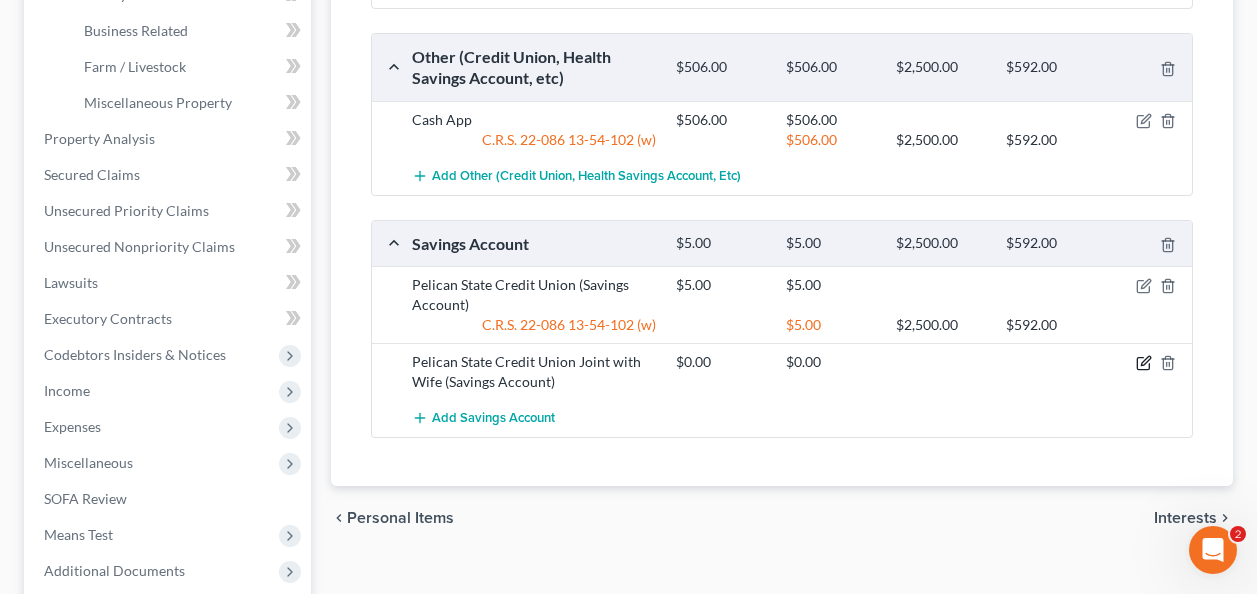 click 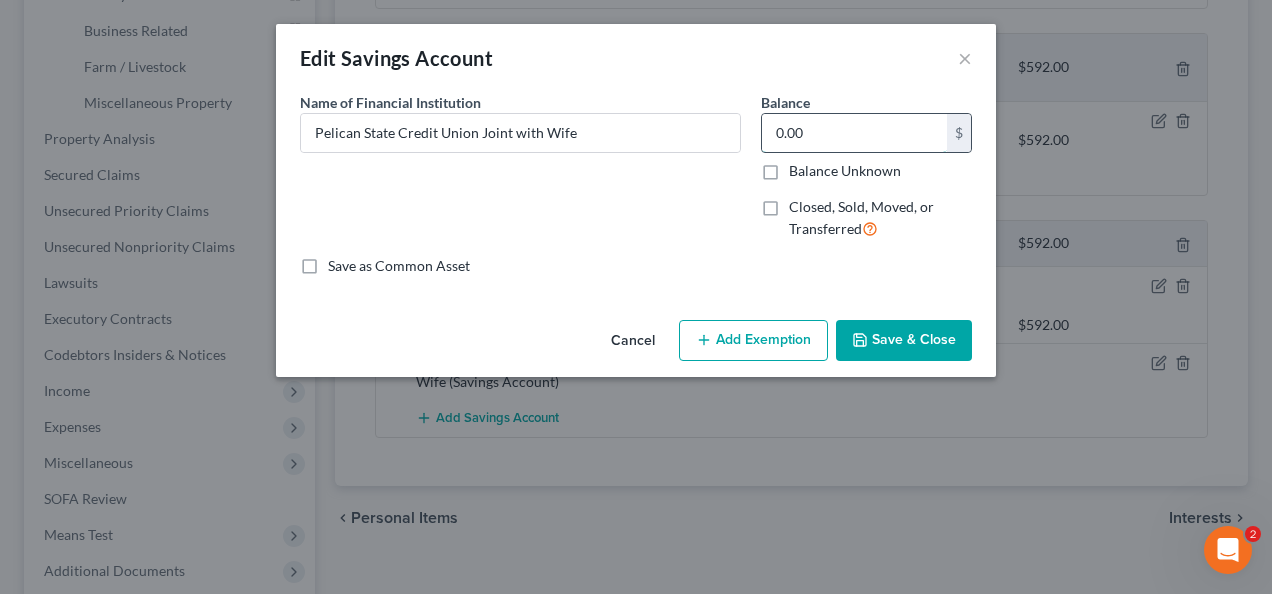 click on "0.00" at bounding box center [854, 133] 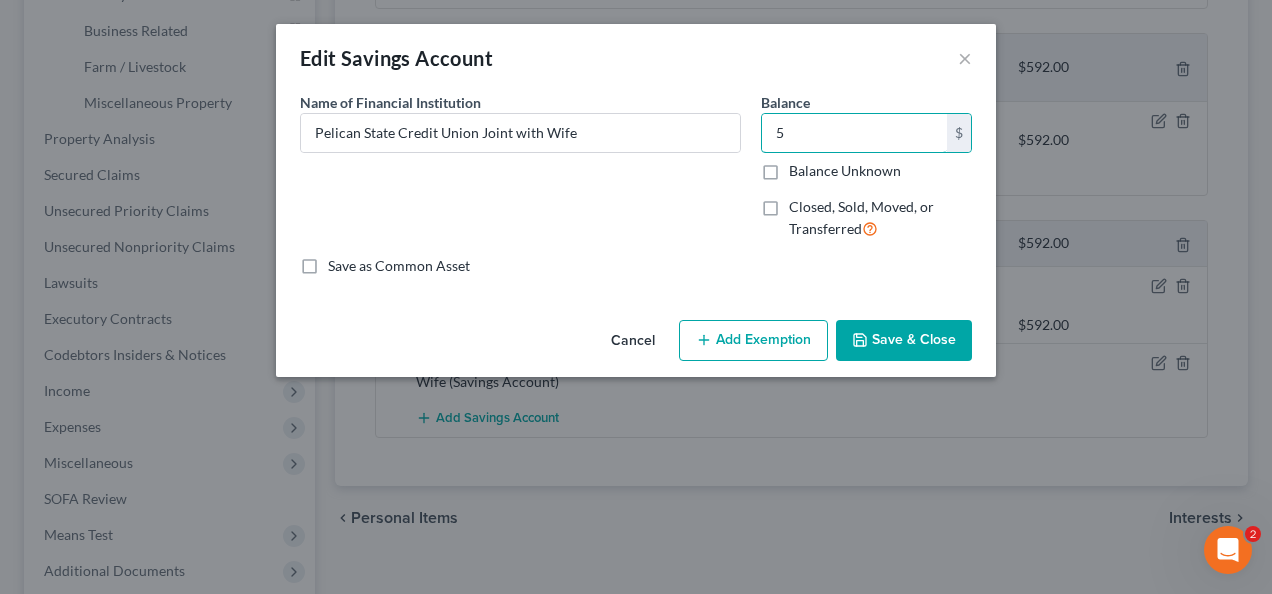 type on "5" 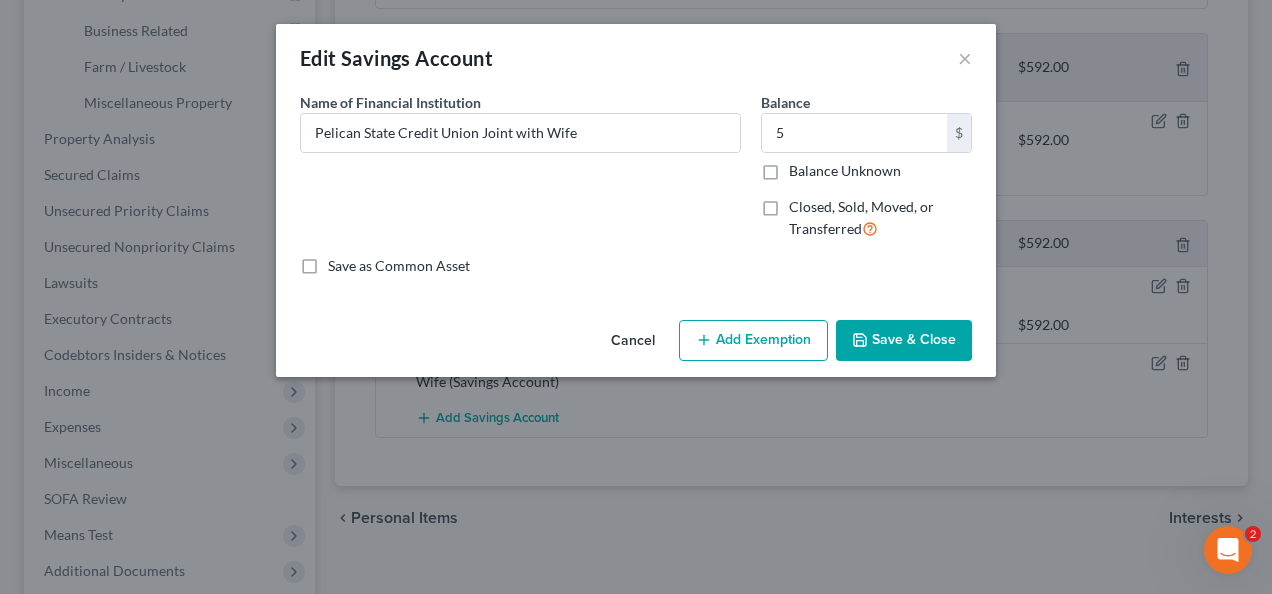 click on "Add Exemption" at bounding box center [753, 341] 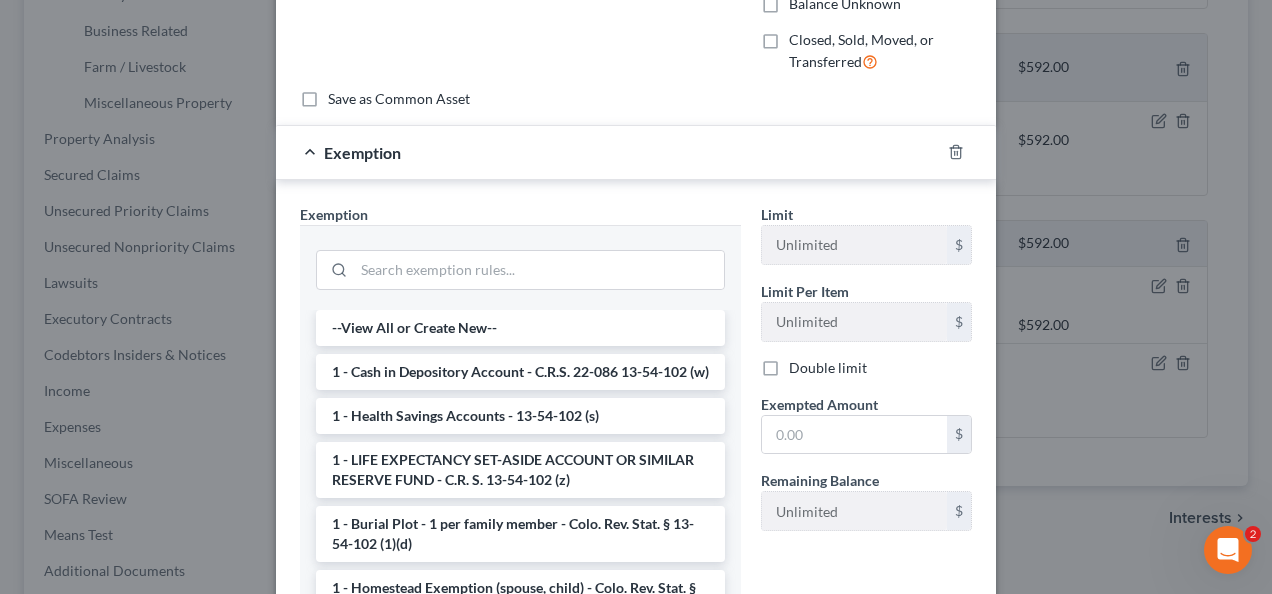 scroll, scrollTop: 200, scrollLeft: 0, axis: vertical 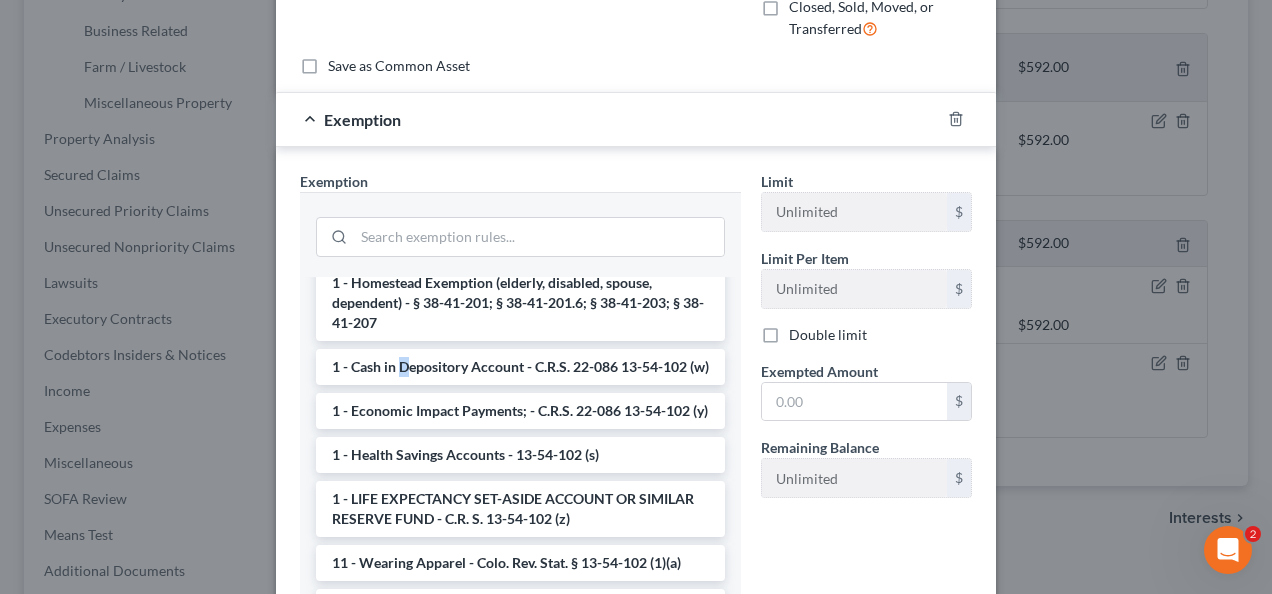 click on "1 - Cash in Depository Account  - C.R.S. 22-086 13-54-102 (w)" at bounding box center [520, 367] 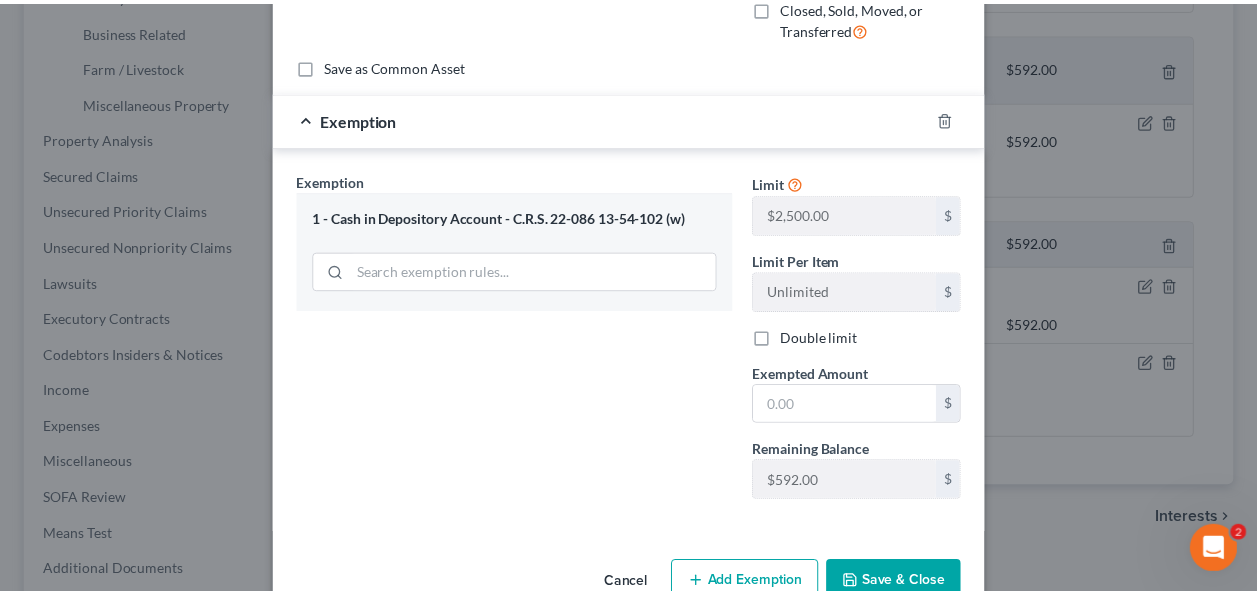 scroll, scrollTop: 250, scrollLeft: 0, axis: vertical 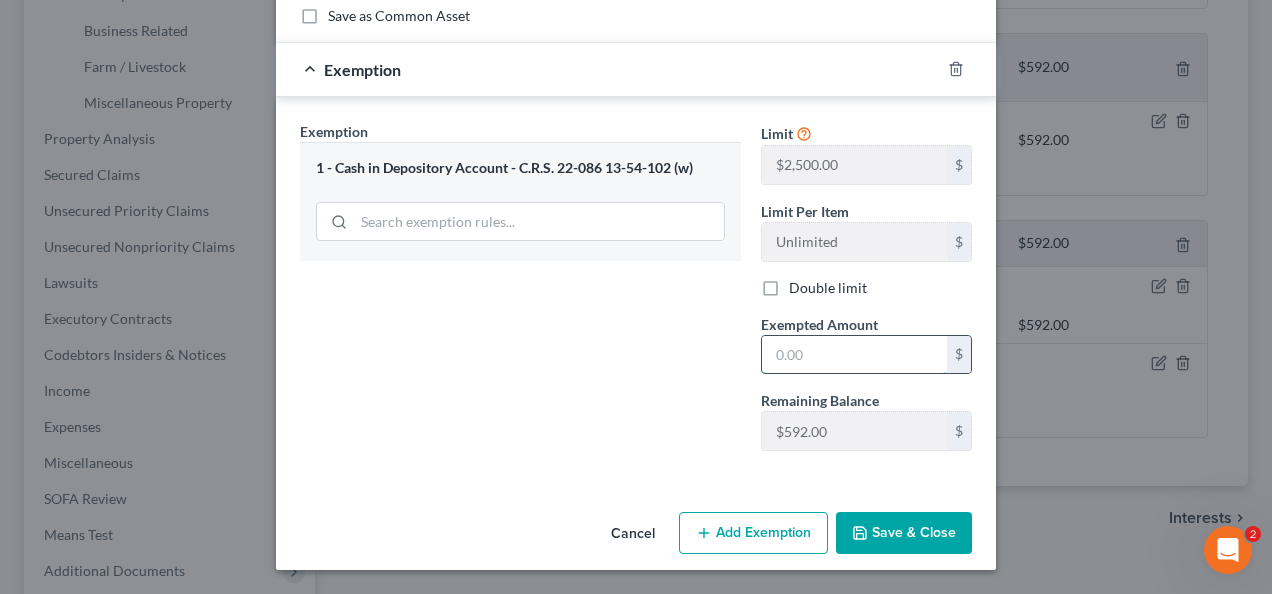 click at bounding box center [854, 355] 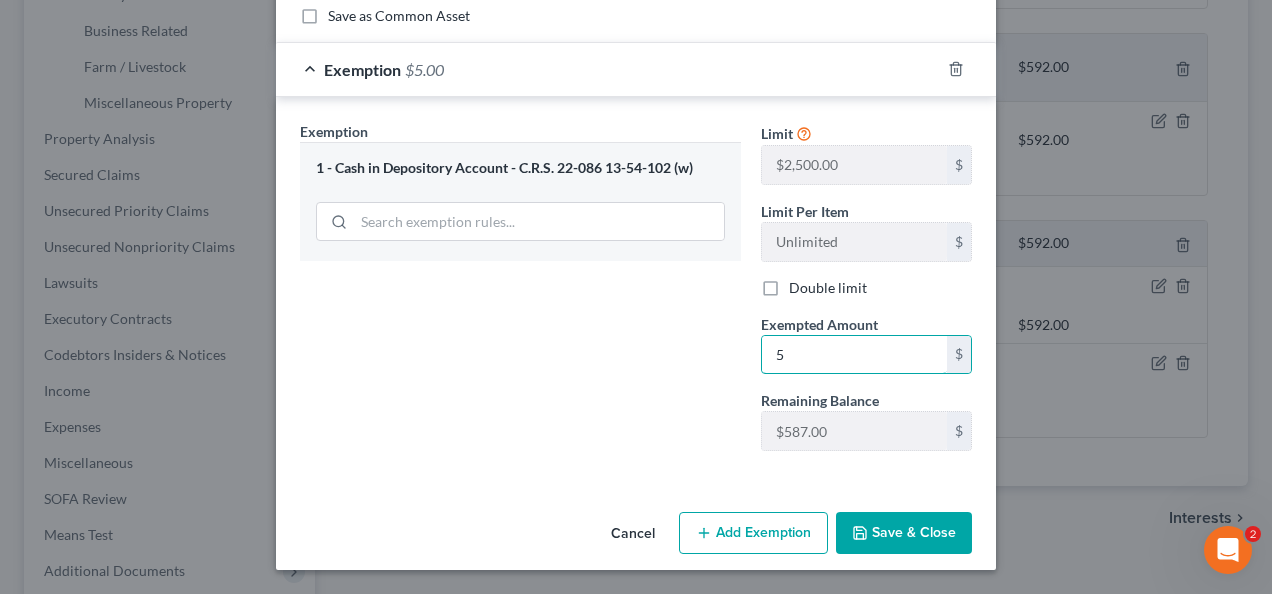type on "5" 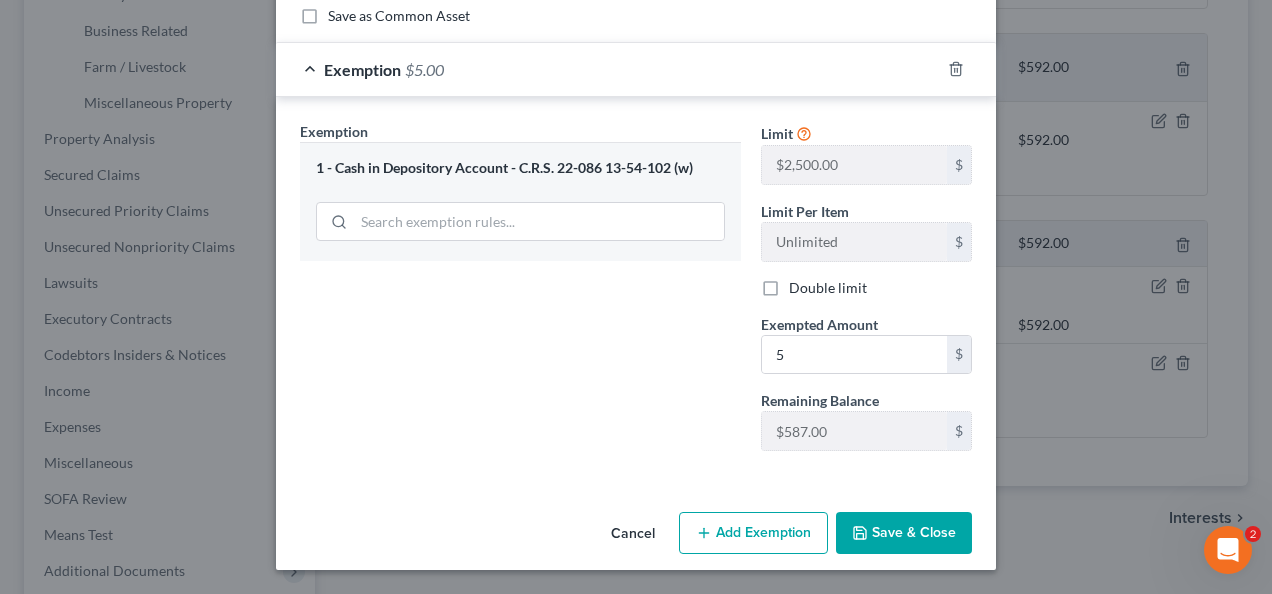 click on "Edit Savings Account  × An exemption set must first be selected from the Filing Information section. Common Asset Select
Name of Financial Institution
*
Pelican State Credit Union Joint with Wife Balance
5.00 $
Balance Unknown
Balance Undetermined
5 $
Balance Unknown
Closed, Sold, Moved, or Transferred  Save as Common Asset
Exemption $5.00
Exemption Set must be selected for CA.
Exemption
*
1 - Cash in Depository Account  - C.R.S. 22-086 13-54-102 (w)         Limit     $2,500.00 $ Limit Per Item Unlimited $ Double limit
Exempted Amount
*
5 $ Remaining Balance $592.00 $
Cancel Add Exemption Save & Close" at bounding box center [636, 297] 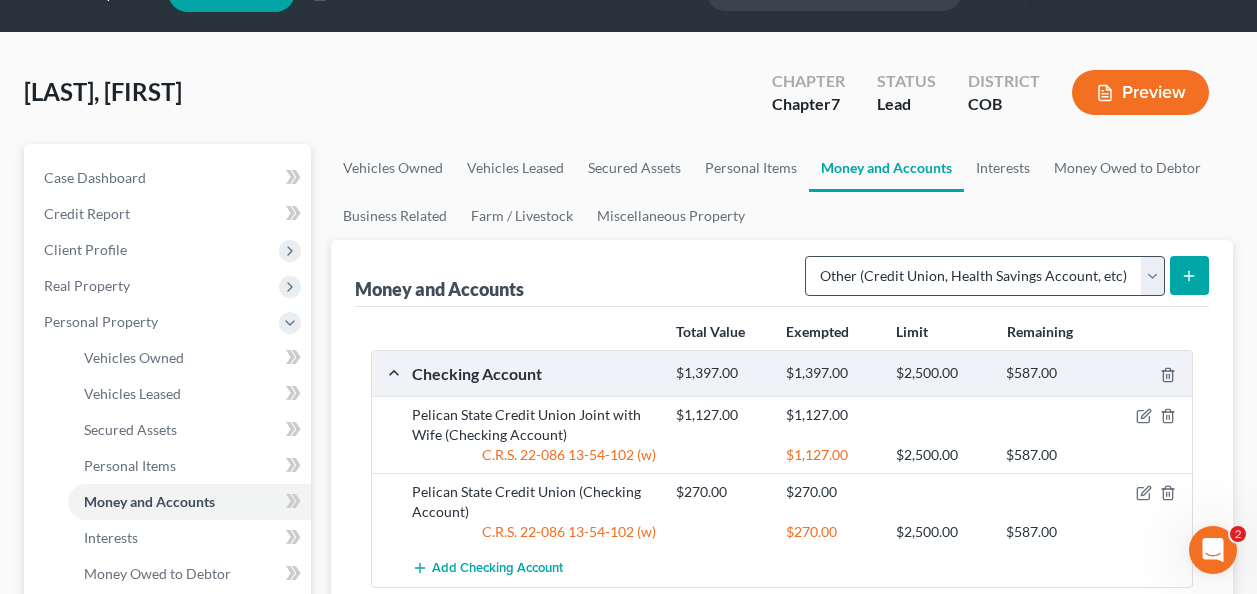 scroll, scrollTop: 0, scrollLeft: 0, axis: both 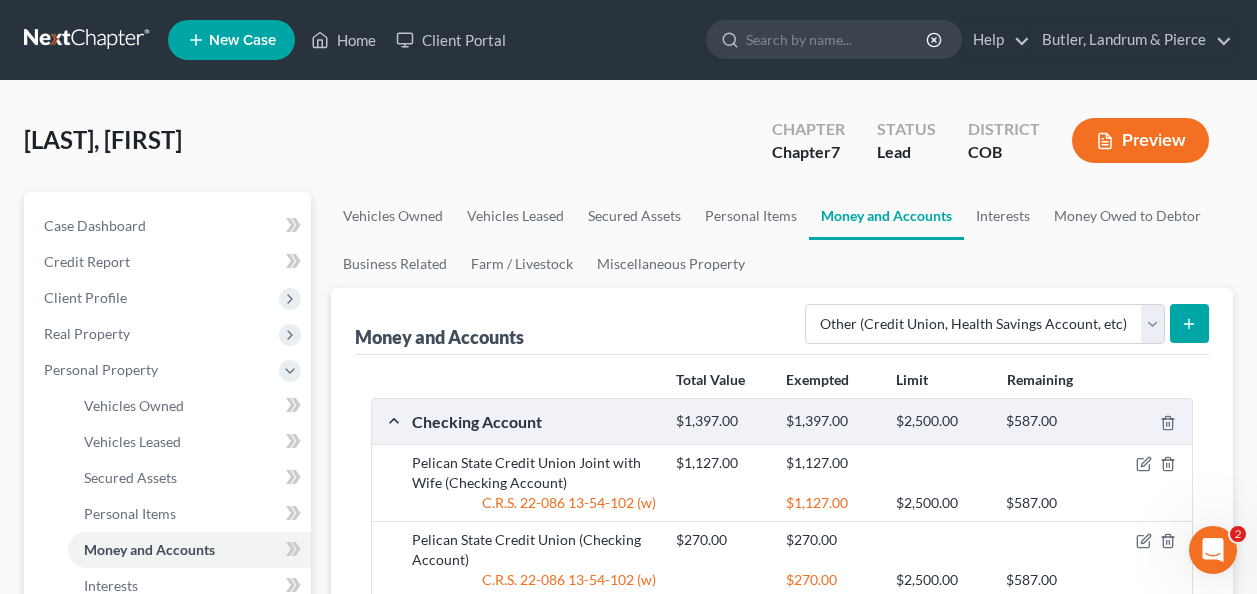 click 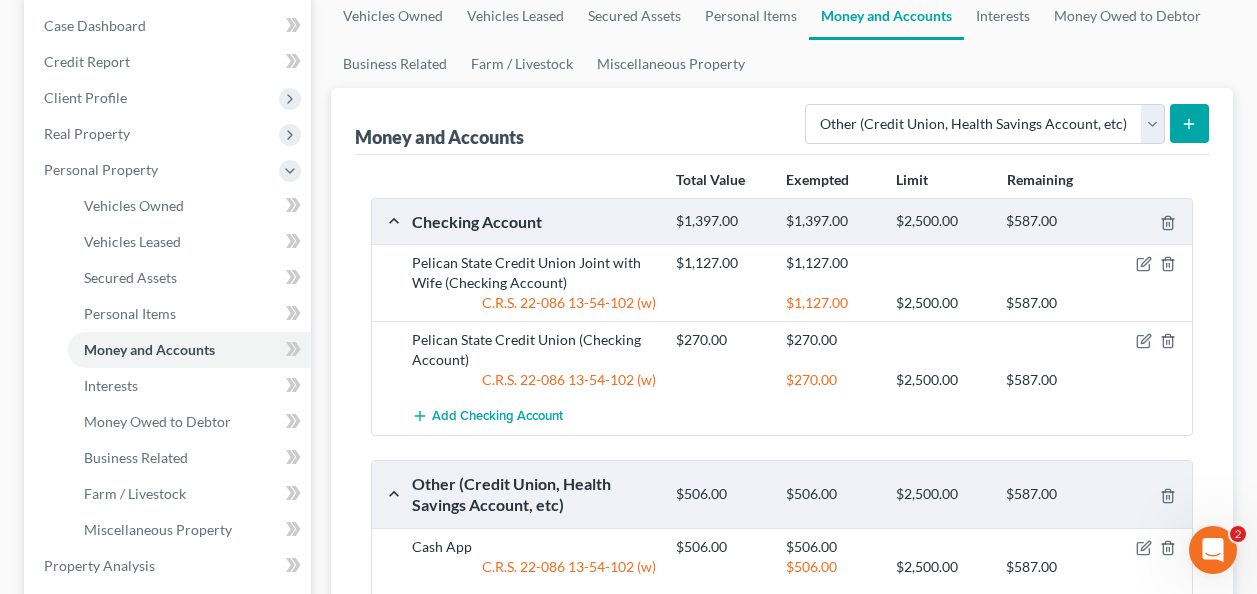 scroll, scrollTop: 100, scrollLeft: 0, axis: vertical 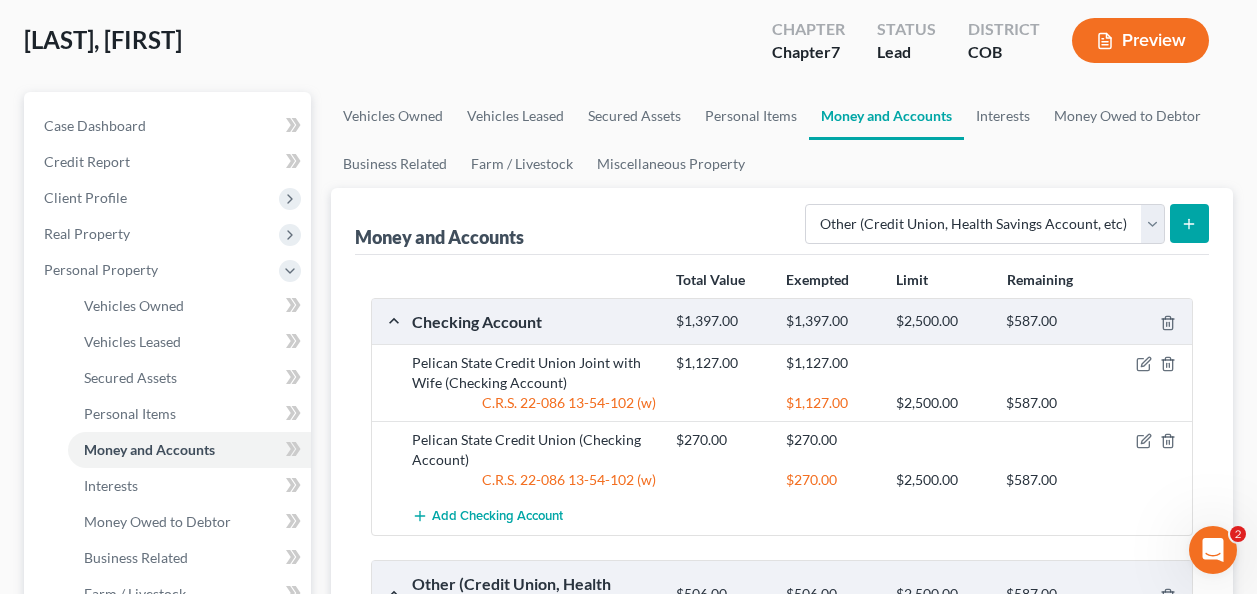 click on "Money and Accounts" at bounding box center (886, 116) 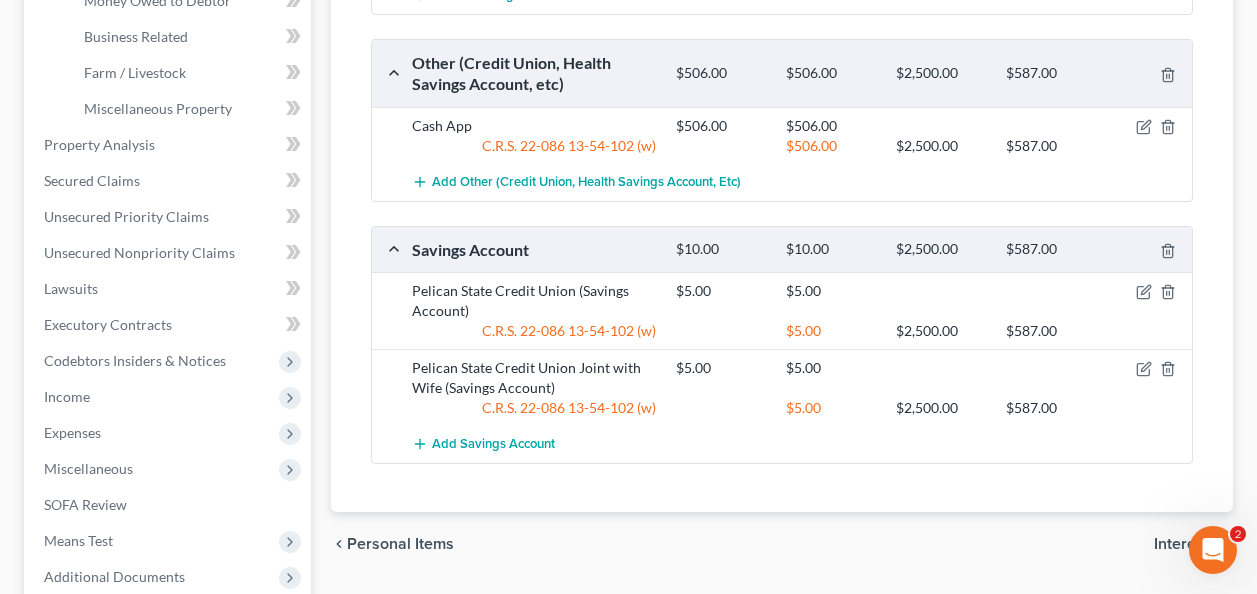 scroll, scrollTop: 800, scrollLeft: 0, axis: vertical 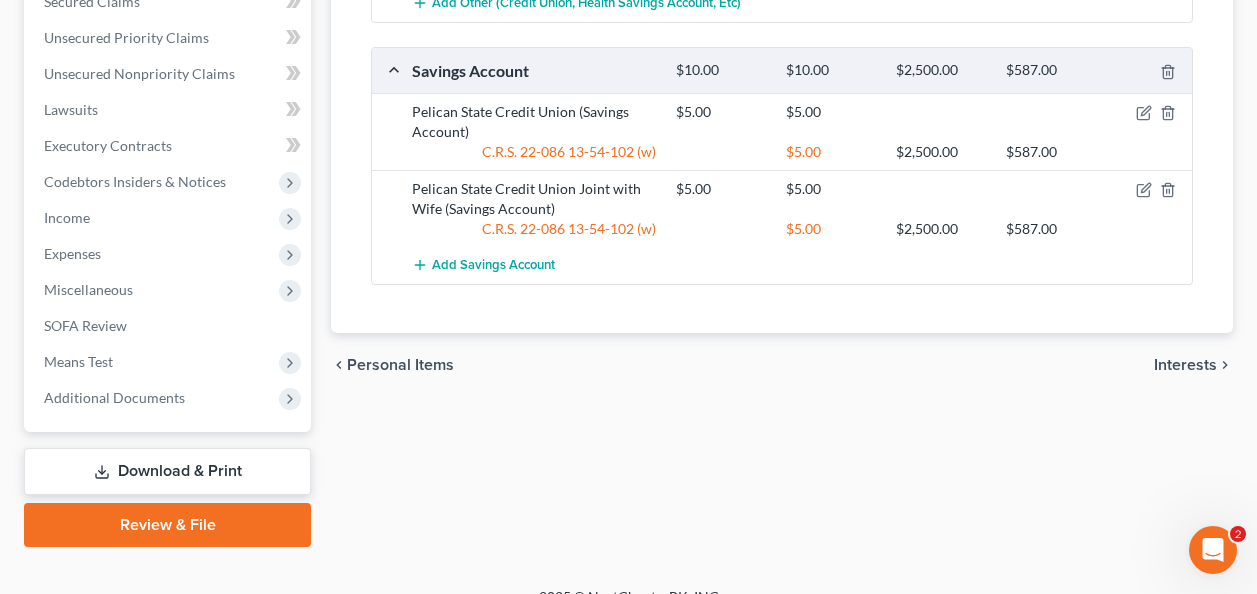 click on "Personal Items" at bounding box center (400, 365) 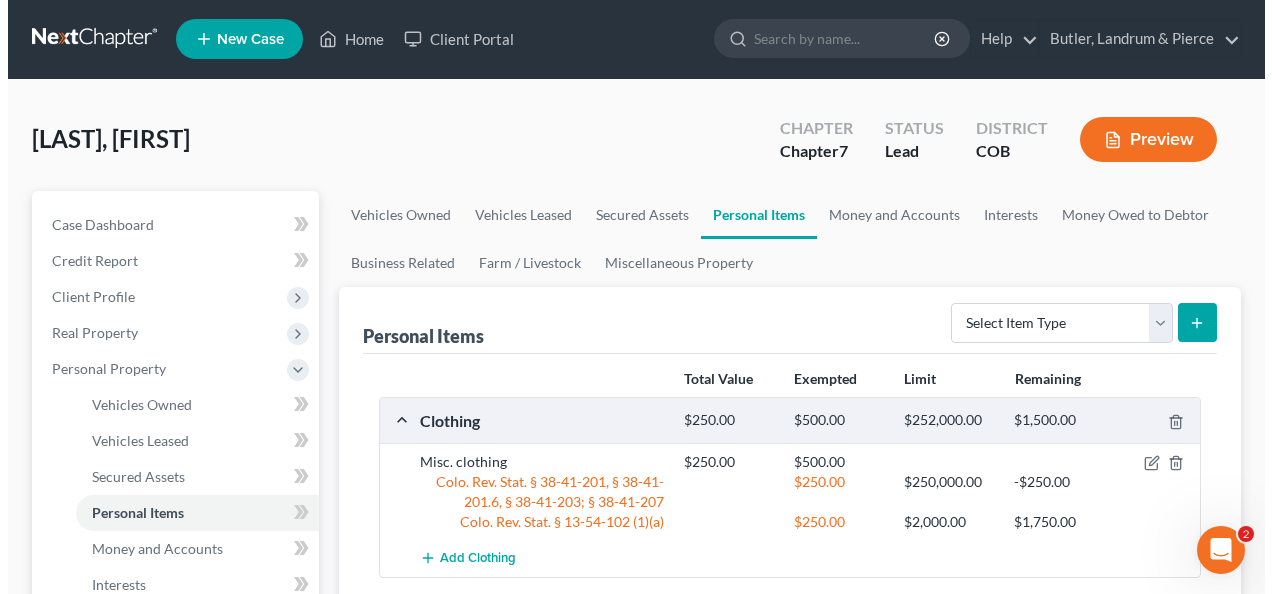 scroll, scrollTop: 0, scrollLeft: 0, axis: both 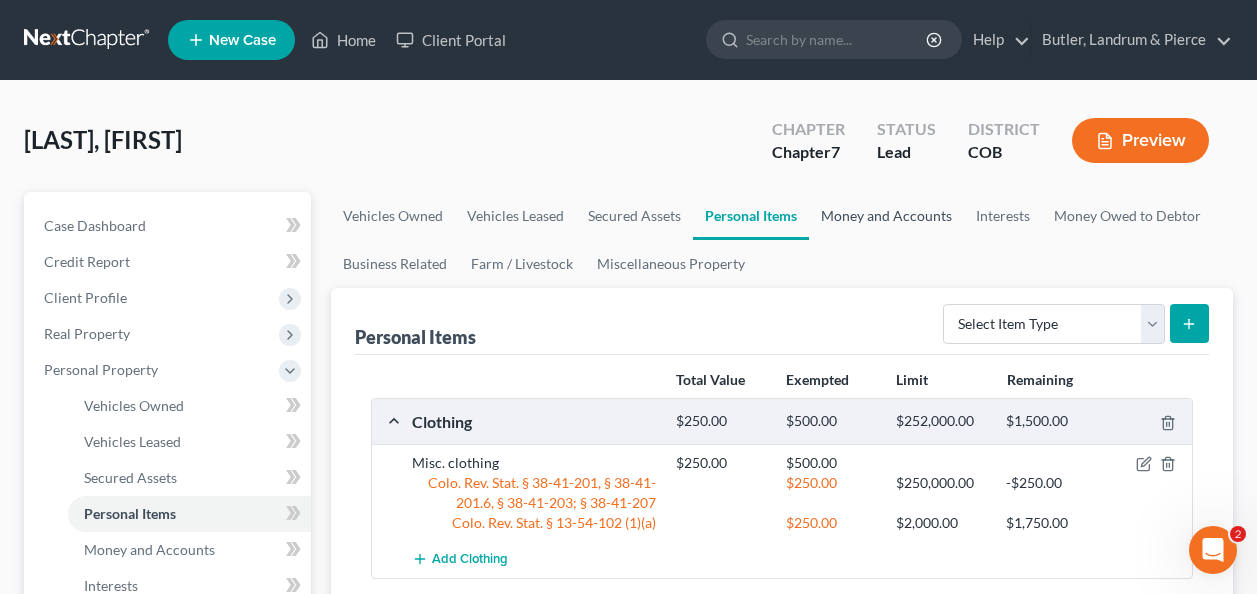 click on "Money and Accounts" at bounding box center [886, 216] 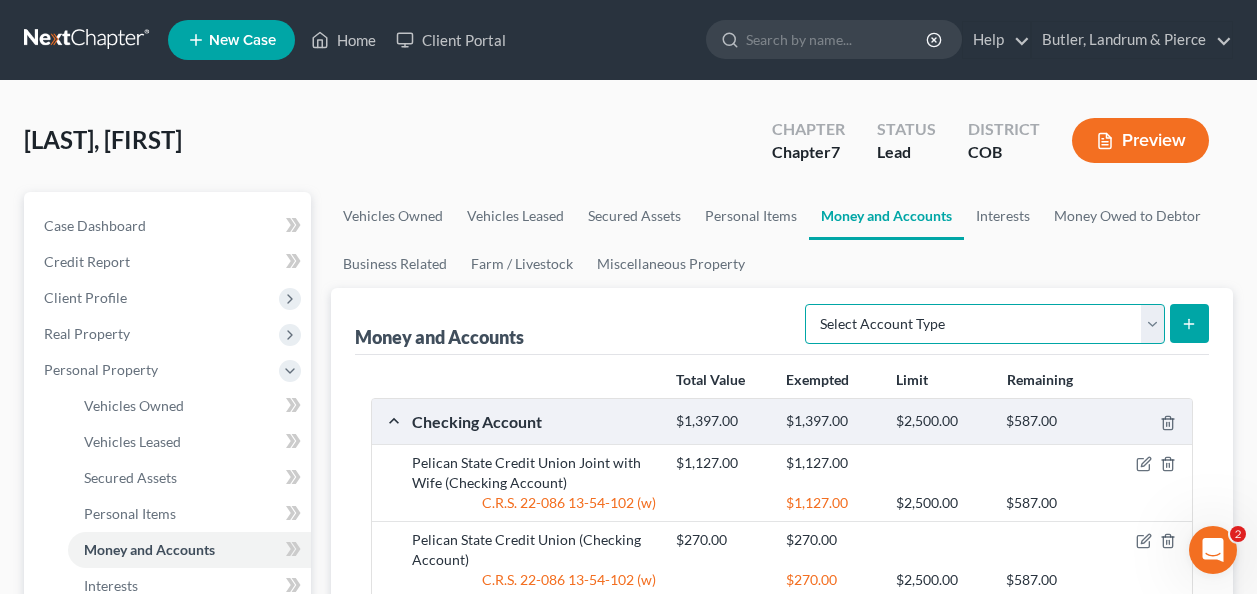 click on "Select Account Type Brokerage Cash on Hand Certificates of Deposit Checking Account Money Market Other (Credit Union, Health Savings Account, etc) Safe Deposit Box Savings Account Security Deposits or Prepayments" at bounding box center [985, 324] 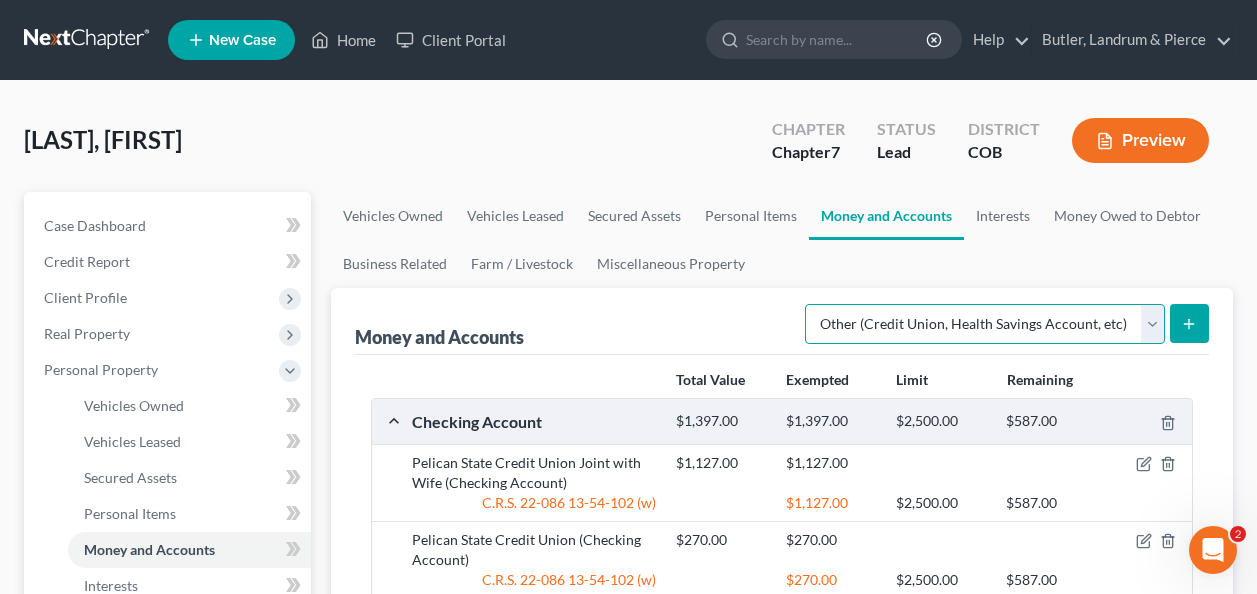 click on "Select Account Type Brokerage Cash on Hand Certificates of Deposit Checking Account Money Market Other (Credit Union, Health Savings Account, etc) Safe Deposit Box Savings Account Security Deposits or Prepayments" at bounding box center [985, 324] 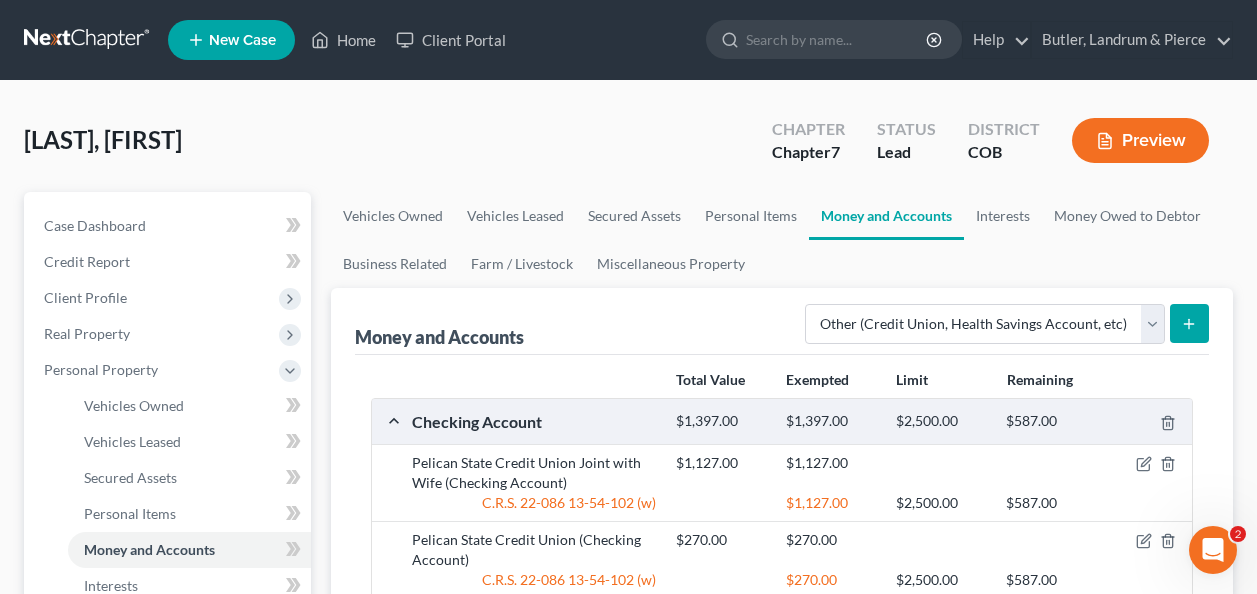 click 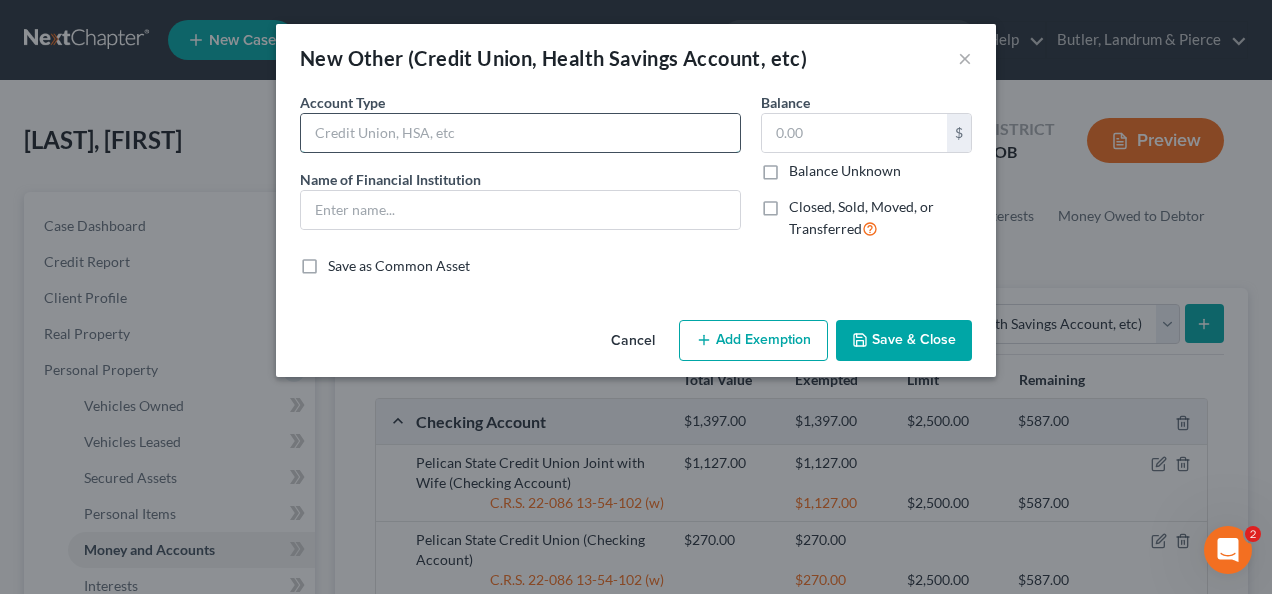 click at bounding box center [520, 133] 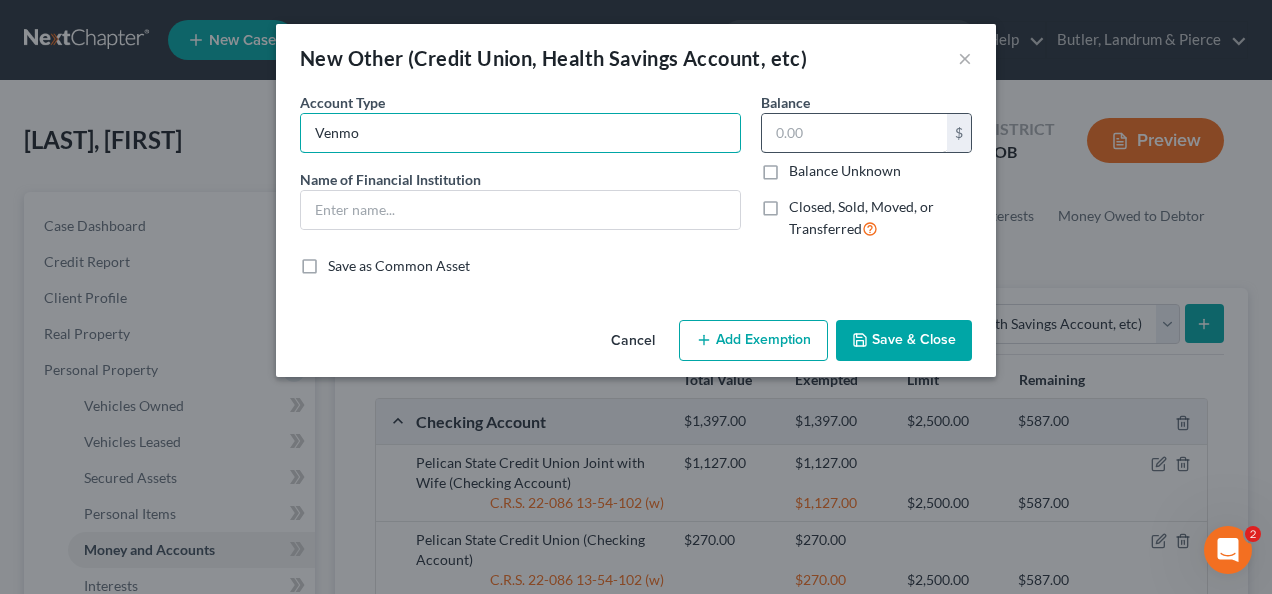 type on "Venmo" 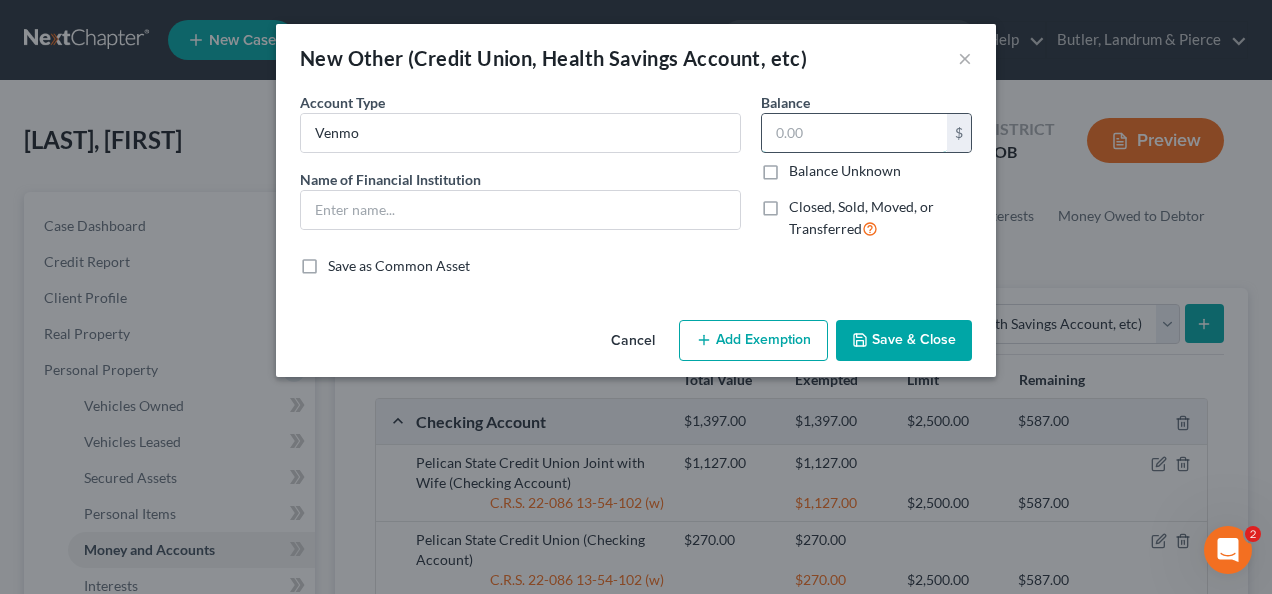 click at bounding box center (854, 133) 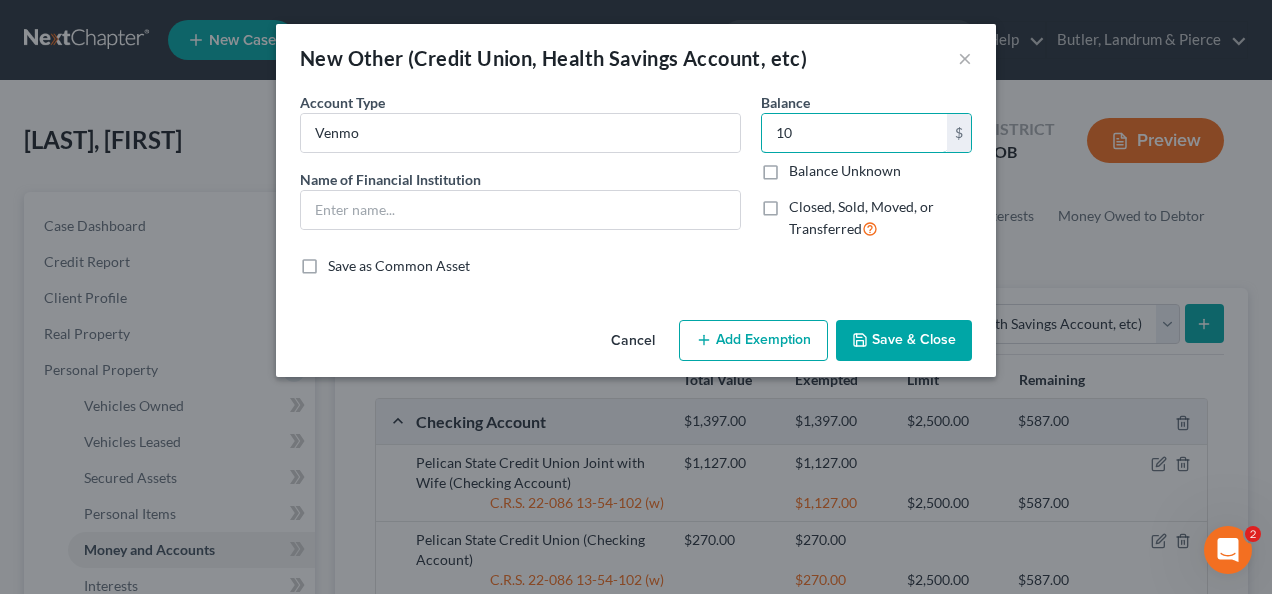 type on "10" 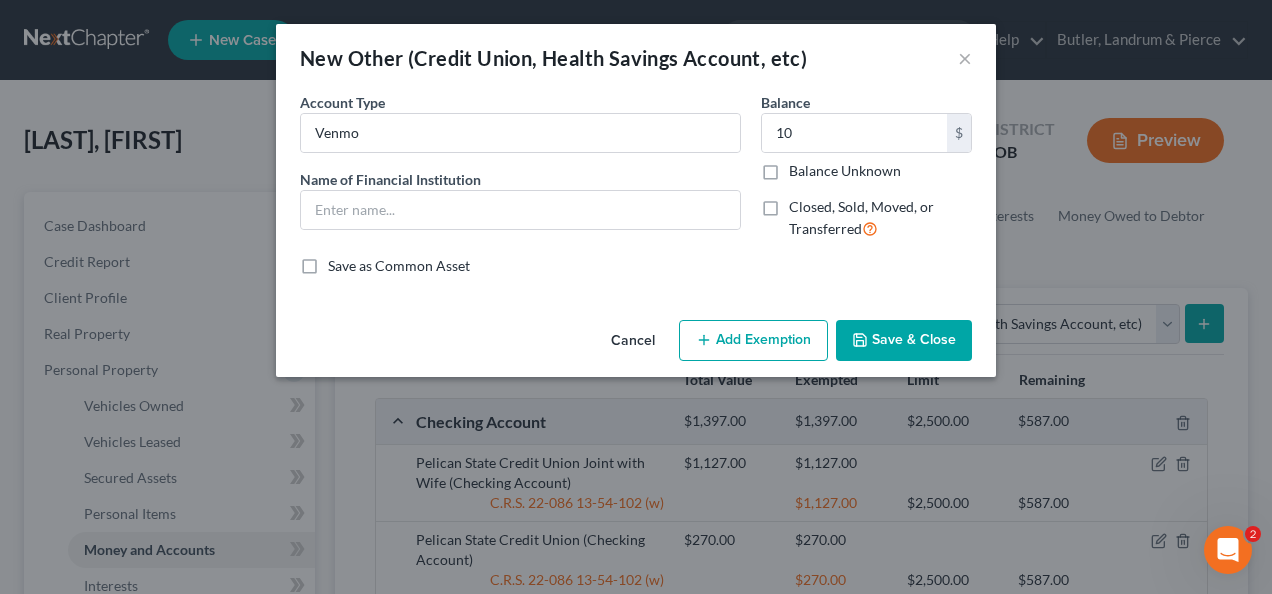 click on "Add Exemption" at bounding box center (753, 341) 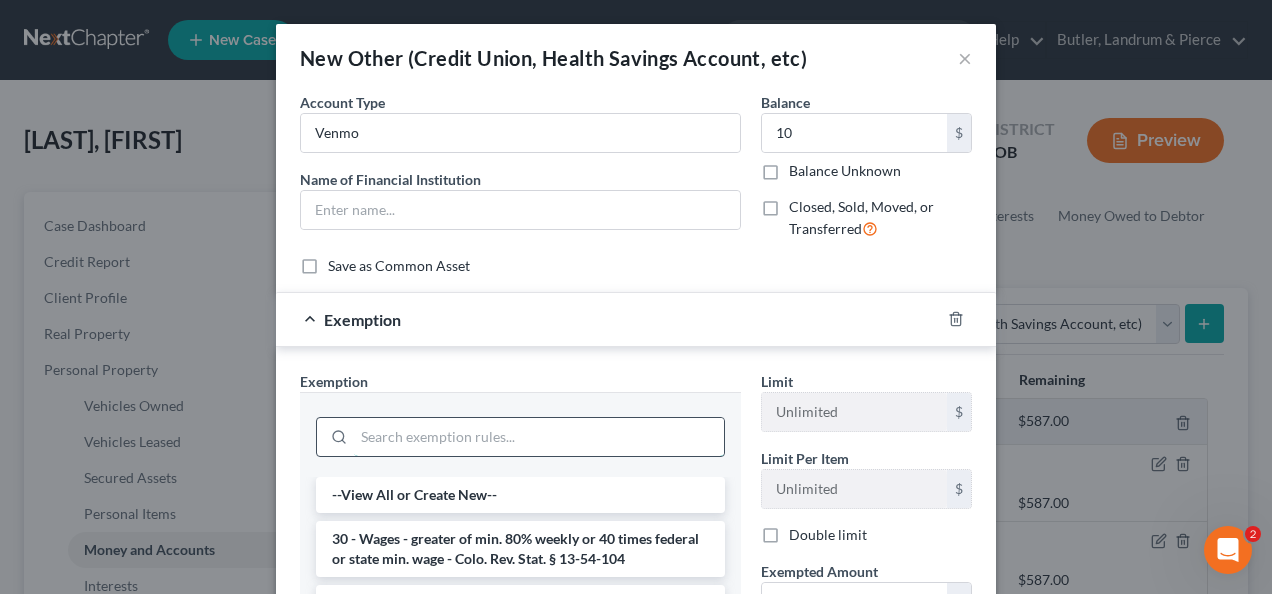 click at bounding box center (539, 437) 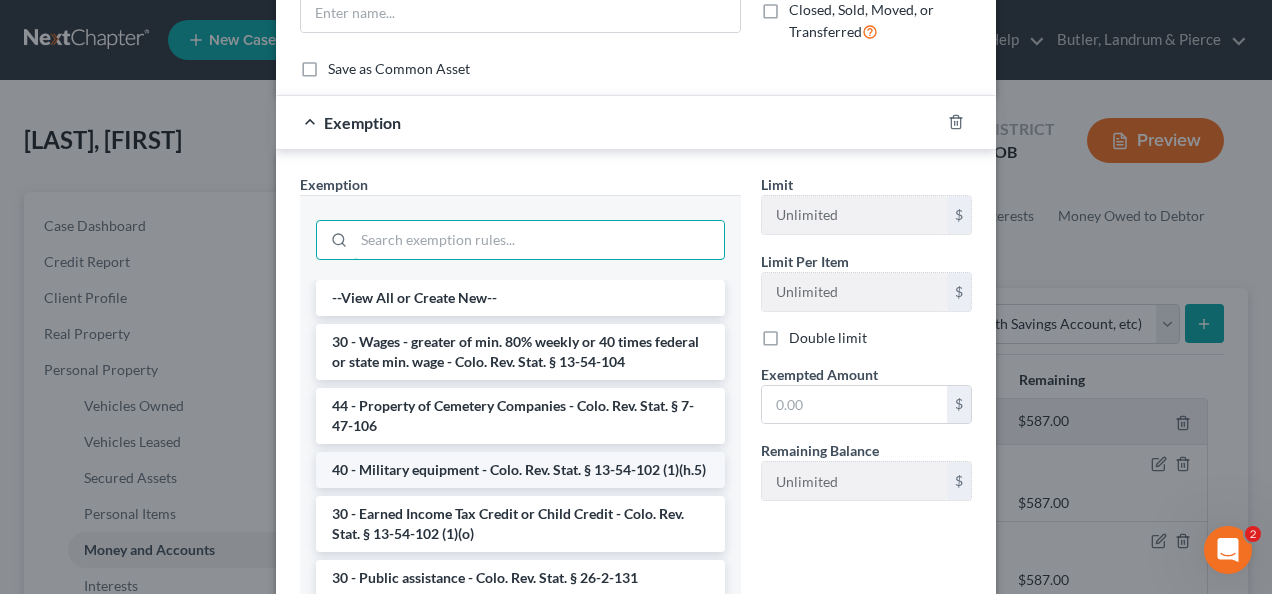 scroll, scrollTop: 200, scrollLeft: 0, axis: vertical 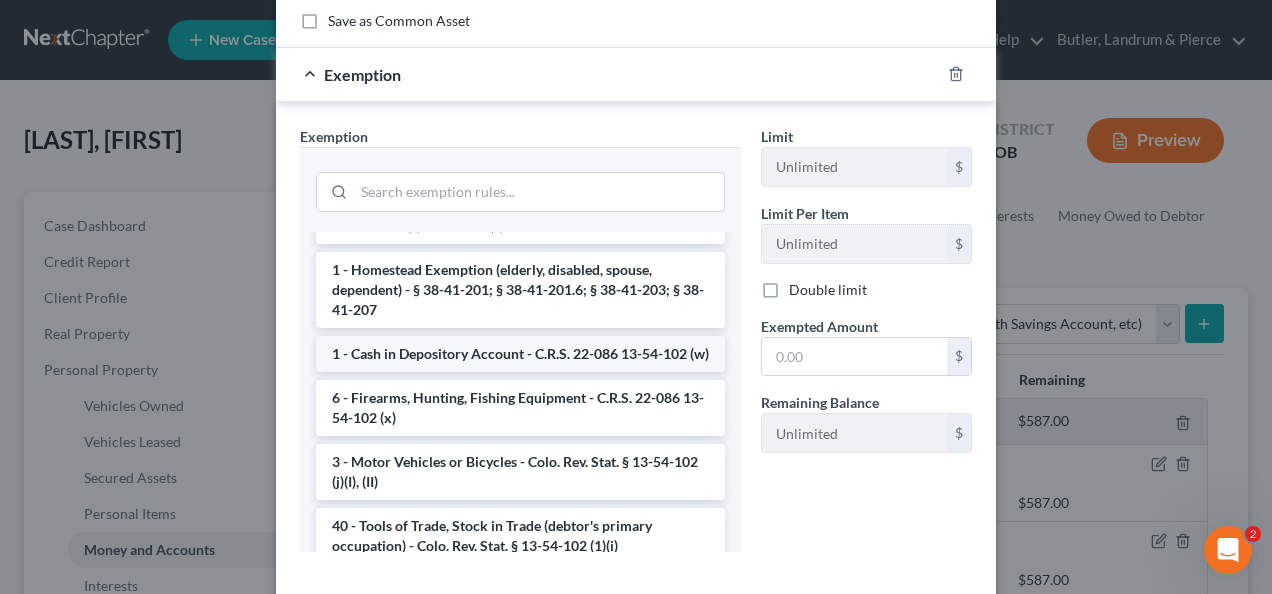 click on "1 - Cash in Depository Account  - C.R.S. 22-086 13-54-102 (w)" at bounding box center [520, 354] 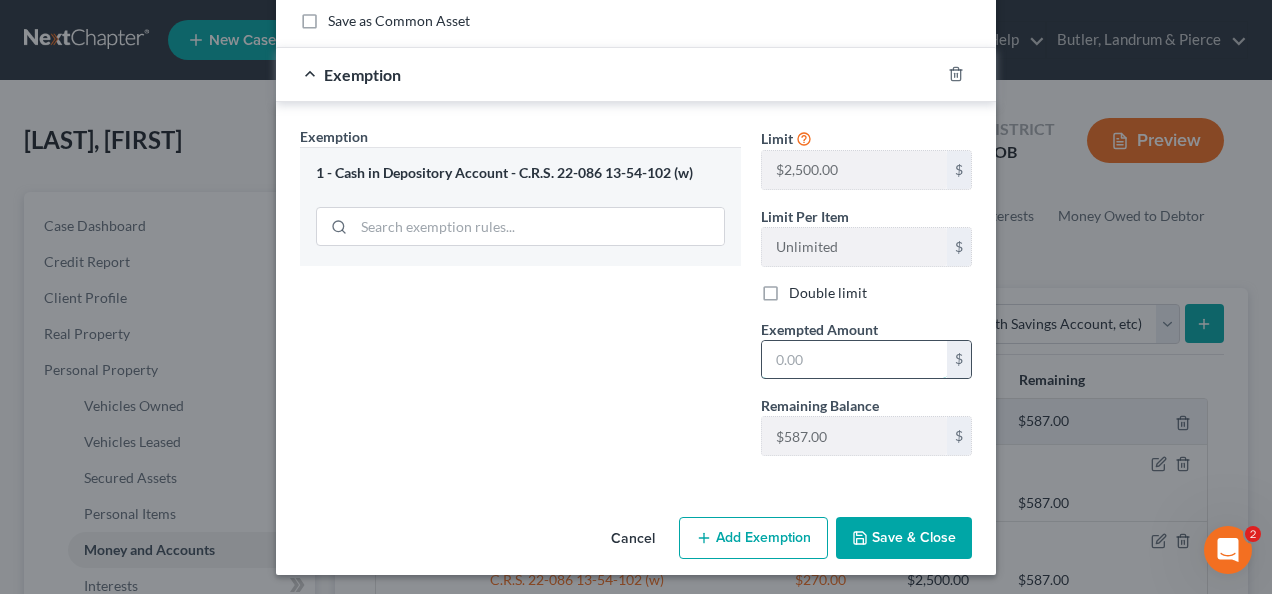 click at bounding box center [854, 360] 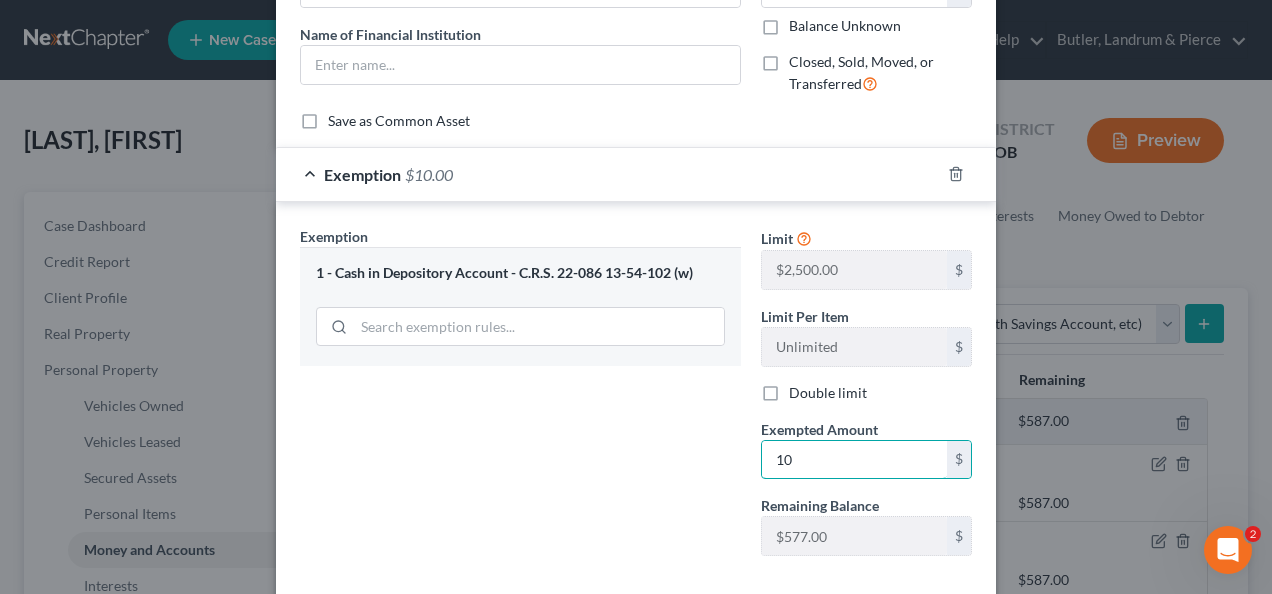 scroll, scrollTop: 250, scrollLeft: 0, axis: vertical 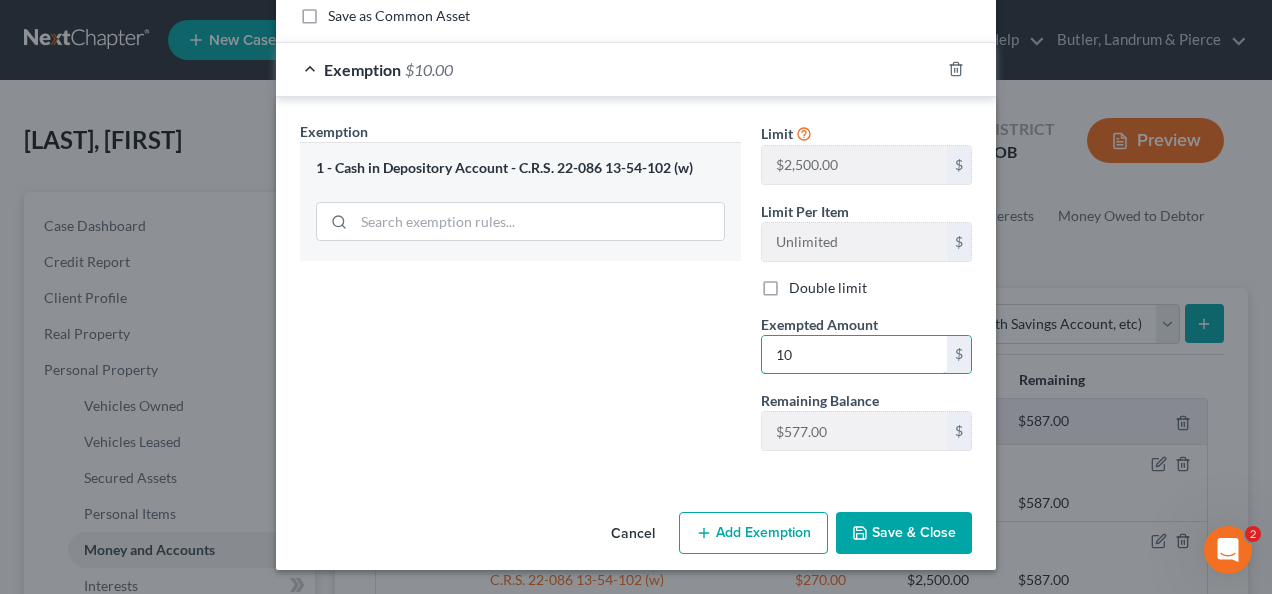 type on "10" 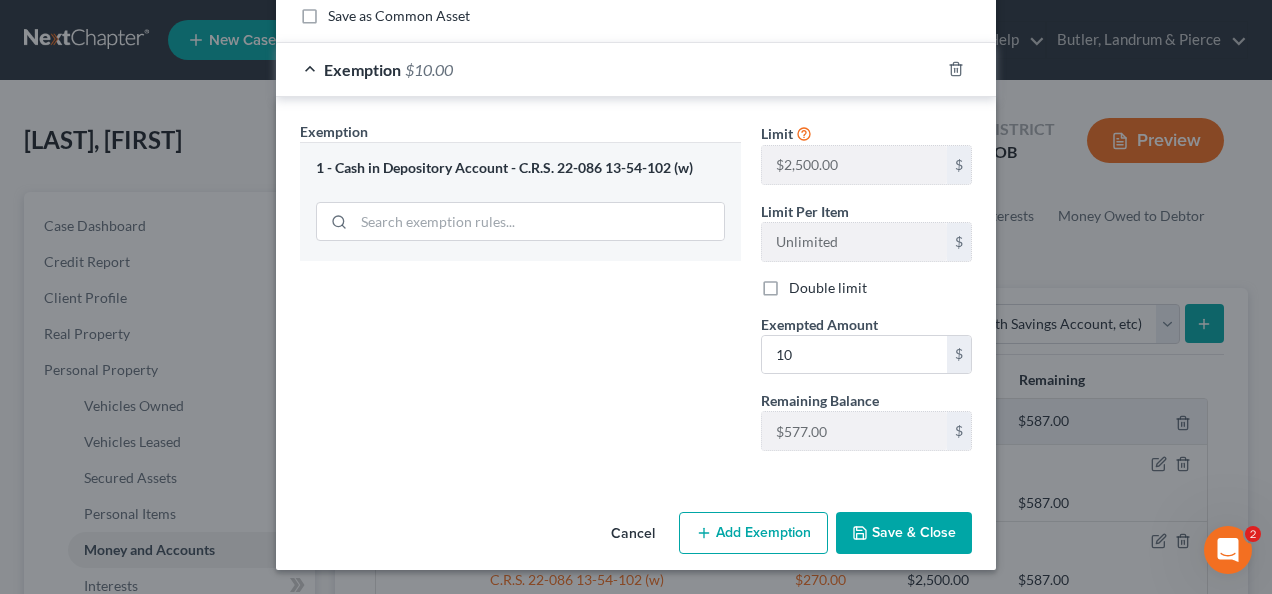 click on "Save & Close" at bounding box center [904, 533] 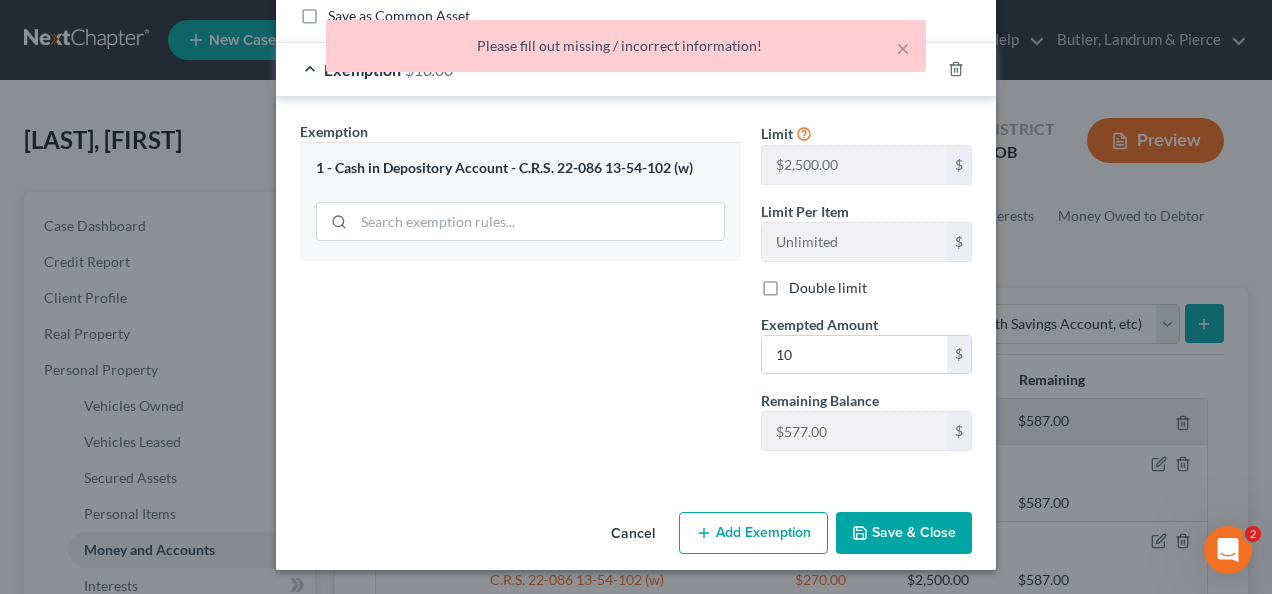 click on "Exemption Set must be selected for CA.
Exemption
*
1 - Cash in Depository Account  - C.R.S. 22-086 13-54-102 (w)" at bounding box center [520, 294] 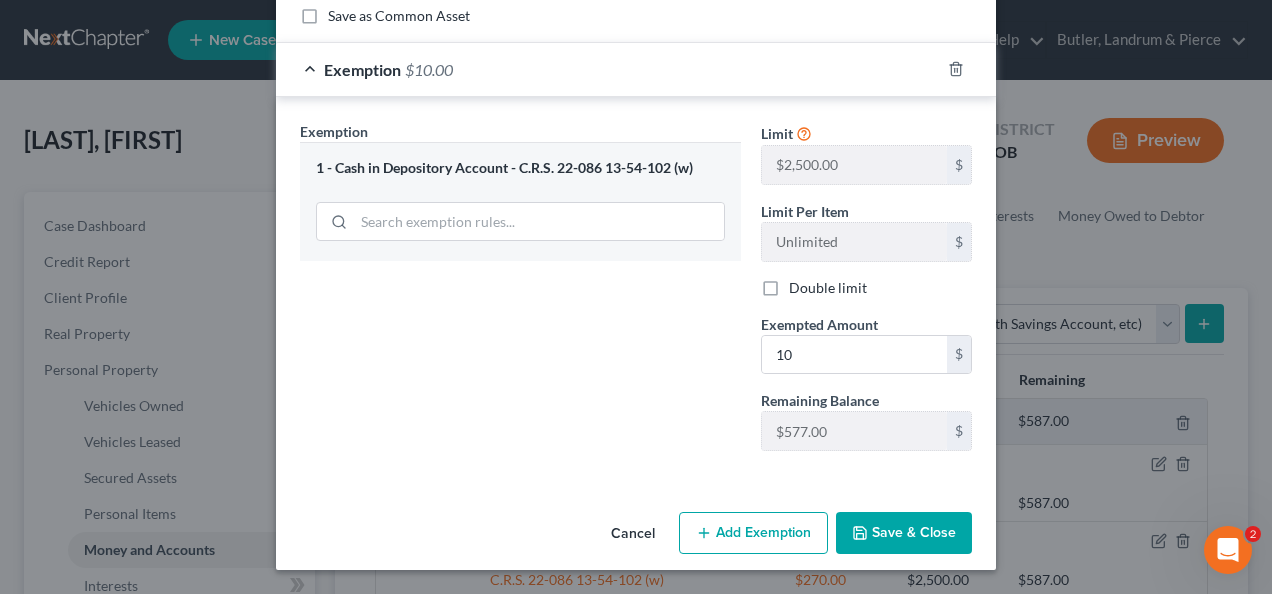 click on "Save & Close" at bounding box center (904, 533) 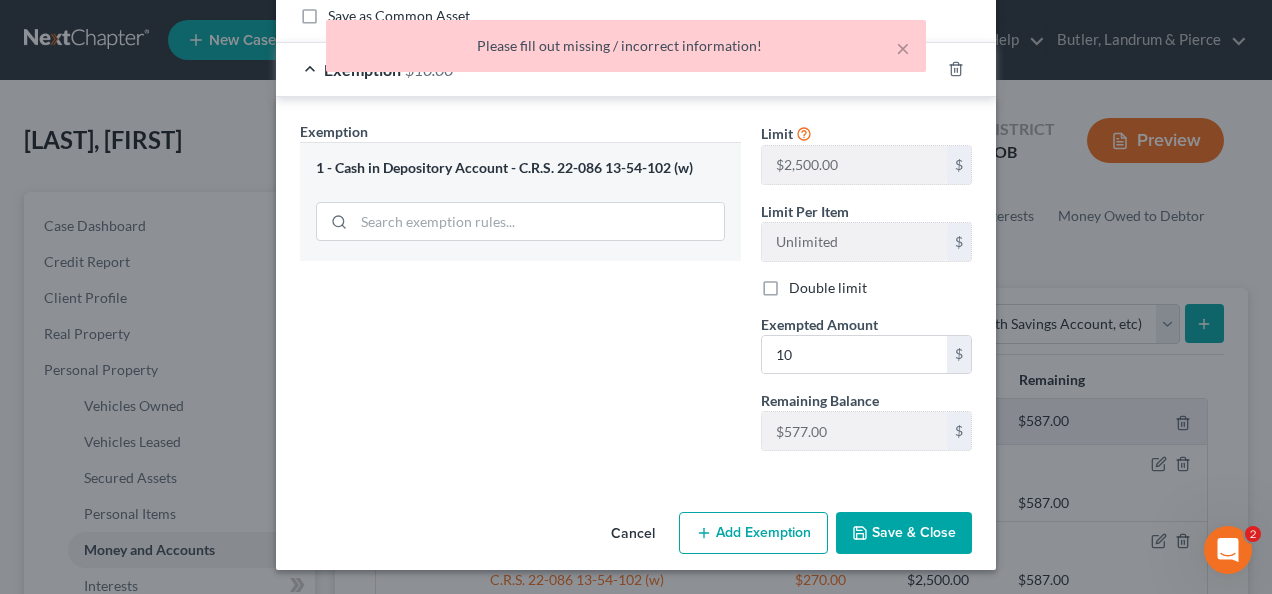 click on "Exemption Set must be selected for CA.
Exemption
*
1 - Cash in Depository Account  - C.R.S. 22-086 13-54-102 (w)" at bounding box center (520, 294) 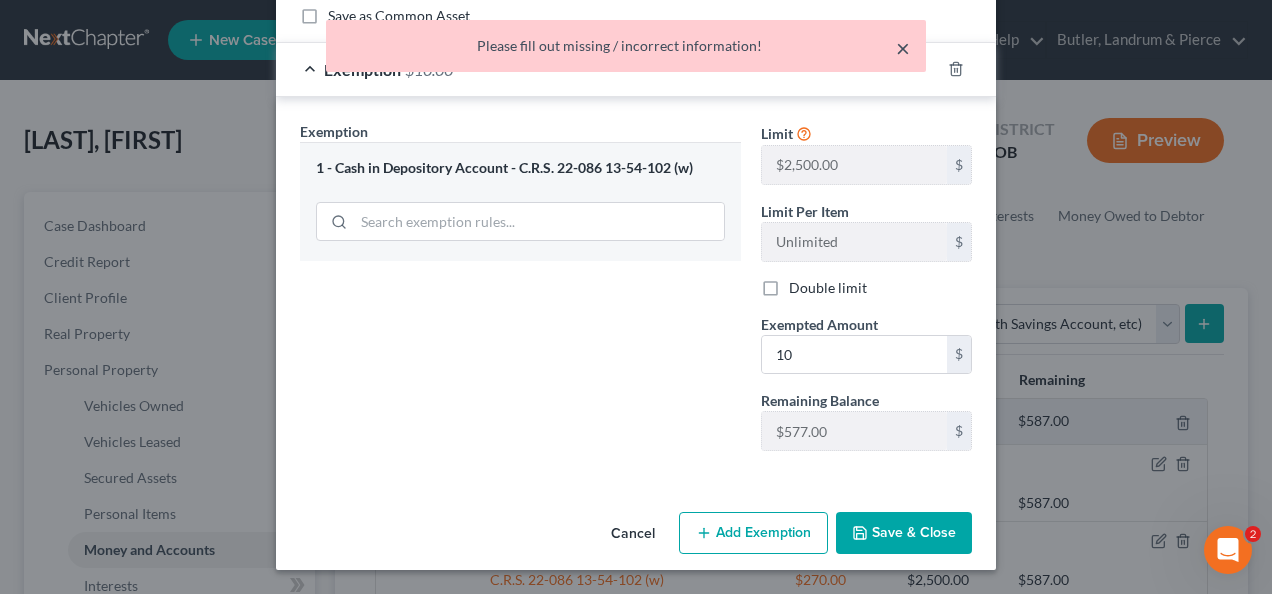 click on "×" at bounding box center [903, 48] 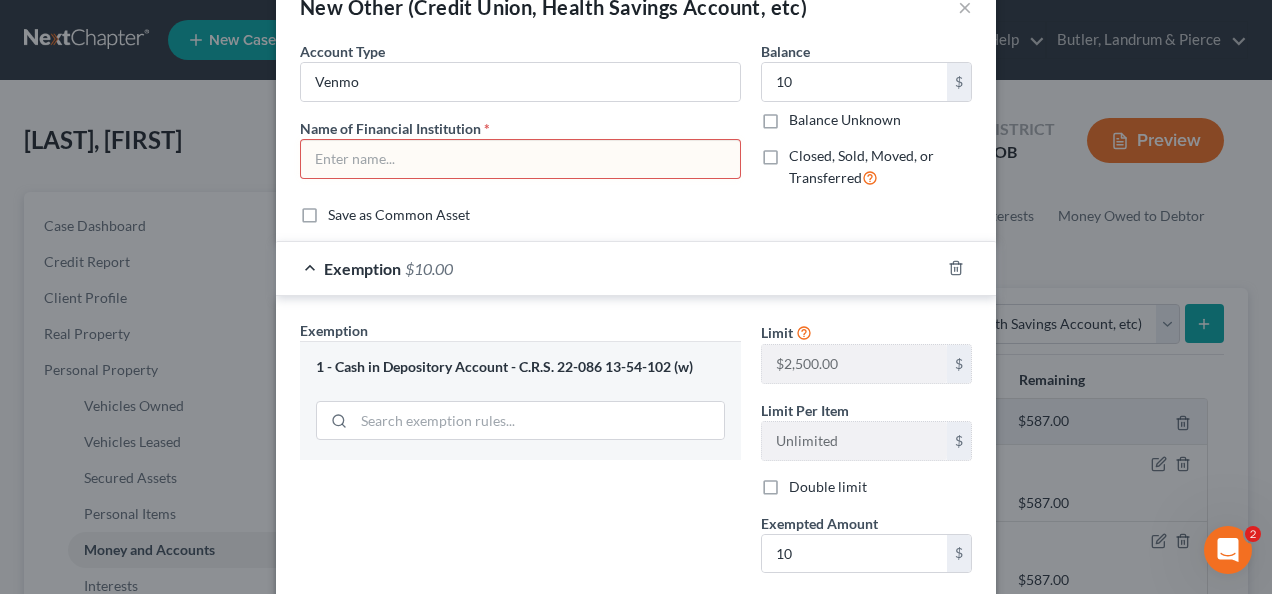 scroll, scrollTop: 0, scrollLeft: 0, axis: both 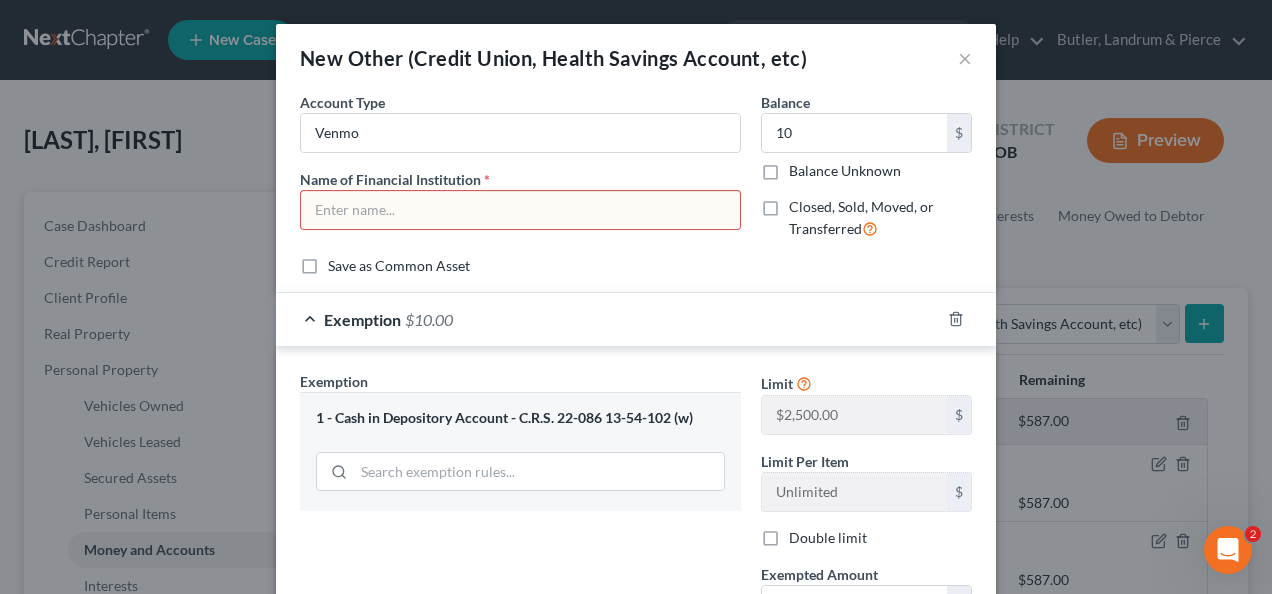 click at bounding box center (520, 210) 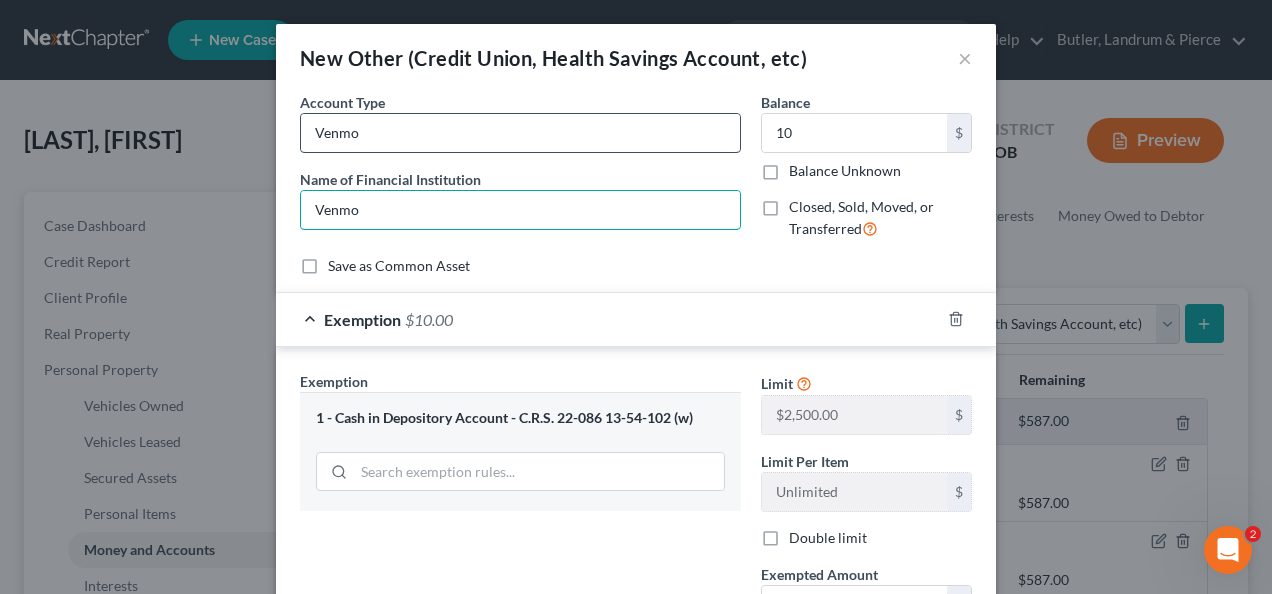 type on "Venmo" 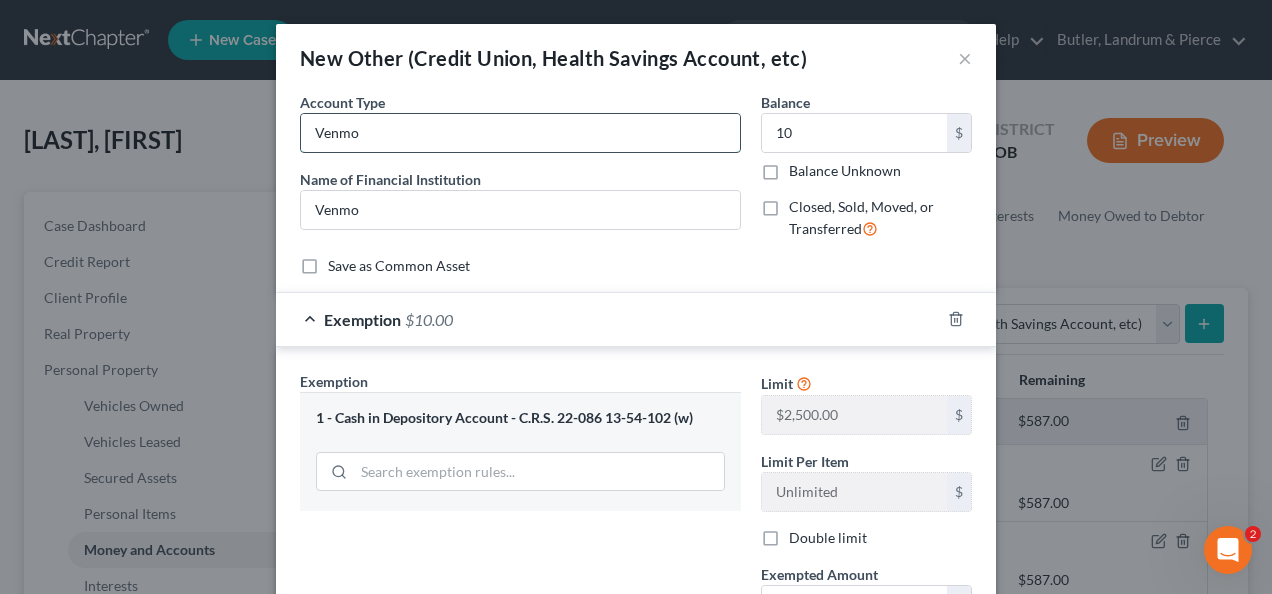 click on "Venmo" at bounding box center [520, 133] 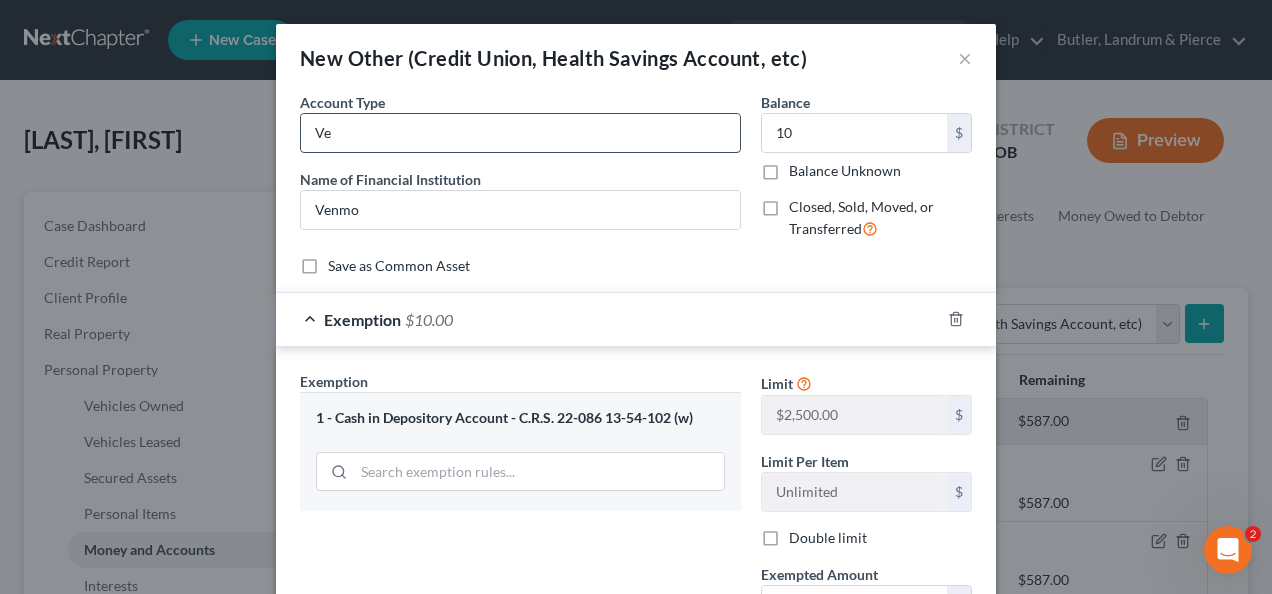 type on "V" 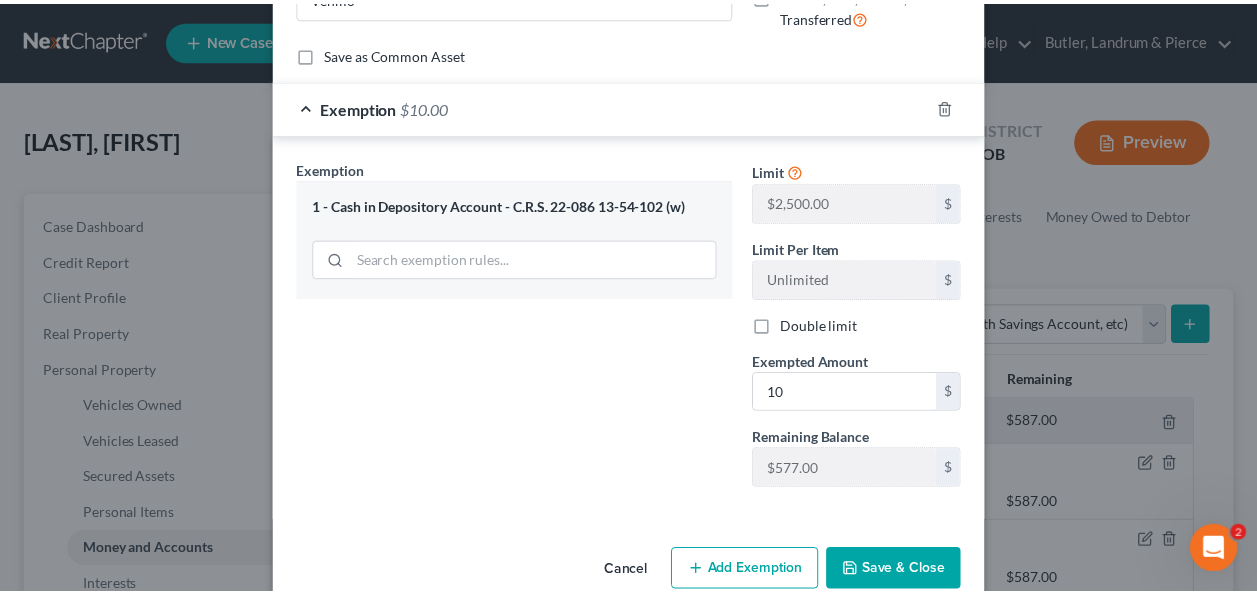 scroll, scrollTop: 250, scrollLeft: 0, axis: vertical 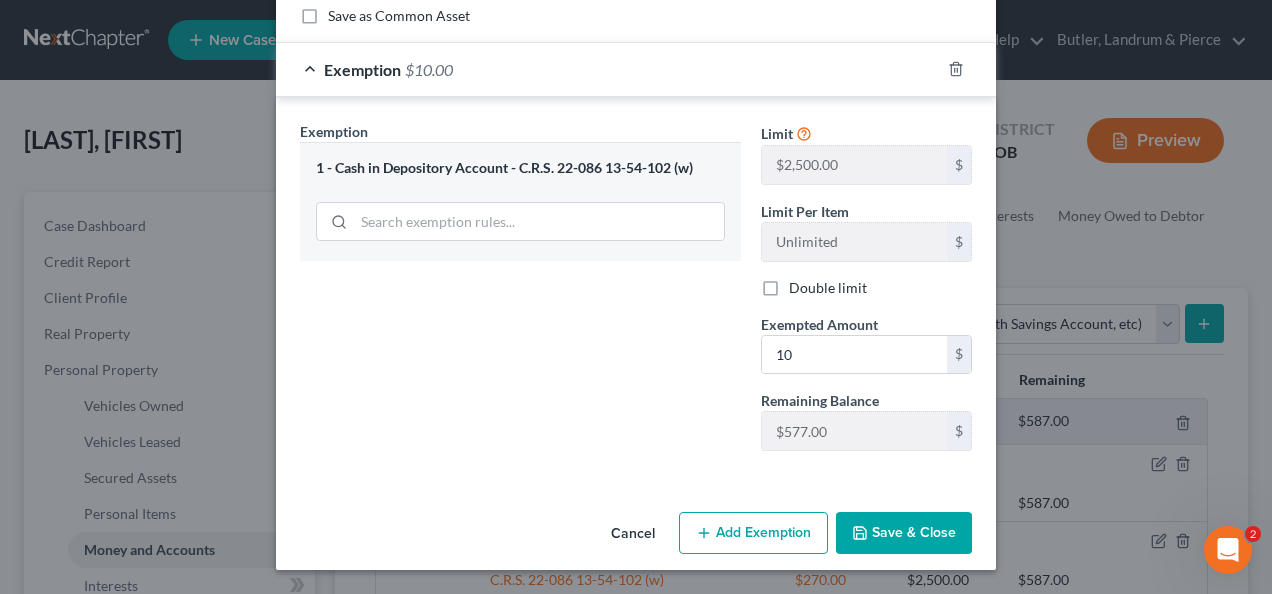 type on "Cash App" 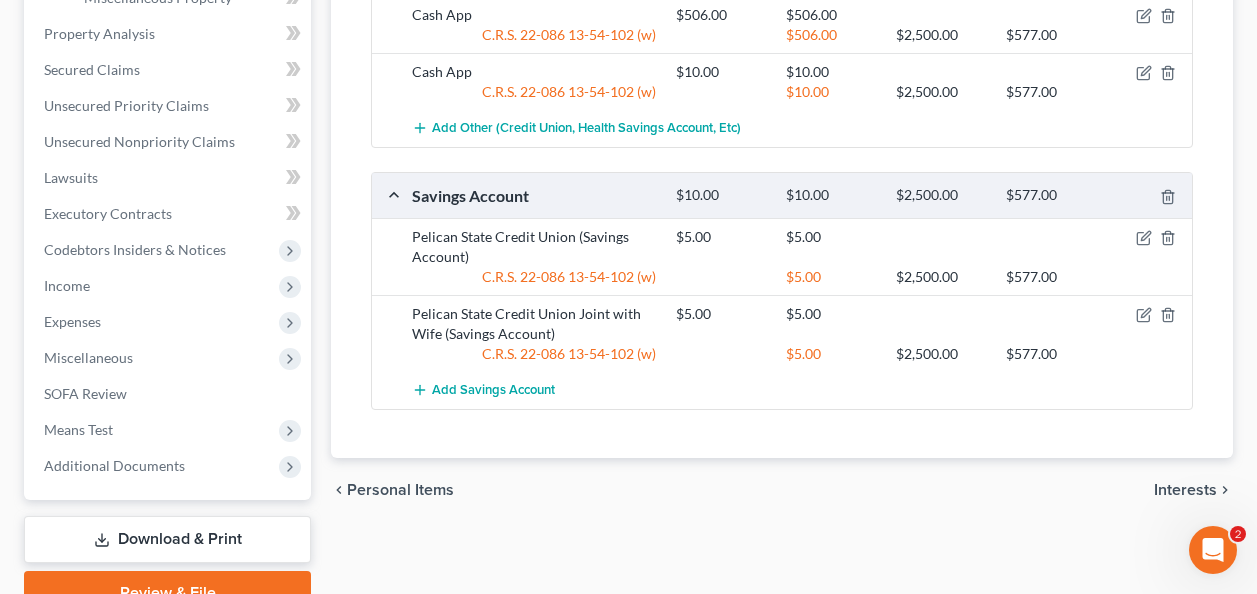 scroll, scrollTop: 827, scrollLeft: 0, axis: vertical 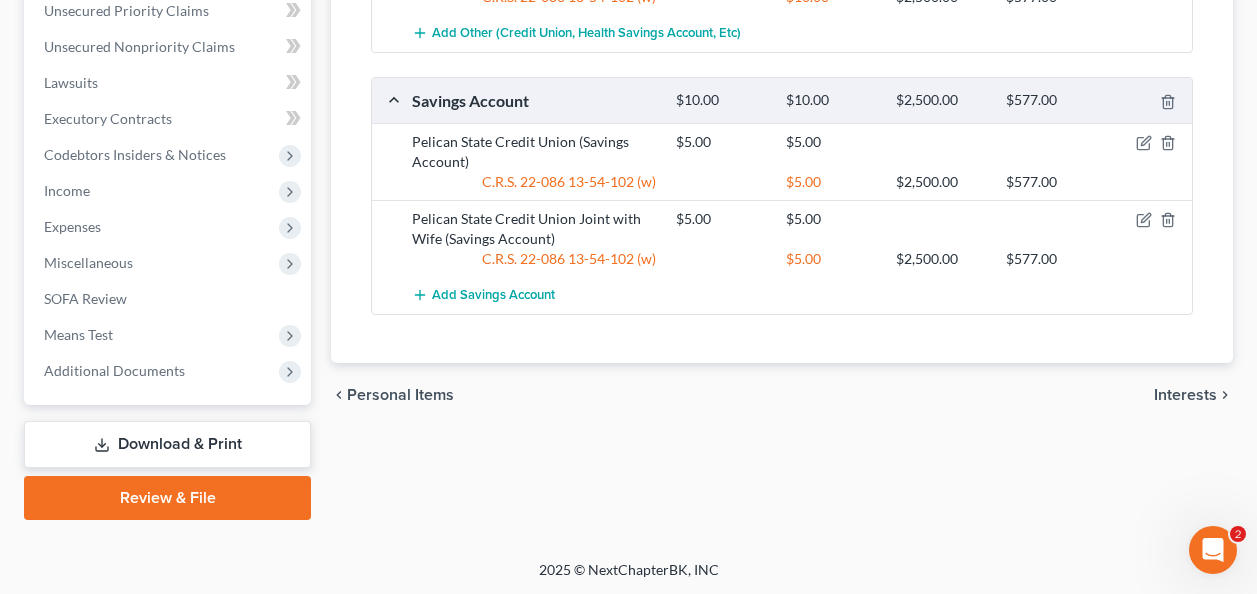 click on "Download & Print" at bounding box center [167, 444] 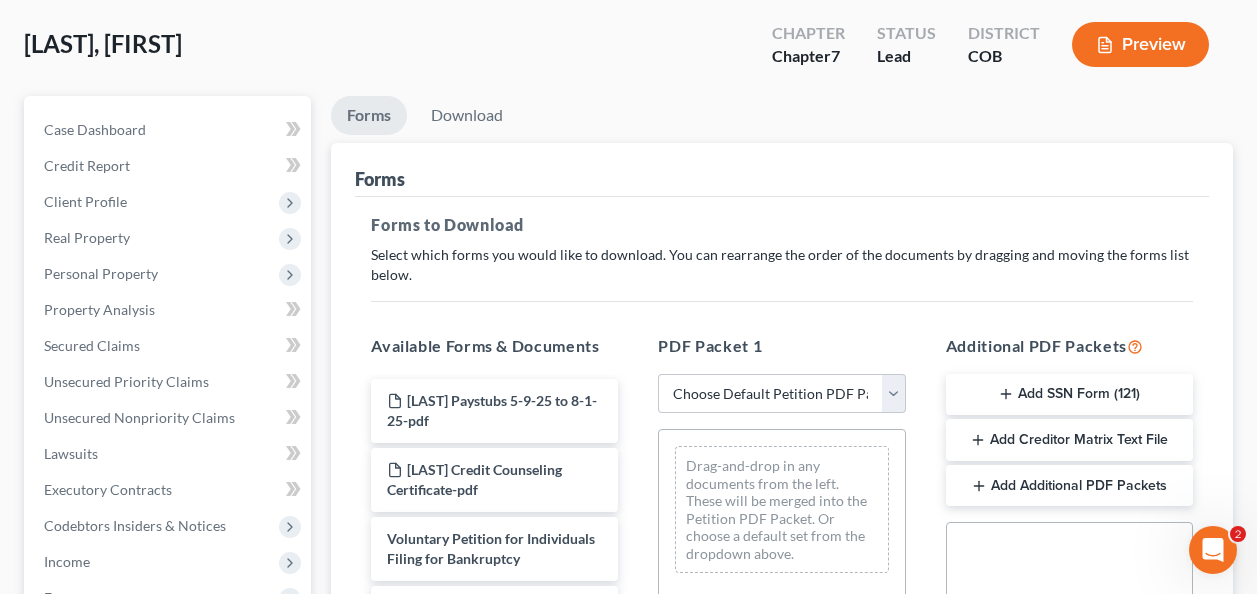scroll, scrollTop: 0, scrollLeft: 0, axis: both 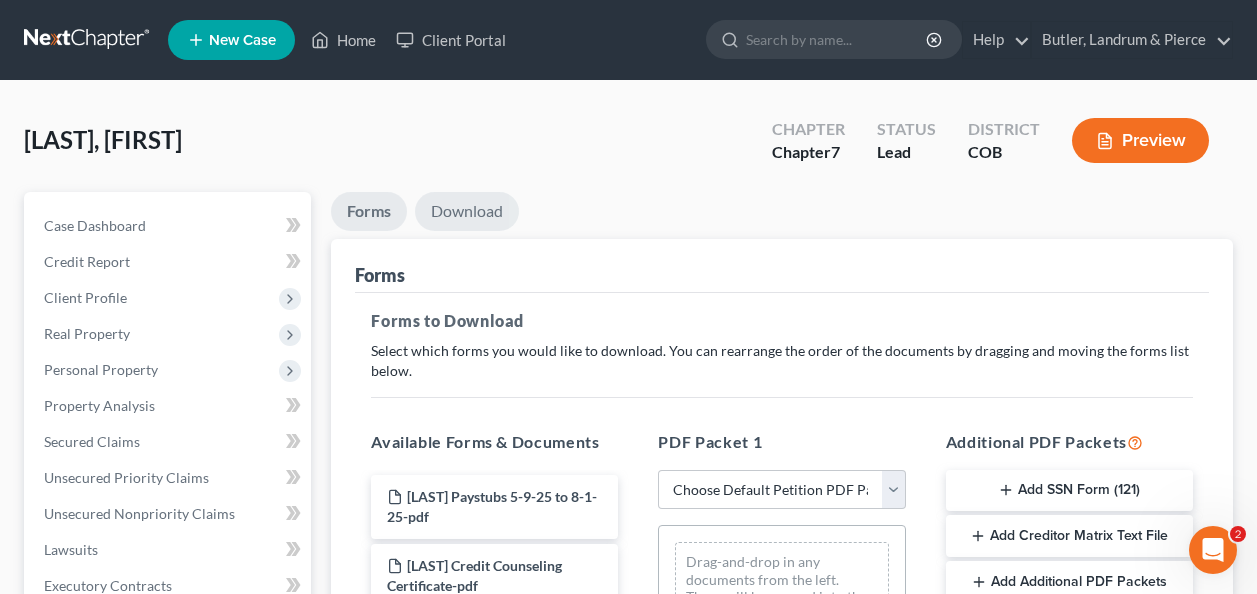 click on "Download" at bounding box center (467, 211) 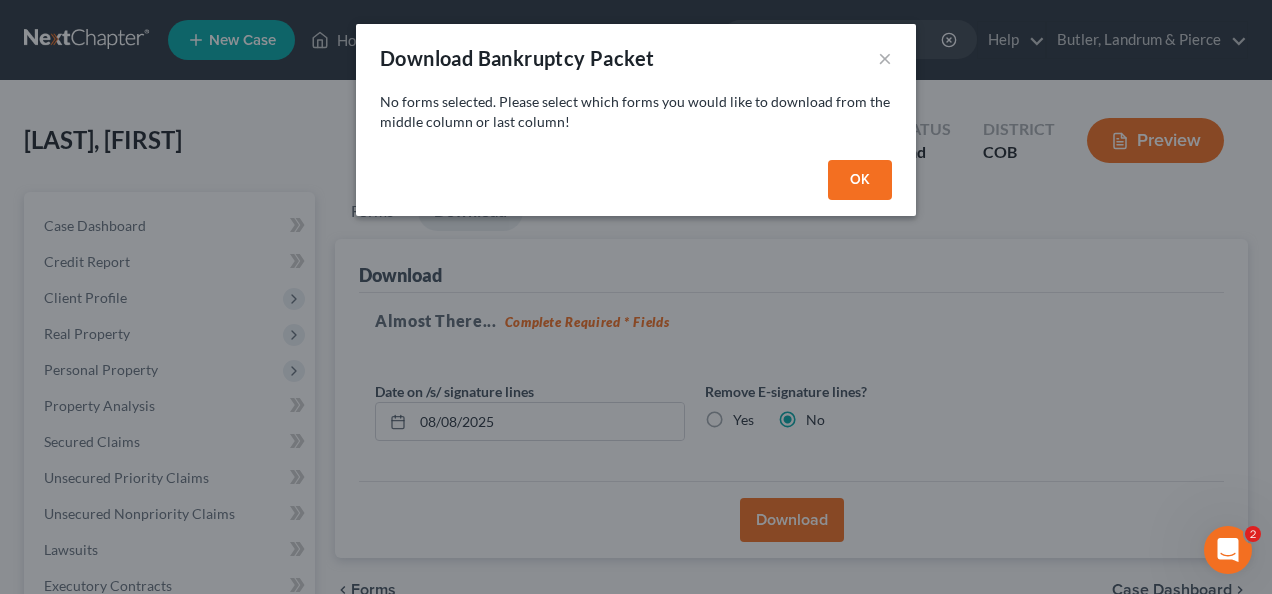 drag, startPoint x: 871, startPoint y: 168, endPoint x: 810, endPoint y: 221, distance: 80.80842 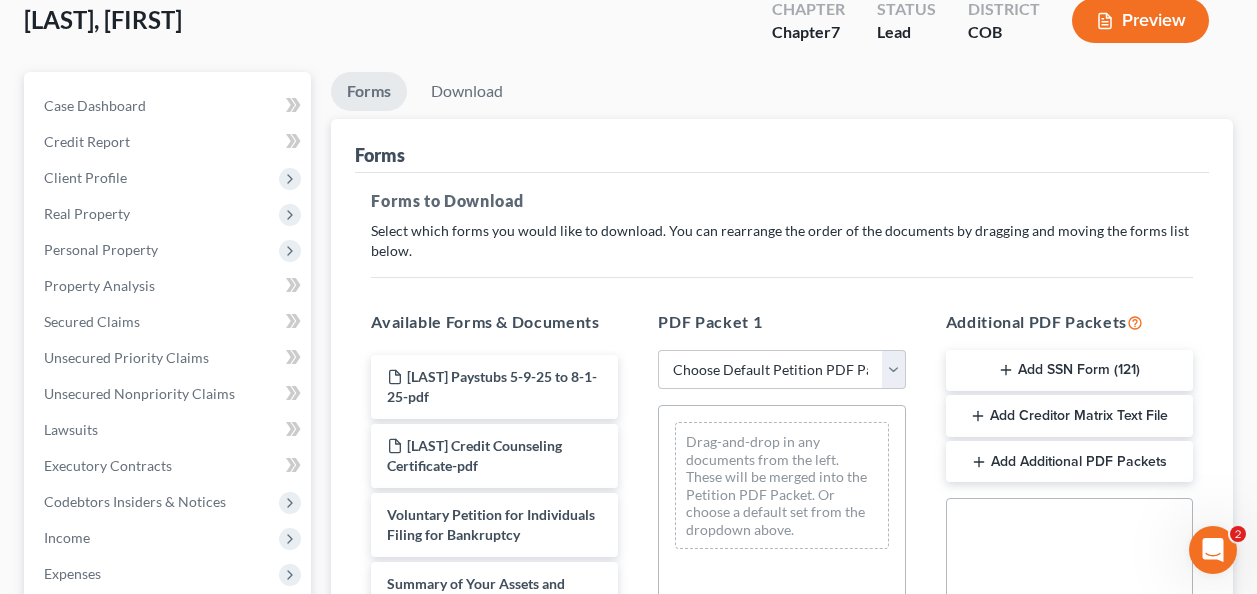 scroll, scrollTop: 200, scrollLeft: 0, axis: vertical 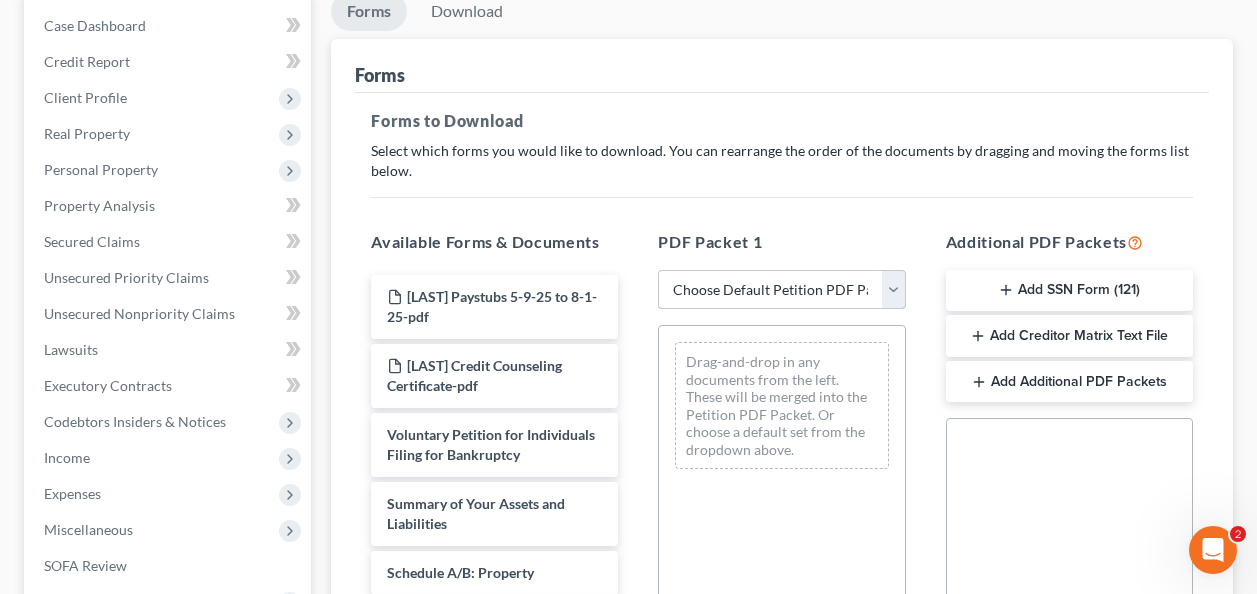 click on "Choose Default Petition PDF Packet Complete Bankruptcy Petition (all forms and schedules) Emergency Filing Forms (Petition and Creditor List Only) Amended Forms Signature Pages Only Shaul Template without means test, attorney fees and statement of intention Filing Template Colorado Colorado Template" at bounding box center [781, 290] 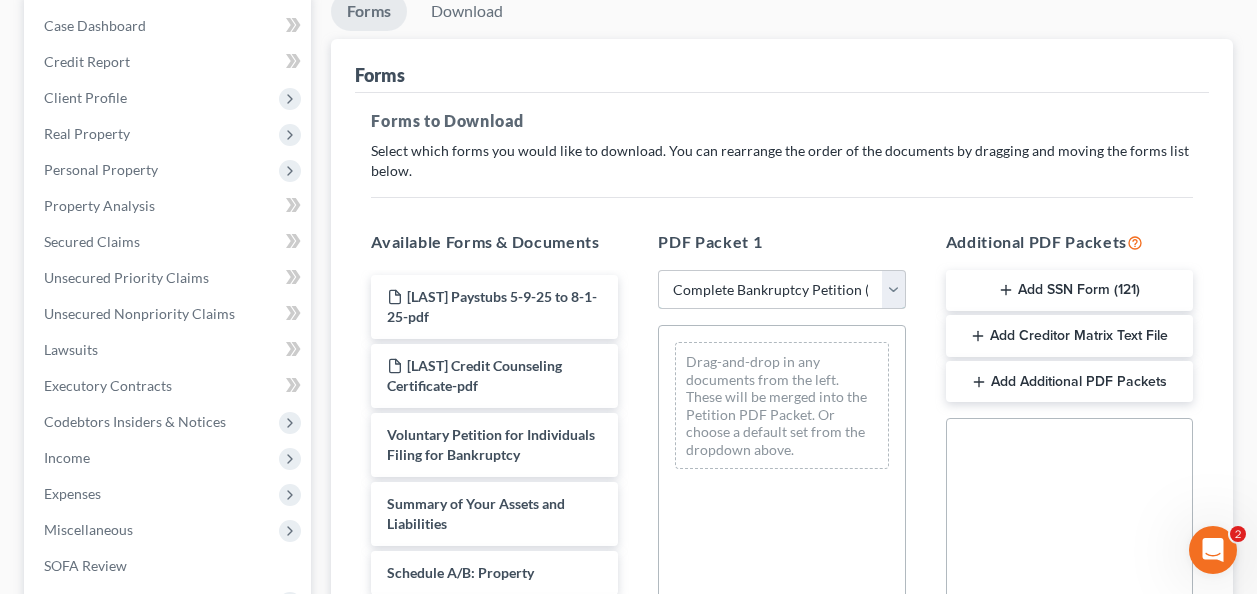 click on "Choose Default Petition PDF Packet Complete Bankruptcy Petition (all forms and schedules) Emergency Filing Forms (Petition and Creditor List Only) Amended Forms Signature Pages Only Shaul Template without means test, attorney fees and statement of intention Filing Template Colorado Colorado Template" at bounding box center [781, 290] 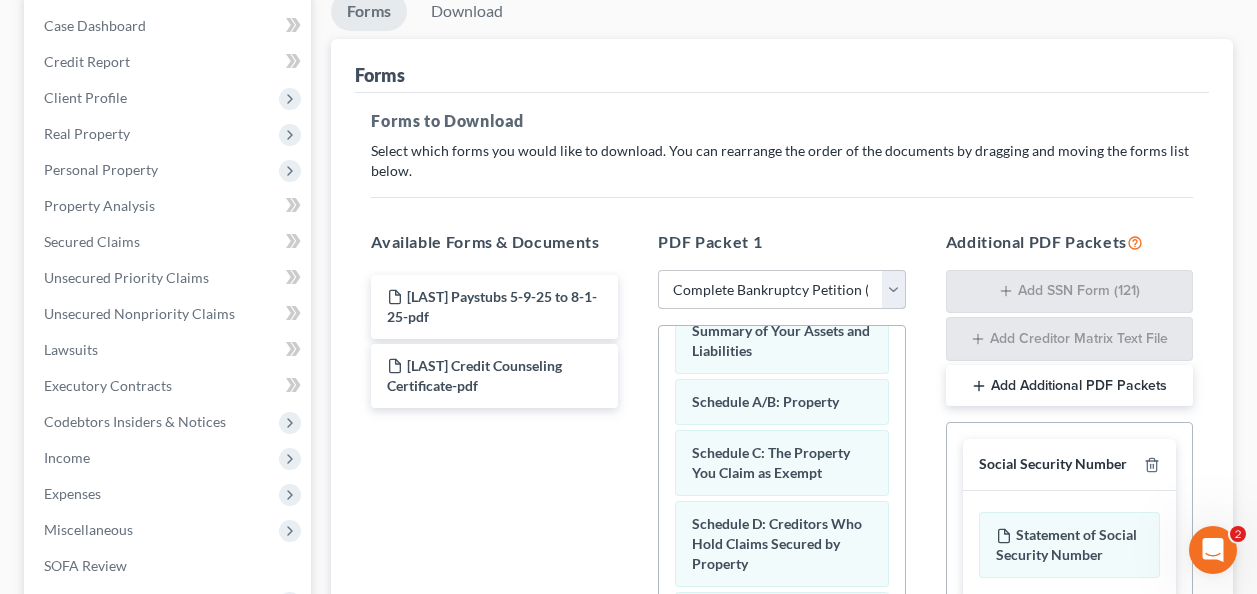 scroll, scrollTop: 200, scrollLeft: 0, axis: vertical 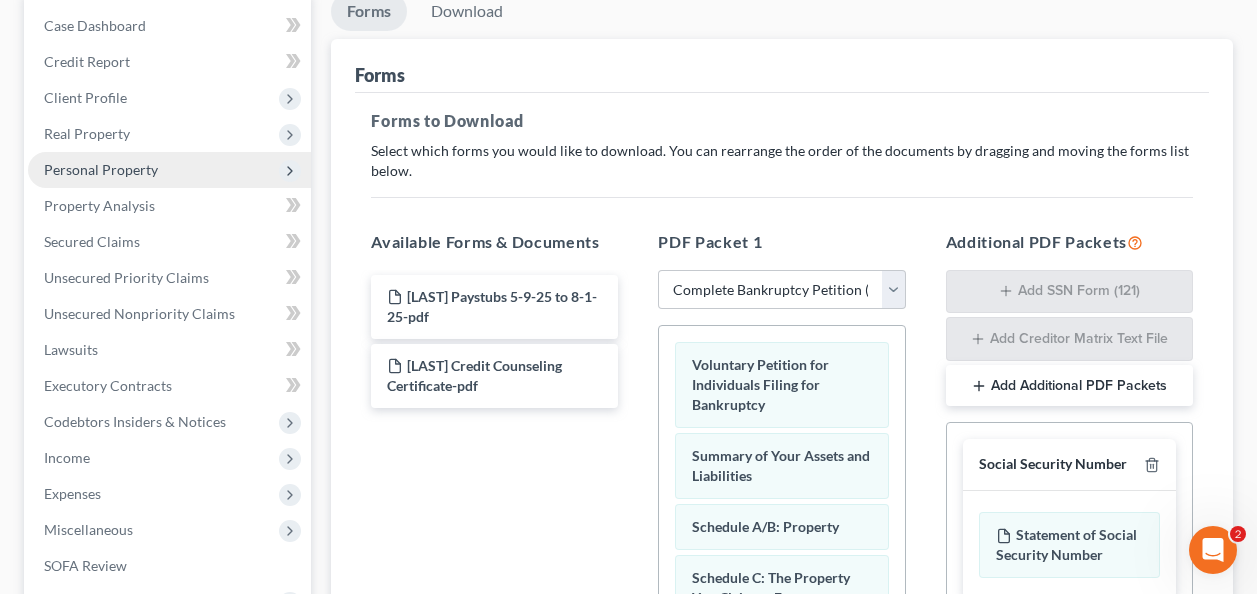 click on "Personal Property" at bounding box center [169, 170] 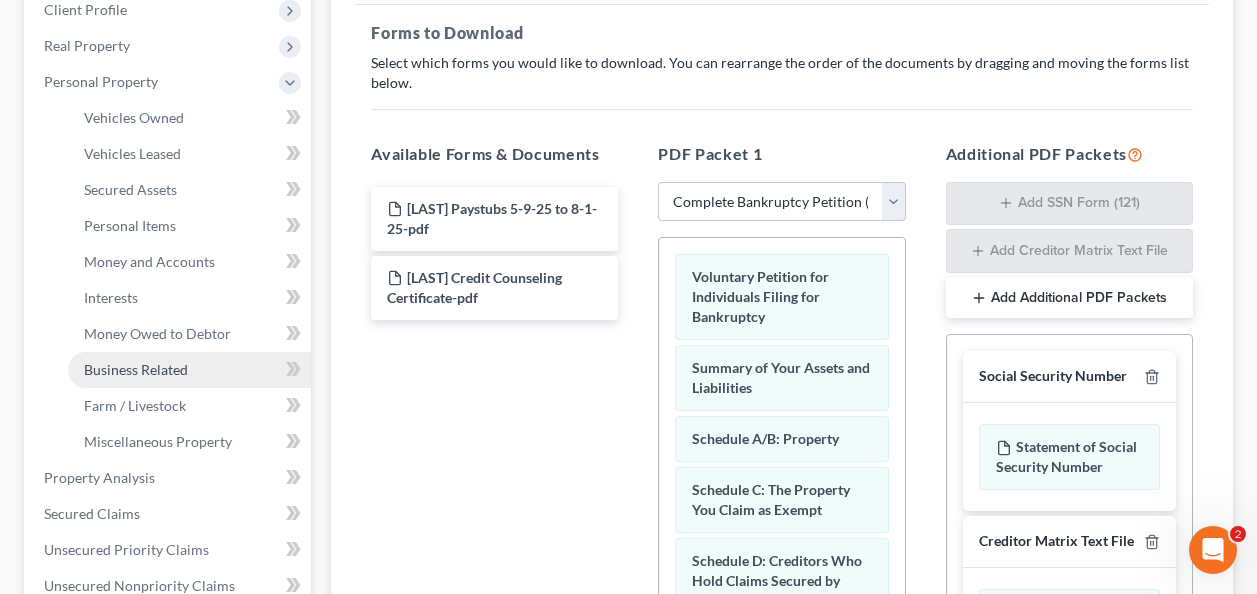 scroll, scrollTop: 300, scrollLeft: 0, axis: vertical 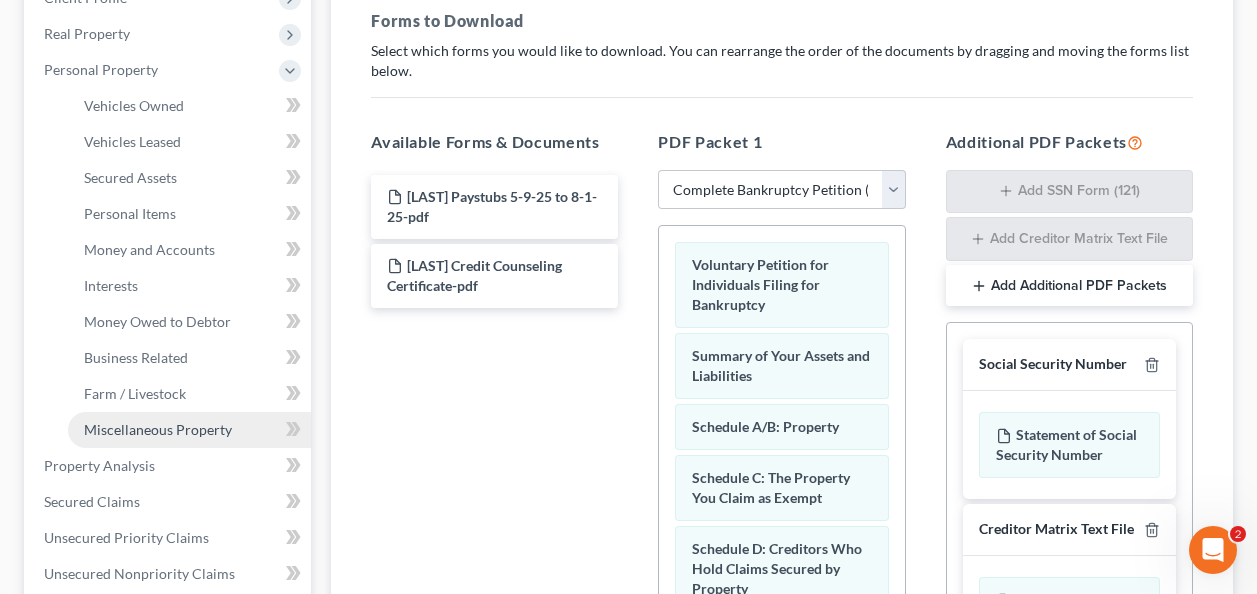 click on "Miscellaneous Property" at bounding box center [158, 429] 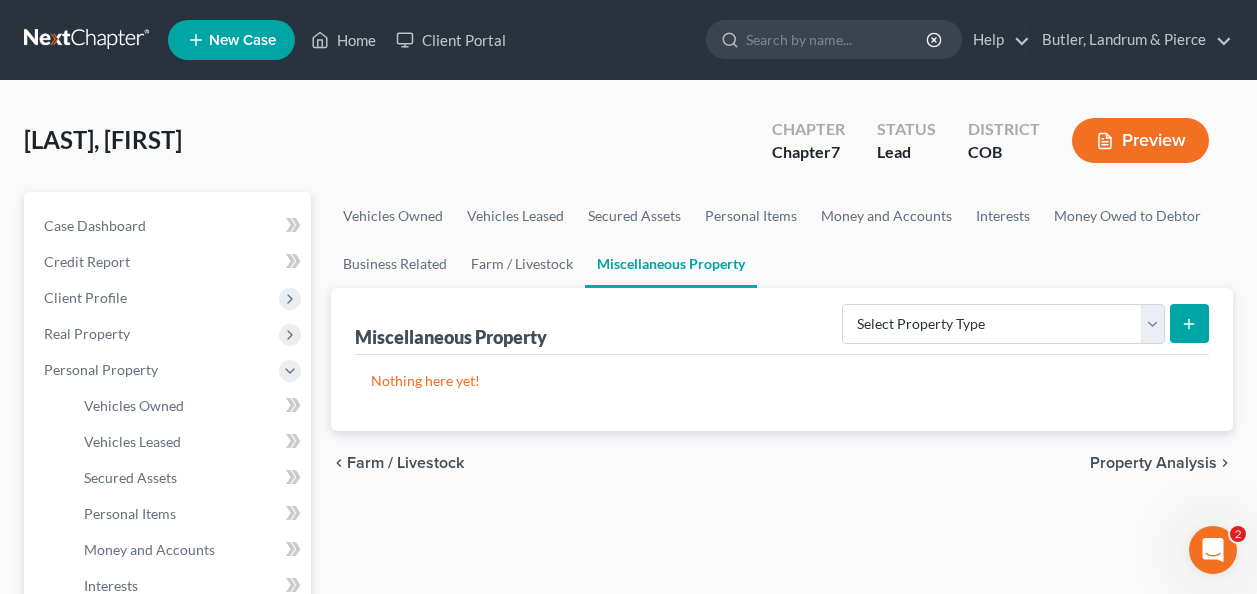 scroll, scrollTop: 100, scrollLeft: 0, axis: vertical 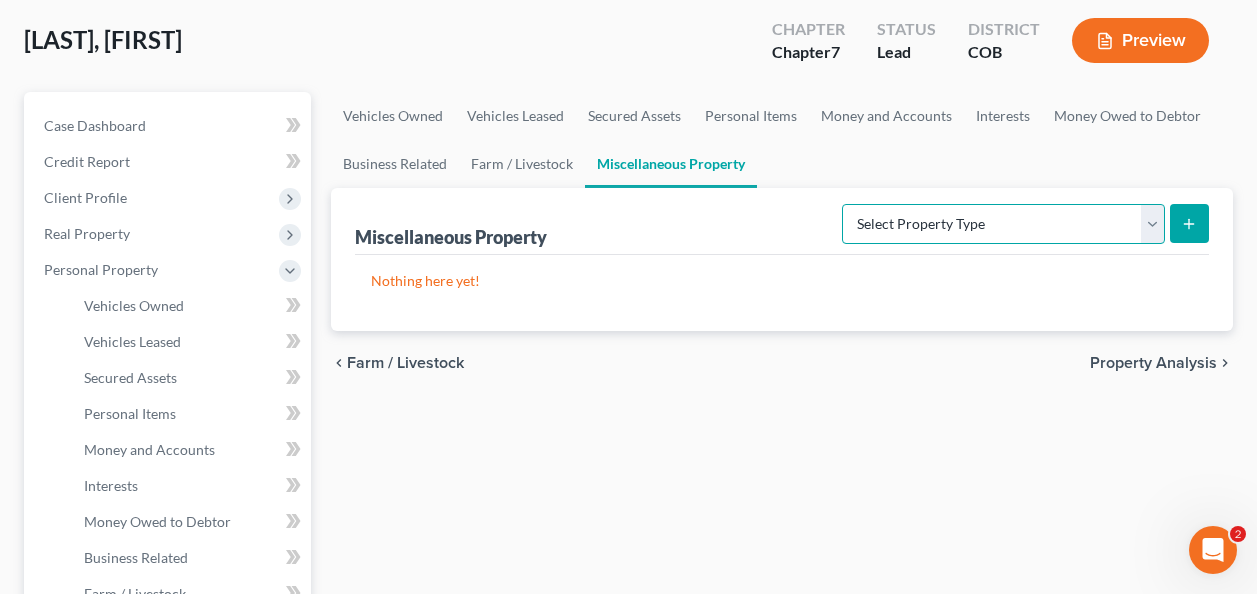 click on "Select Property Type Assigned for Creditor Benefit Within 1 Year Holding for Another Not Yet Listed Stored Within 1 Year Transferred" at bounding box center (1003, 224) 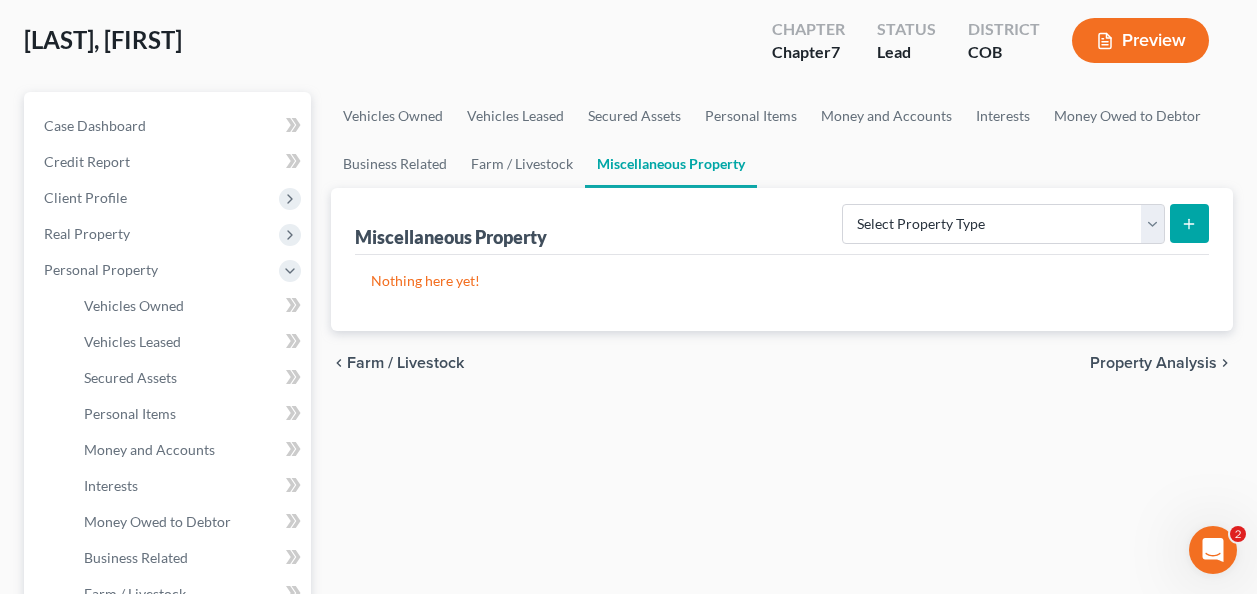 click 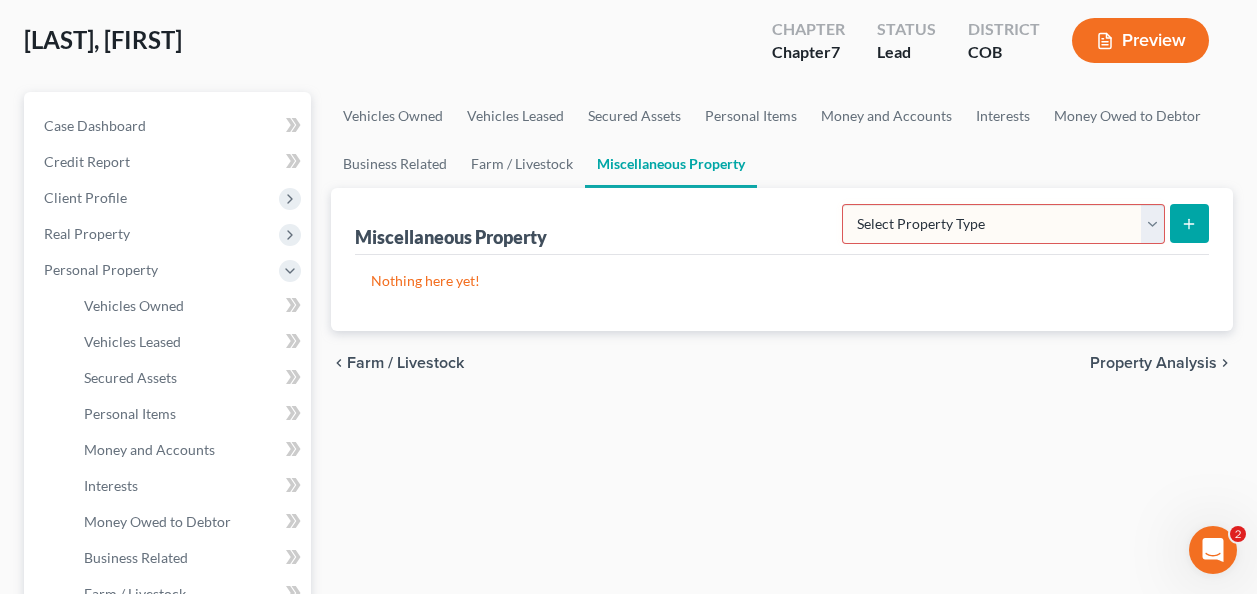 click on "Select Property Type Assigned for Creditor Benefit Within 1 Year Holding for Another Not Yet Listed Stored Within 1 Year Transferred" at bounding box center [1003, 224] 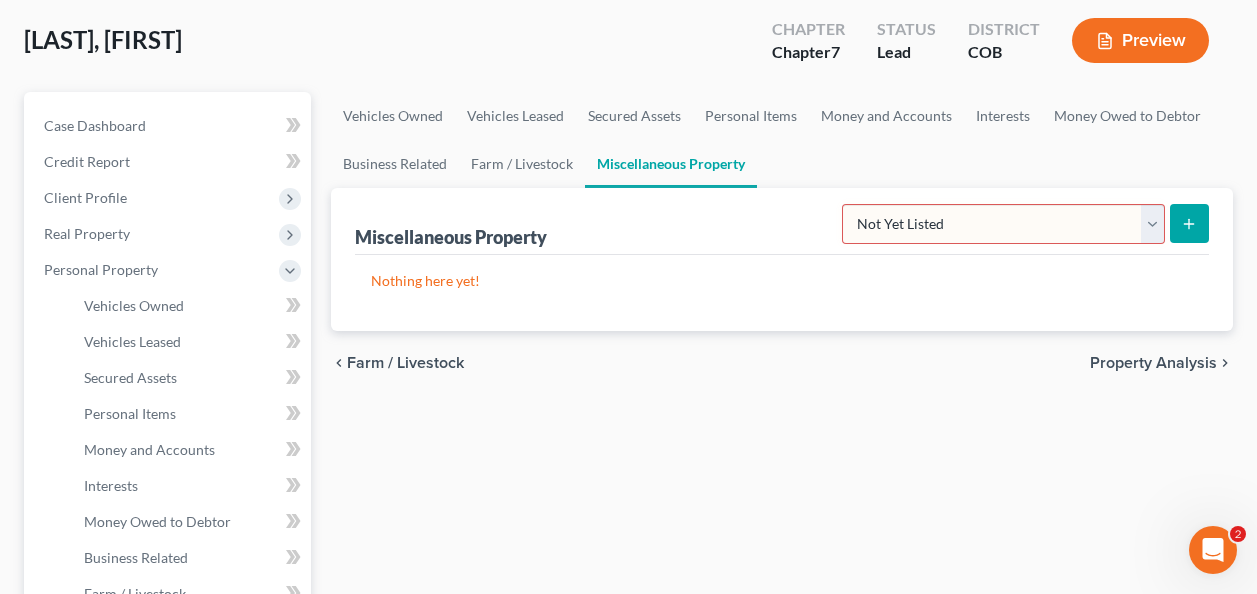click on "Select Property Type Assigned for Creditor Benefit Within 1 Year Holding for Another Not Yet Listed Stored Within 1 Year Transferred" at bounding box center [1003, 224] 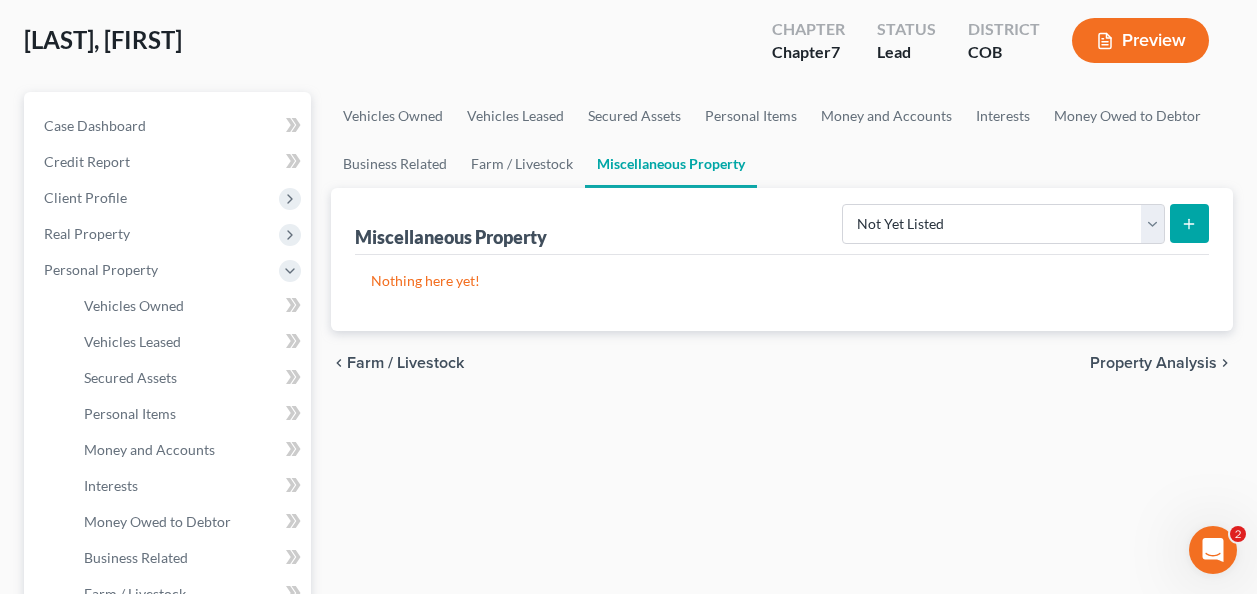 click 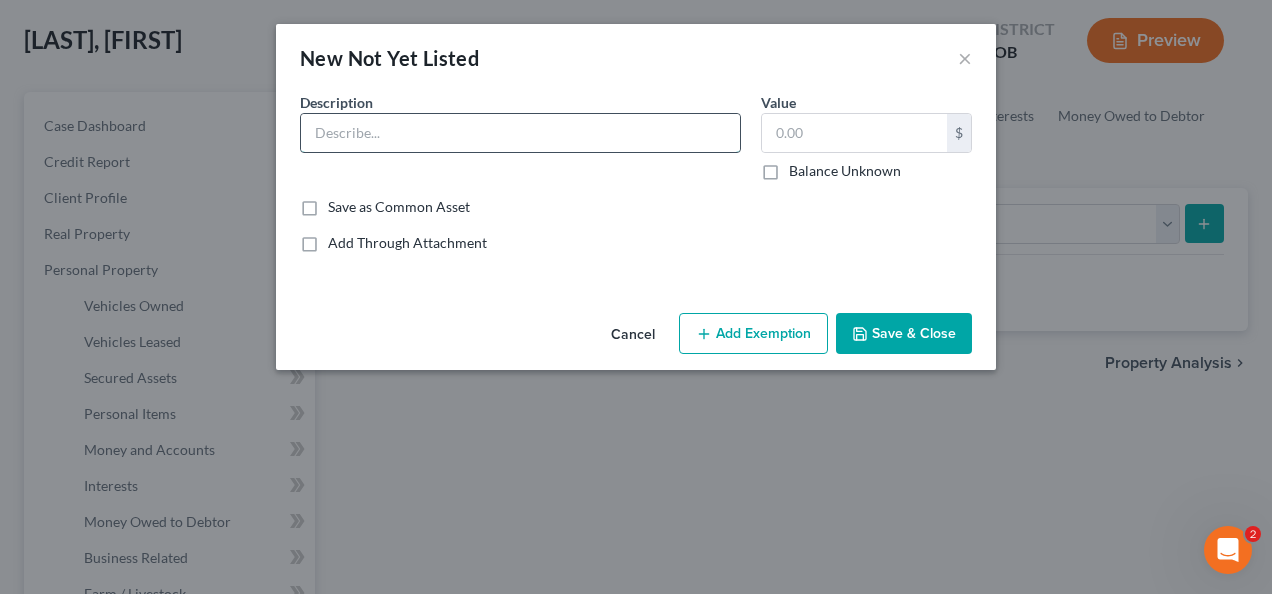 click at bounding box center [520, 133] 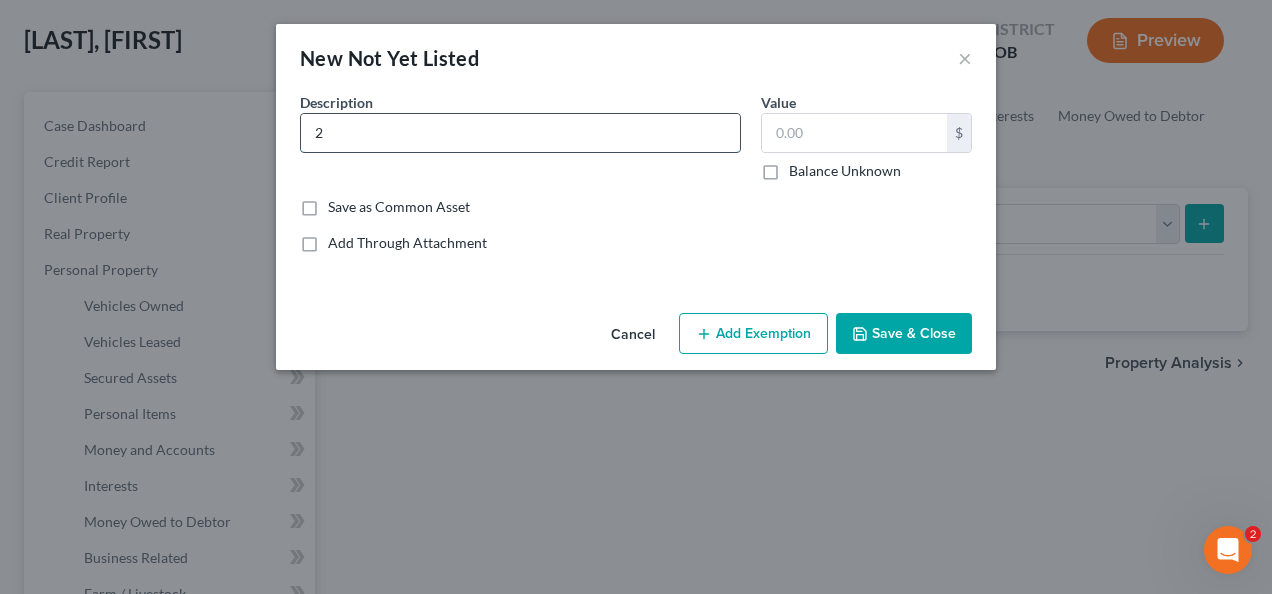 type on "2" 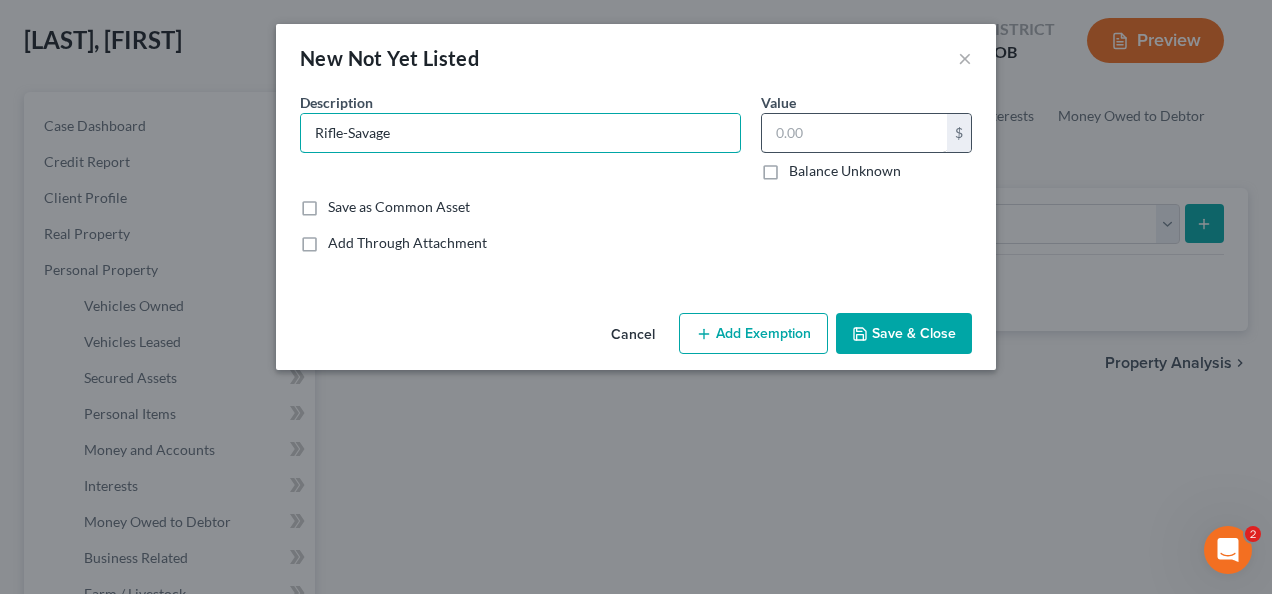 type on "Rifle-Savage" 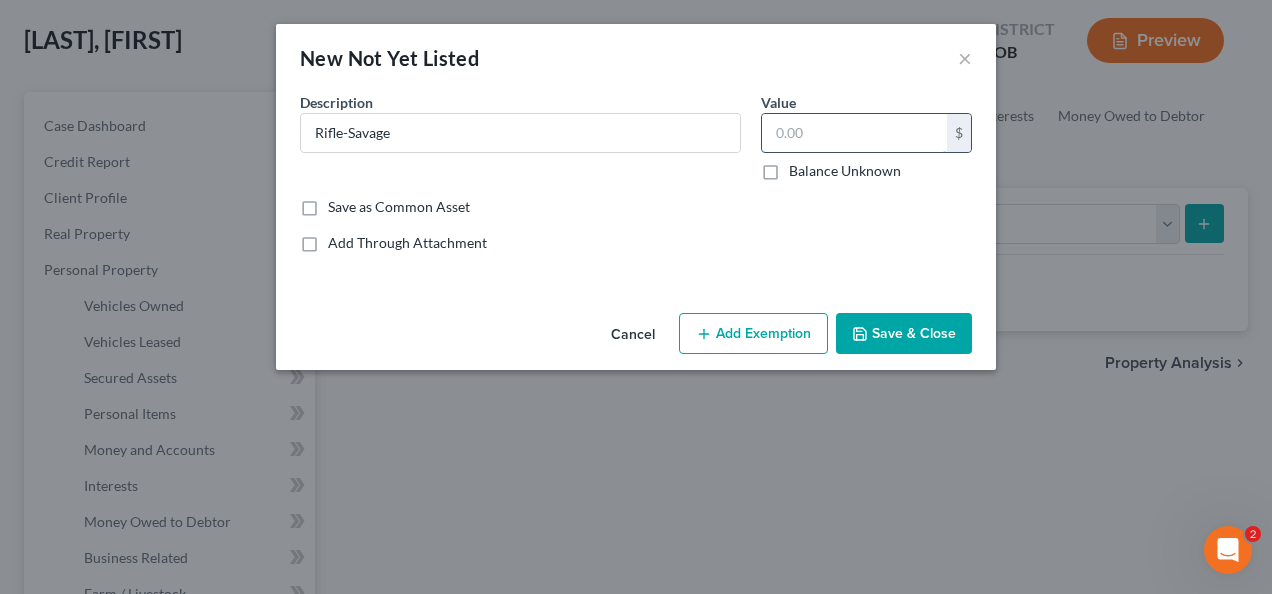 click at bounding box center (854, 133) 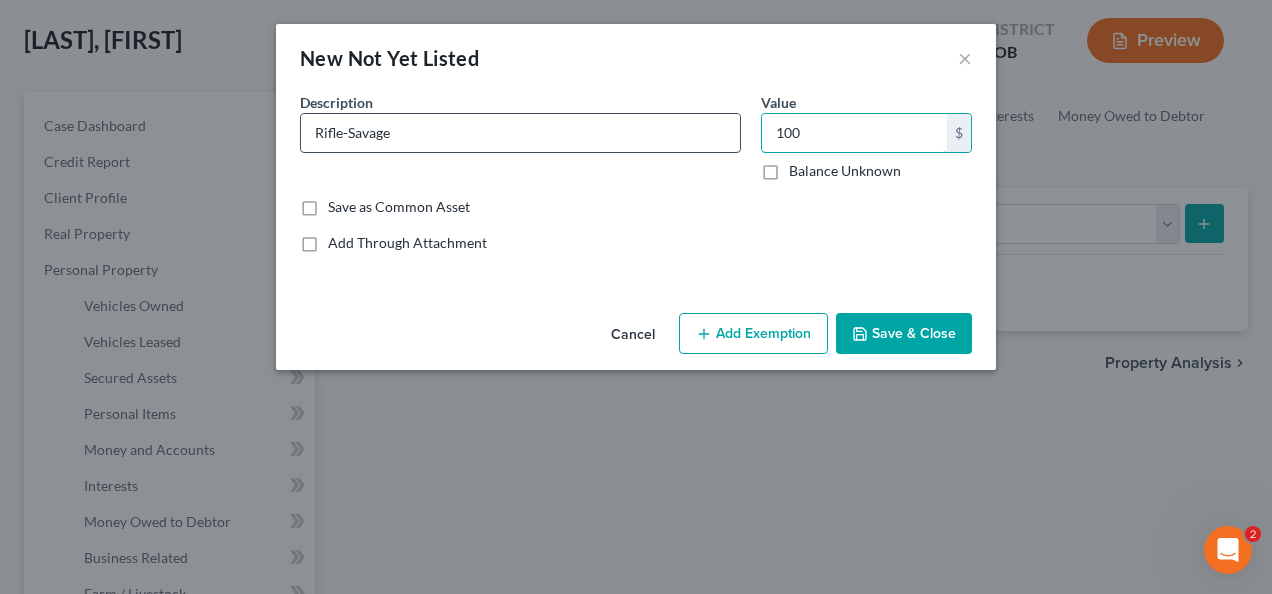 type on "100" 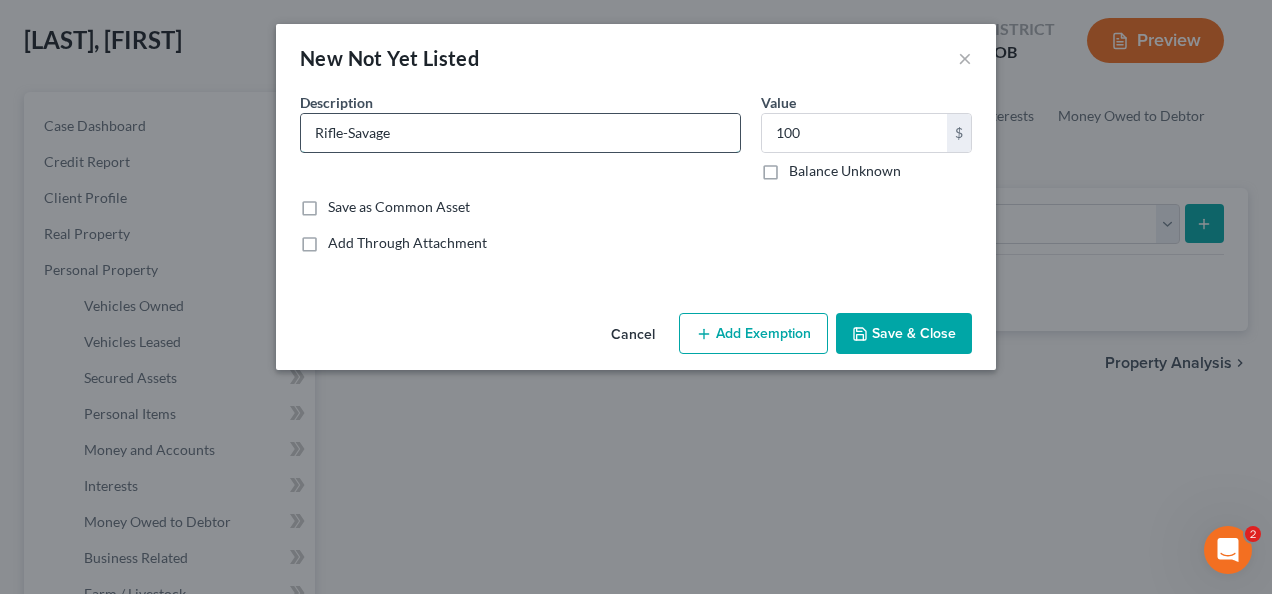click on "Rifle-Savage" at bounding box center [520, 133] 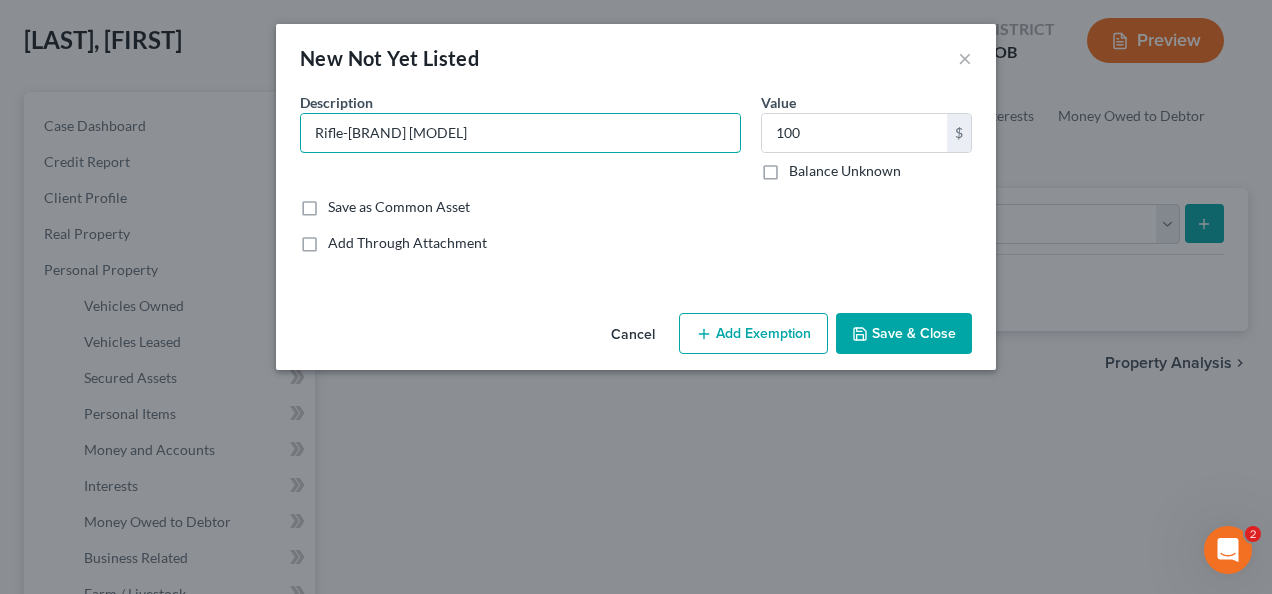 type on "Rifle-[BRAND] [MODEL]" 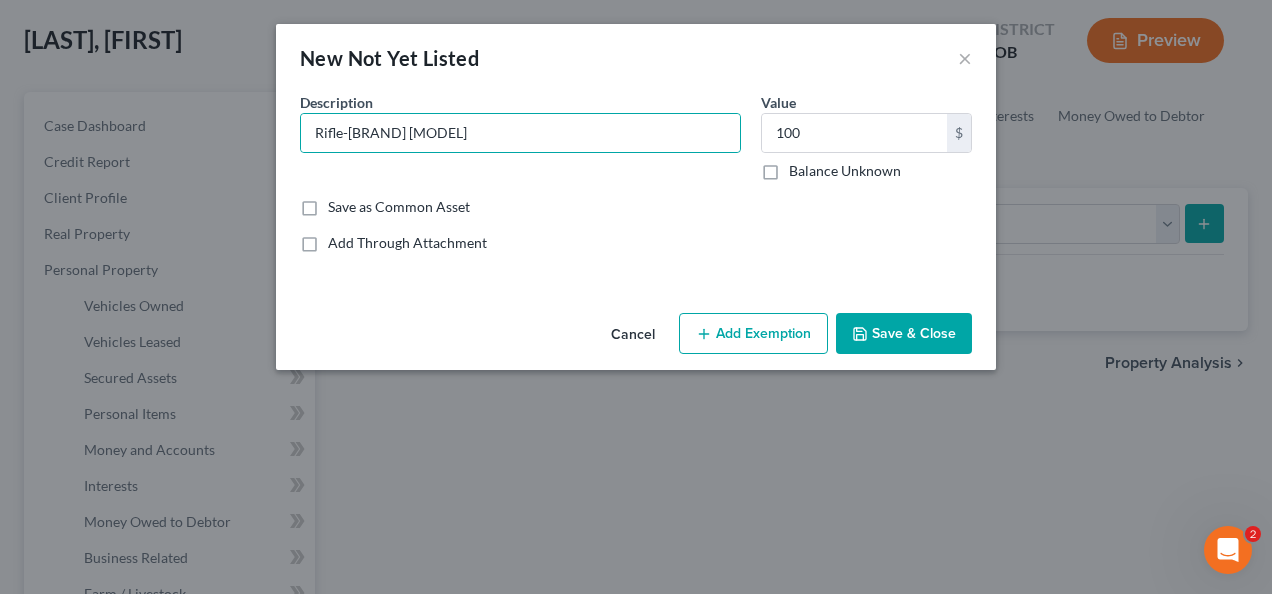 click on "Save & Close" at bounding box center [904, 334] 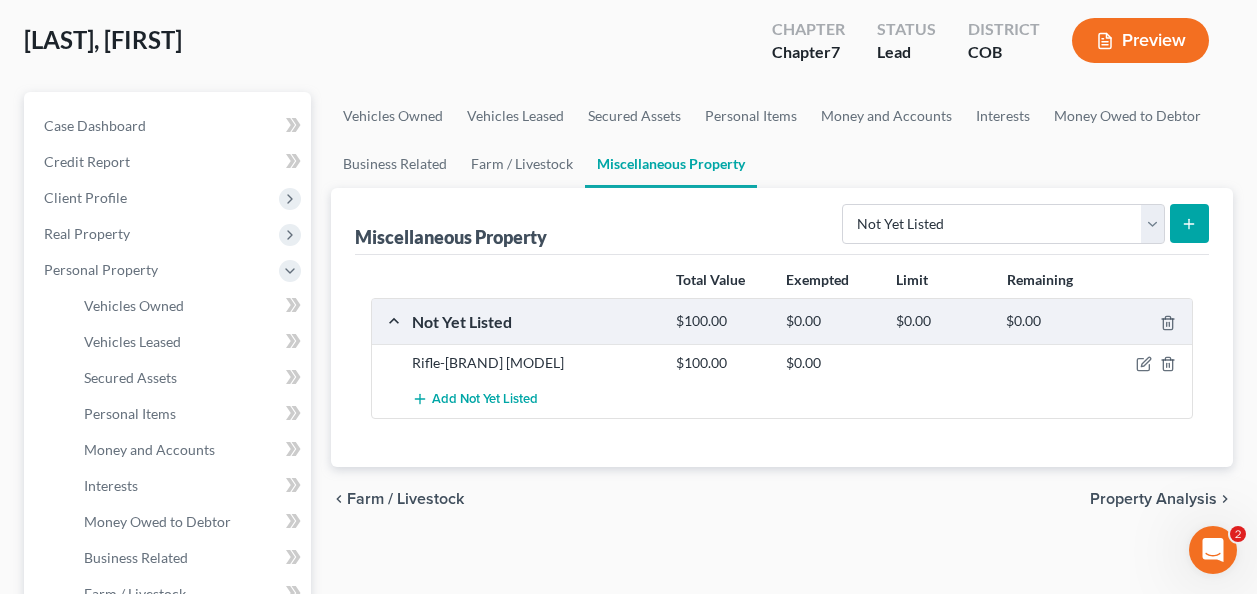 click 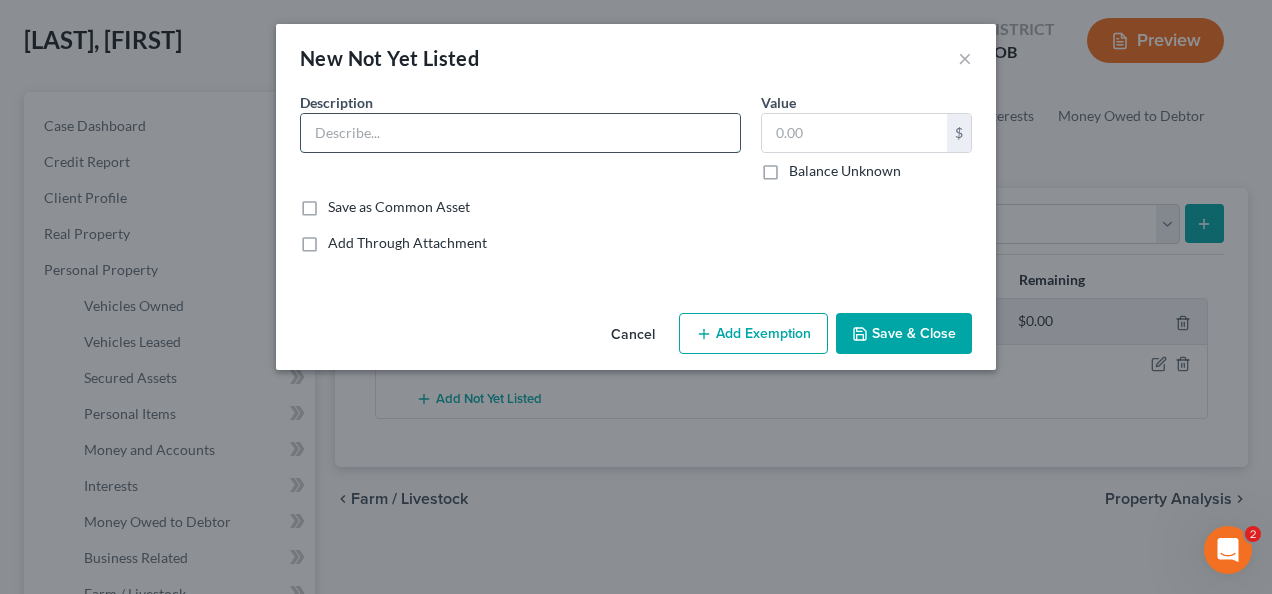 click at bounding box center (520, 133) 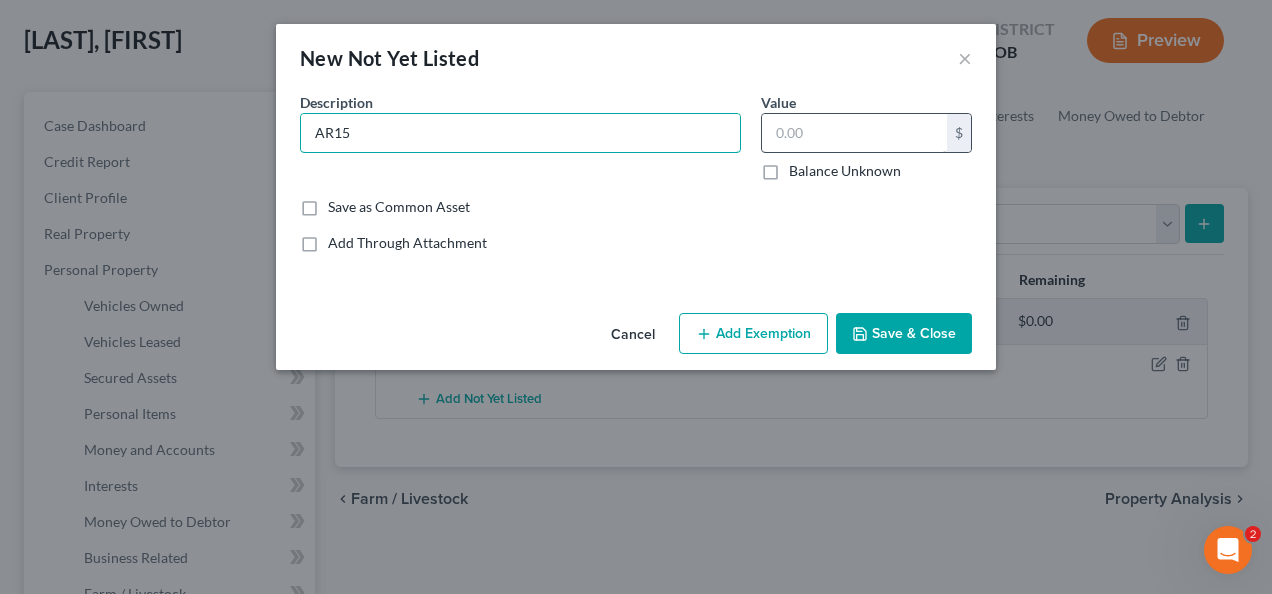 type on "AR15" 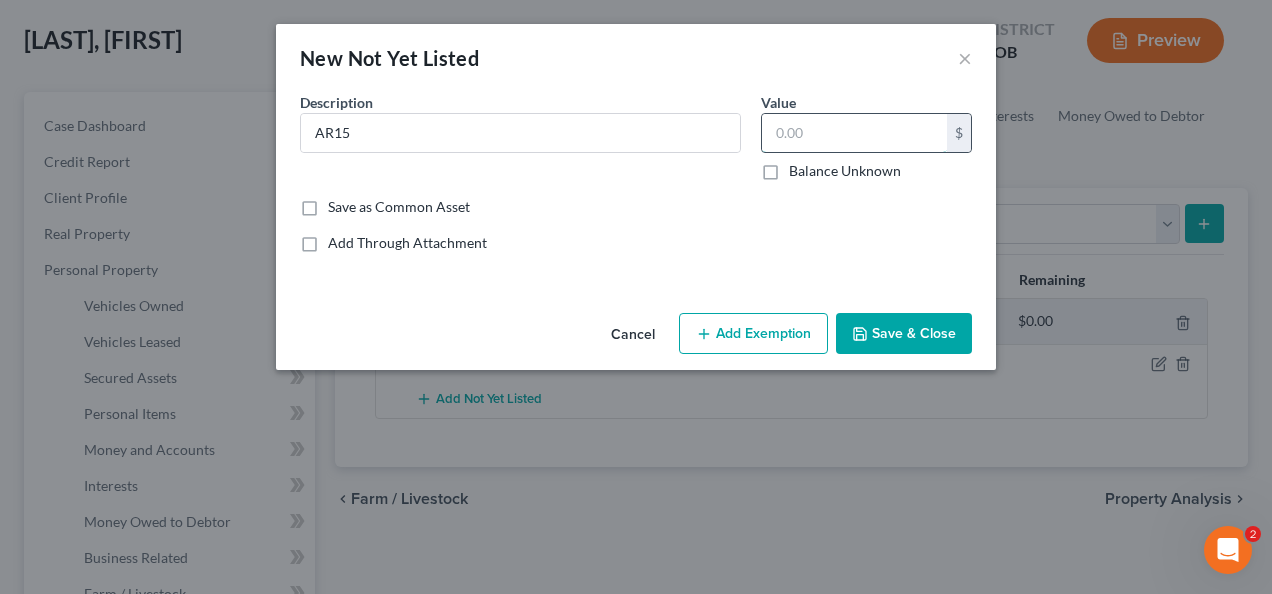 click at bounding box center (854, 133) 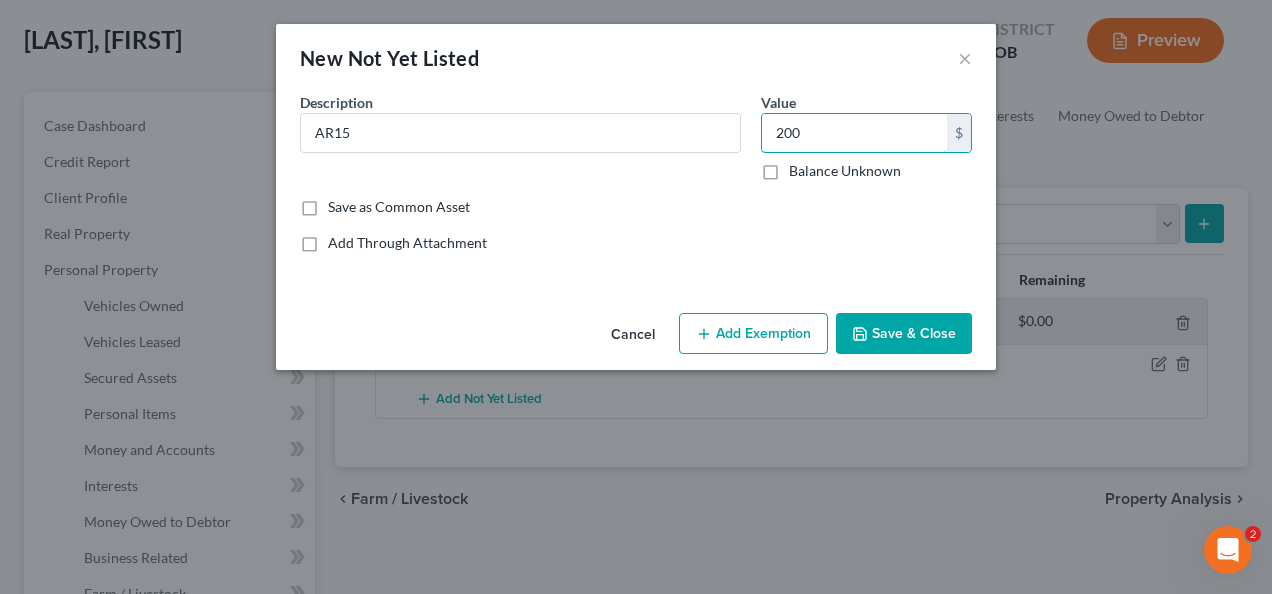 type on "200" 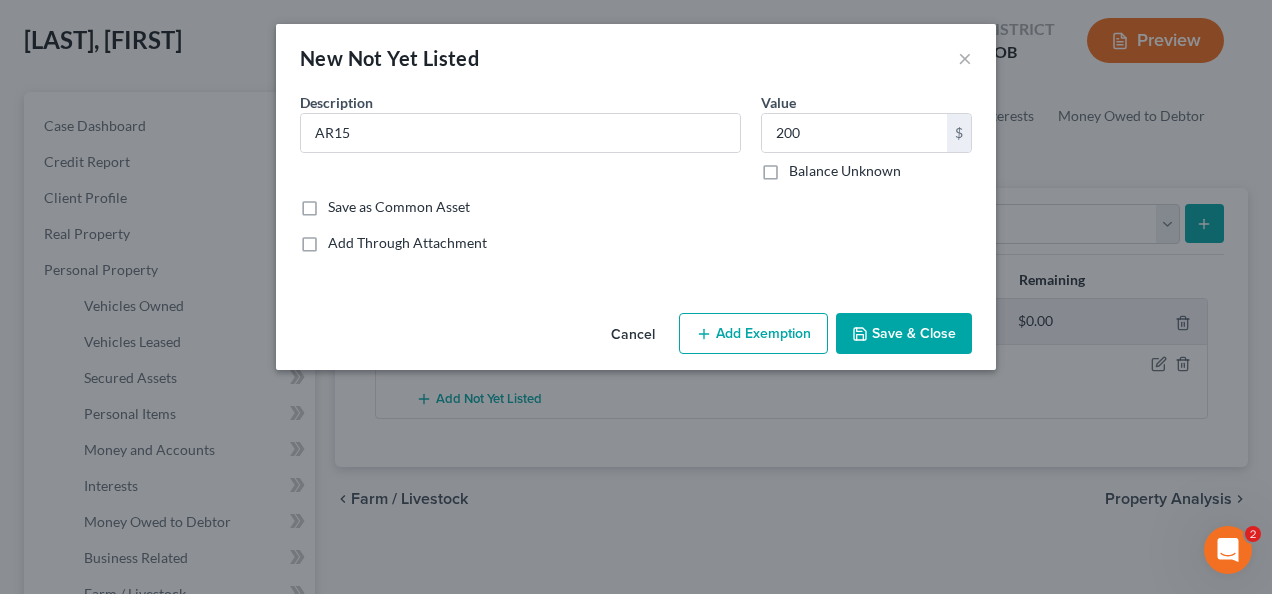 click on "Save & Close" at bounding box center [904, 334] 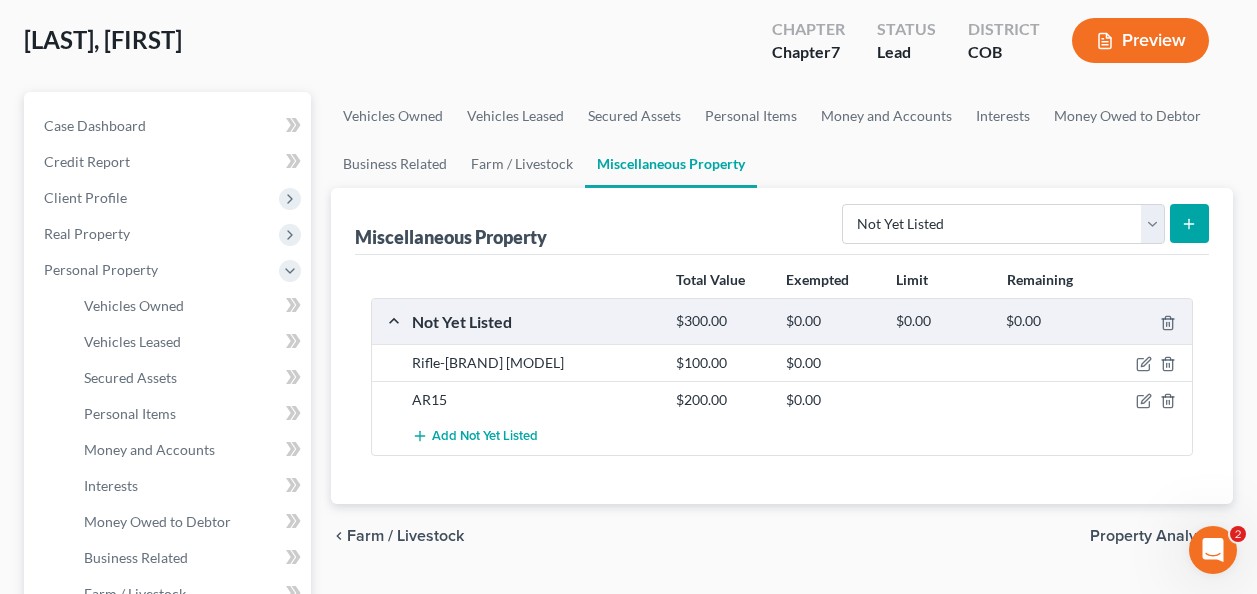 click 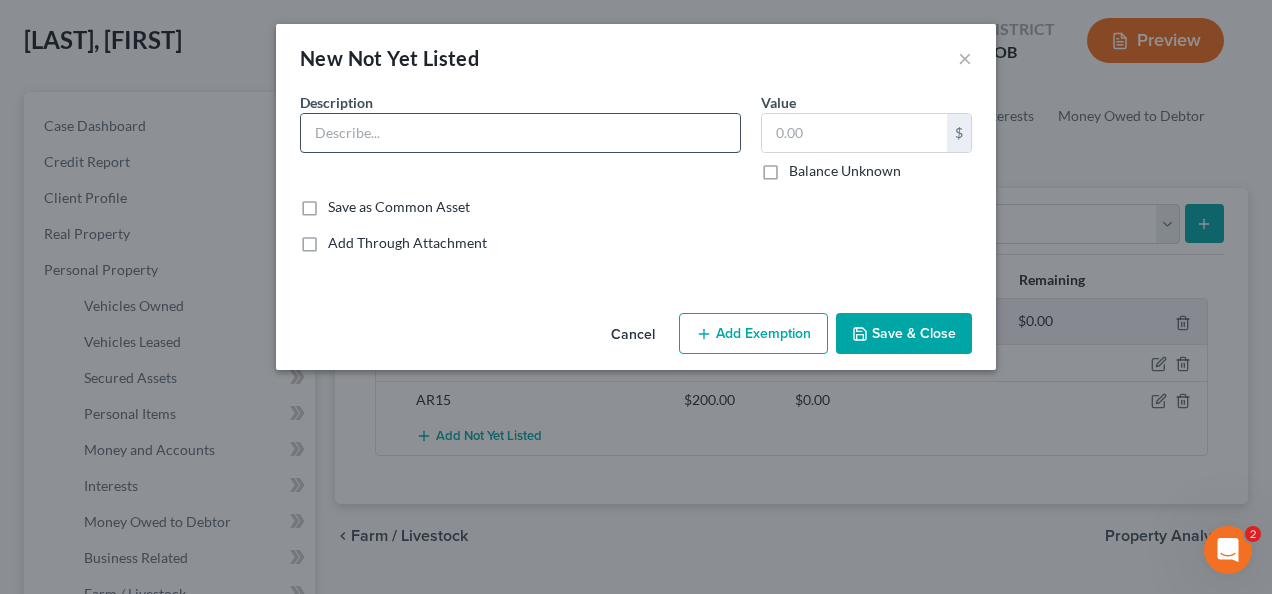 click at bounding box center [520, 133] 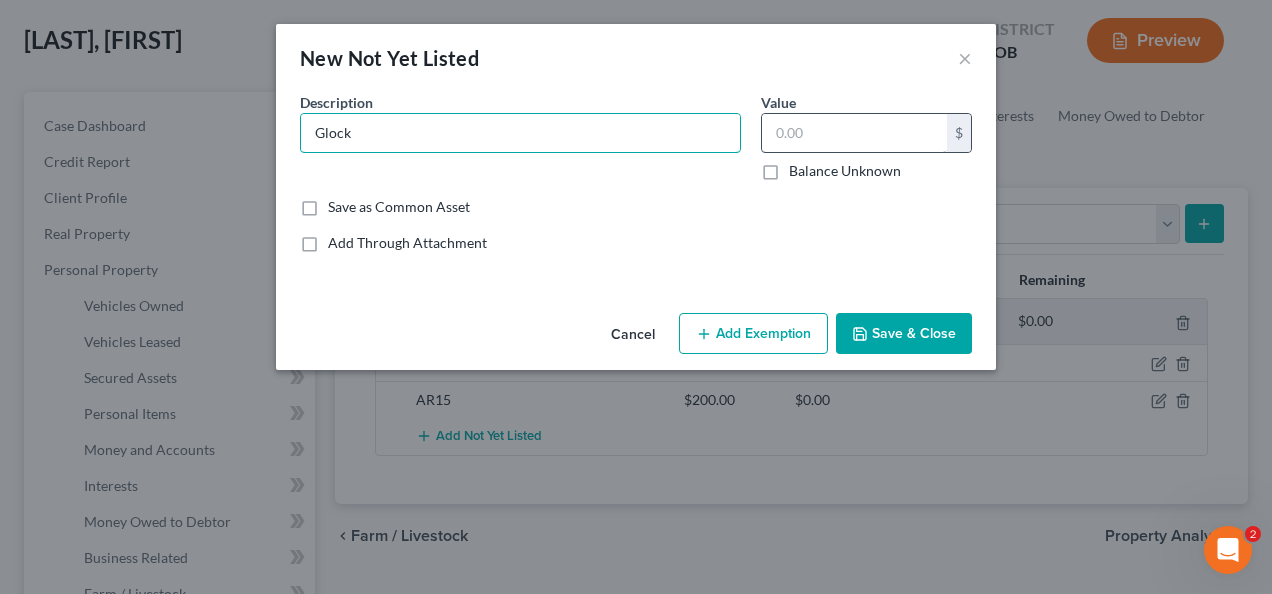type on "Glock" 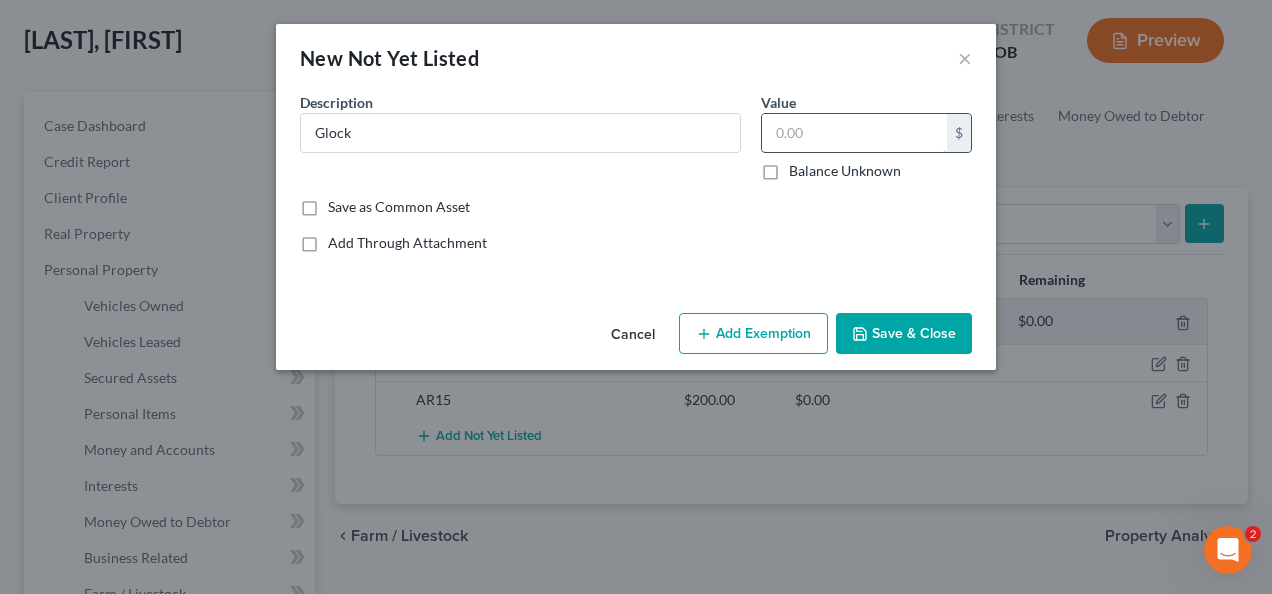 click at bounding box center (854, 133) 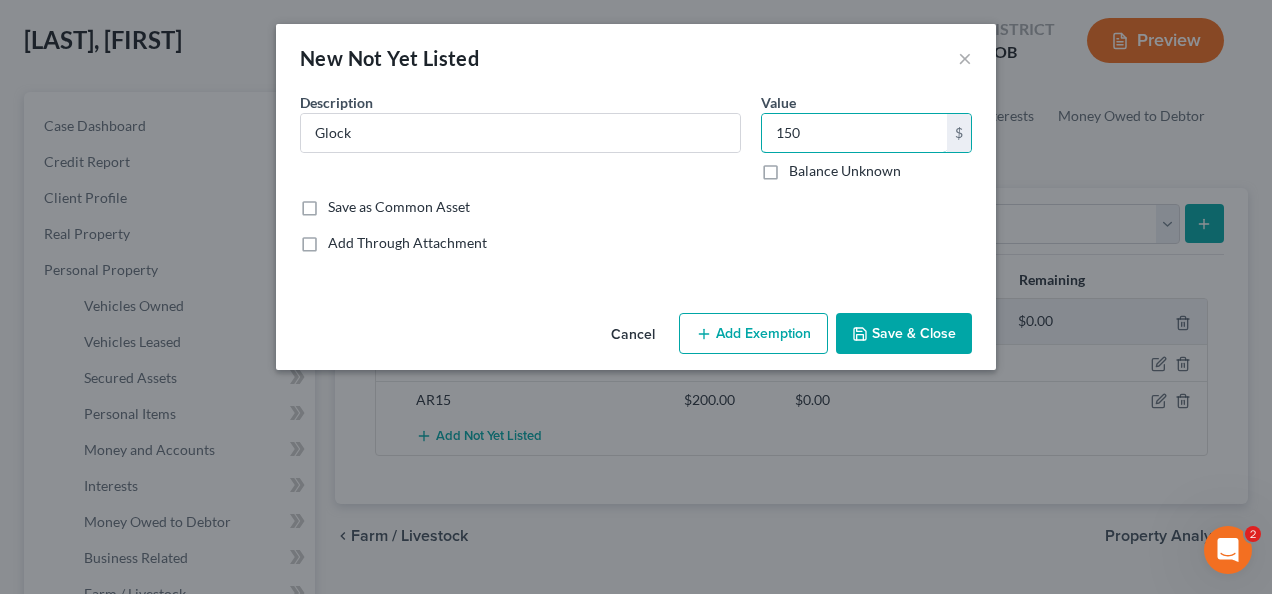 type on "150" 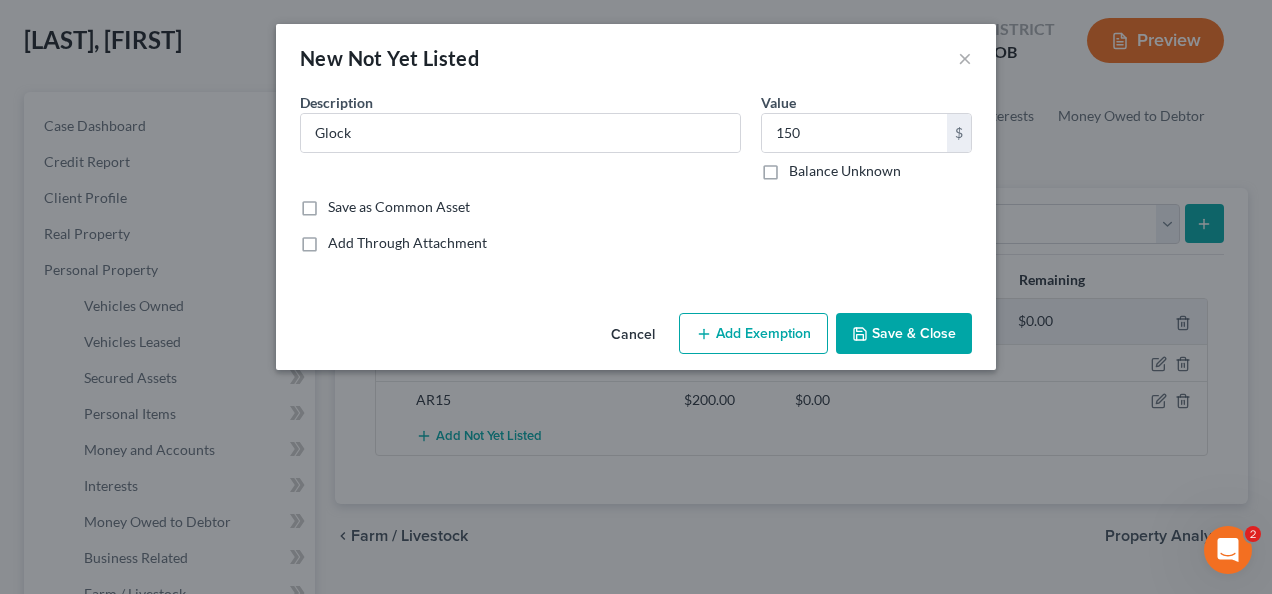 click on "Save & Close" at bounding box center (904, 334) 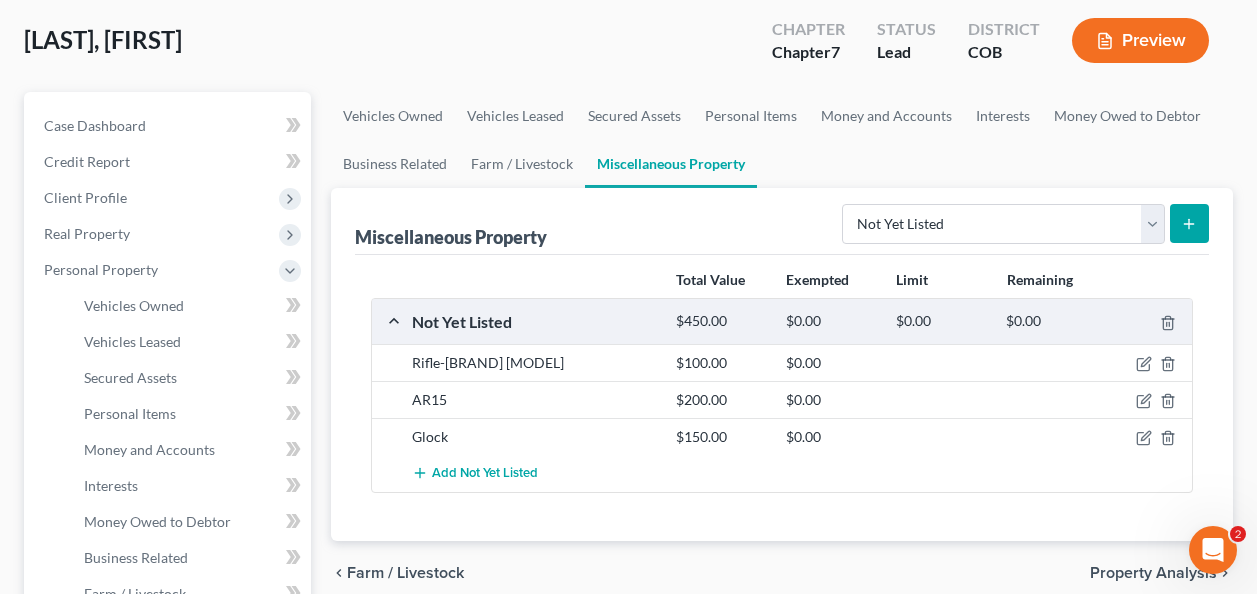 click 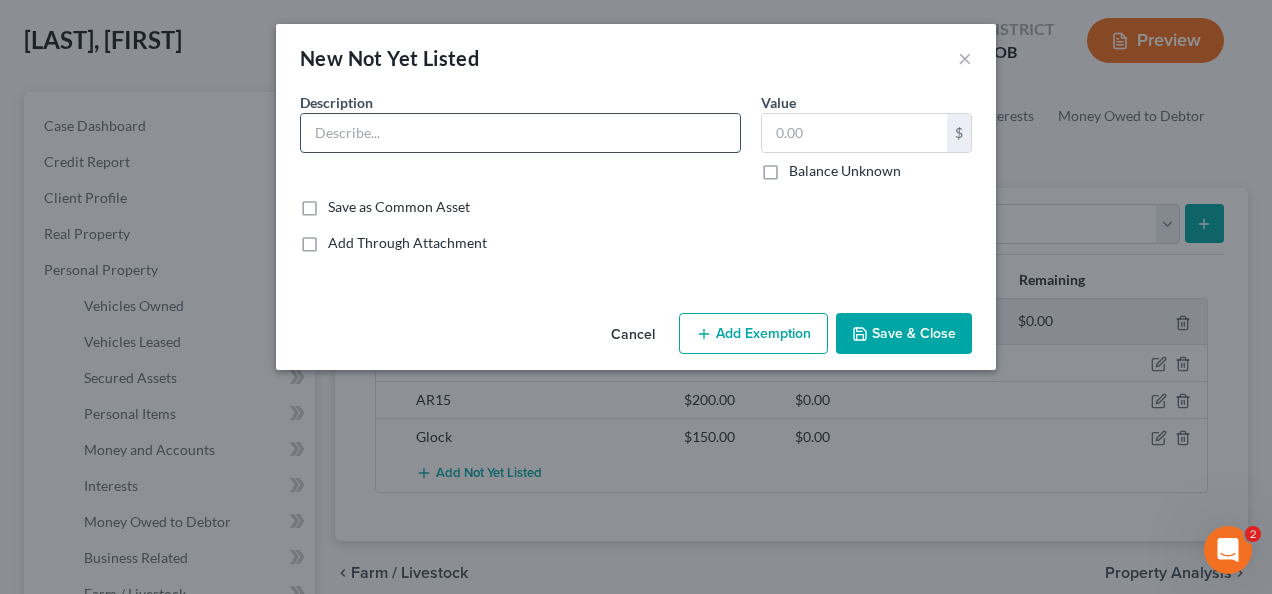 click at bounding box center (520, 133) 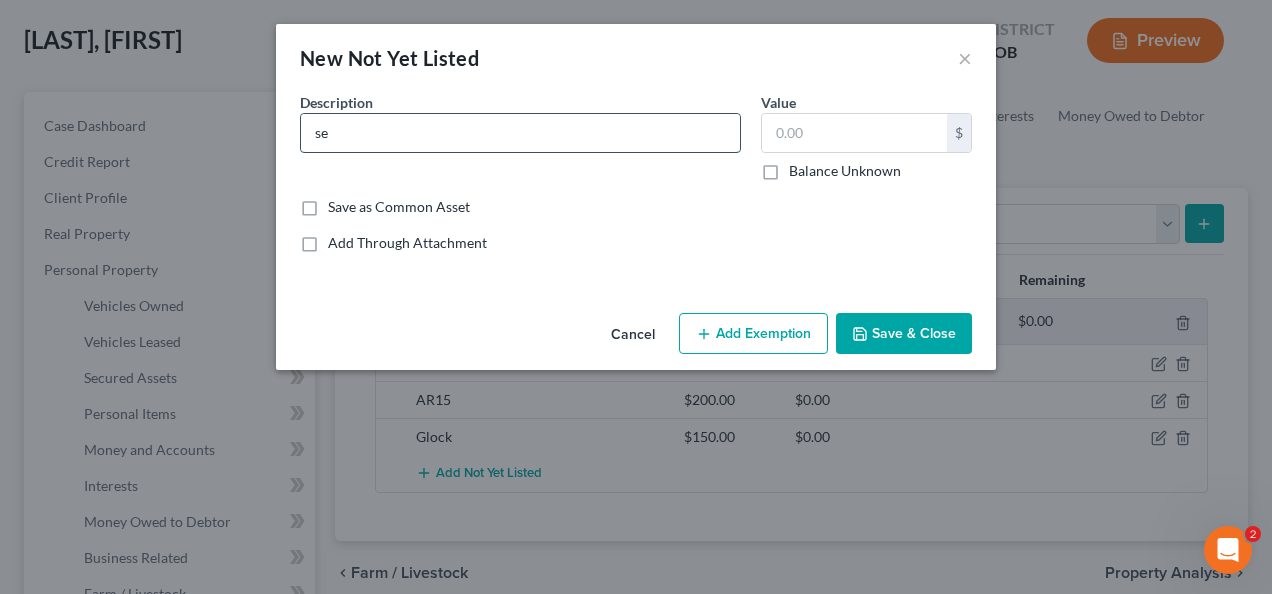 type on "s" 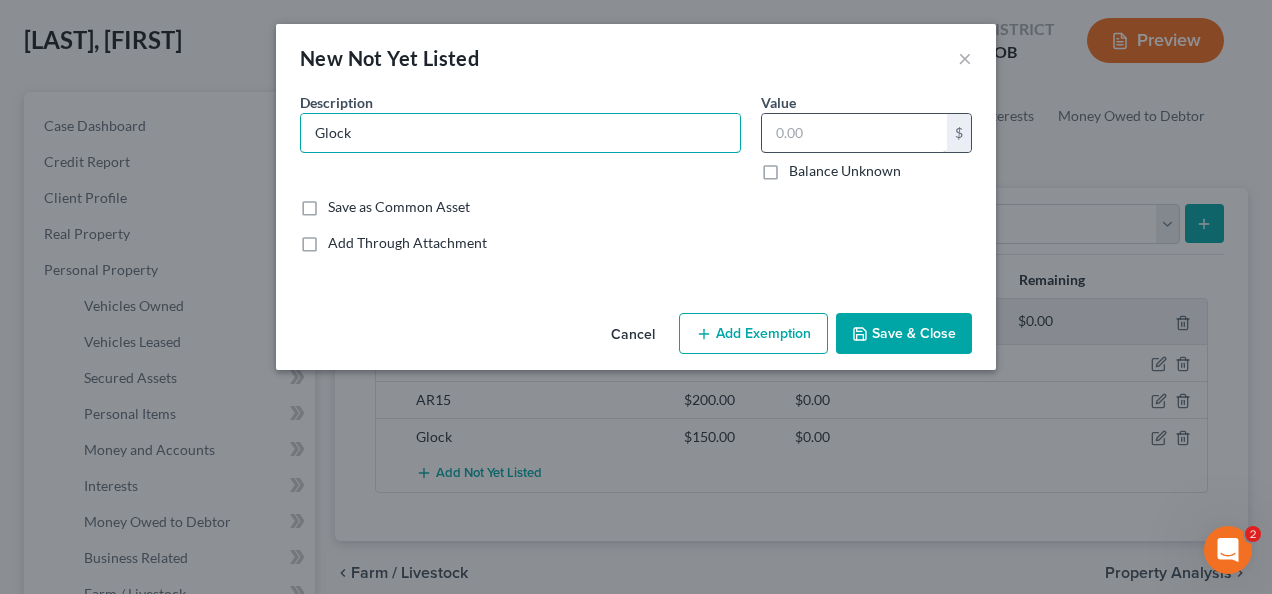 type on "Glock" 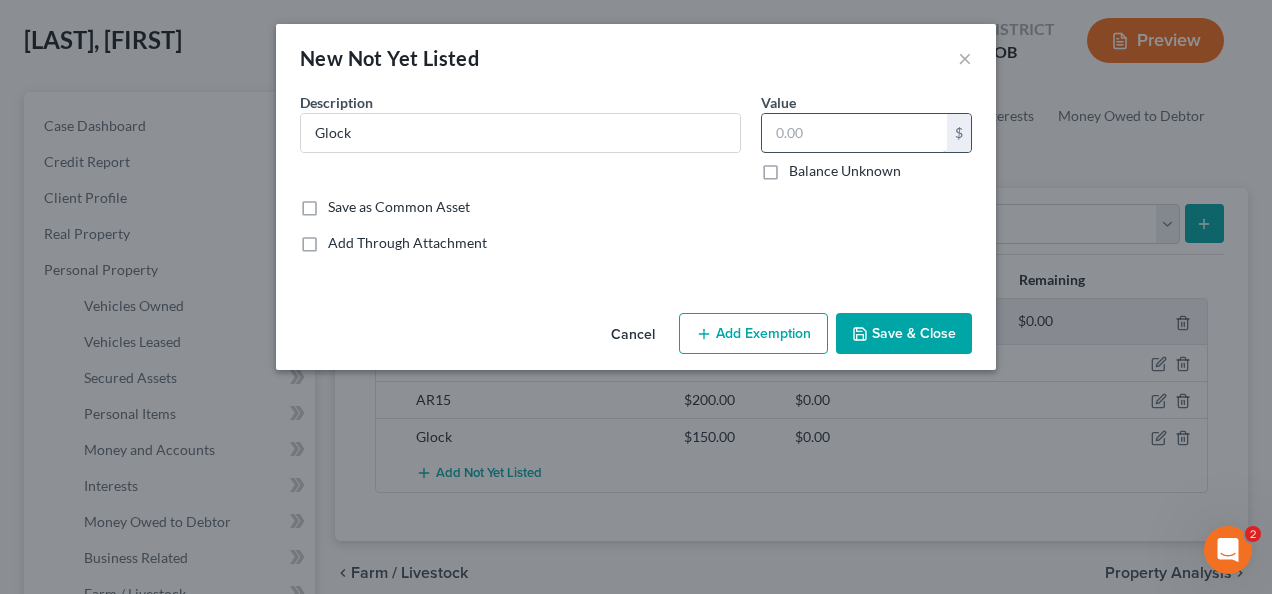 click at bounding box center [854, 133] 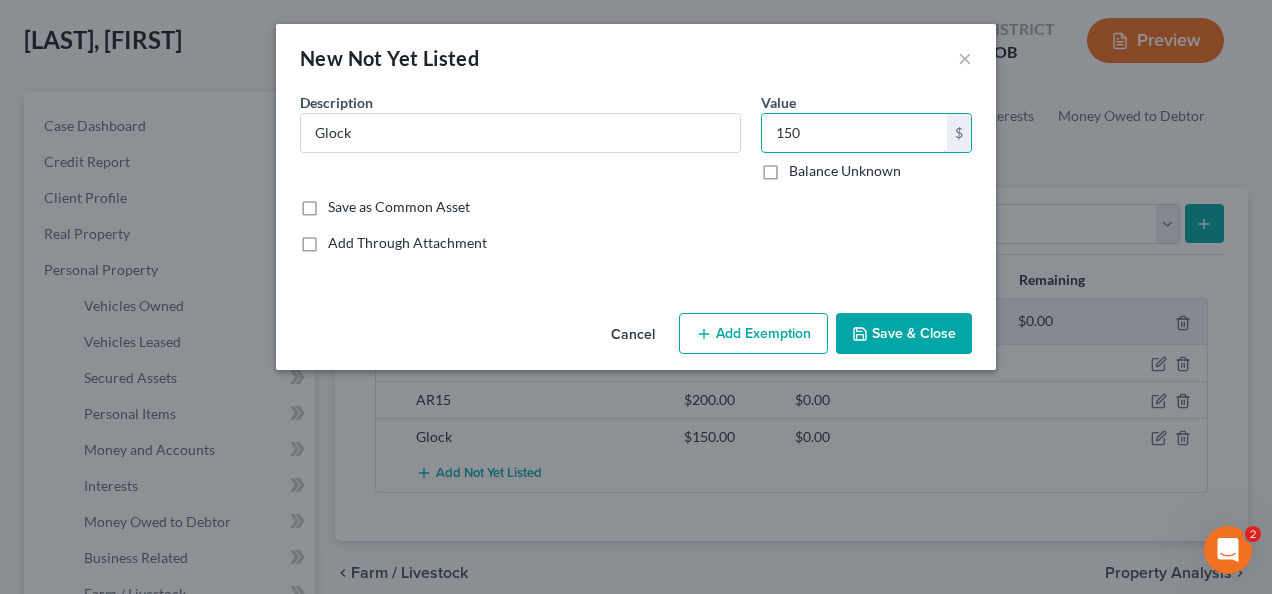 type on "150" 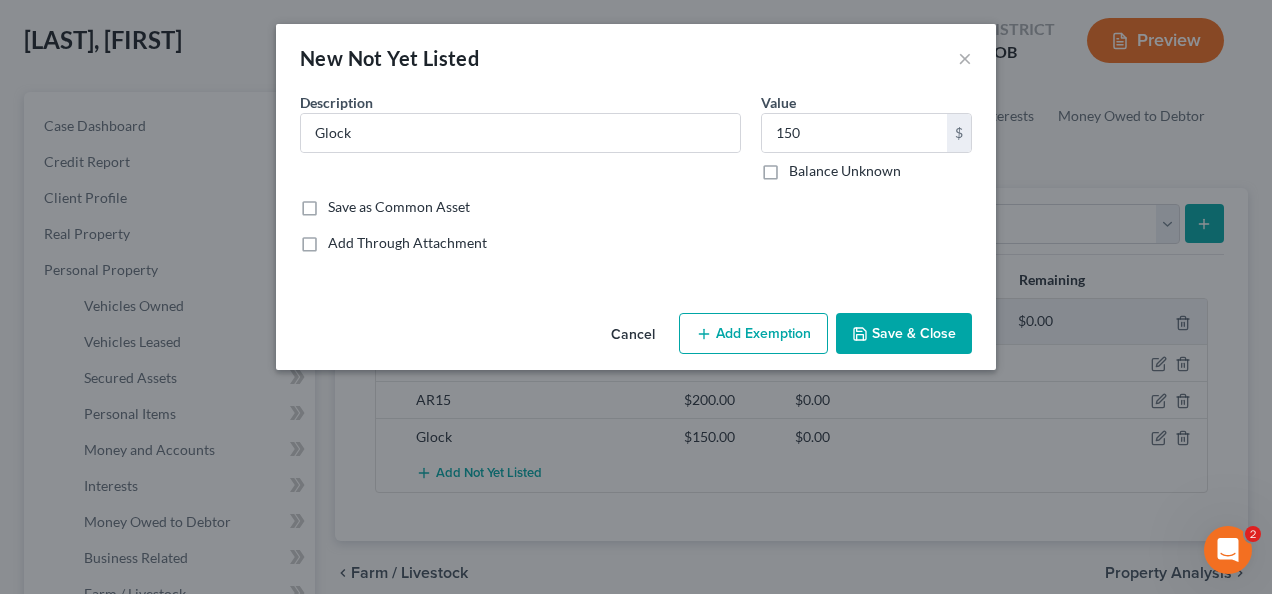 click on "Save & Close" at bounding box center [904, 334] 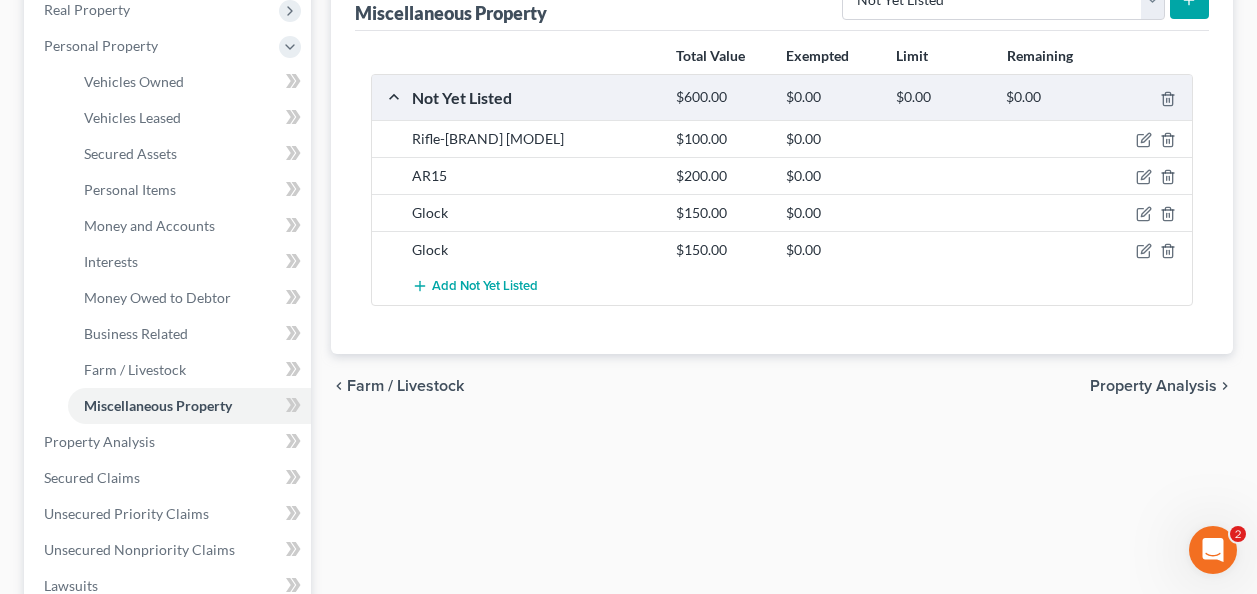 scroll, scrollTop: 300, scrollLeft: 0, axis: vertical 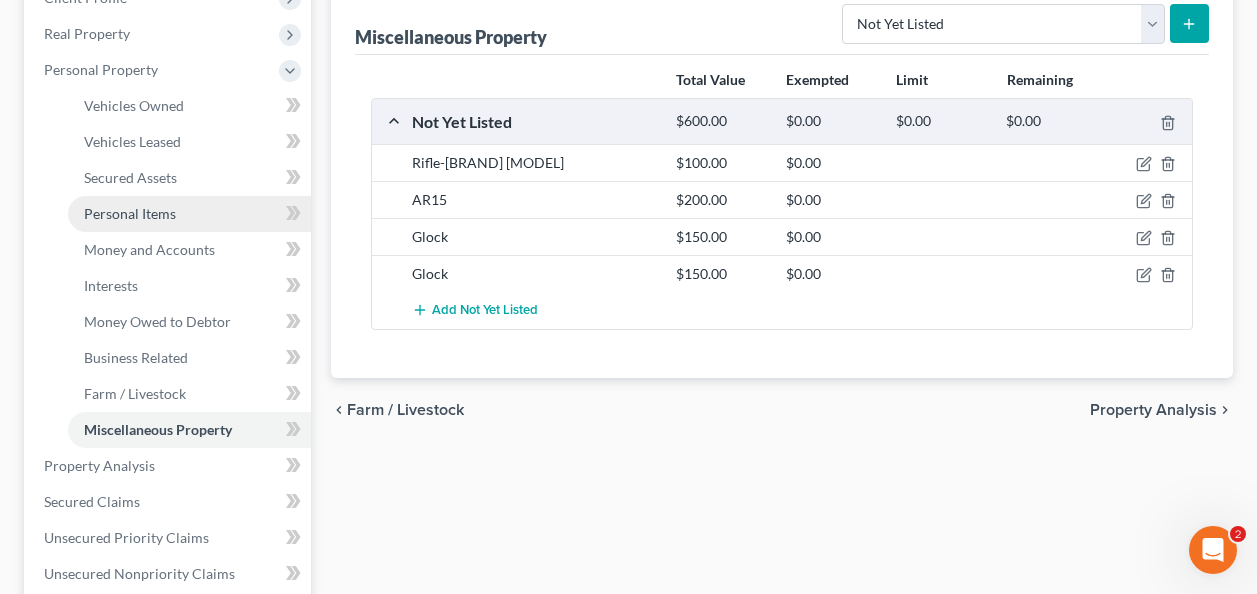 click on "Personal Items" at bounding box center [130, 213] 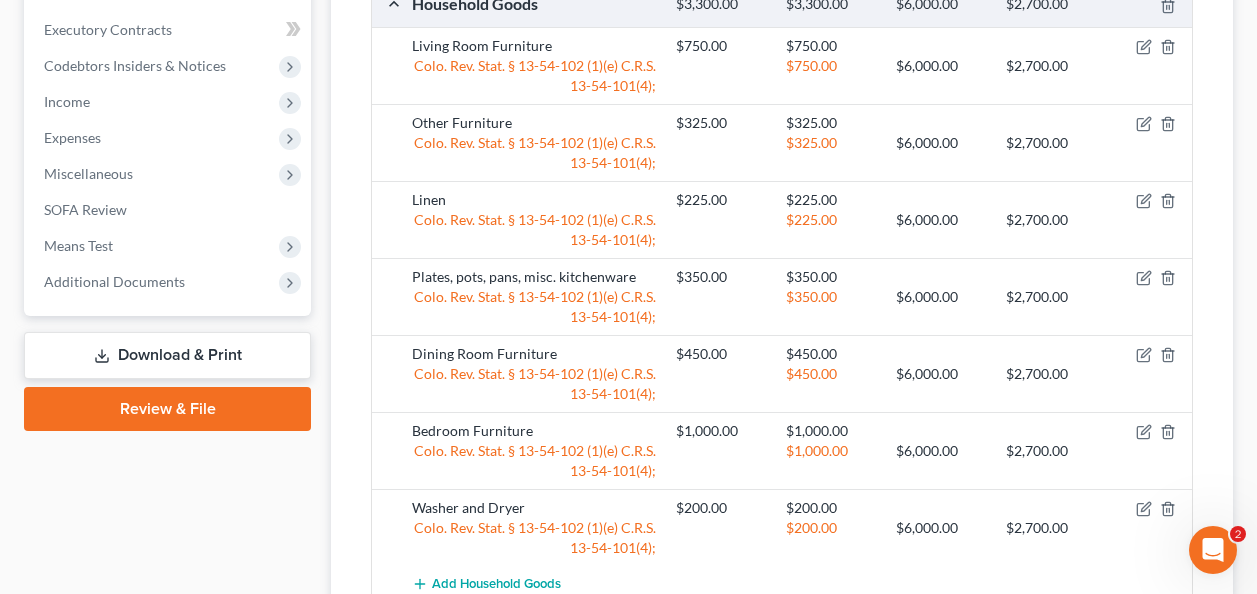 scroll, scrollTop: 912, scrollLeft: 0, axis: vertical 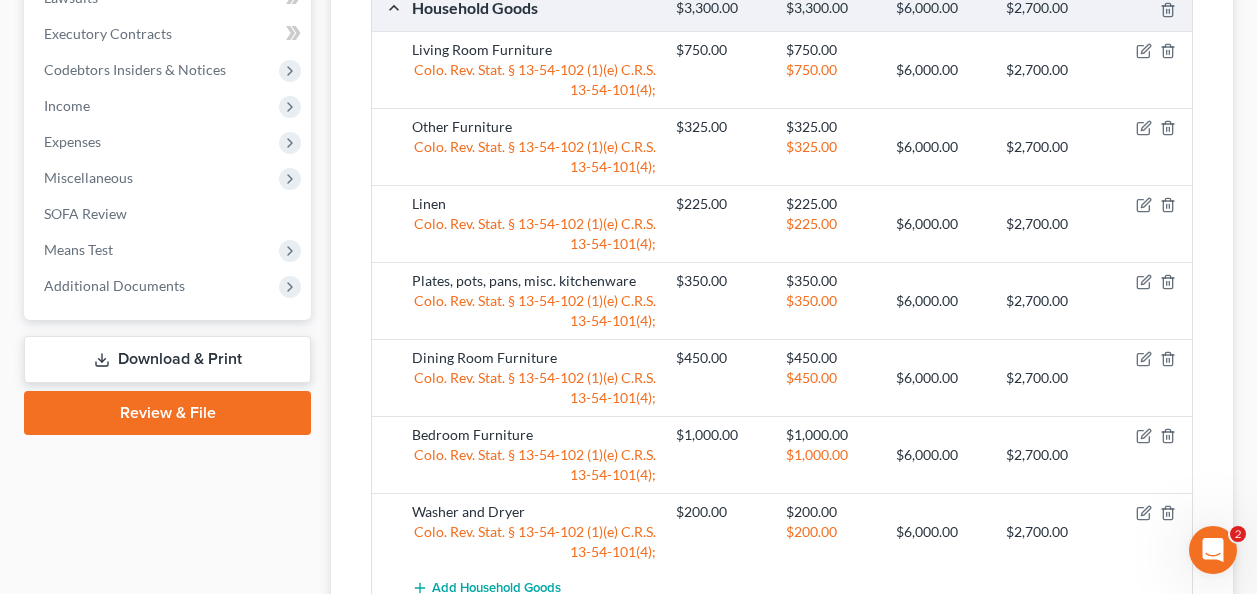 click on "Download & Print" at bounding box center [167, 359] 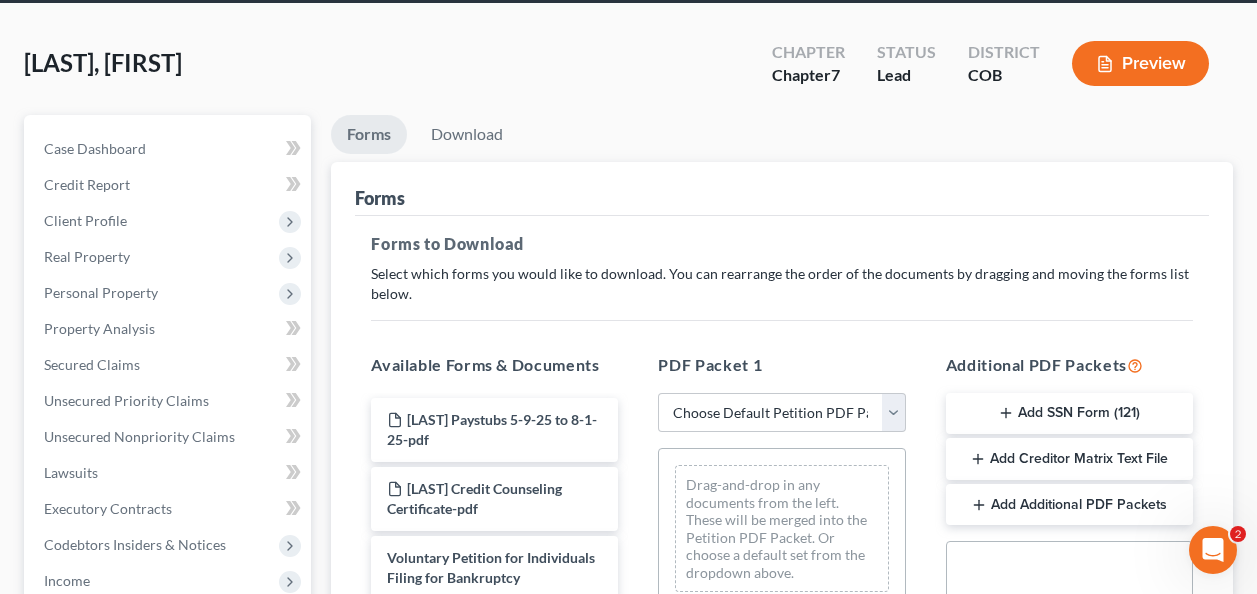 scroll, scrollTop: 0, scrollLeft: 0, axis: both 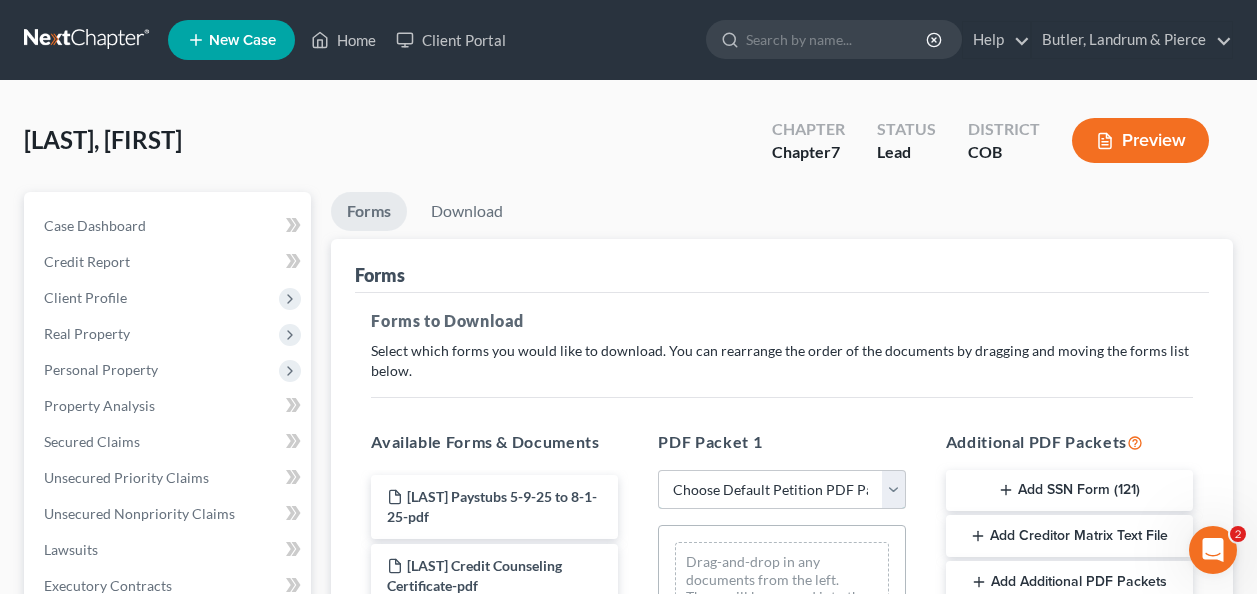 click on "Choose Default Petition PDF Packet Complete Bankruptcy Petition (all forms and schedules) Emergency Filing Forms (Petition and Creditor List Only) Amended Forms Signature Pages Only Shaul Template without means test, attorney fees and statement of intention Filing Template Colorado Colorado Template" at bounding box center [781, 490] 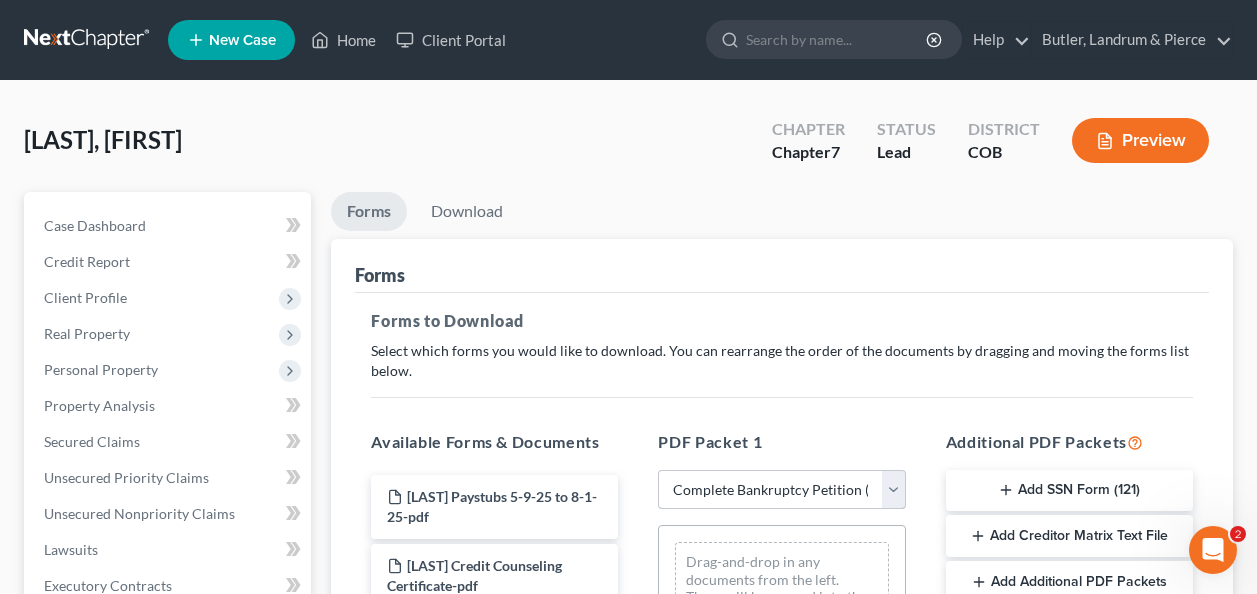 click on "Choose Default Petition PDF Packet Complete Bankruptcy Petition (all forms and schedules) Emergency Filing Forms (Petition and Creditor List Only) Amended Forms Signature Pages Only Shaul Template without means test, attorney fees and statement of intention Filing Template Colorado Colorado Template" at bounding box center [781, 490] 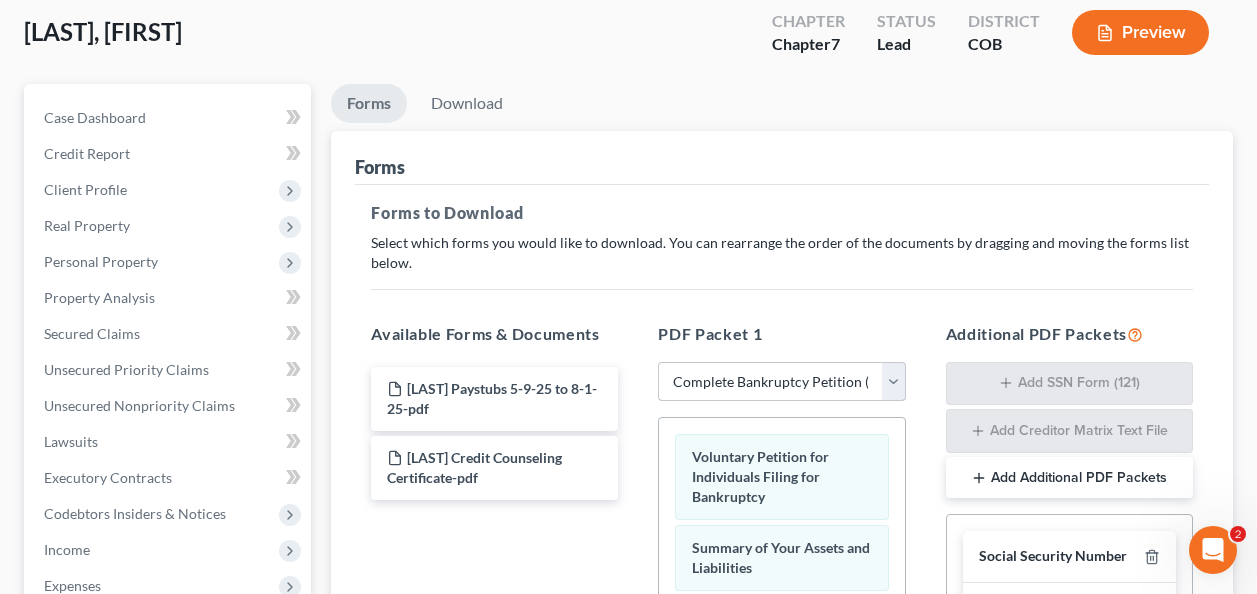 scroll, scrollTop: 0, scrollLeft: 0, axis: both 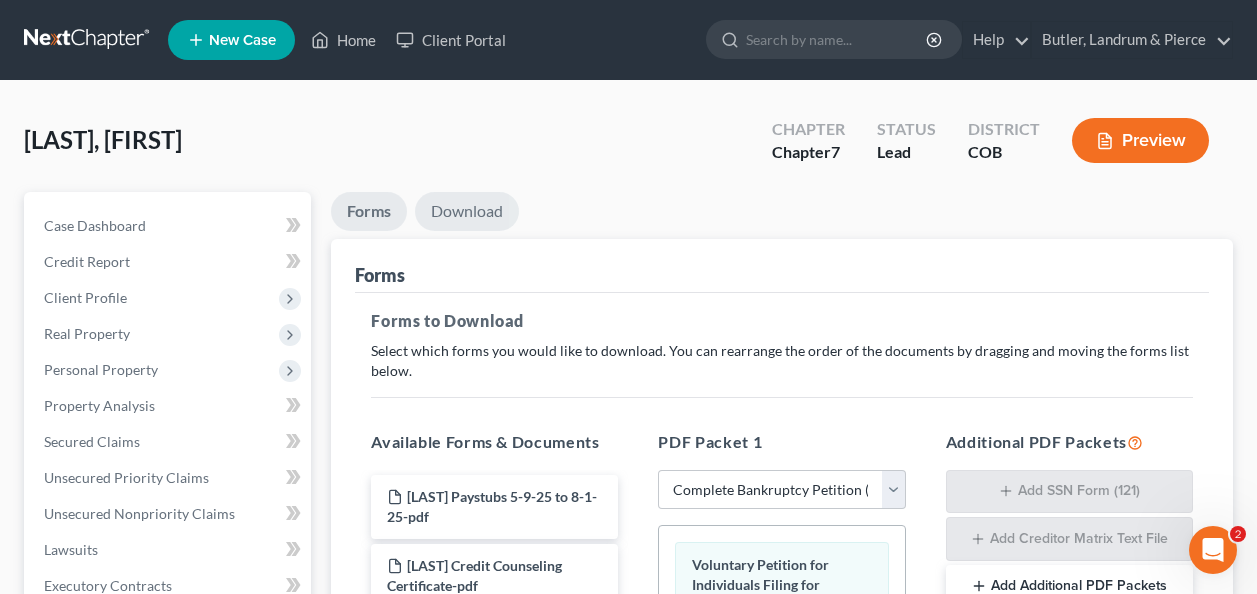 click on "Download" at bounding box center (467, 211) 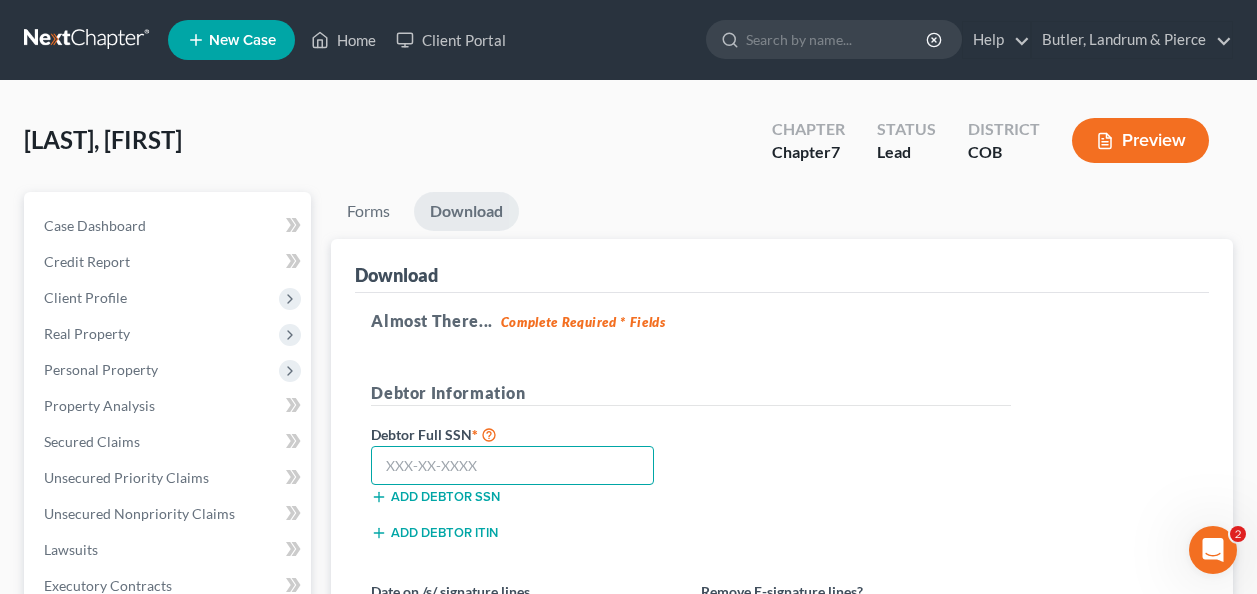 click at bounding box center (512, 466) 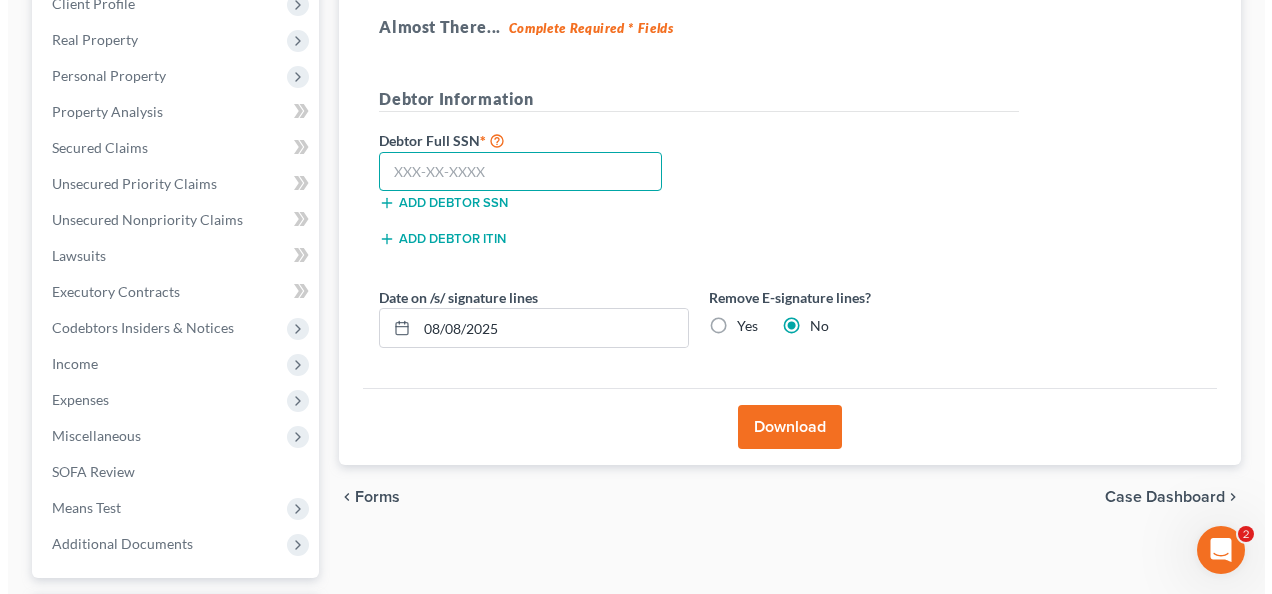 scroll, scrollTop: 300, scrollLeft: 0, axis: vertical 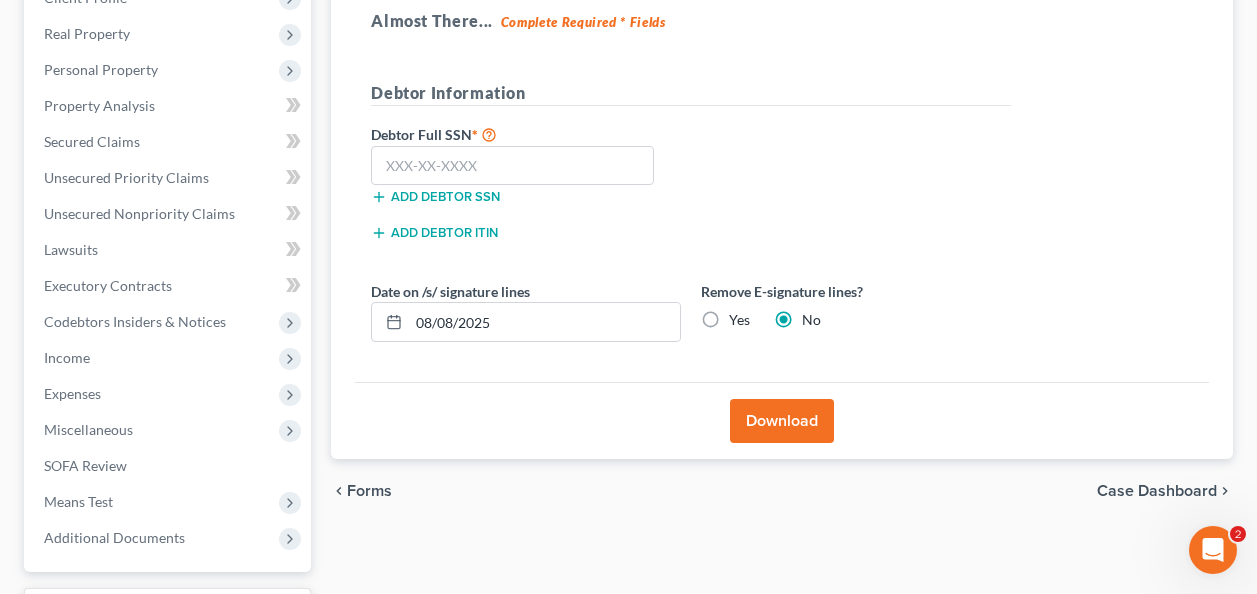 click on "Almost There... Complete Required * Fields Debtor Information Debtor Full [SSN]  *   Add debtor SSN Add debtor ITIN Date on /s/ signature lines         08/08/2025 Remove E-signature lines? Yes No" at bounding box center (782, 188) 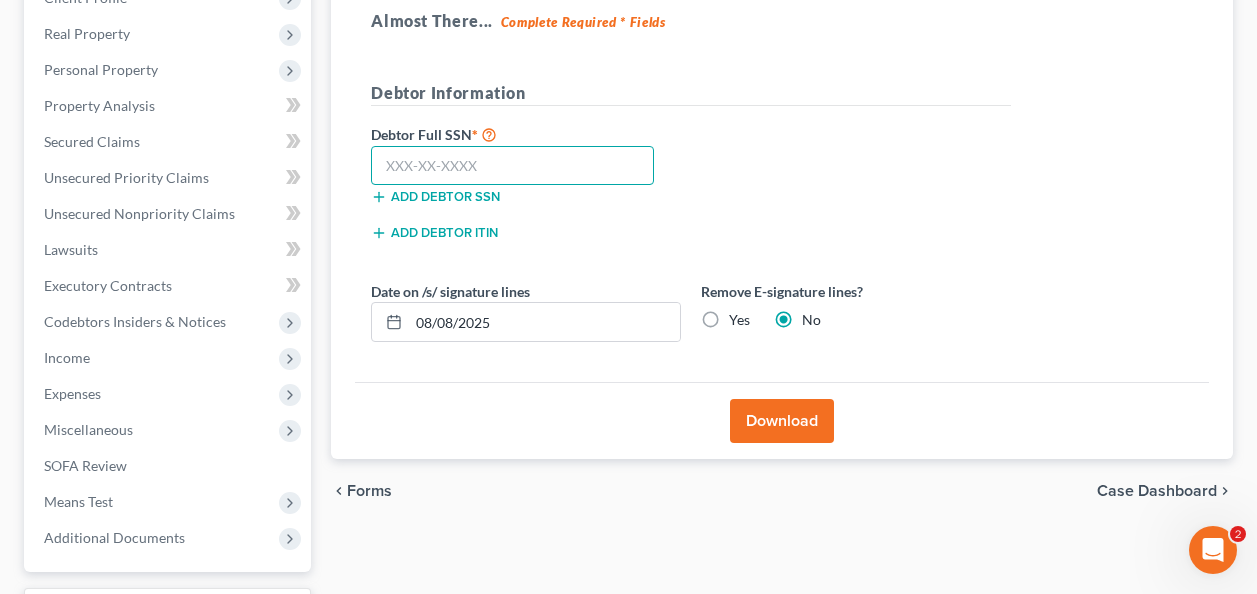 click at bounding box center [512, 166] 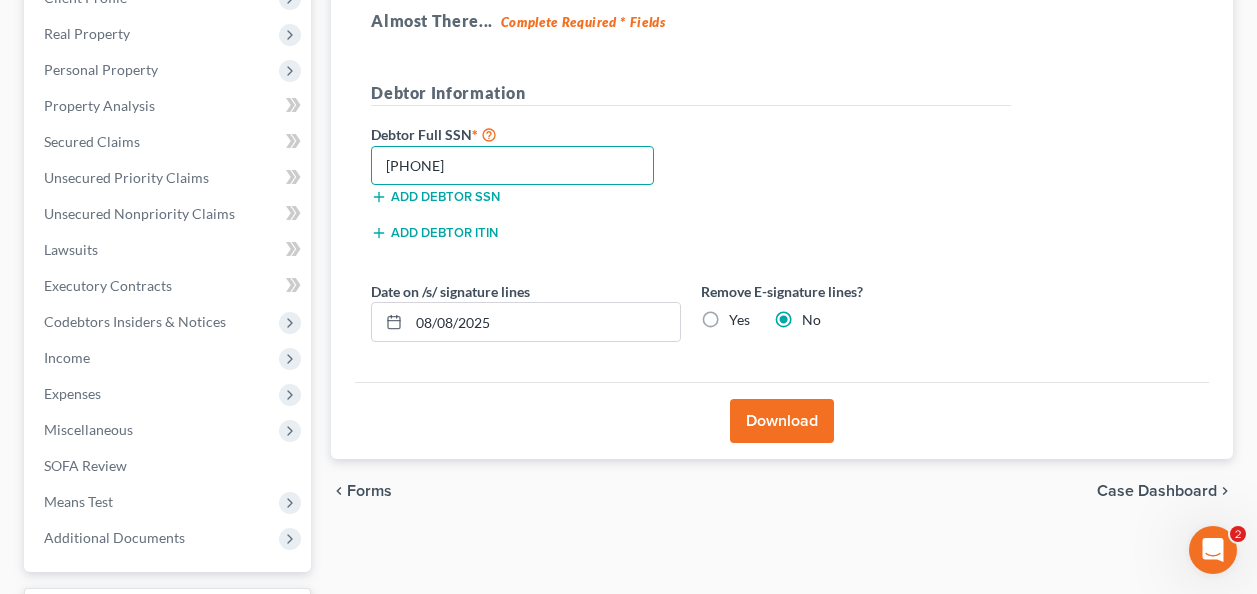 type on "[PHONE]" 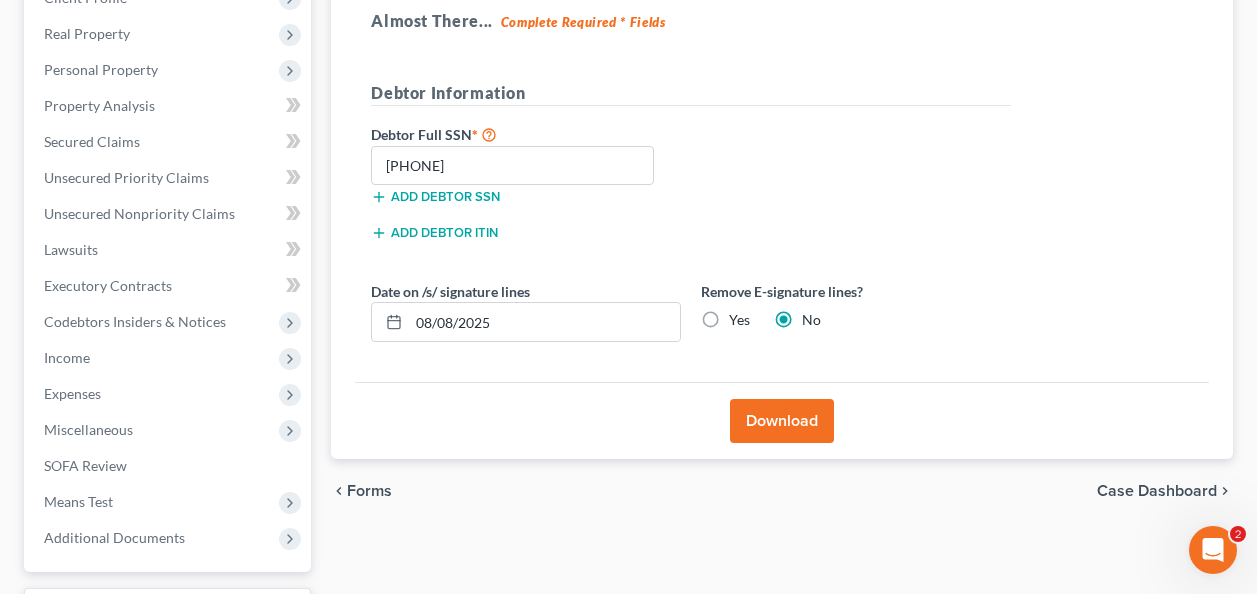 click on "Download" at bounding box center (782, 421) 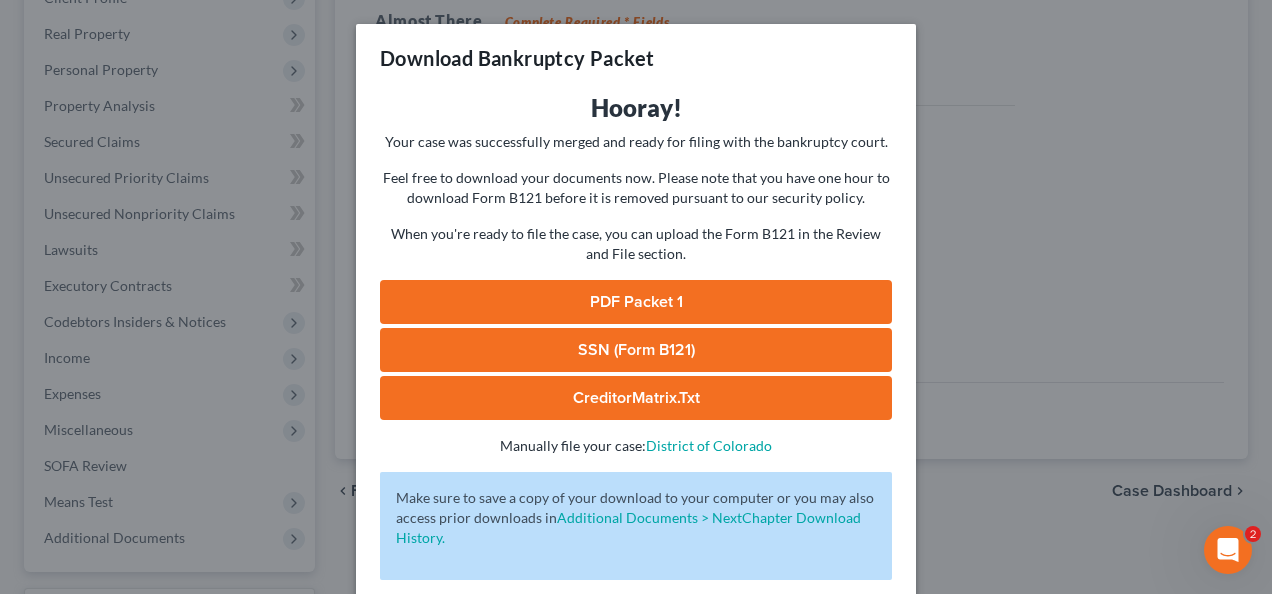click on "PDF Packet 1" at bounding box center [636, 302] 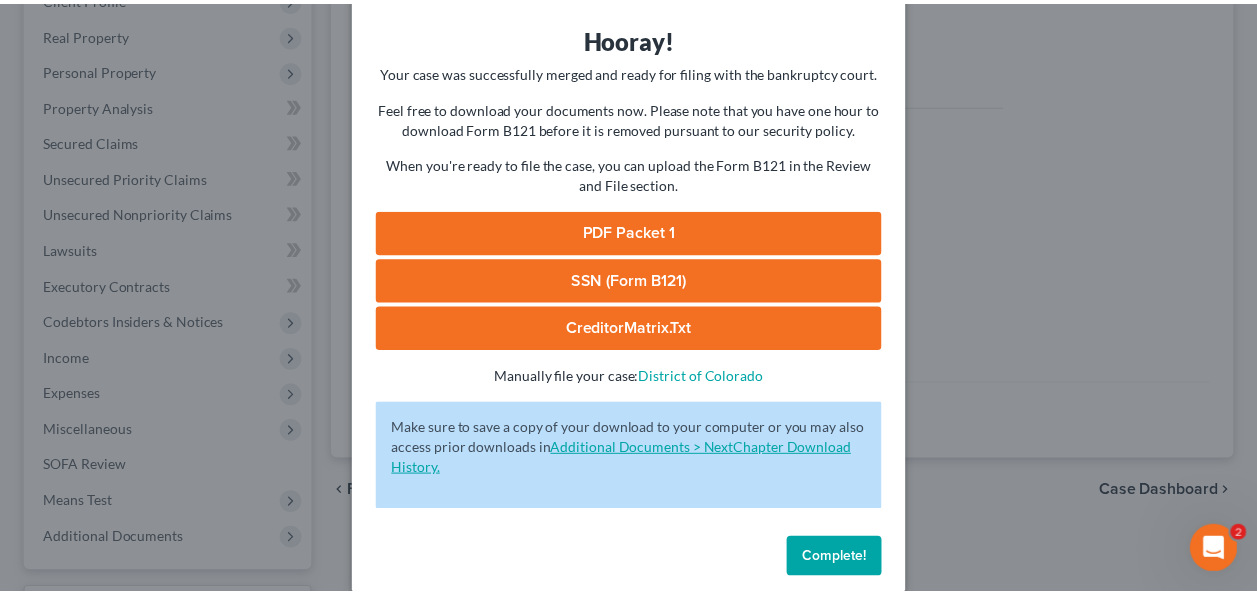 scroll, scrollTop: 93, scrollLeft: 0, axis: vertical 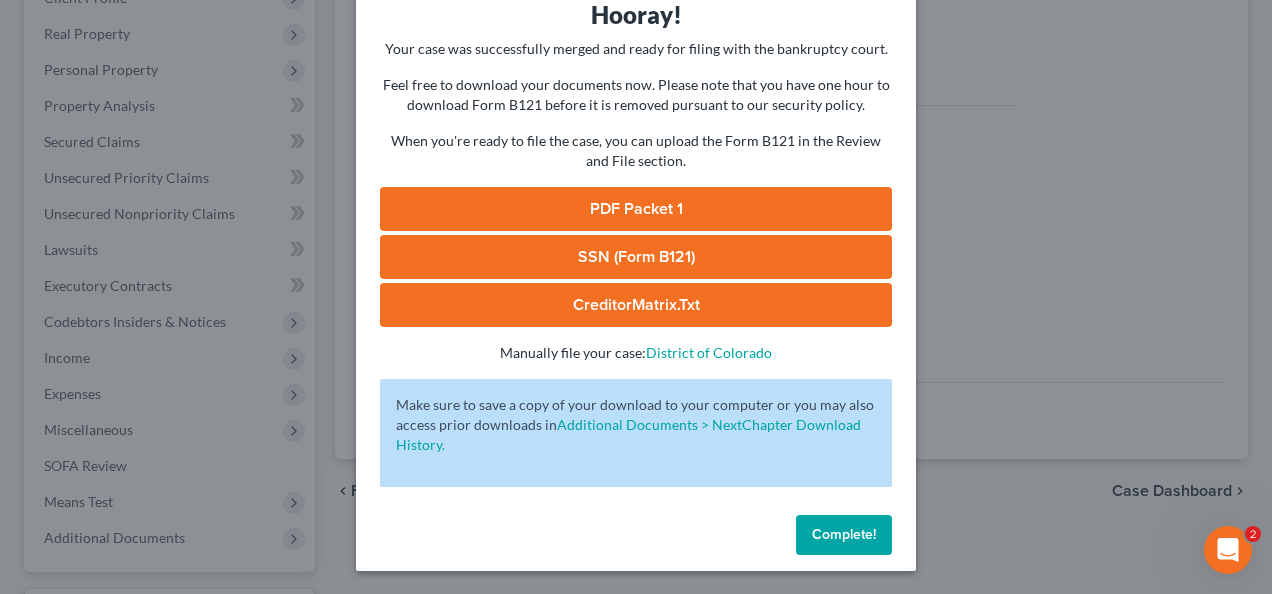click on "Complete!" at bounding box center (844, 535) 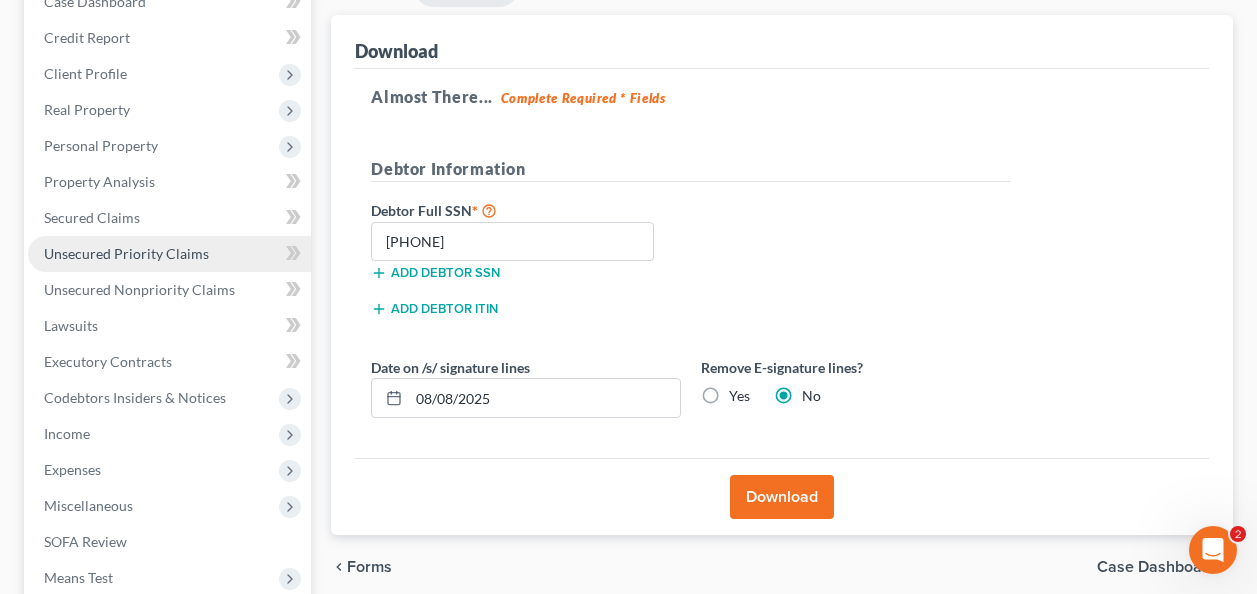 scroll, scrollTop: 100, scrollLeft: 0, axis: vertical 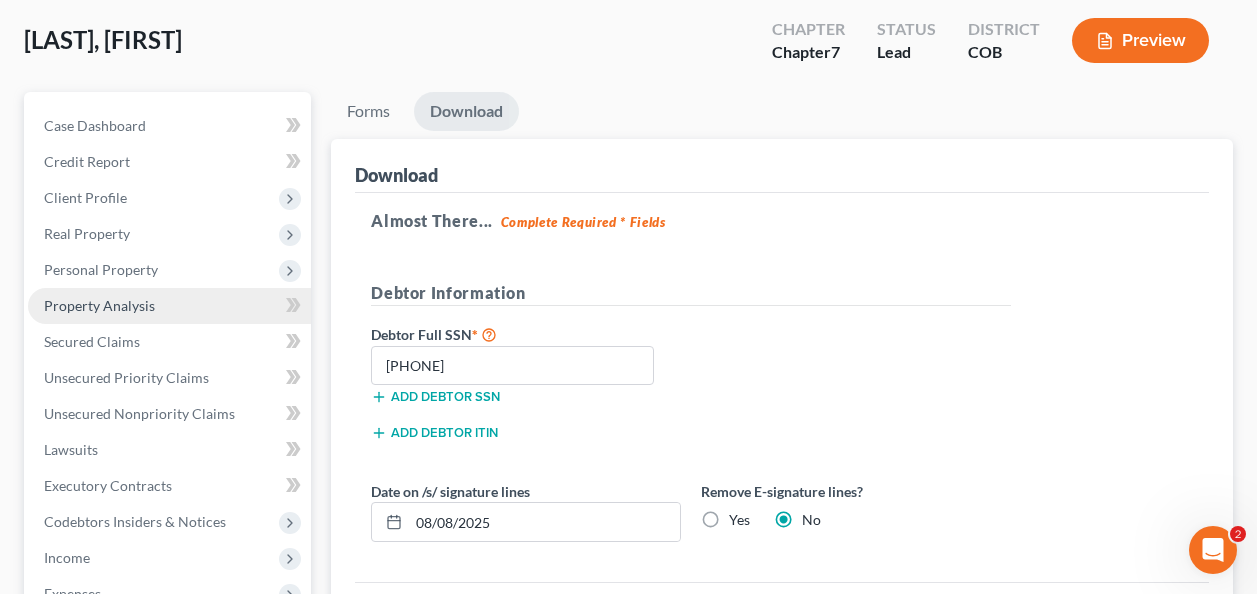 click on "Property Analysis" at bounding box center (99, 305) 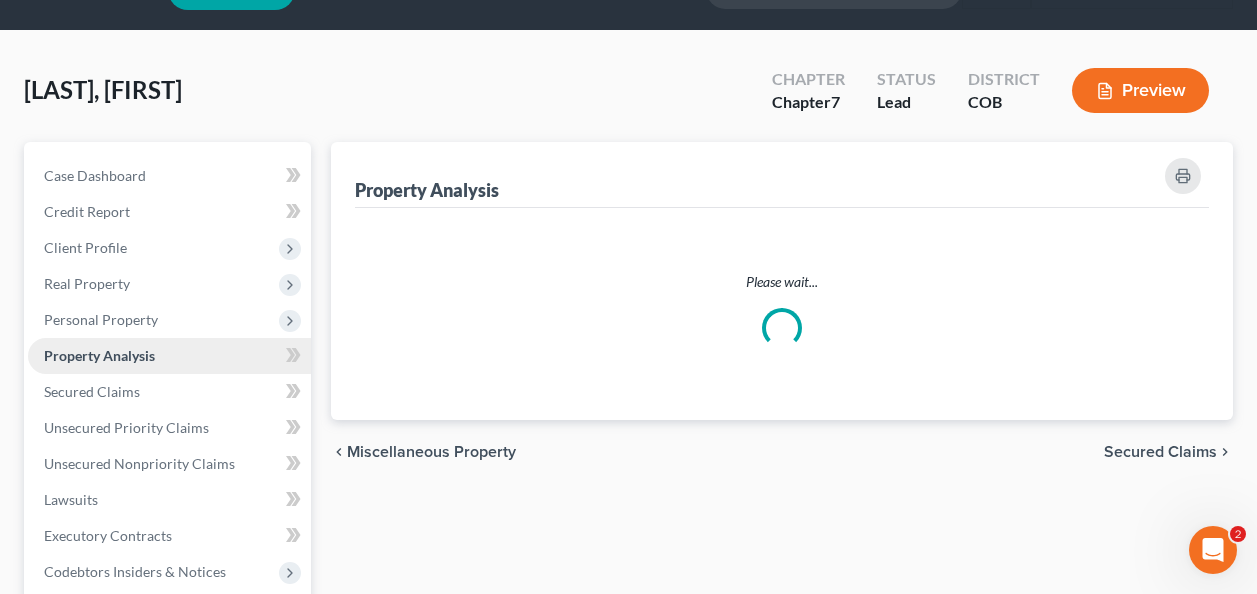 scroll, scrollTop: 0, scrollLeft: 0, axis: both 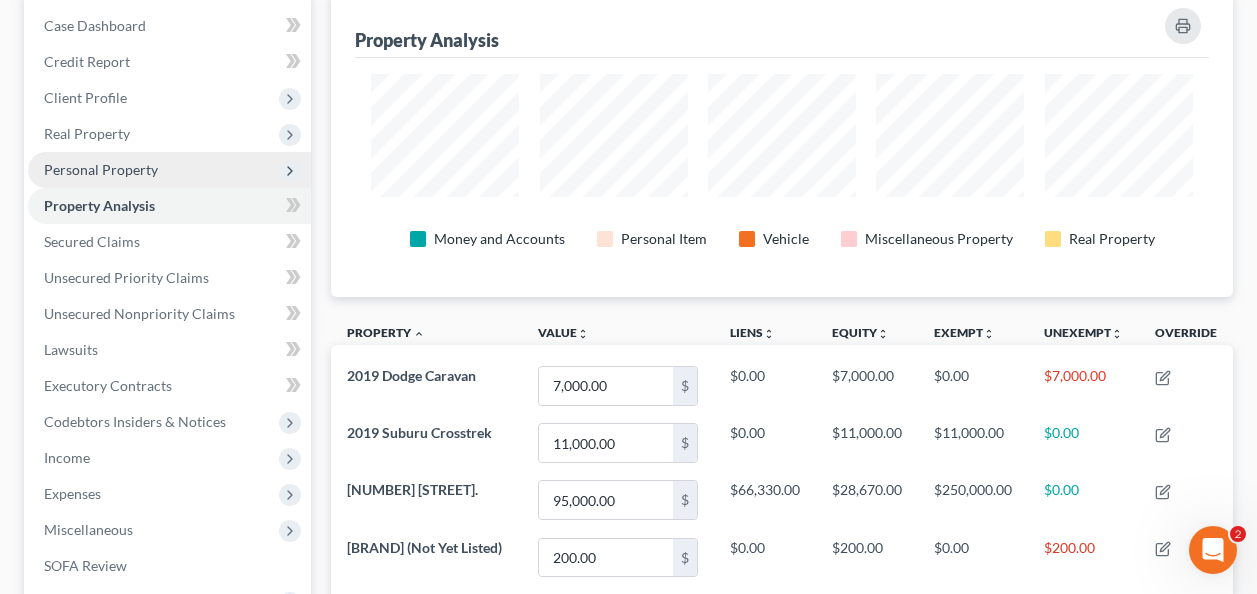 click on "Personal Property" at bounding box center (101, 169) 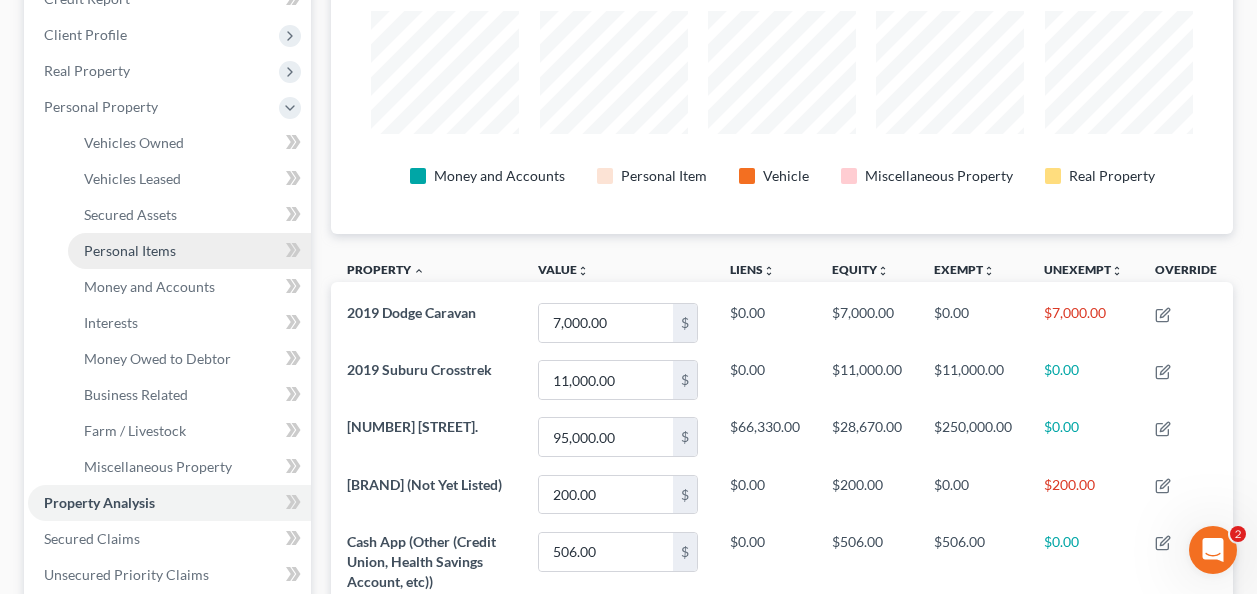 scroll, scrollTop: 300, scrollLeft: 0, axis: vertical 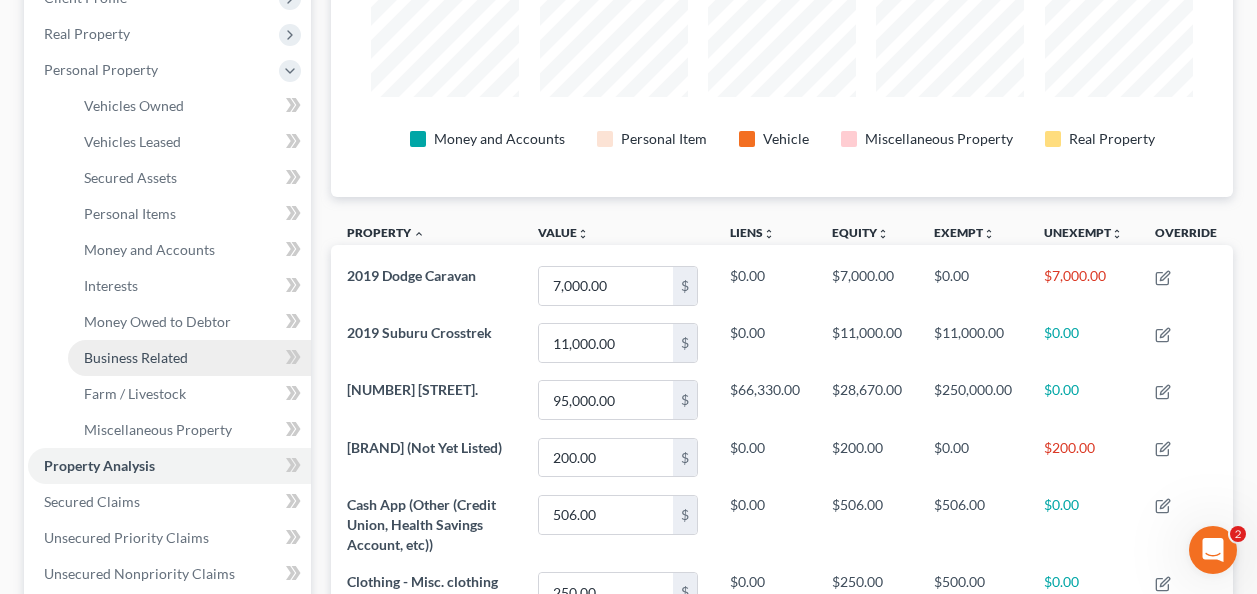 click on "Business Related" at bounding box center (189, 358) 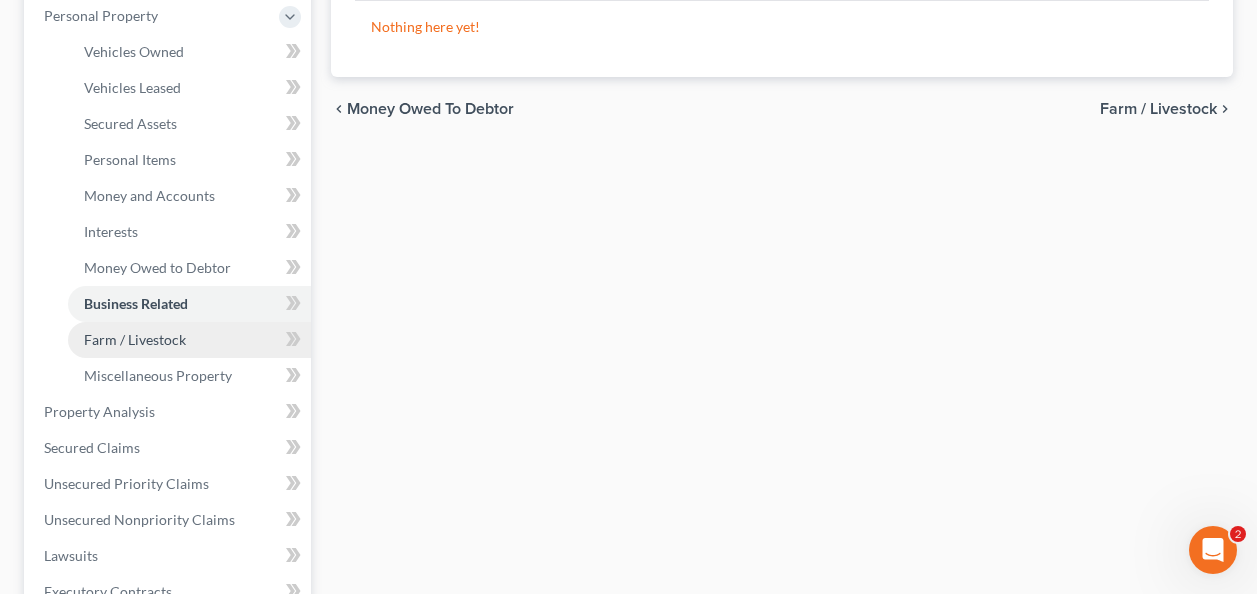 scroll, scrollTop: 400, scrollLeft: 0, axis: vertical 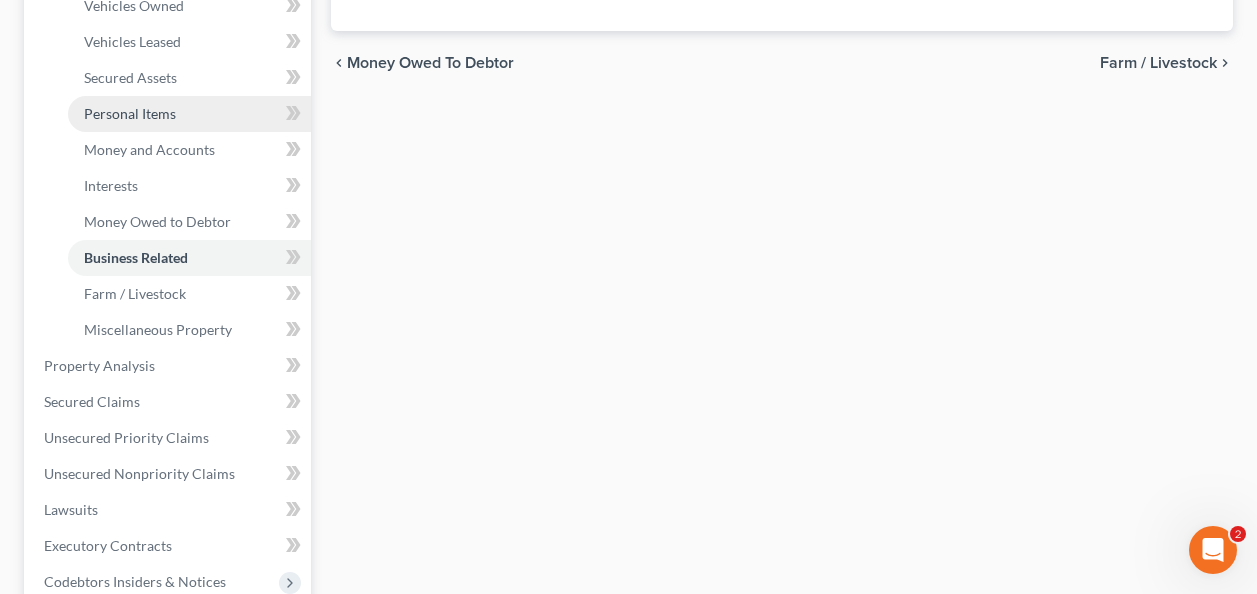 click on "Personal Items" at bounding box center [130, 113] 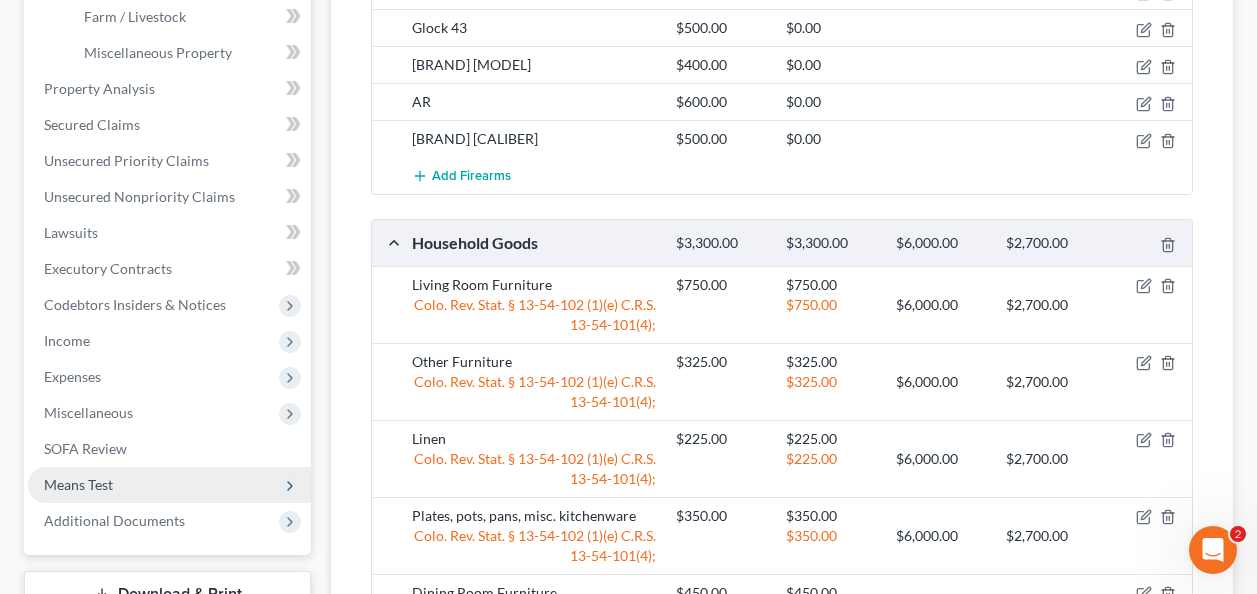 scroll, scrollTop: 512, scrollLeft: 0, axis: vertical 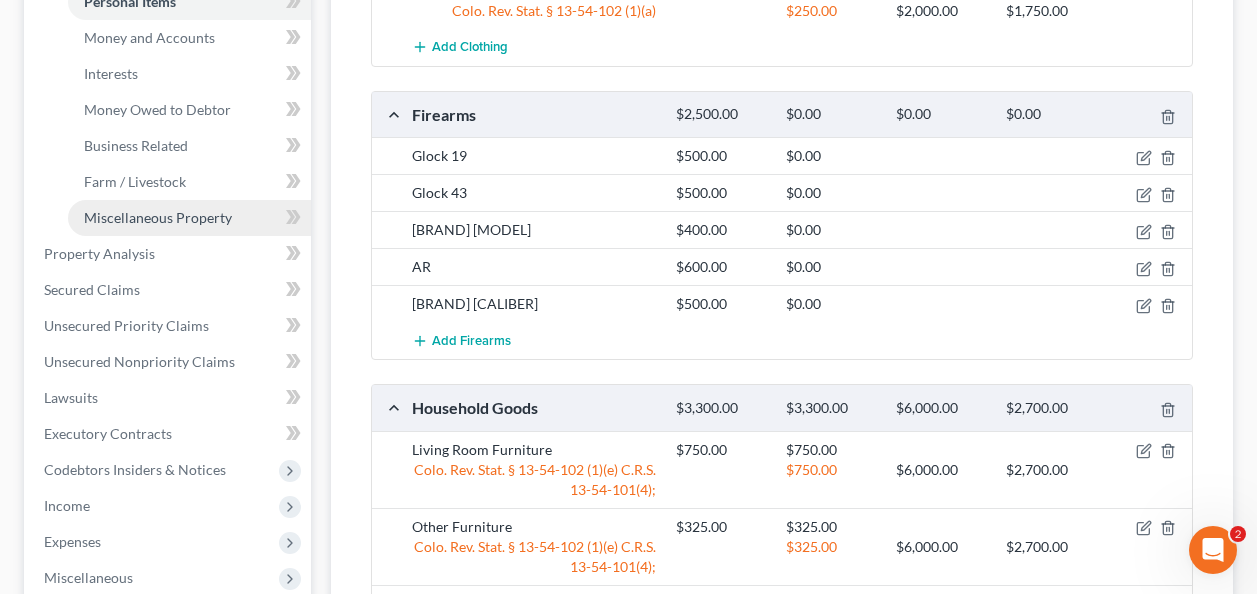 click on "Miscellaneous Property" at bounding box center (158, 217) 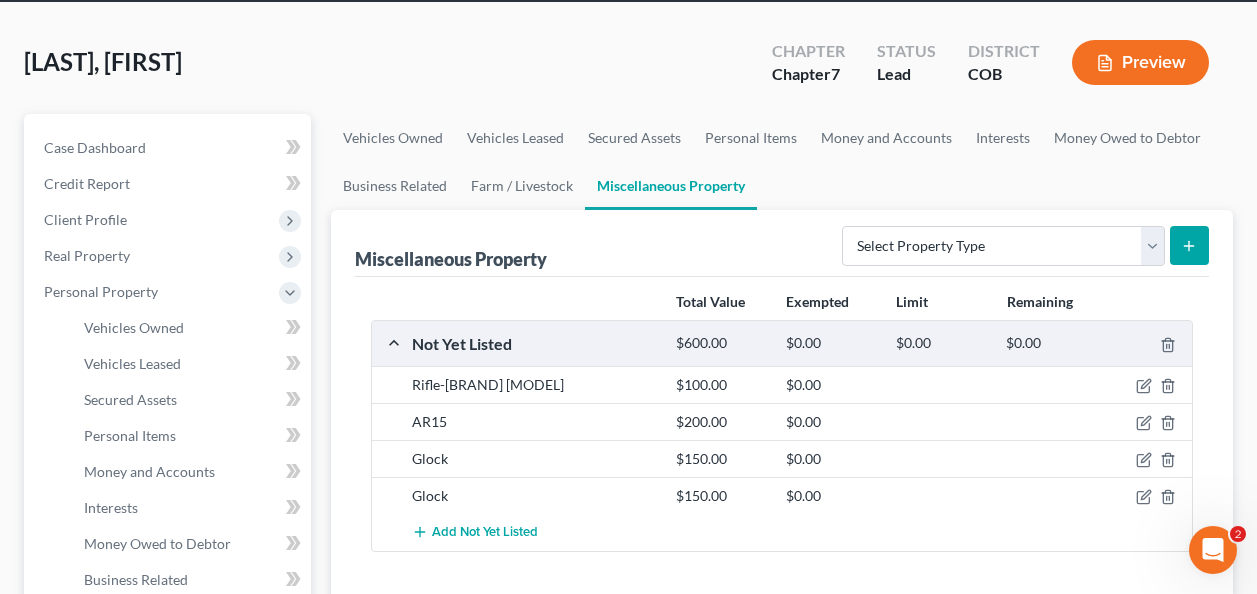 scroll, scrollTop: 100, scrollLeft: 0, axis: vertical 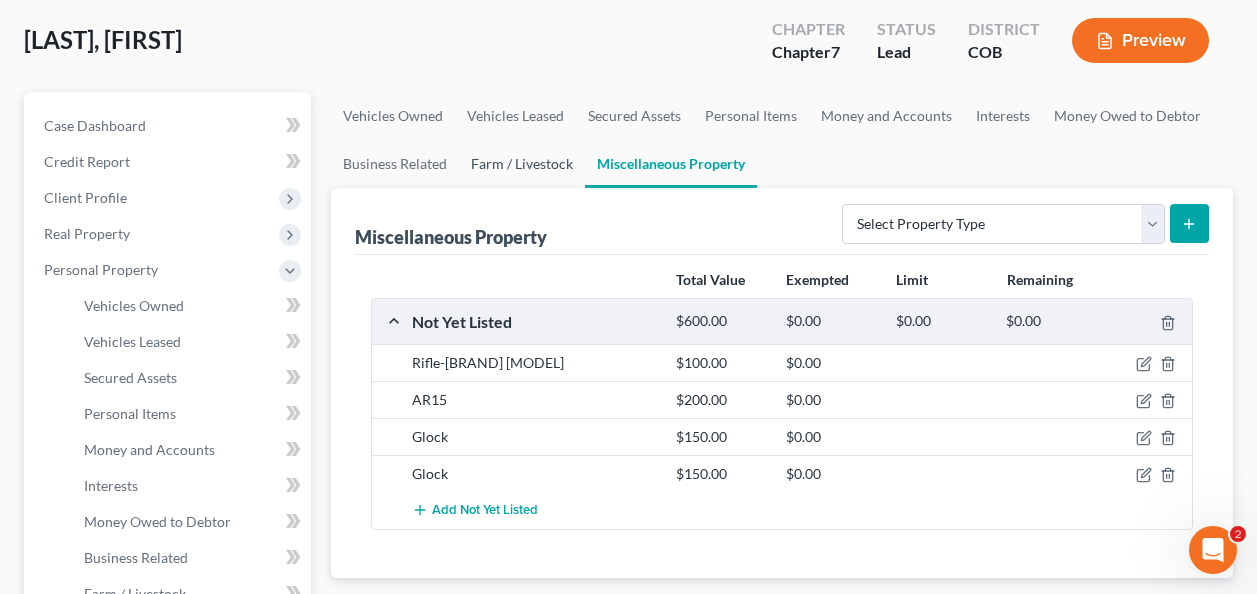 click on "Farm / Livestock" at bounding box center [522, 164] 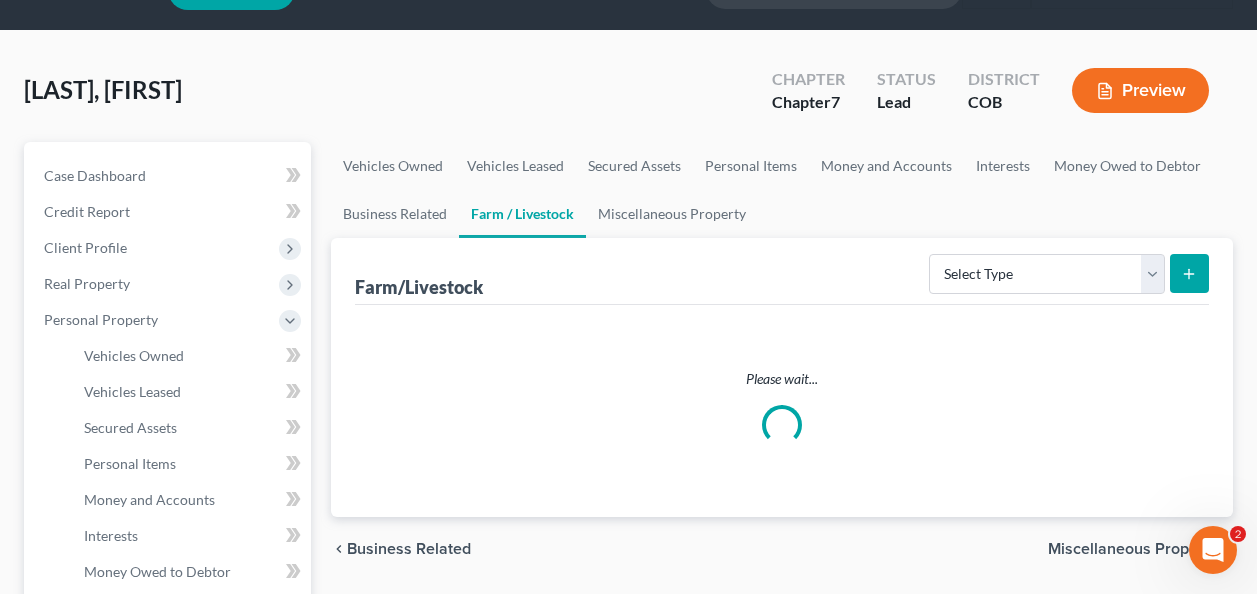 scroll, scrollTop: 0, scrollLeft: 0, axis: both 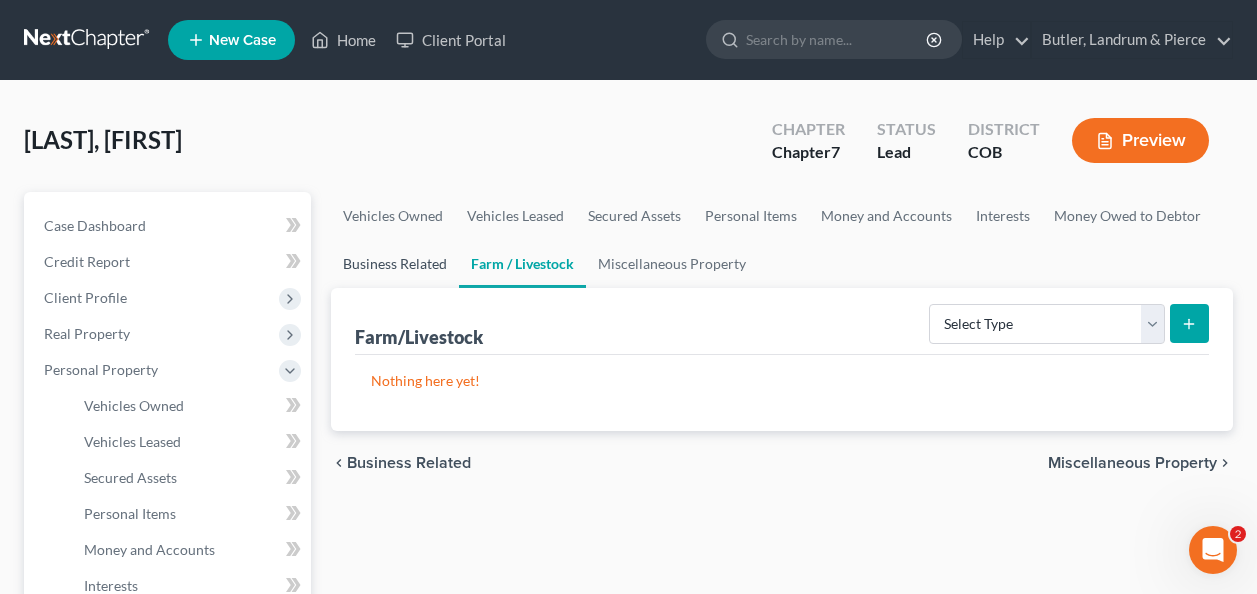 click on "Business Related" at bounding box center (395, 264) 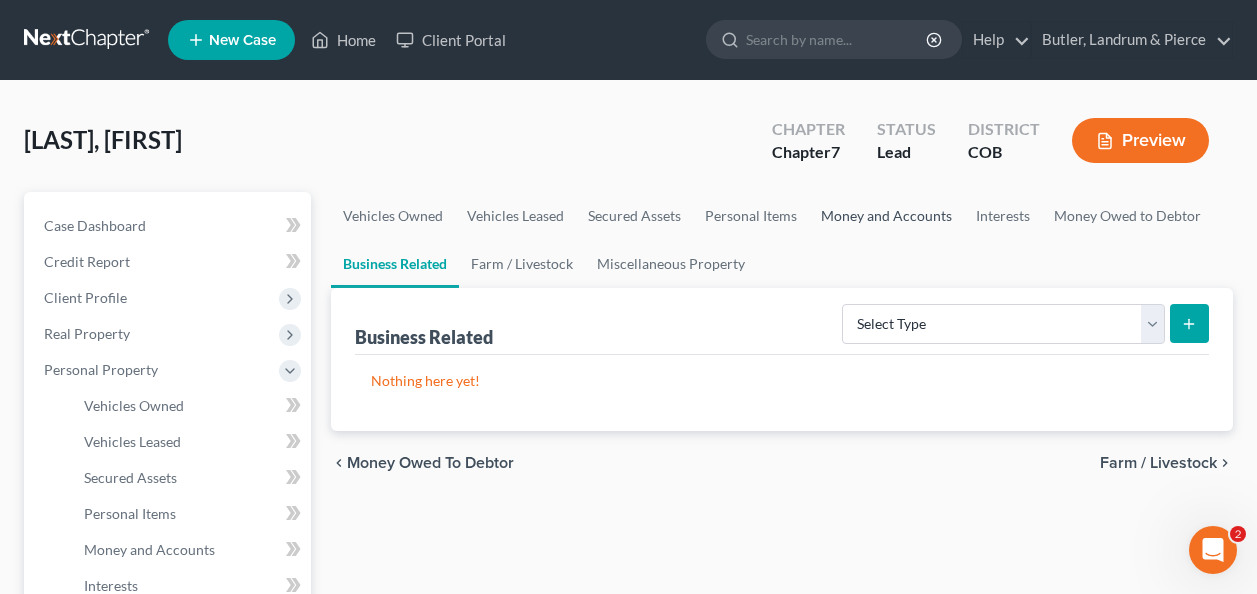 click on "Money and Accounts" at bounding box center [886, 216] 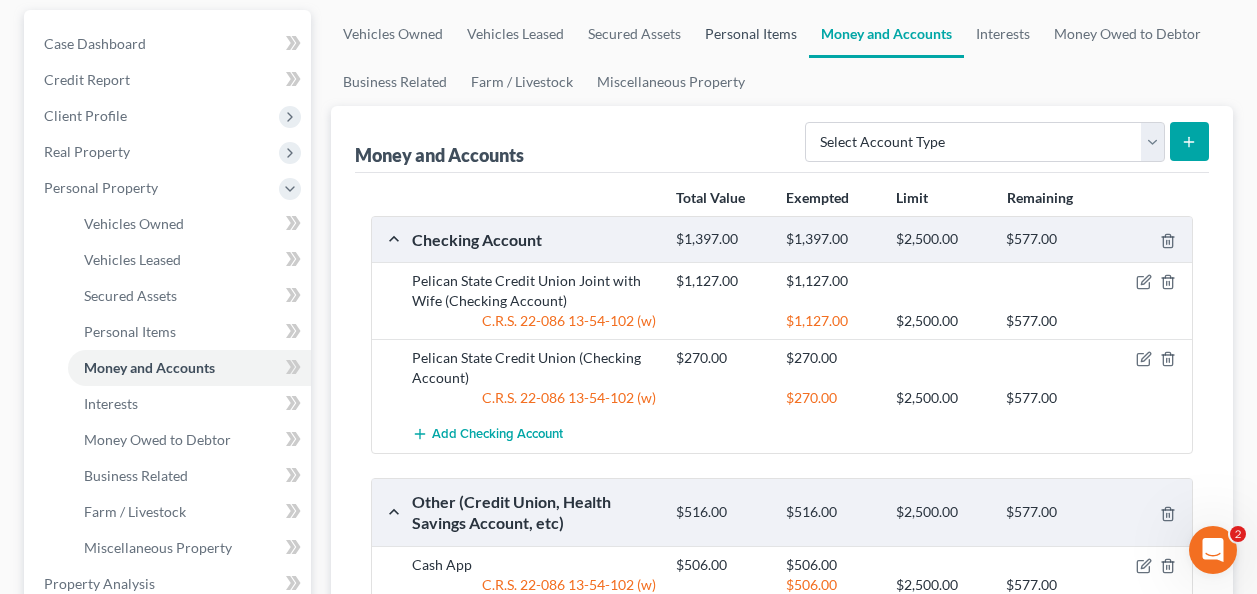 scroll, scrollTop: 200, scrollLeft: 0, axis: vertical 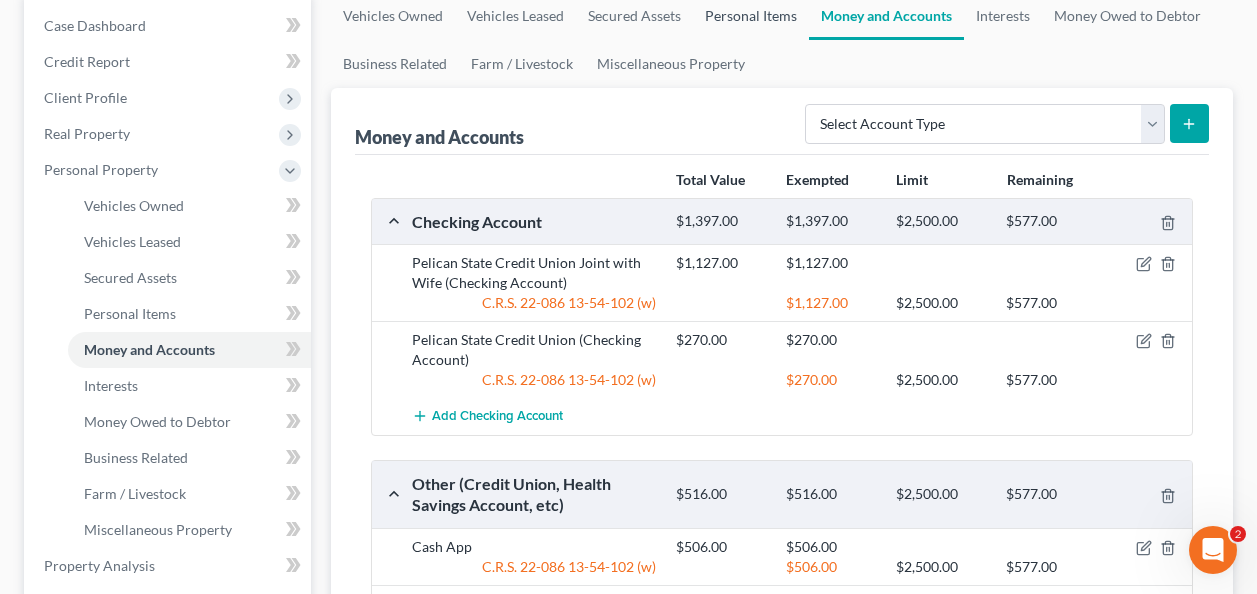 click on "Personal Items" at bounding box center (751, 16) 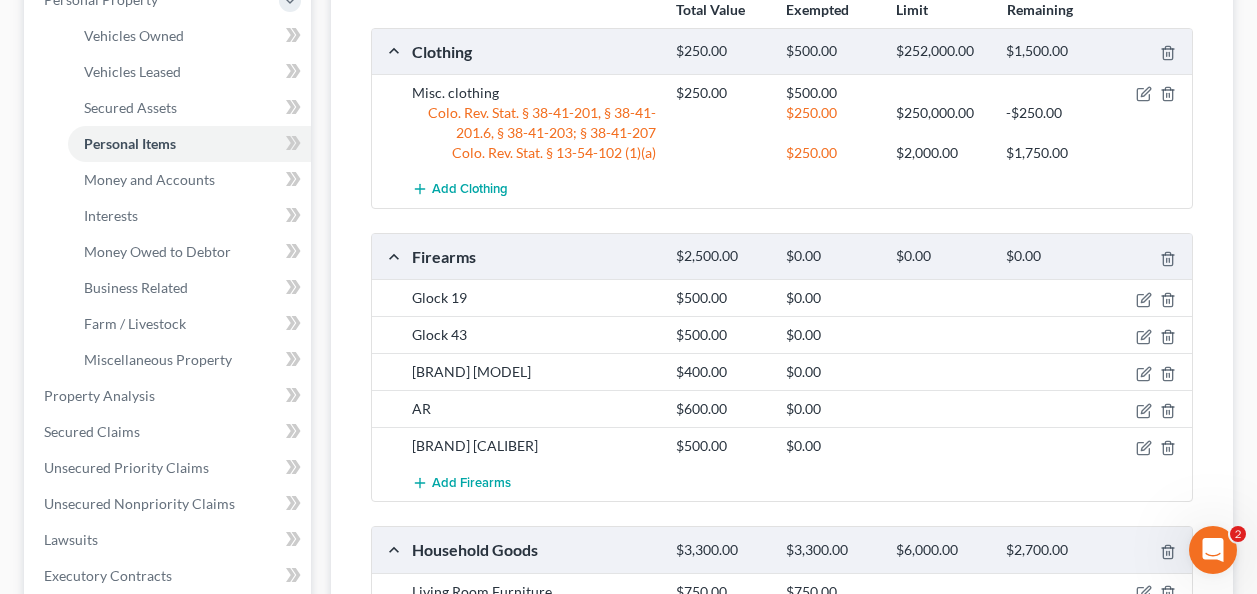 scroll, scrollTop: 112, scrollLeft: 0, axis: vertical 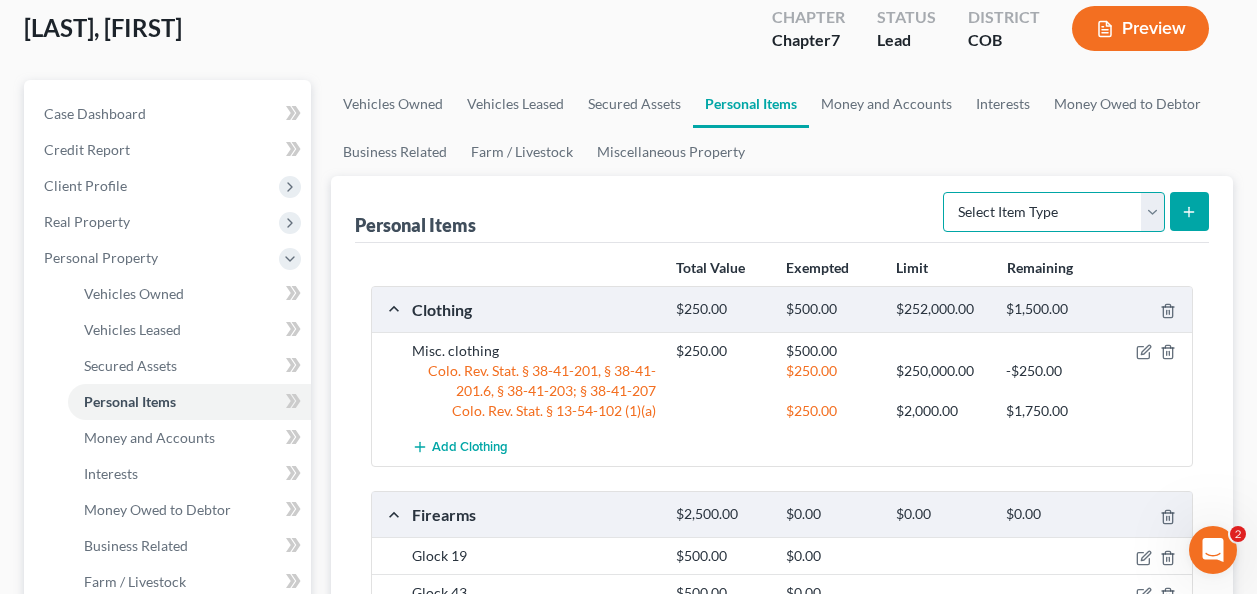 click on "Select Item Type Clothing Collectibles Of Value Electronics Firearms Household Goods Jewelry Other Pet(s) Sports & Hobby Equipment" at bounding box center [1054, 212] 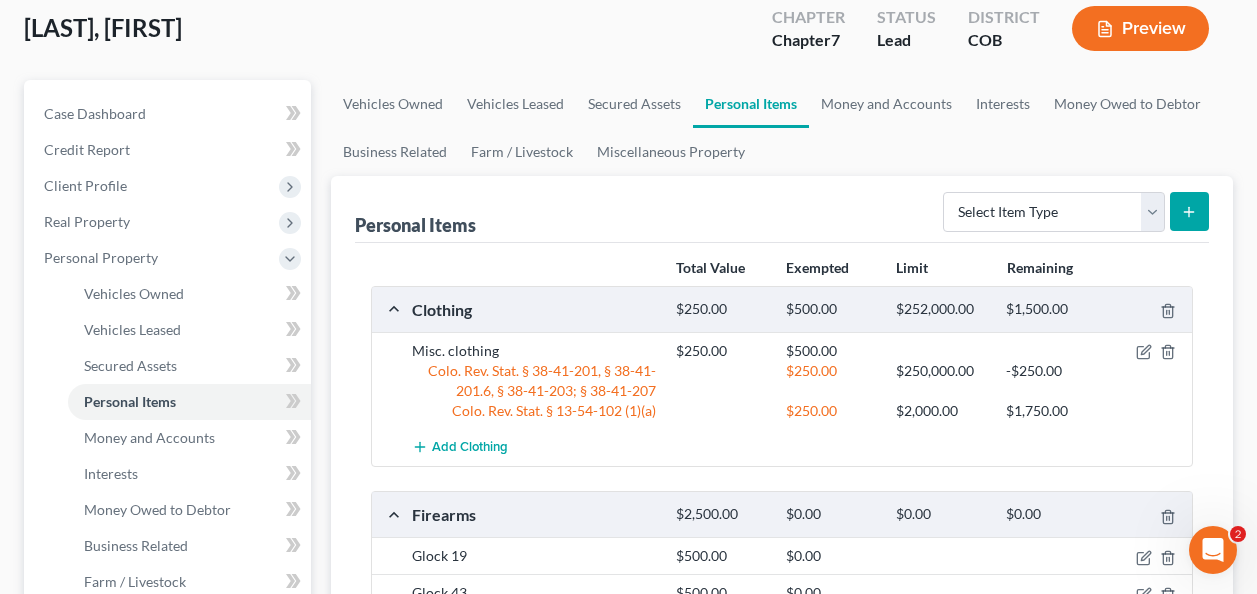 click on "Personal Items Select Item Type Clothing Collectibles Of Value Electronics Firearms Household Goods Jewelry Other Pet(s) Sports & Hobby Equipment" at bounding box center [782, 209] 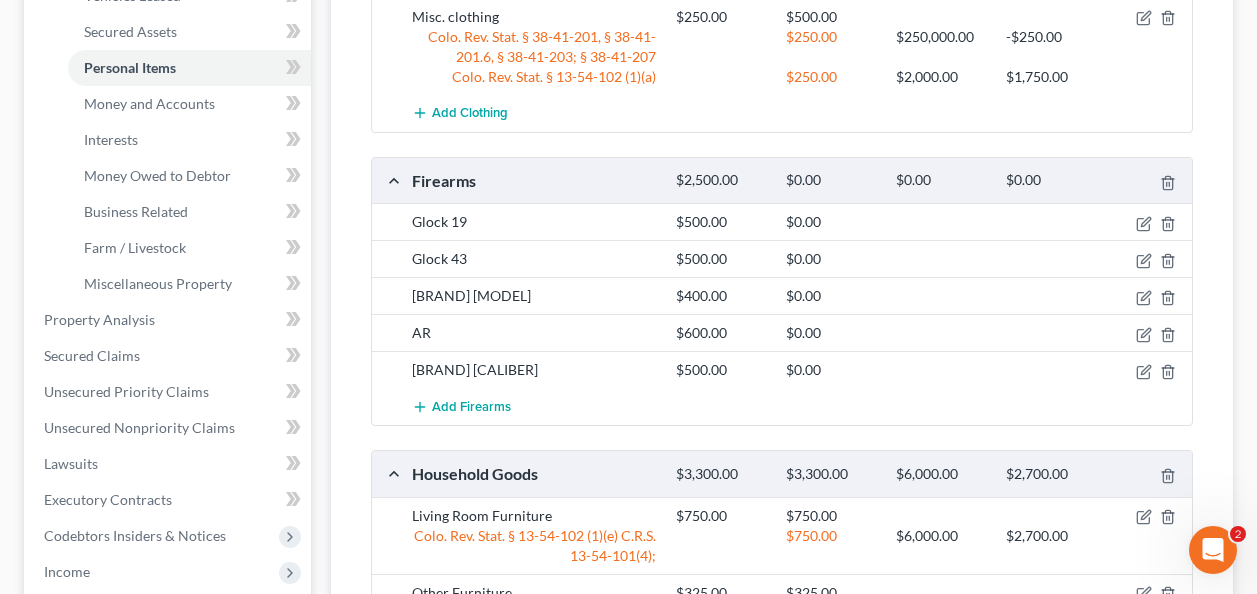 scroll, scrollTop: 412, scrollLeft: 0, axis: vertical 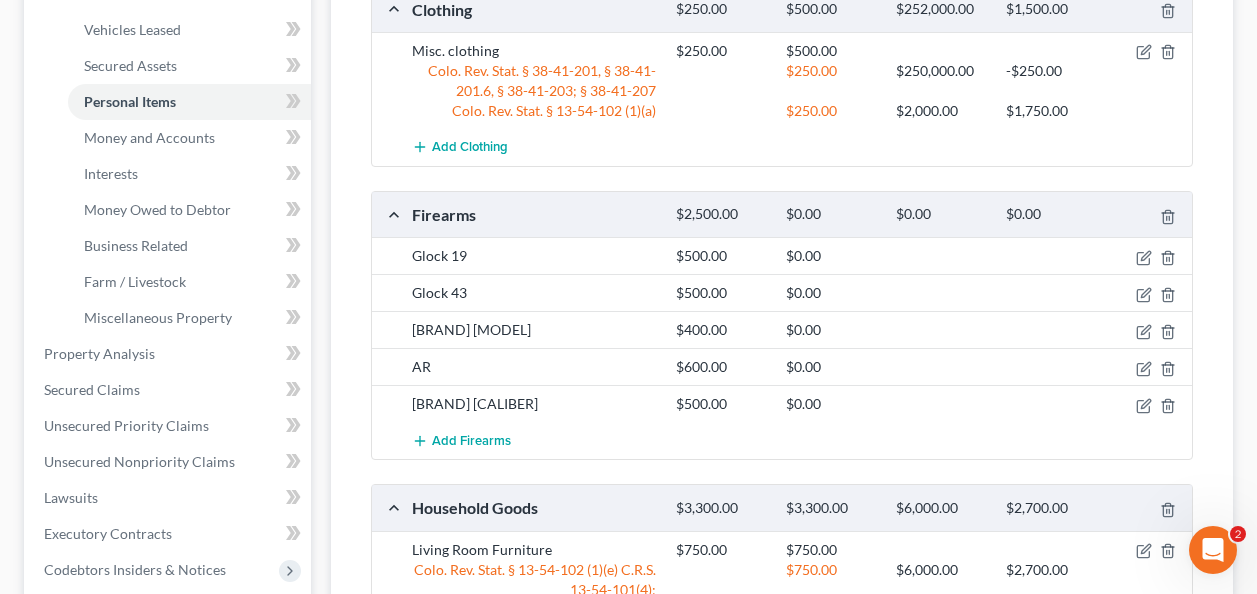 click on "Firearms" at bounding box center (534, 214) 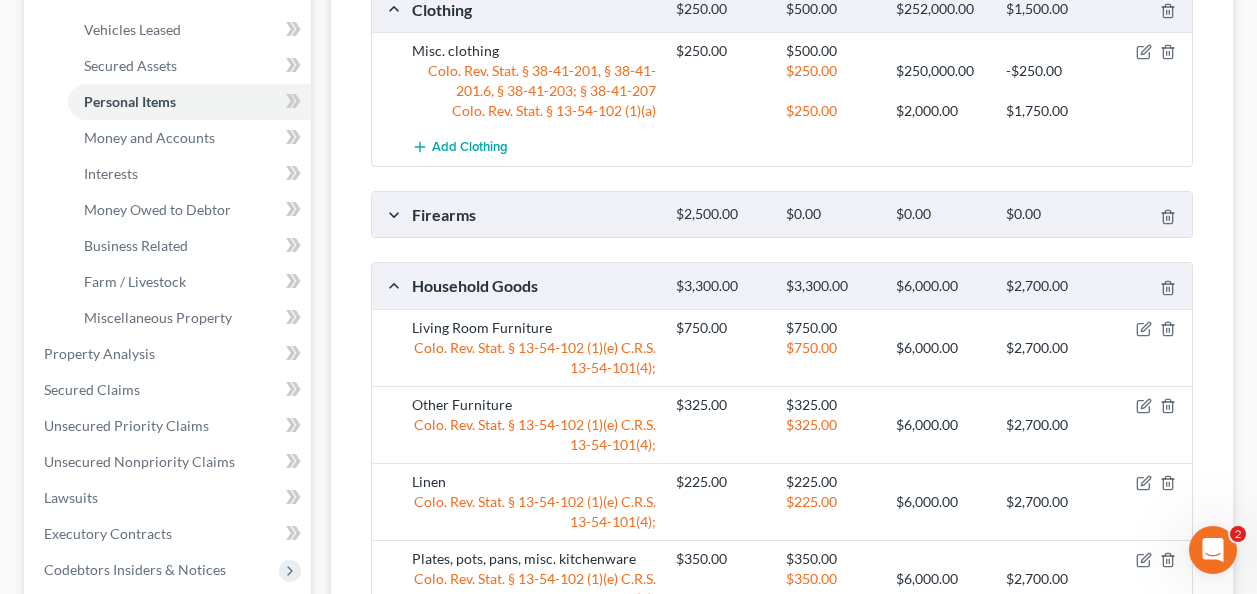 click on "Firearms" at bounding box center [534, 214] 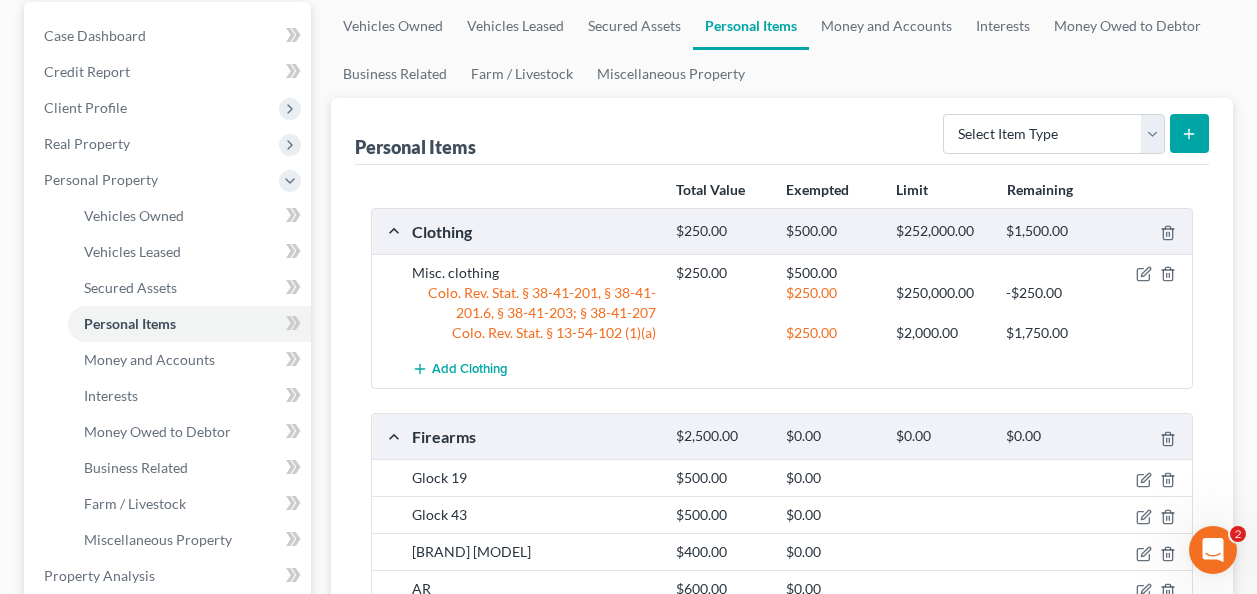 scroll, scrollTop: 412, scrollLeft: 0, axis: vertical 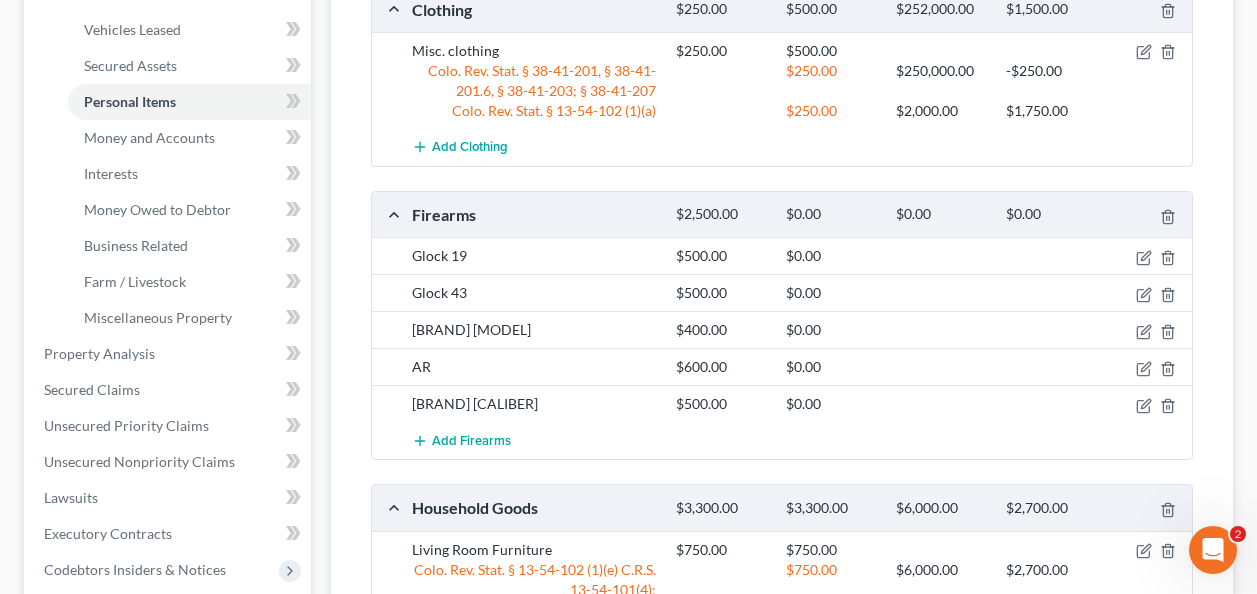 click on "Firearms" at bounding box center (534, 214) 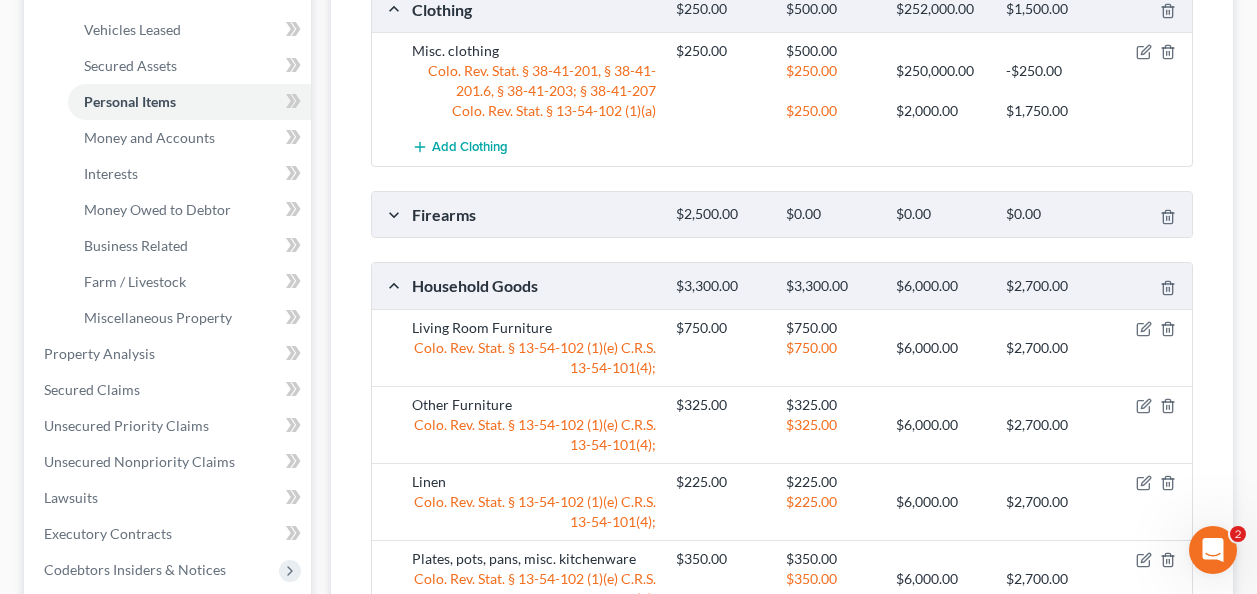 click on "Firearms" at bounding box center (534, 214) 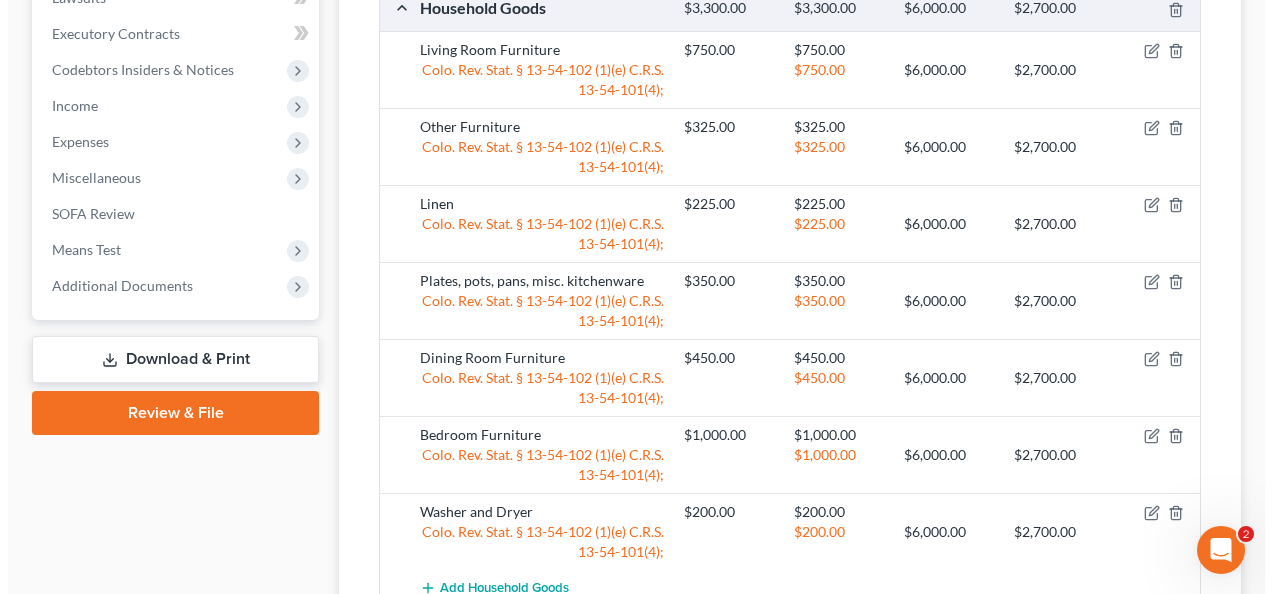 scroll, scrollTop: 1112, scrollLeft: 0, axis: vertical 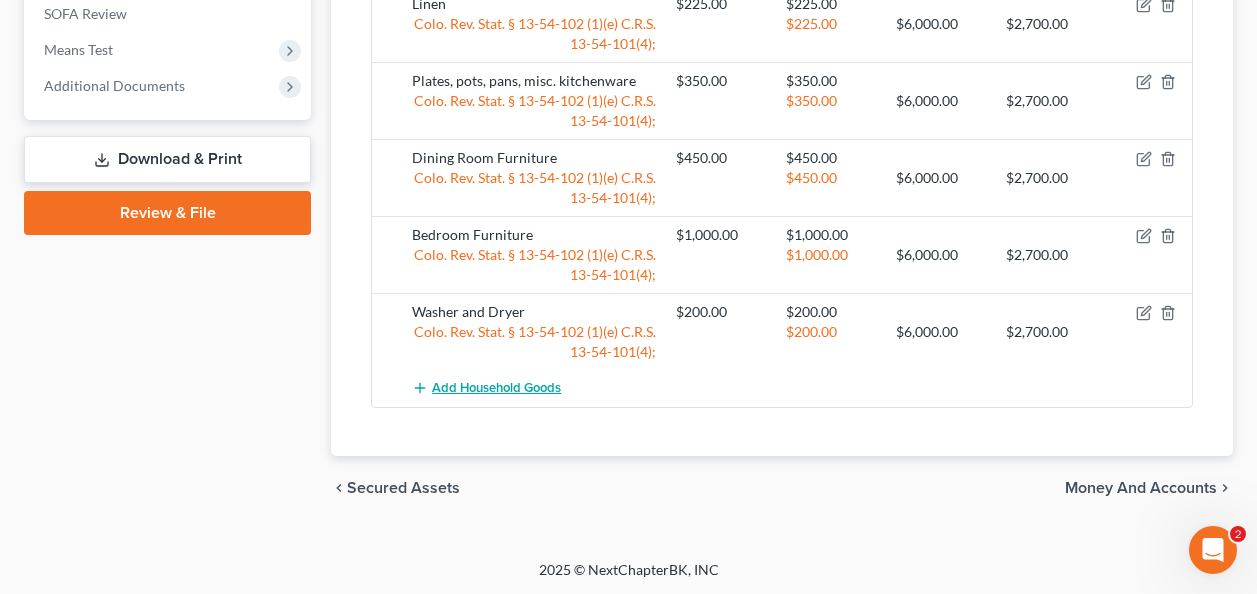 click on "Add Household Goods" at bounding box center [486, 388] 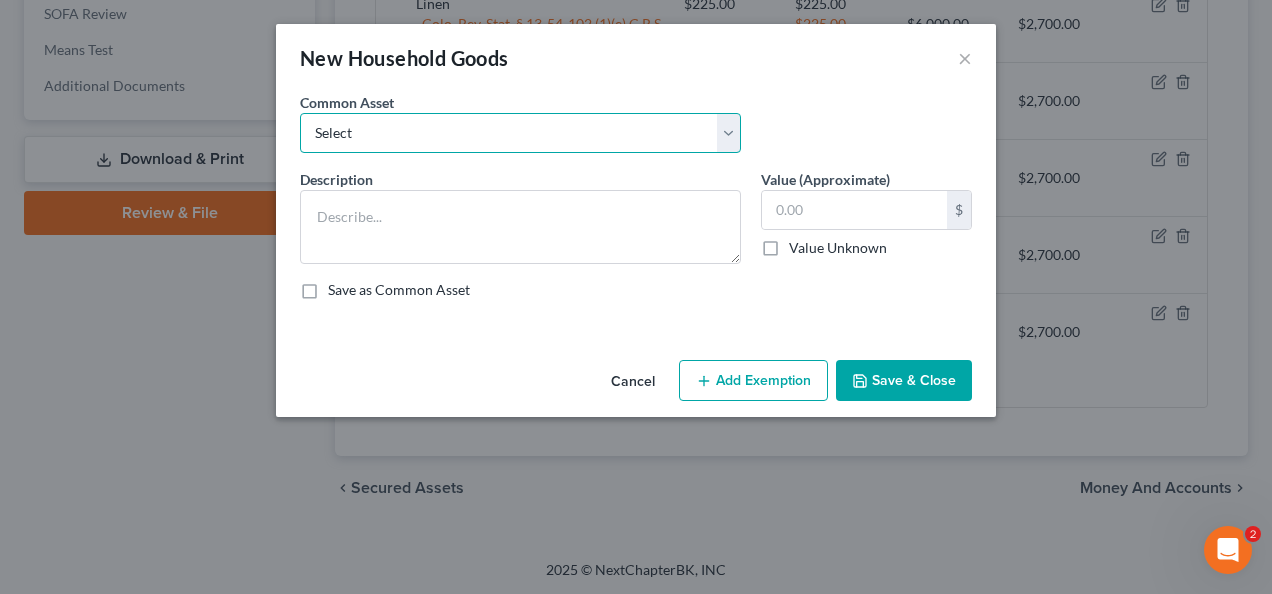 click on "Select bed, a desk, a dresser, and a tv stand Washer/Dryer" at bounding box center (520, 133) 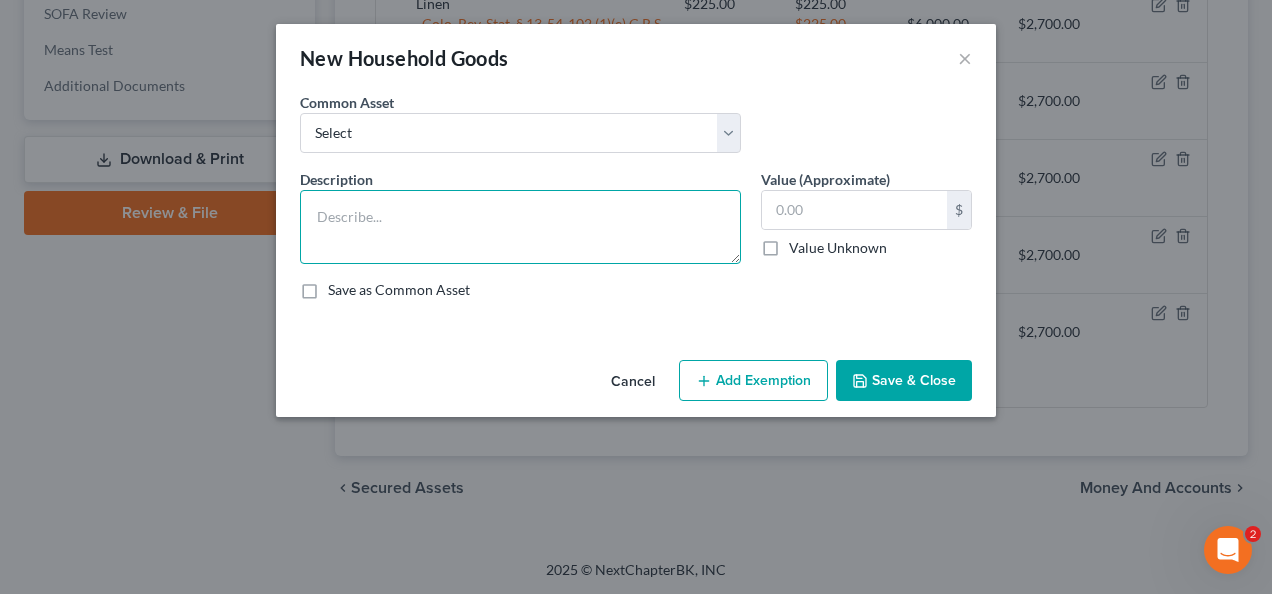 click at bounding box center (520, 227) 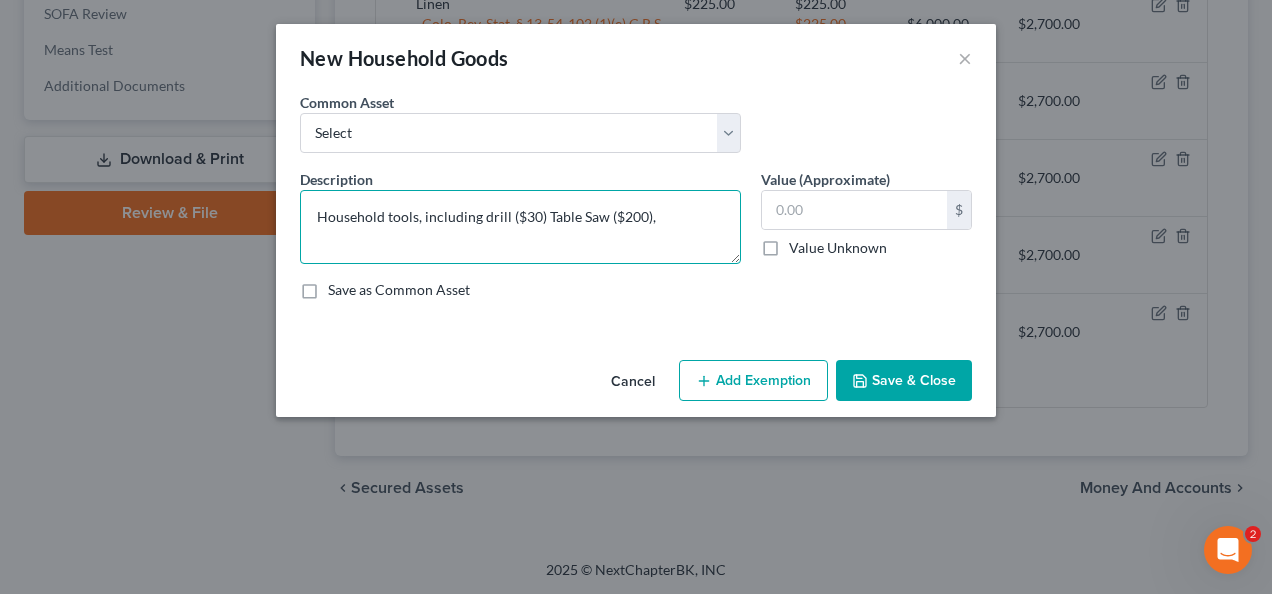 drag, startPoint x: 541, startPoint y: 223, endPoint x: 544, endPoint y: 238, distance: 15.297058 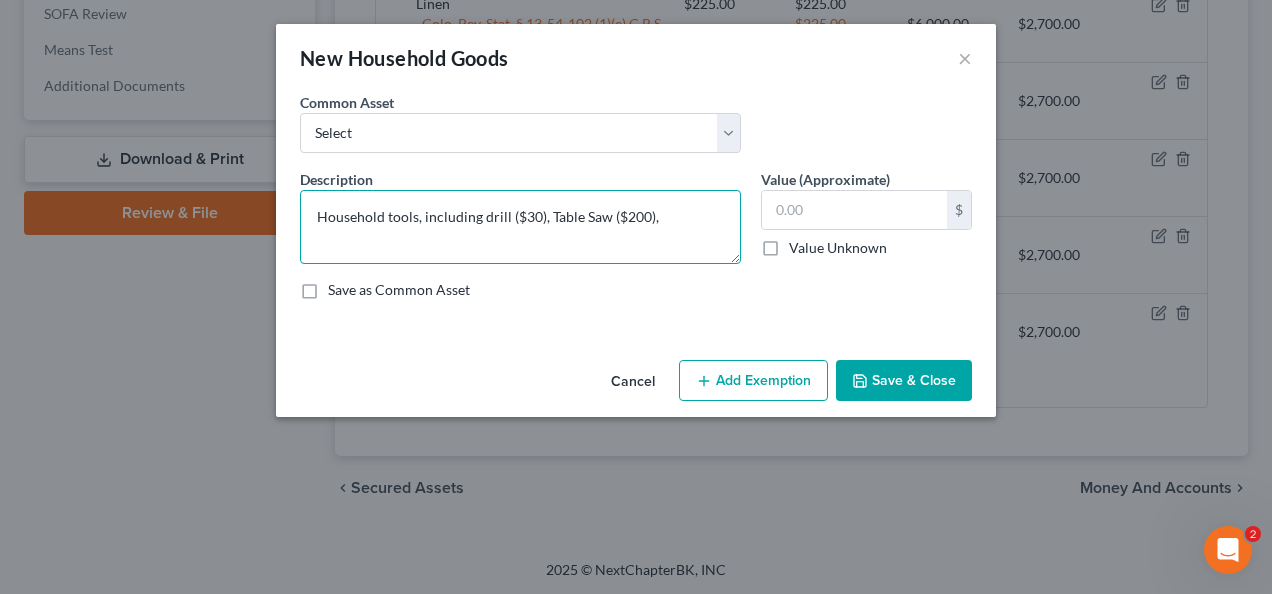 click on "Household tools, including drill ($30), Table Saw ($200)," at bounding box center [520, 227] 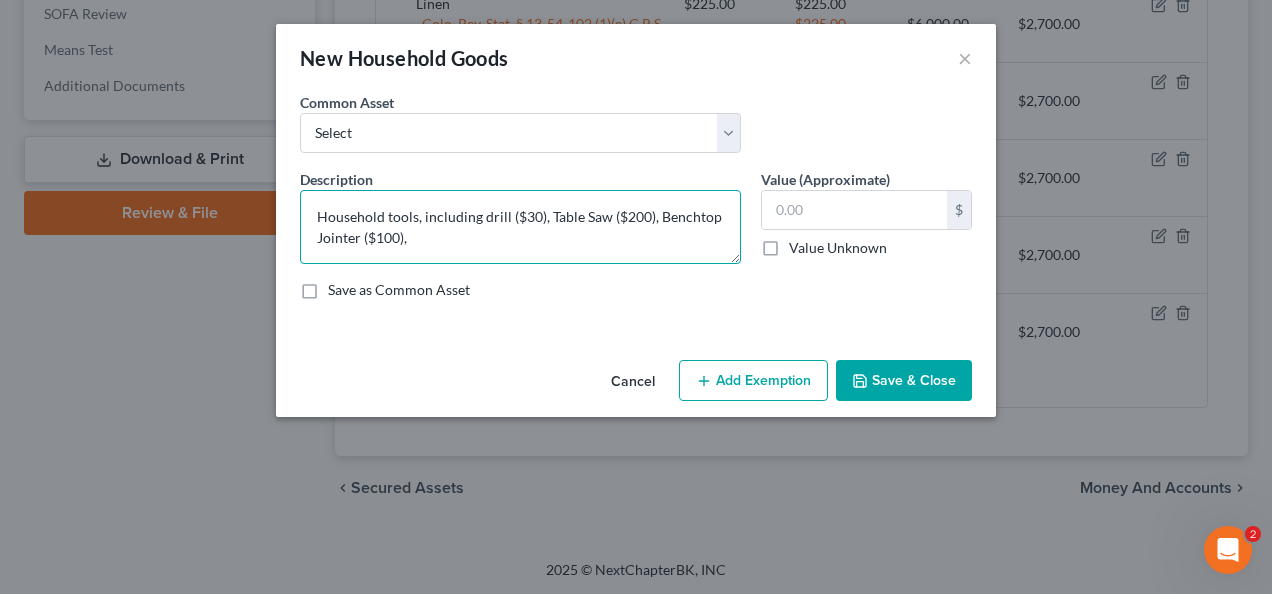 drag, startPoint x: 491, startPoint y: 213, endPoint x: 486, endPoint y: 226, distance: 13.928389 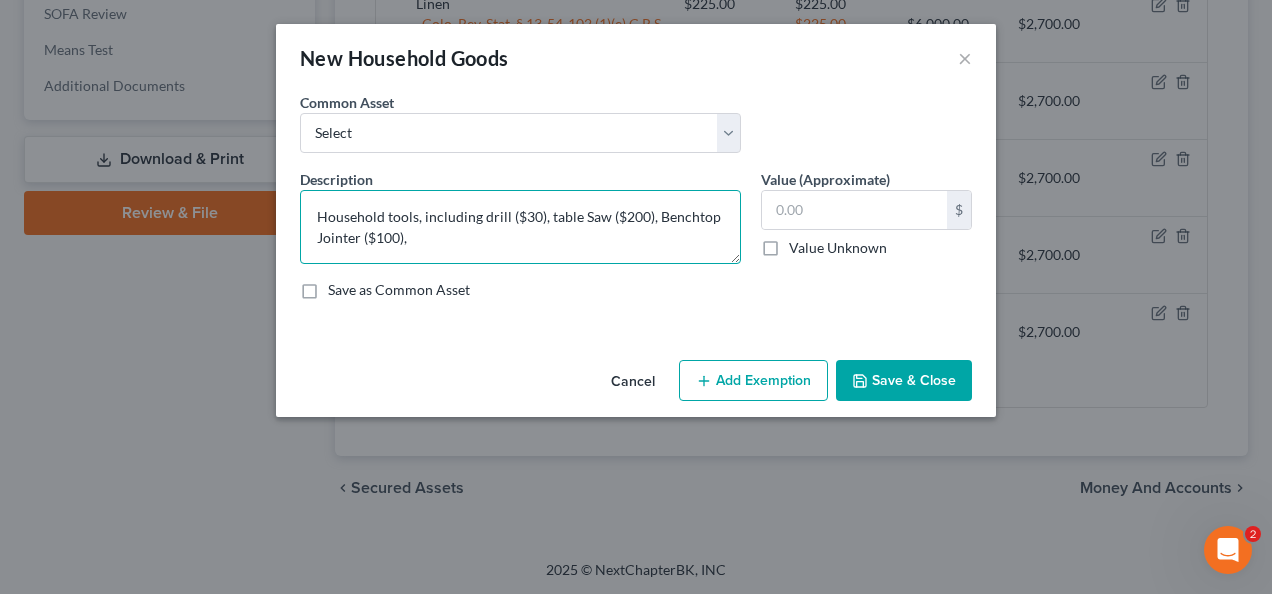 drag, startPoint x: 588, startPoint y: 219, endPoint x: 592, endPoint y: 231, distance: 12.649111 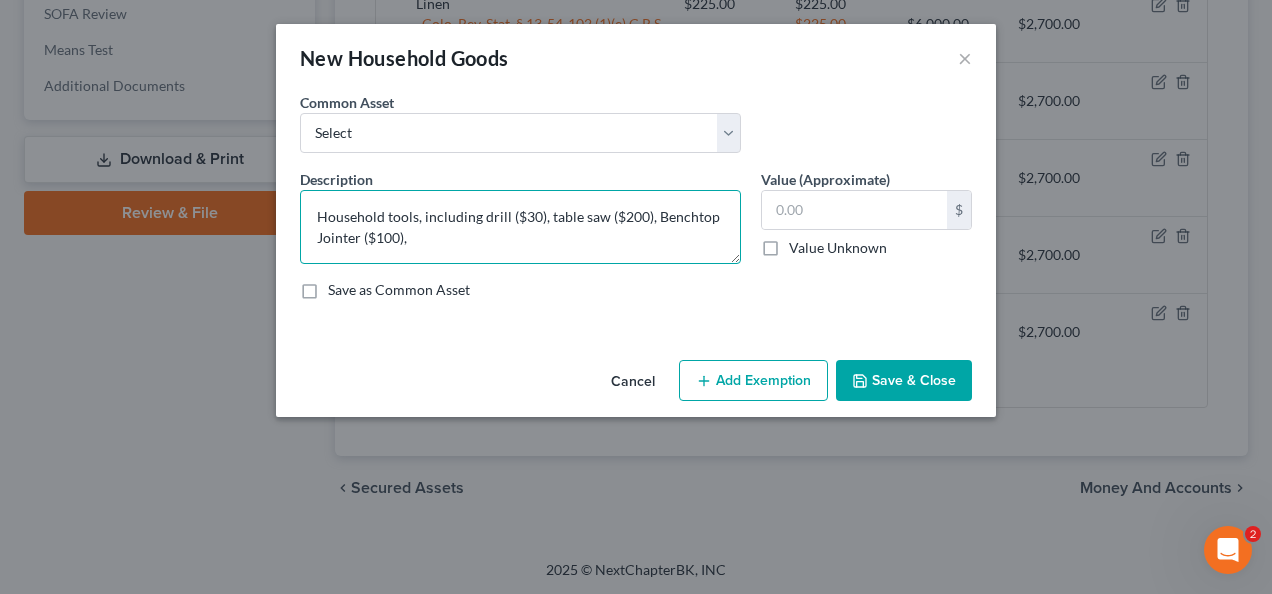 drag, startPoint x: 663, startPoint y: 220, endPoint x: 692, endPoint y: 266, distance: 54.378304 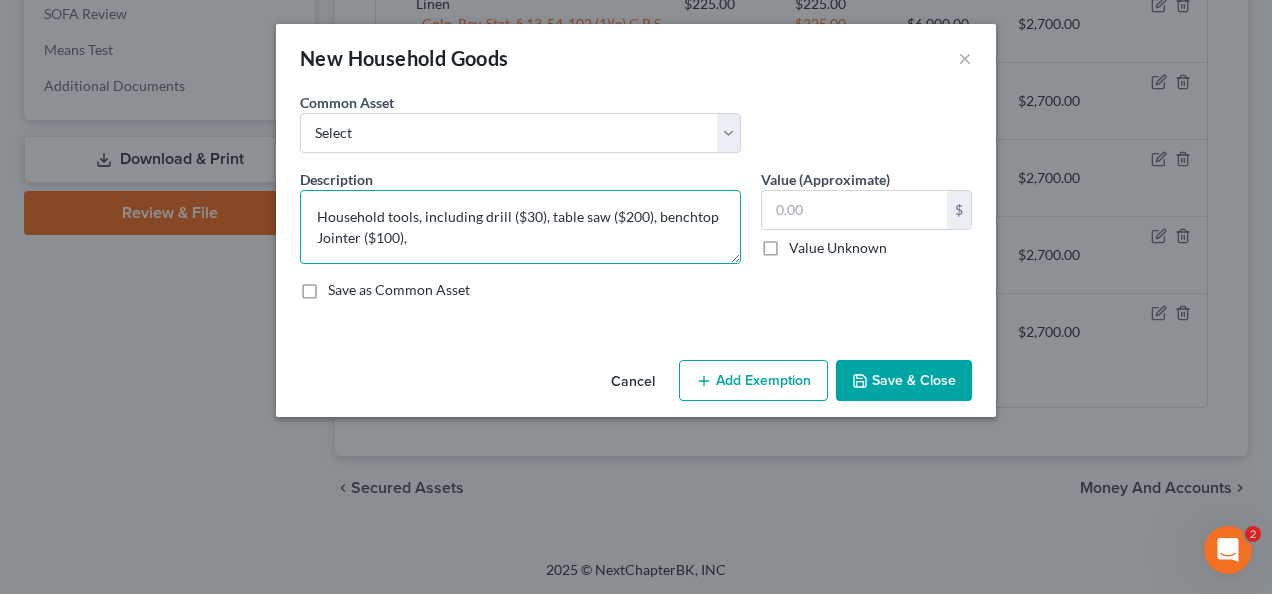 drag, startPoint x: 325, startPoint y: 242, endPoint x: 373, endPoint y: 267, distance: 54.120235 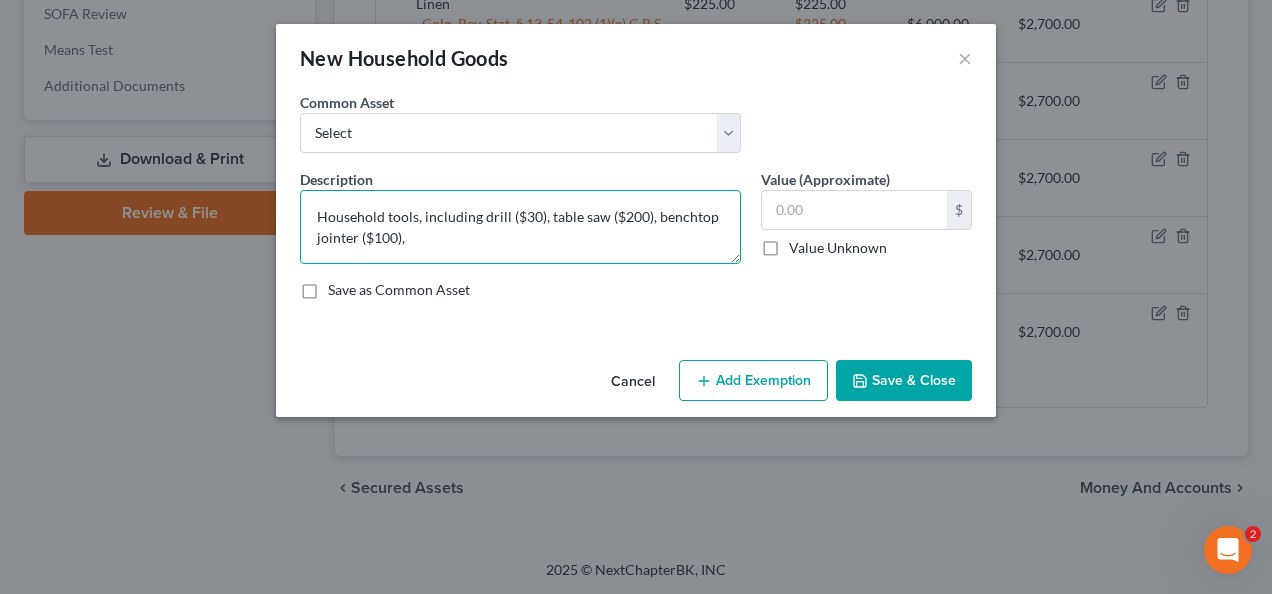 click on "Household tools, including drill ($30), table saw ($200), benchtop jointer ($100)," at bounding box center [520, 227] 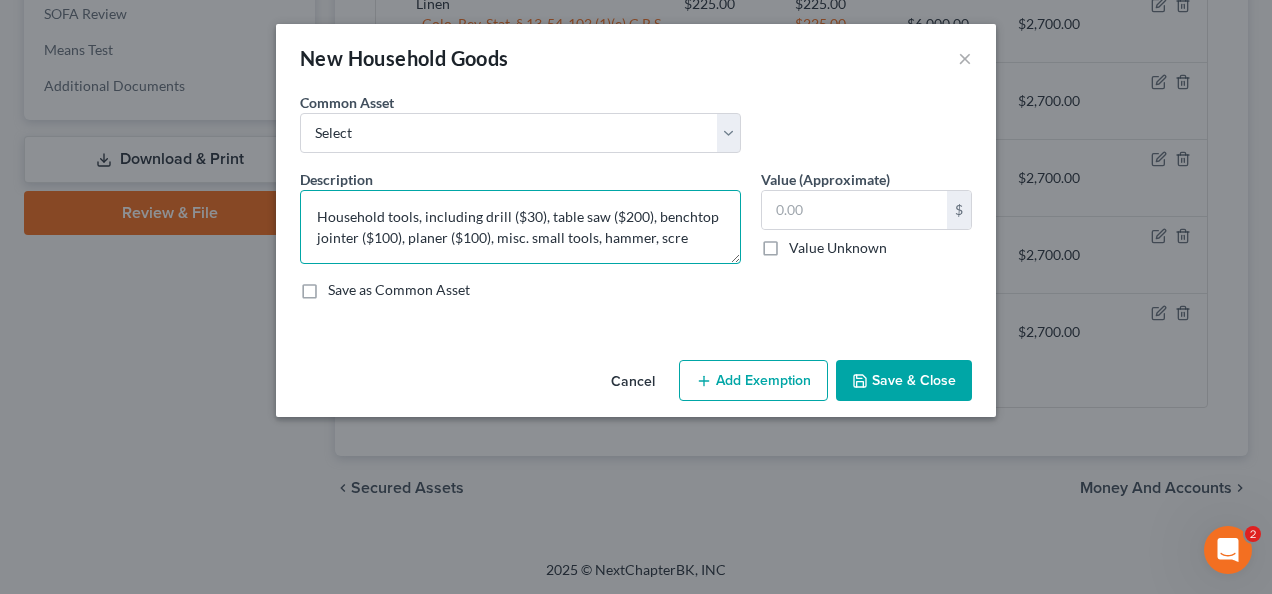 scroll, scrollTop: 4, scrollLeft: 0, axis: vertical 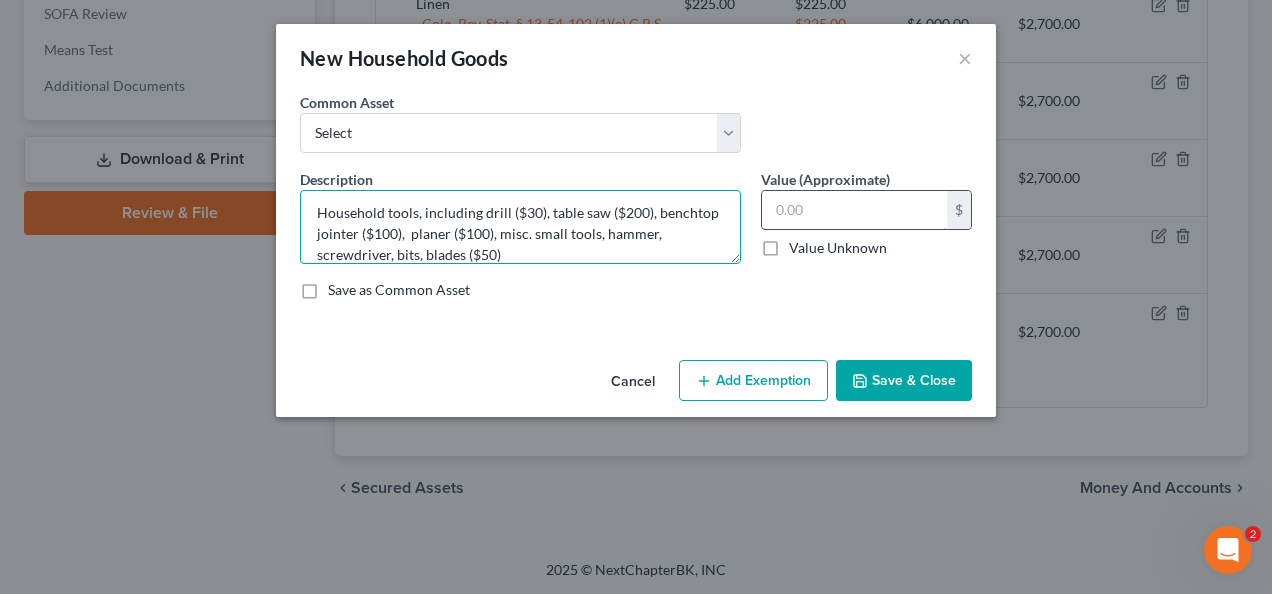 type on "Household tools, including drill ($30), table saw ($200), benchtop jointer ($100),  planer ($100), misc. small tools, hammer, screwdriver, bits, blades ($50)" 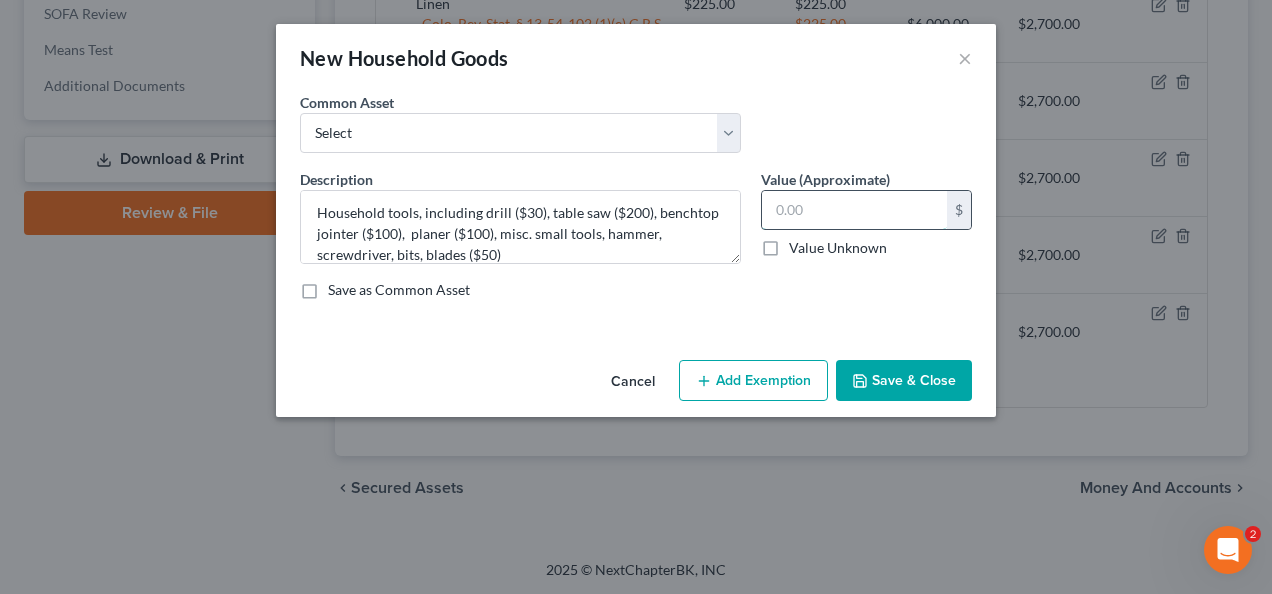 click at bounding box center [854, 210] 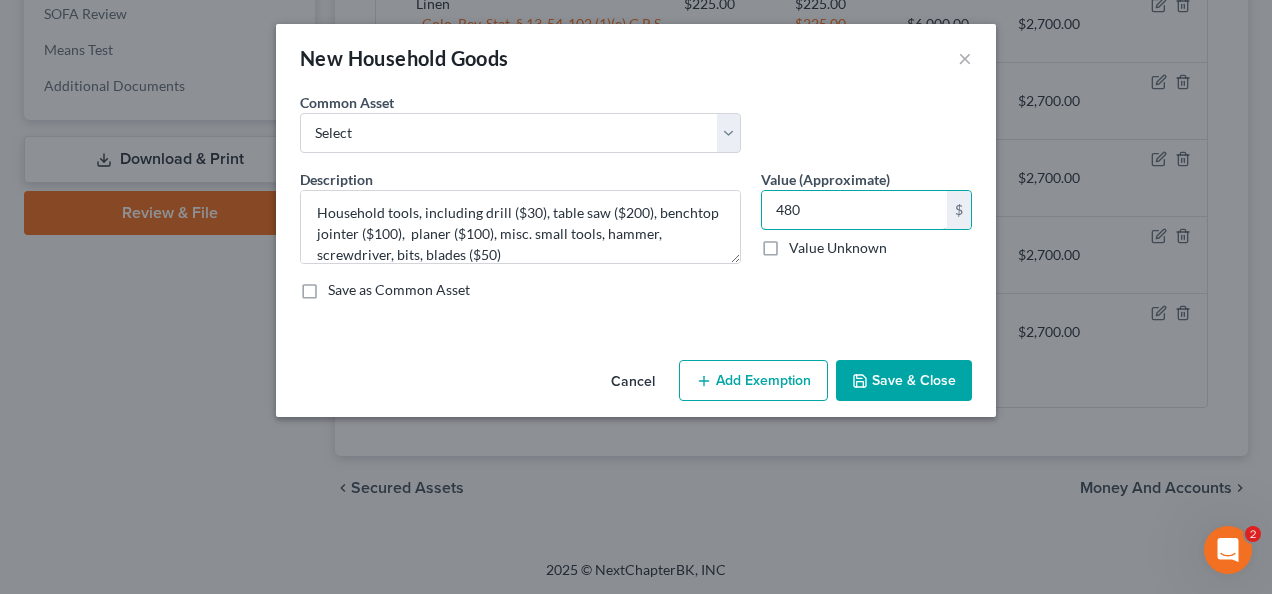 type on "480" 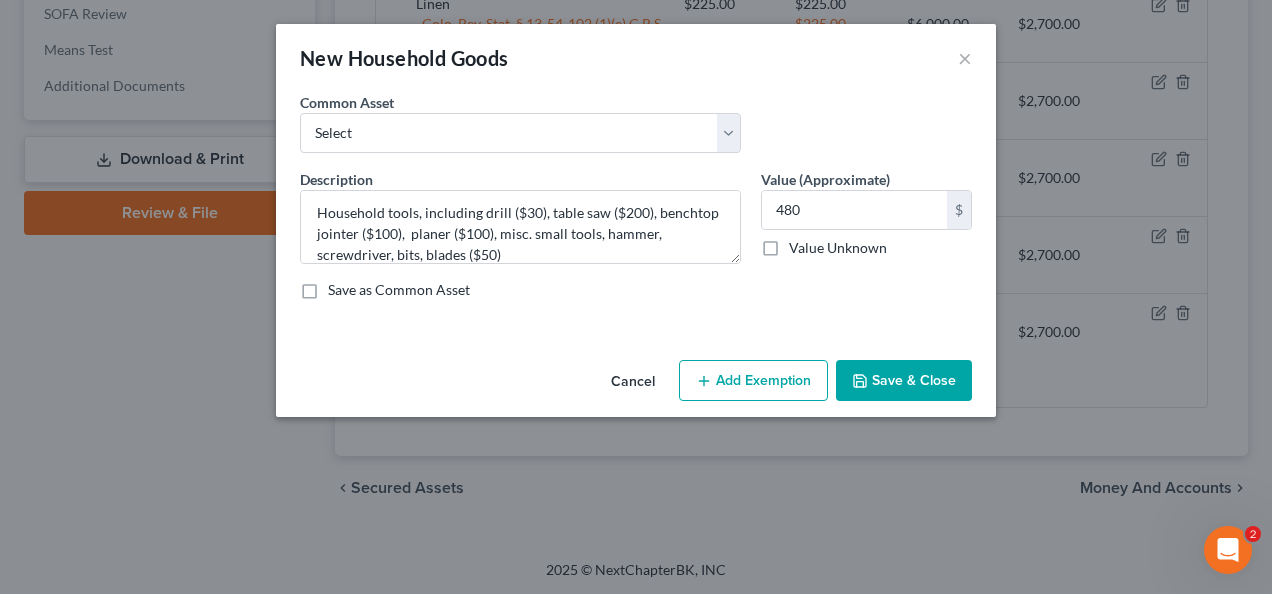 click on "Save as Common Asset" at bounding box center (636, 290) 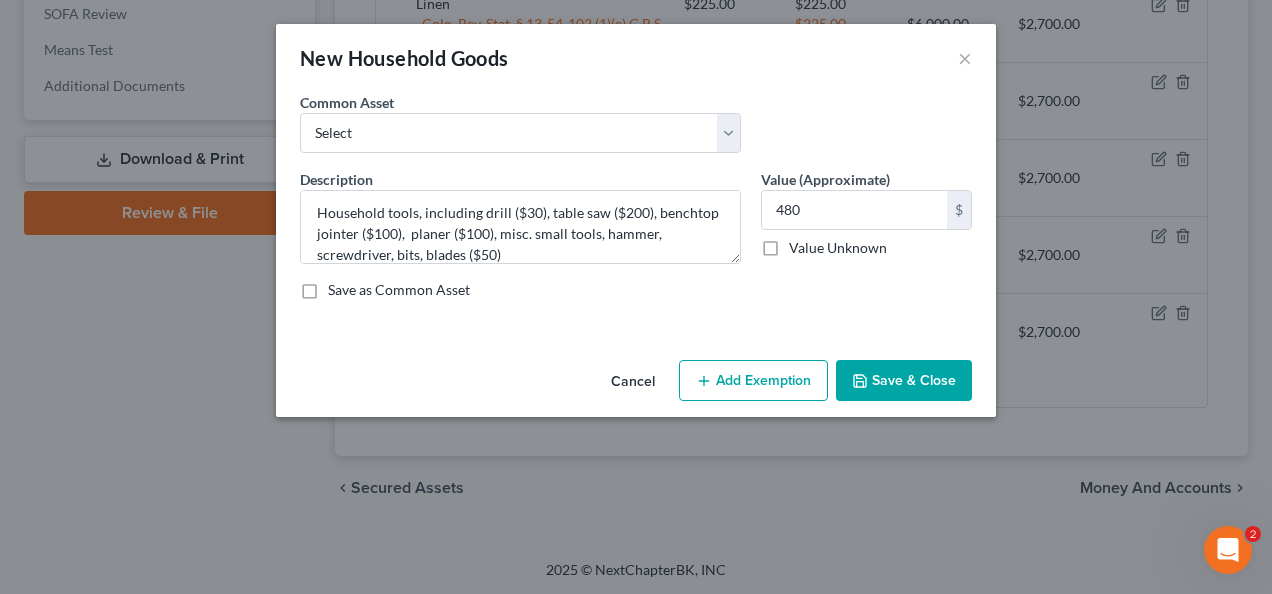 click on "Add Exemption" at bounding box center (753, 381) 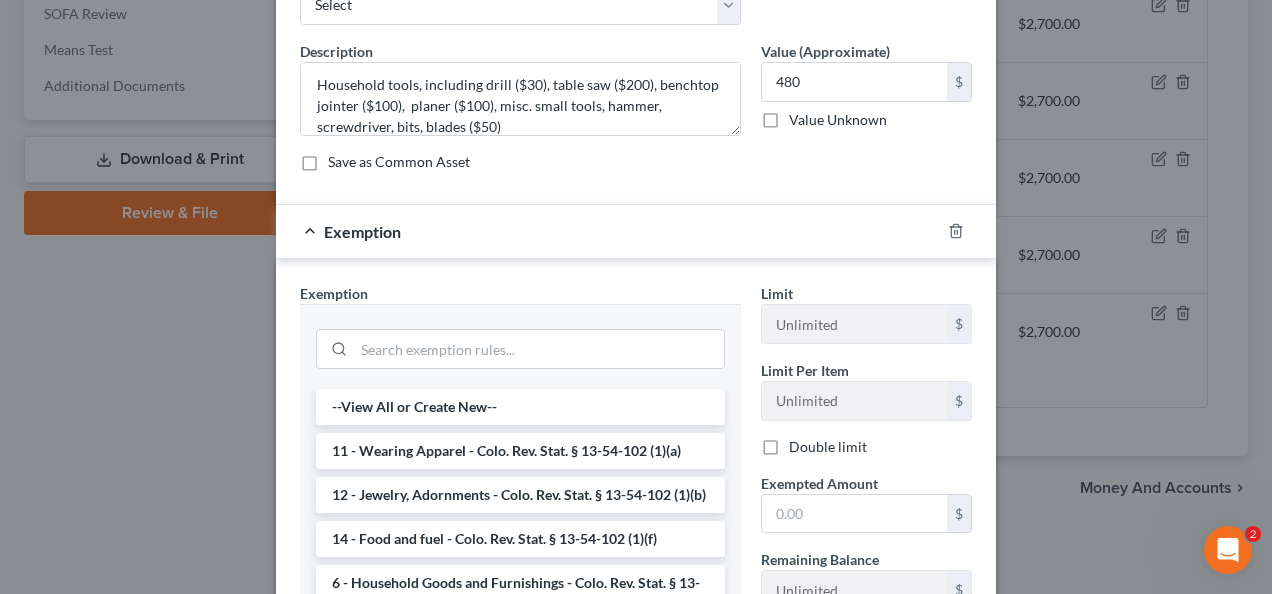 scroll, scrollTop: 300, scrollLeft: 0, axis: vertical 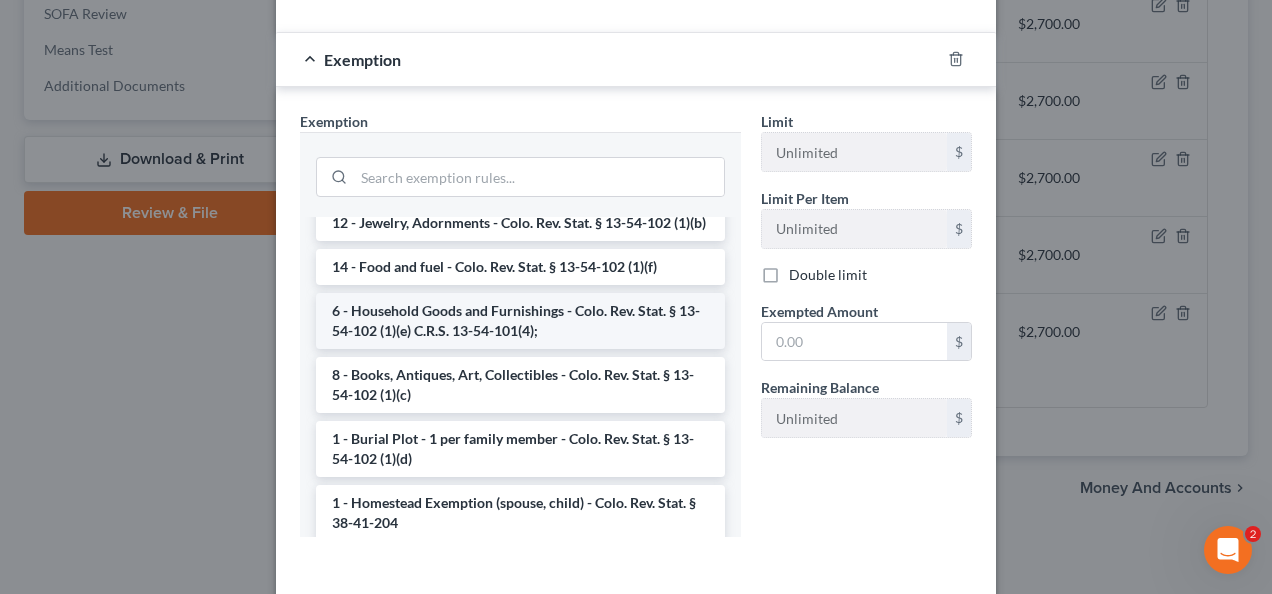 click on "6 - Household Goods and Furnishings  - Colo. Rev. Stat. § 13-54-102 (1)(e) C.R.S. 13-54-101(4);" at bounding box center (520, 321) 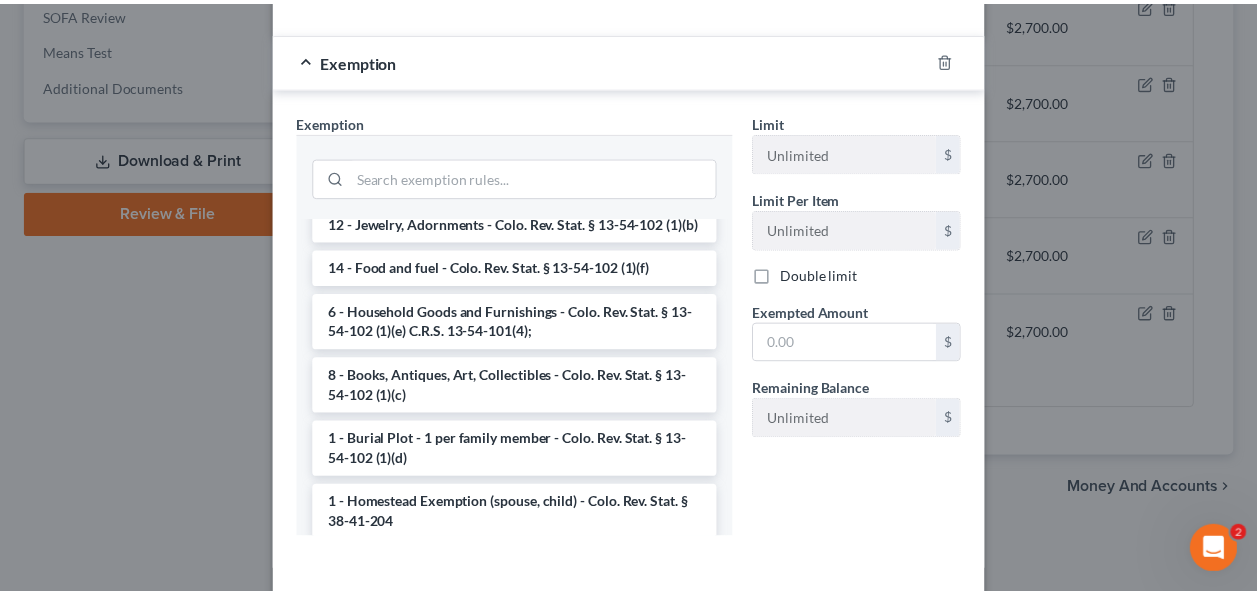 scroll, scrollTop: 290, scrollLeft: 0, axis: vertical 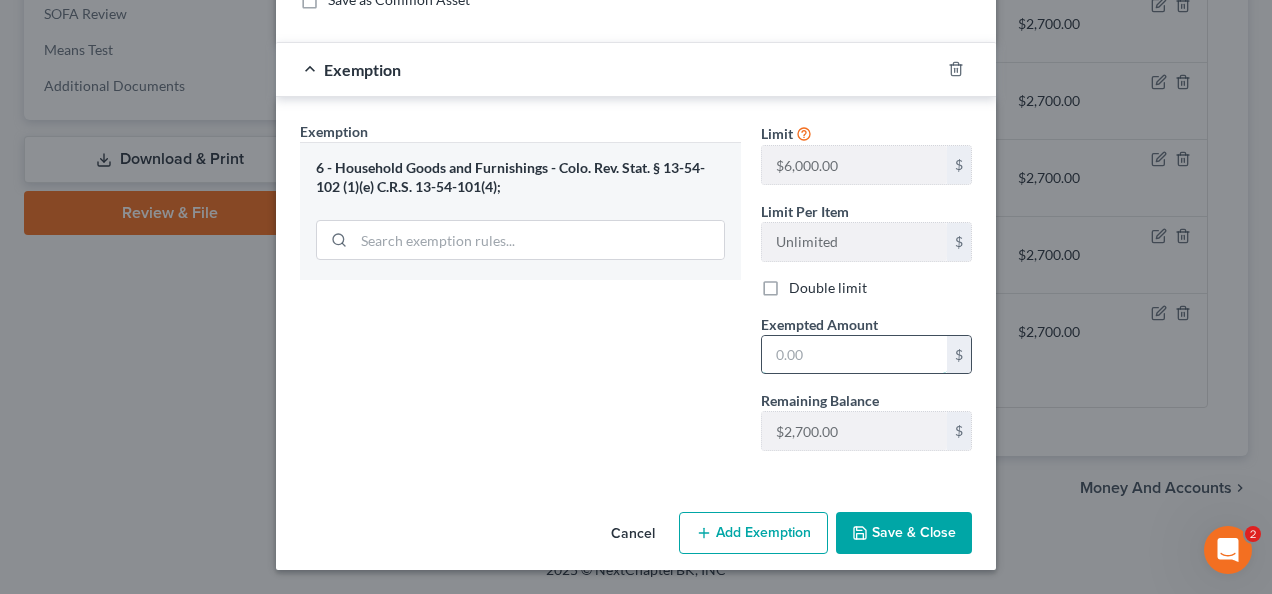 drag, startPoint x: 769, startPoint y: 356, endPoint x: 780, endPoint y: 368, distance: 16.27882 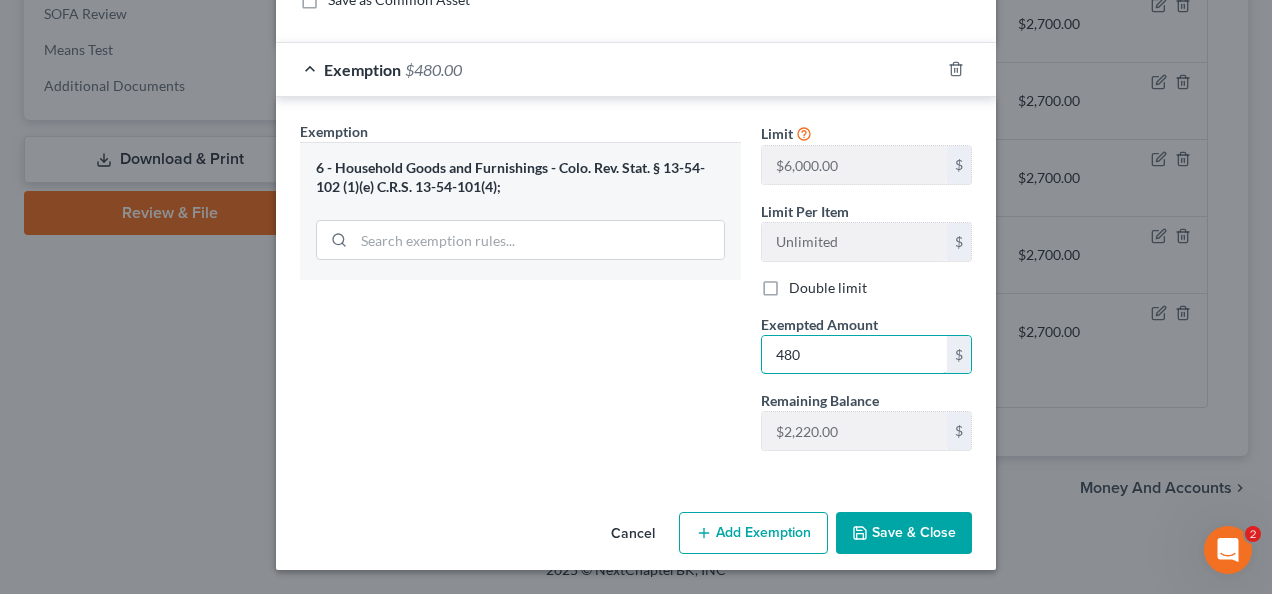 type on "480" 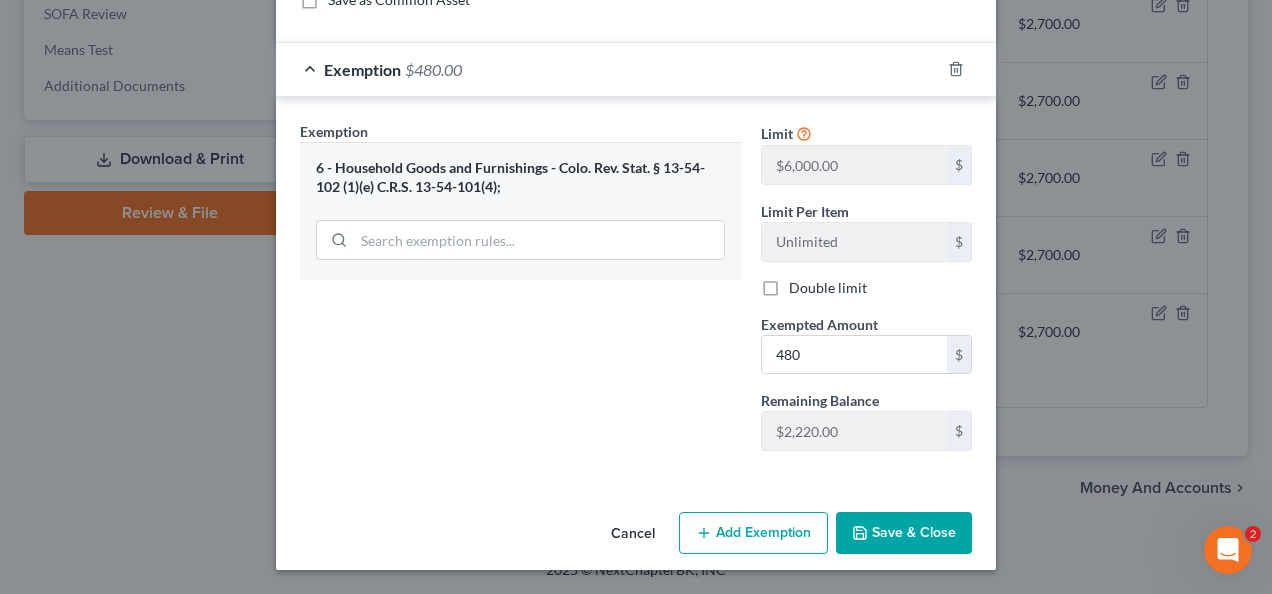 click on "Save & Close" at bounding box center [904, 533] 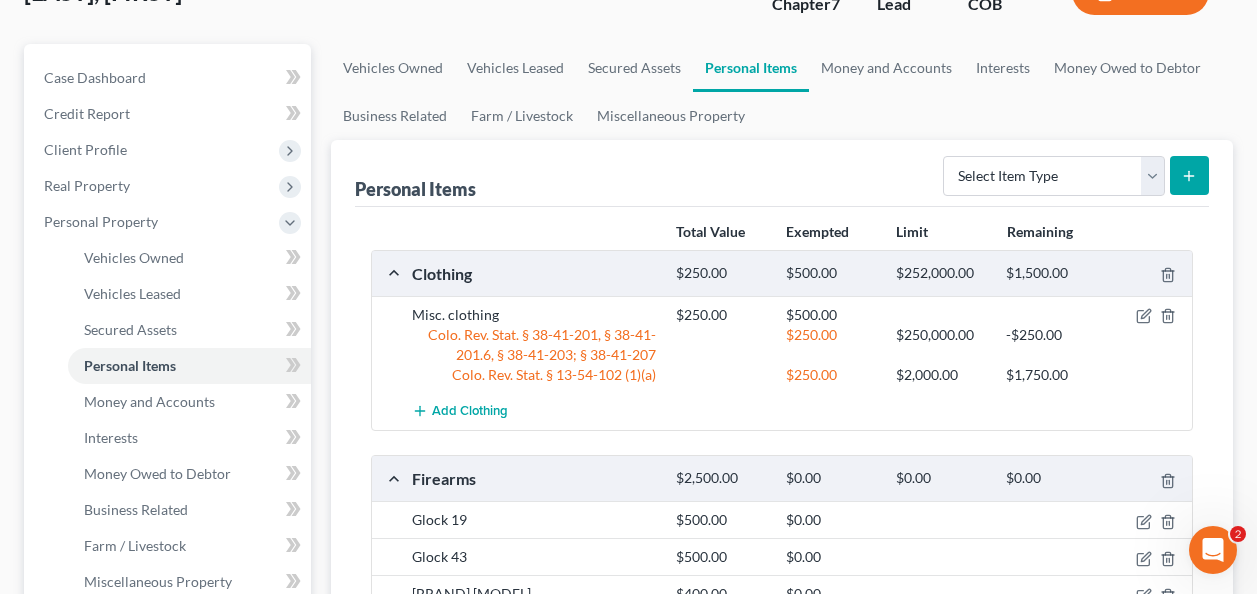 scroll, scrollTop: 112, scrollLeft: 0, axis: vertical 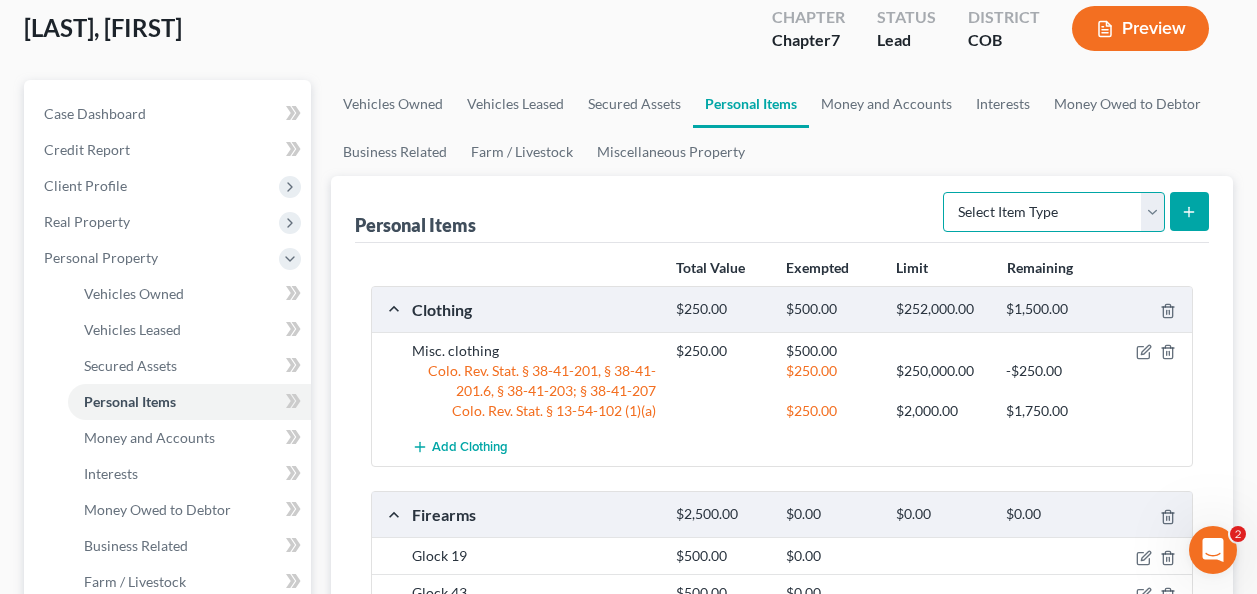click on "Select Item Type Clothing Collectibles Of Value Electronics Firearms Household Goods Jewelry Other Pet(s) Sports & Hobby Equipment" at bounding box center (1054, 212) 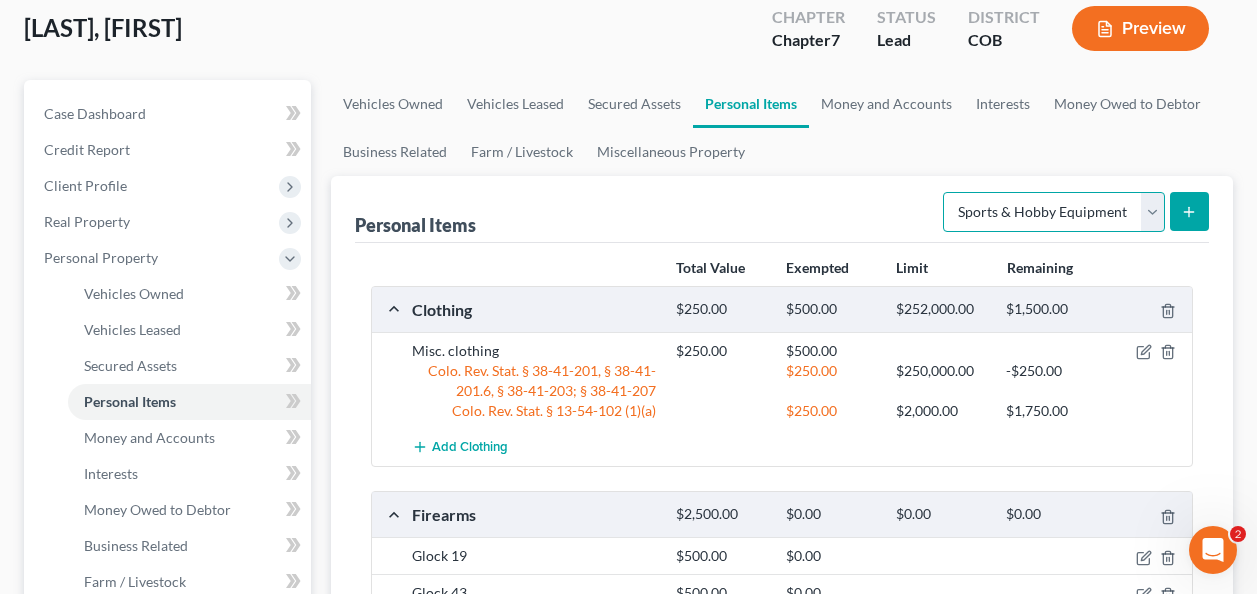 click on "Select Item Type Clothing Collectibles Of Value Electronics Firearms Household Goods Jewelry Other Pet(s) Sports & Hobby Equipment" at bounding box center [1054, 212] 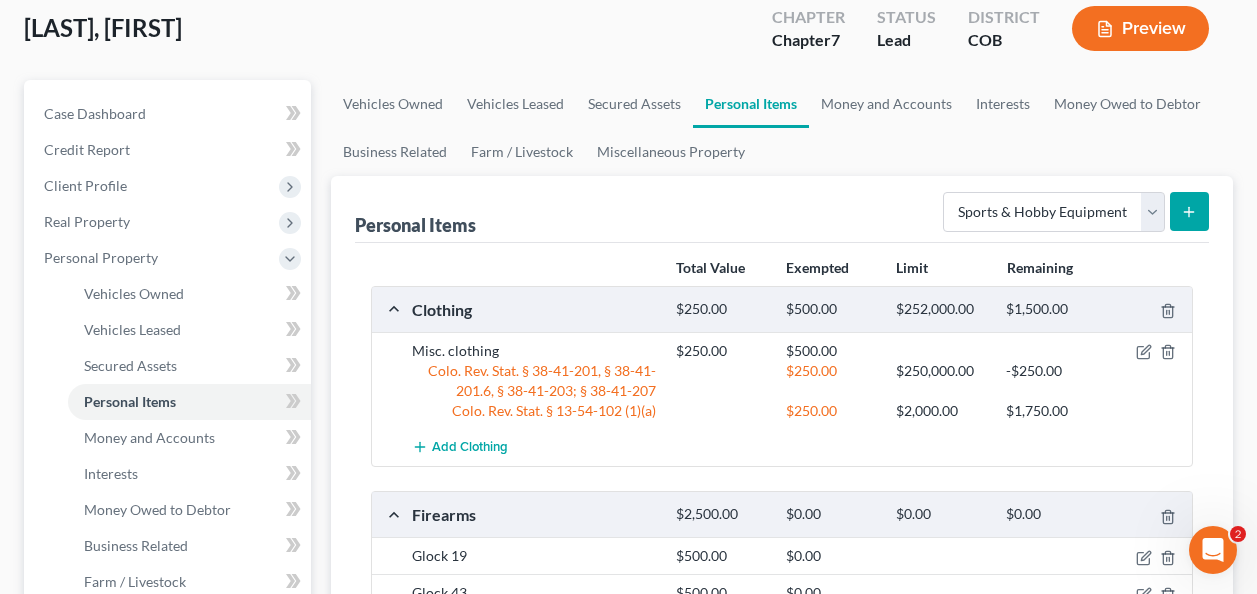 click 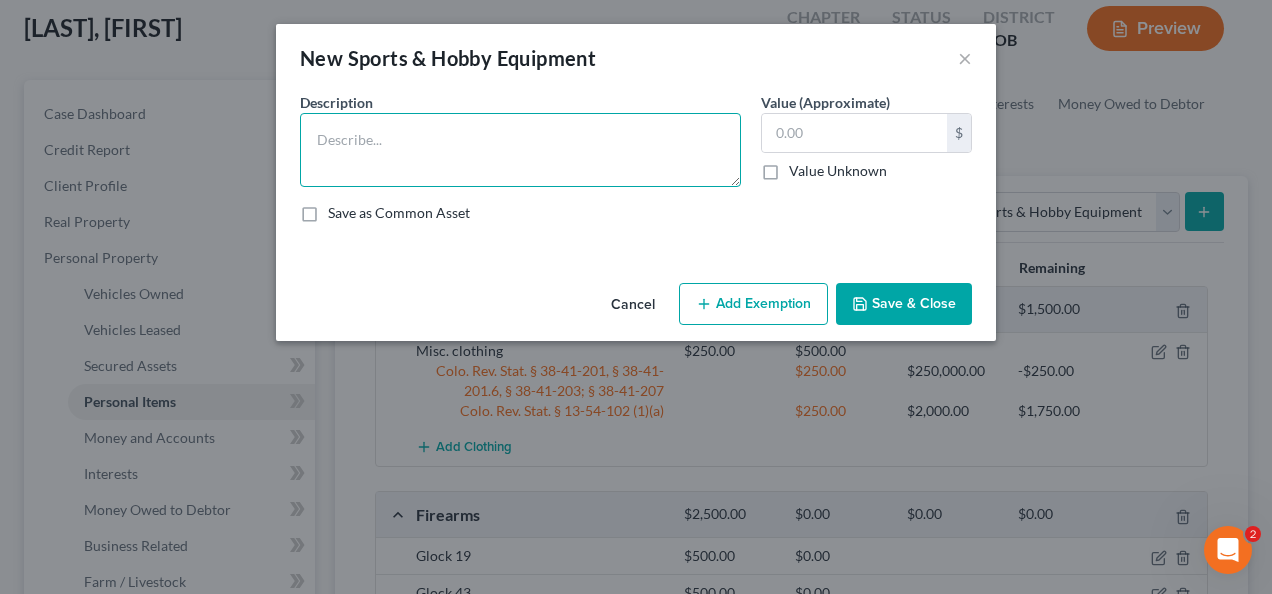 click at bounding box center [520, 150] 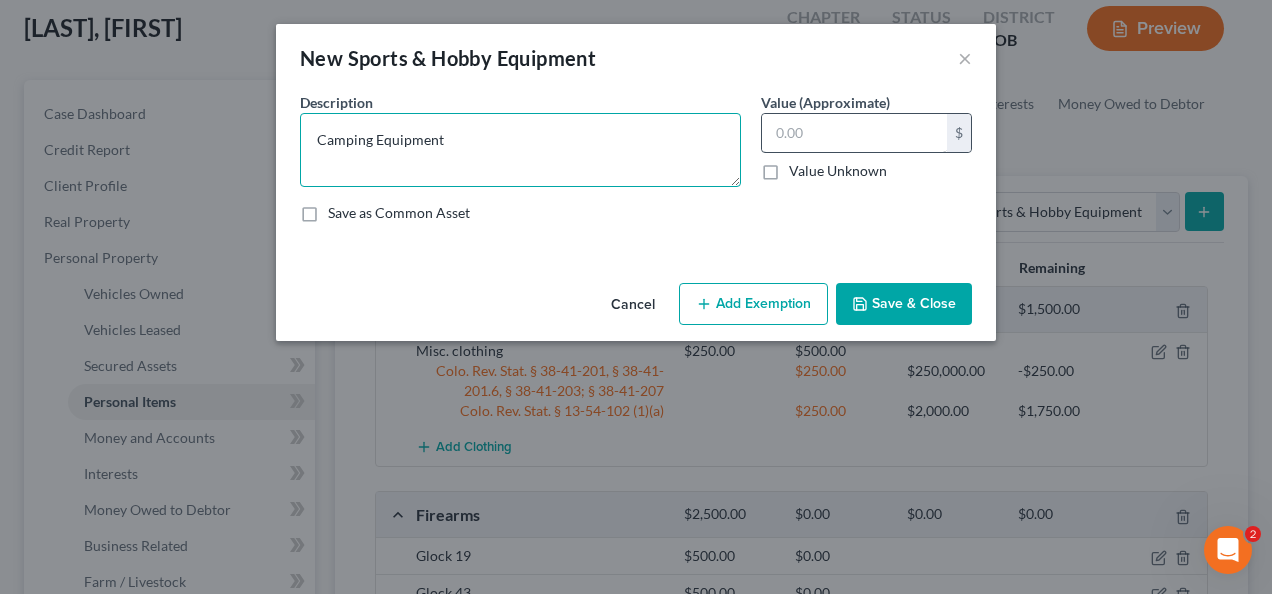 type on "Camping Equipment" 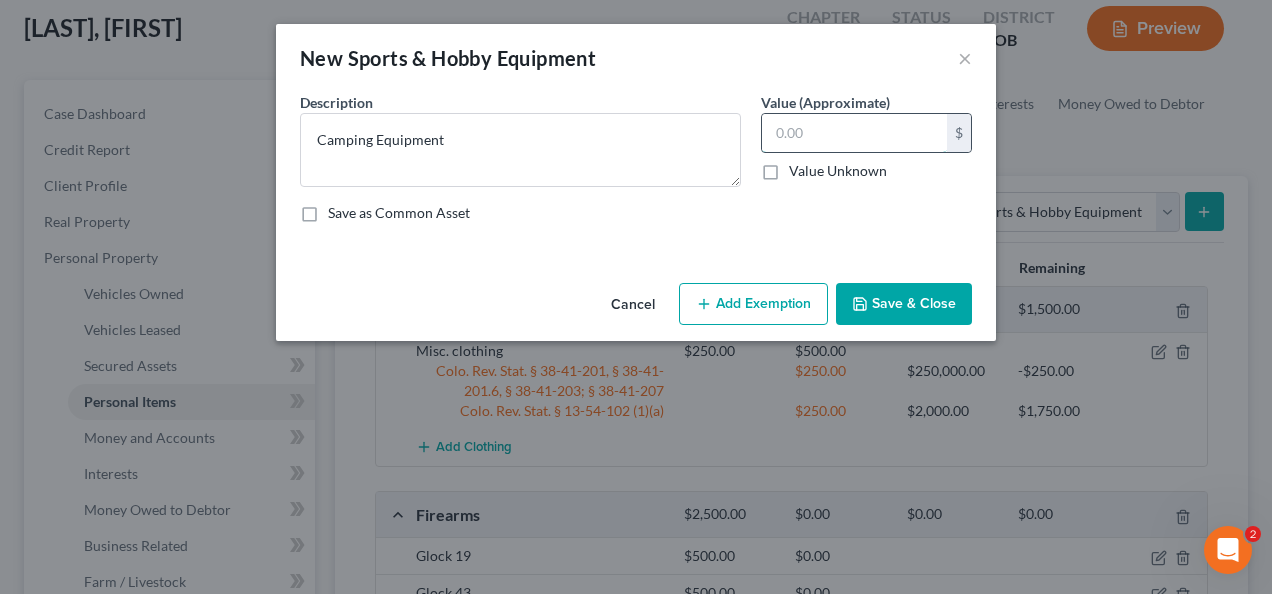 click at bounding box center [854, 133] 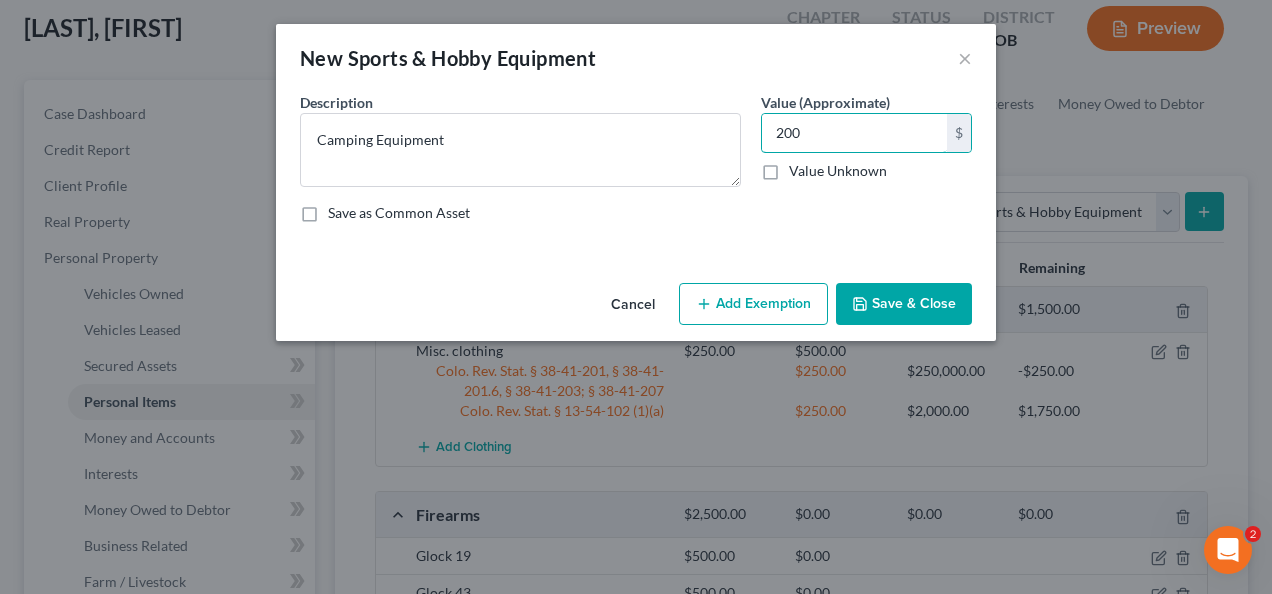 type on "200" 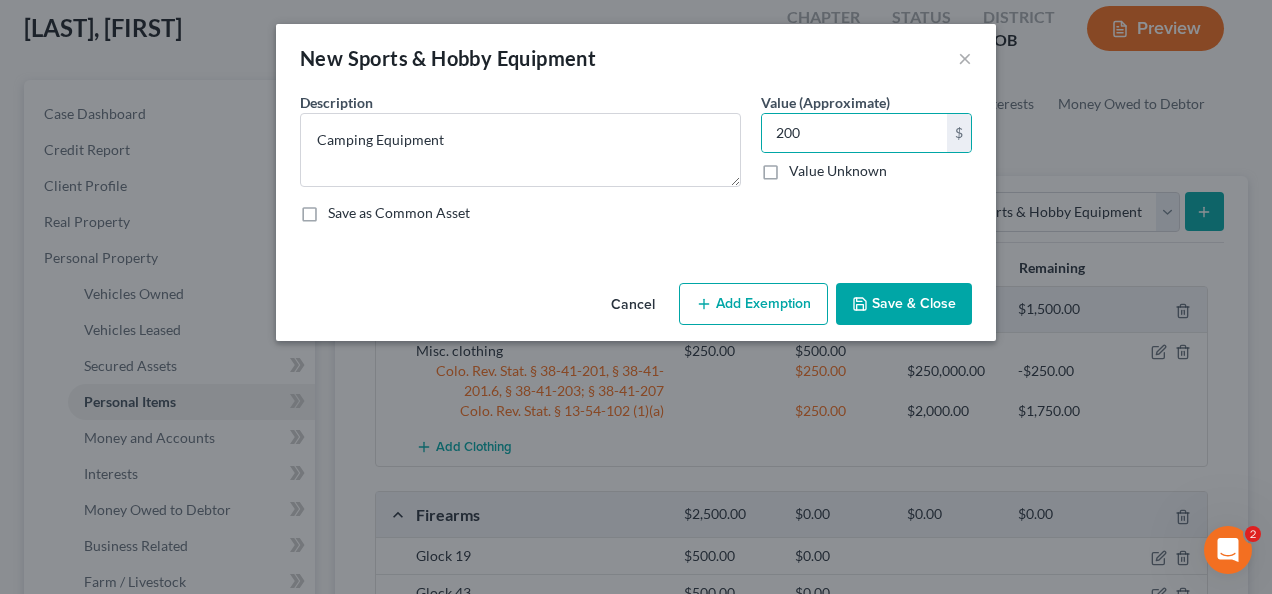 click on "Add Exemption" at bounding box center [753, 304] 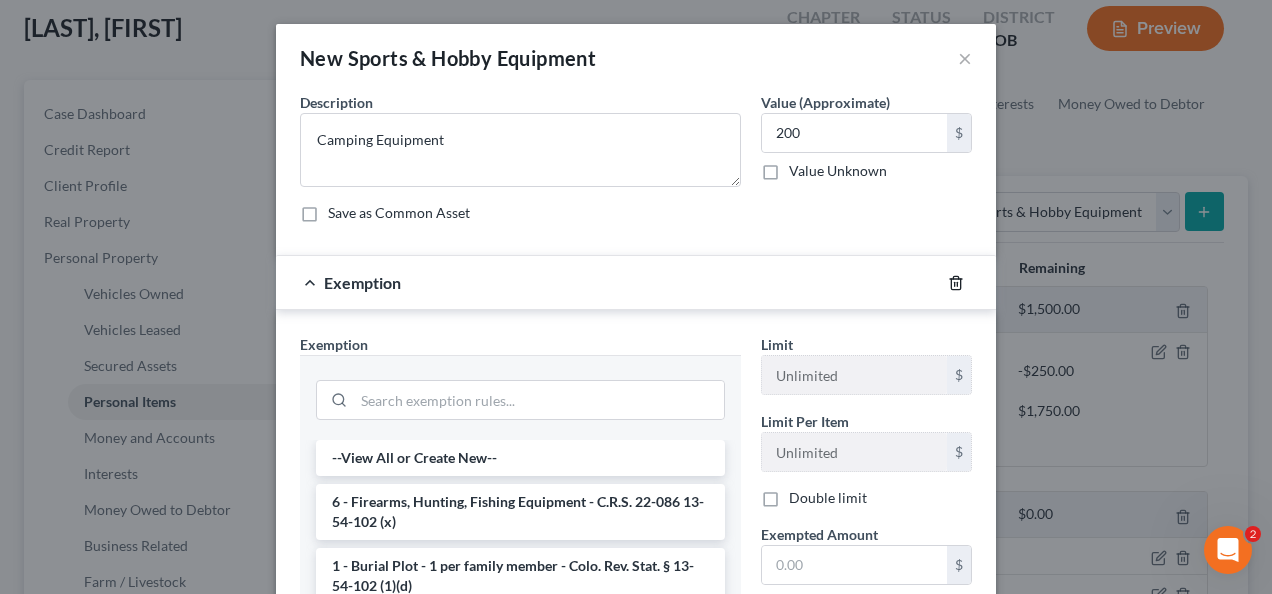 click 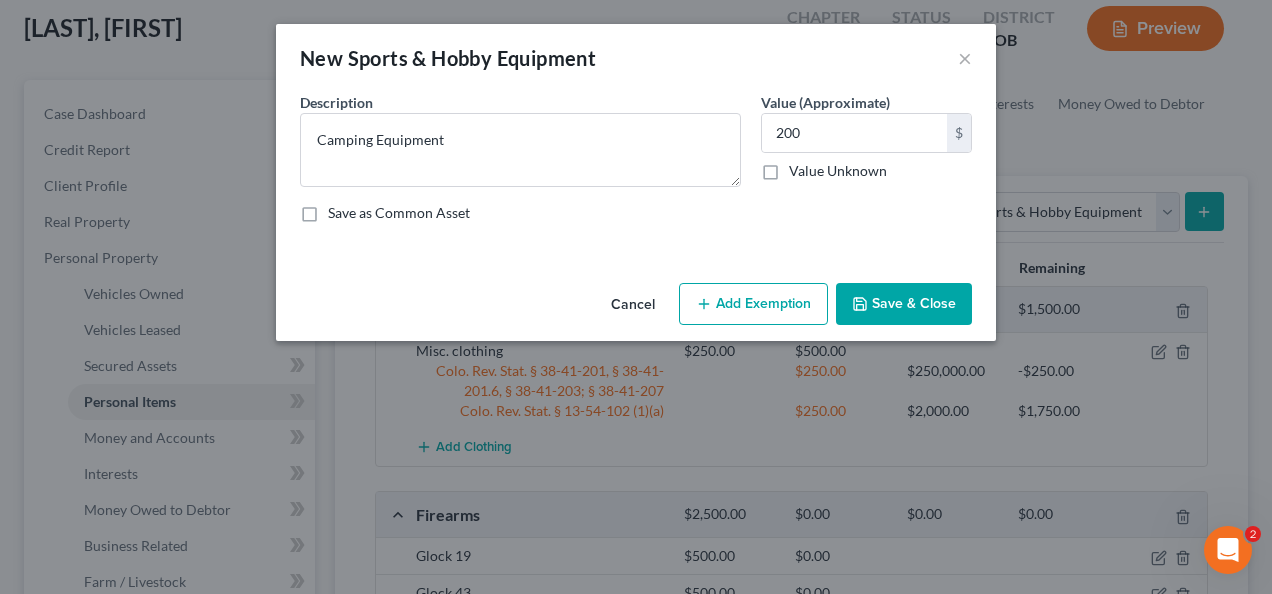 click on "Save & Close" at bounding box center (904, 304) 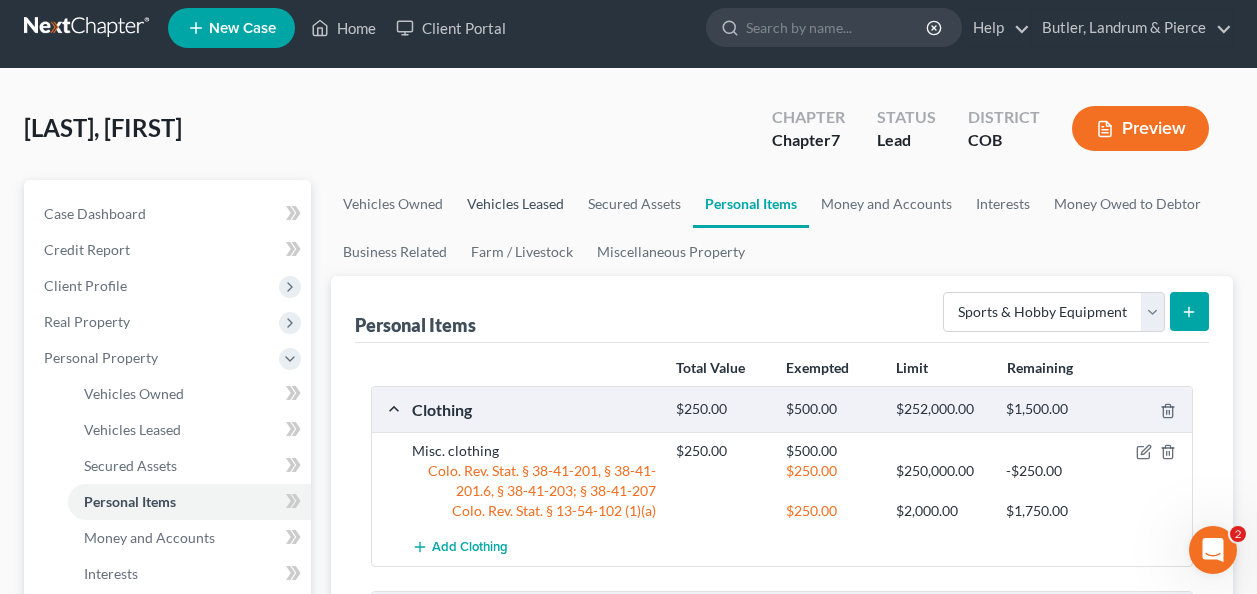 scroll, scrollTop: 0, scrollLeft: 0, axis: both 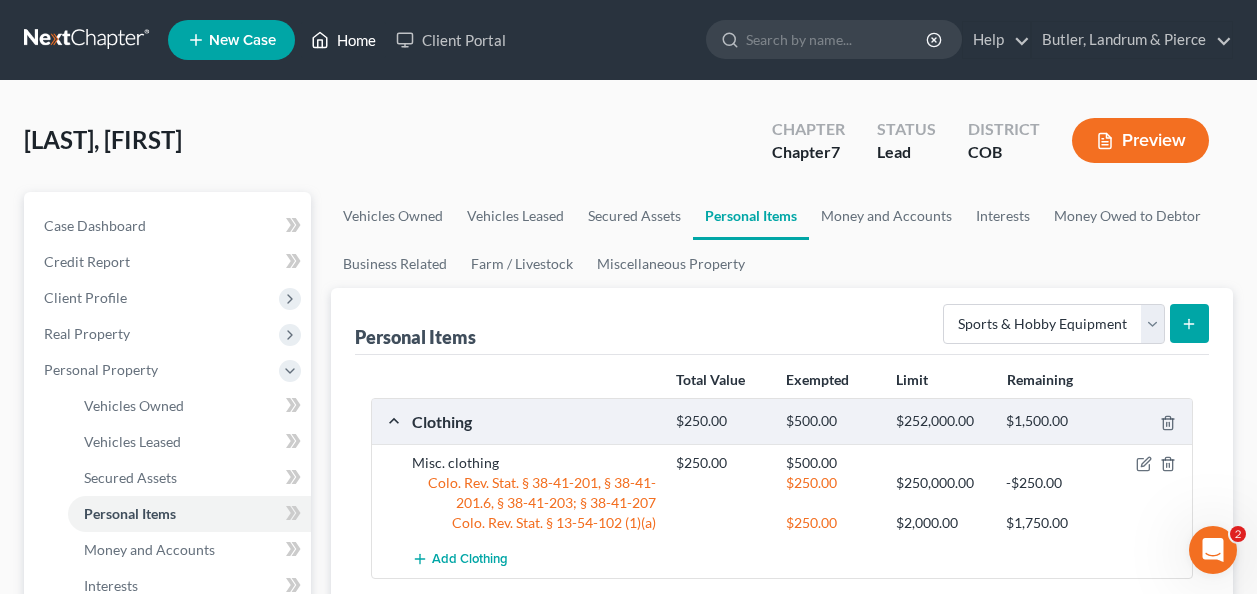 click on "Home" at bounding box center (343, 40) 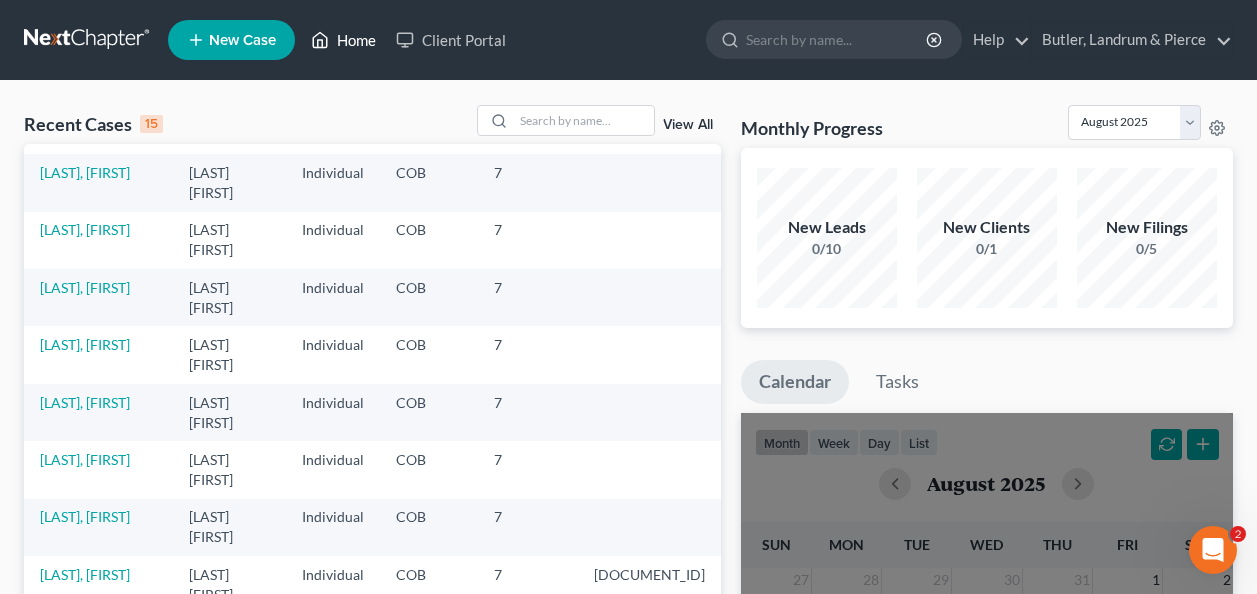 scroll, scrollTop: 177, scrollLeft: 0, axis: vertical 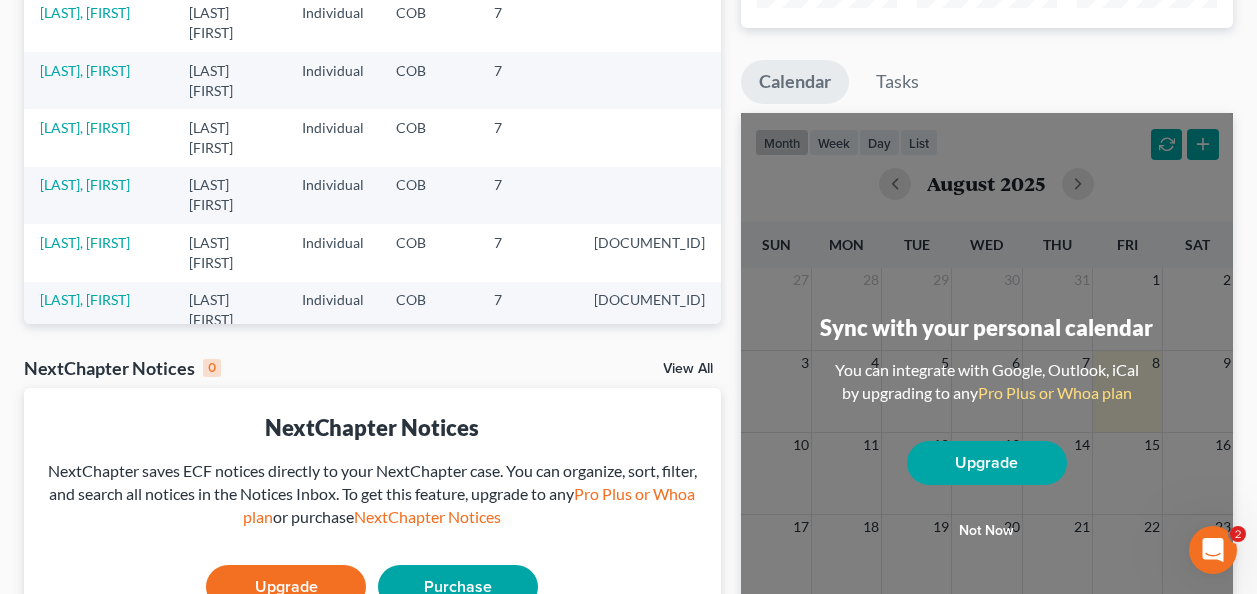 click on "View All" at bounding box center [688, 369] 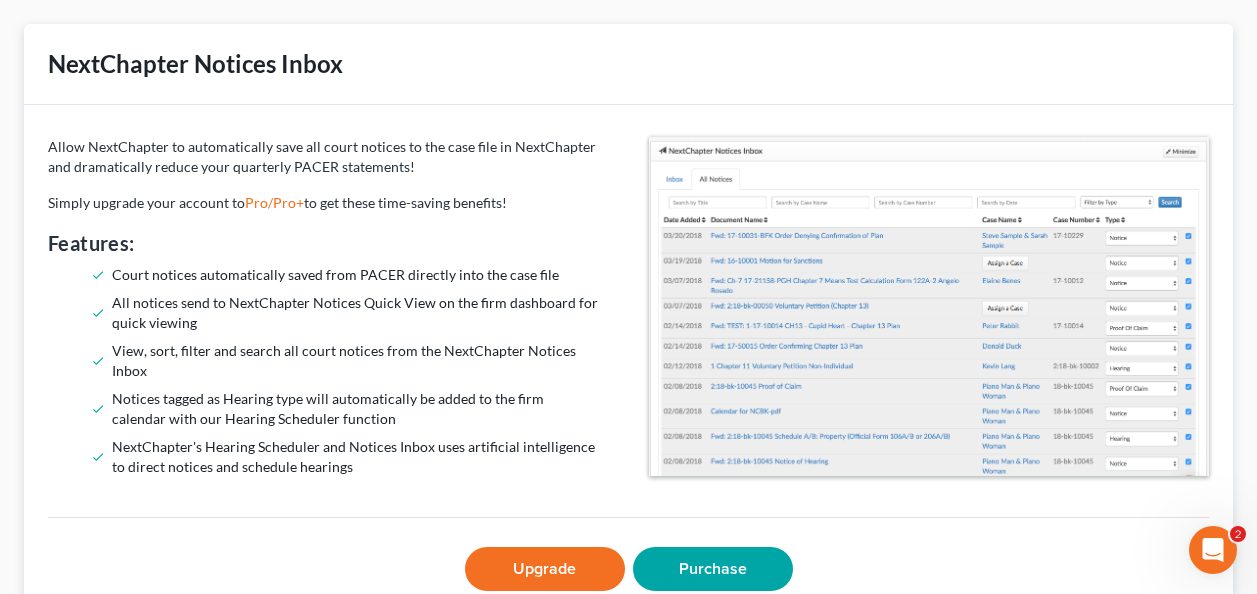scroll, scrollTop: 0, scrollLeft: 0, axis: both 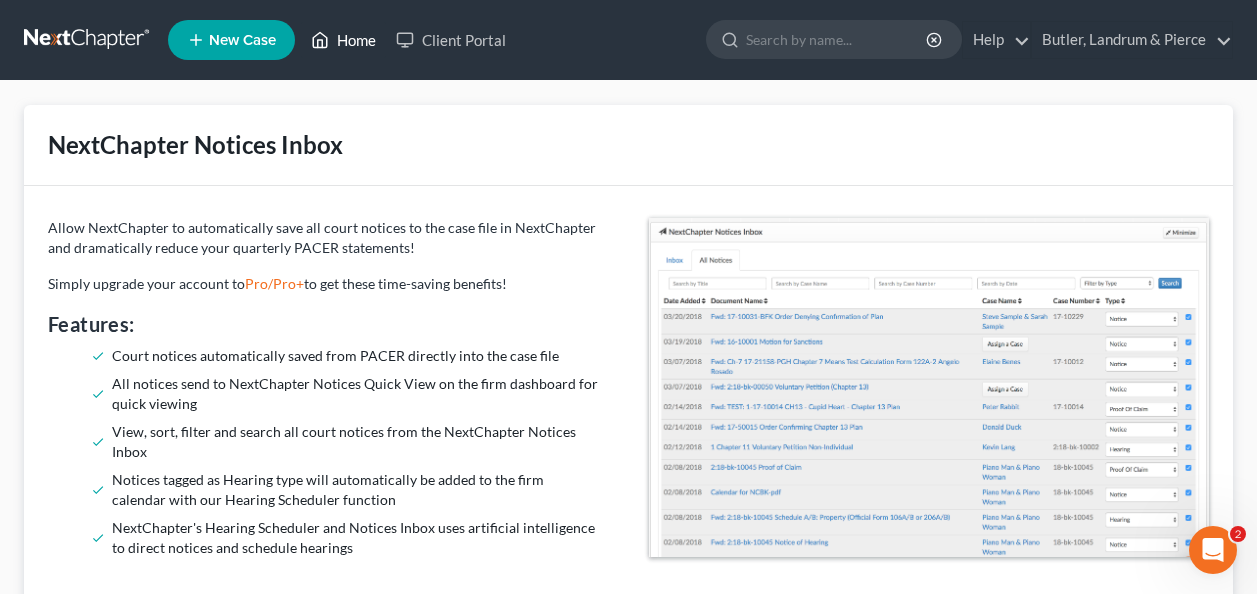 click 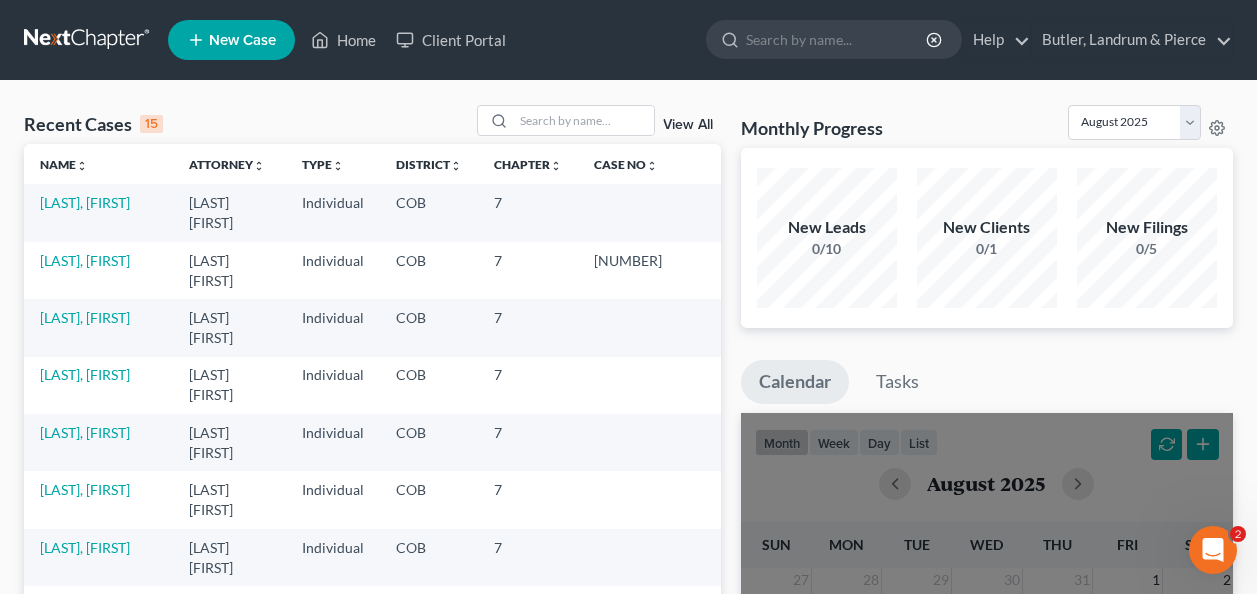 click on "View All" at bounding box center [688, 125] 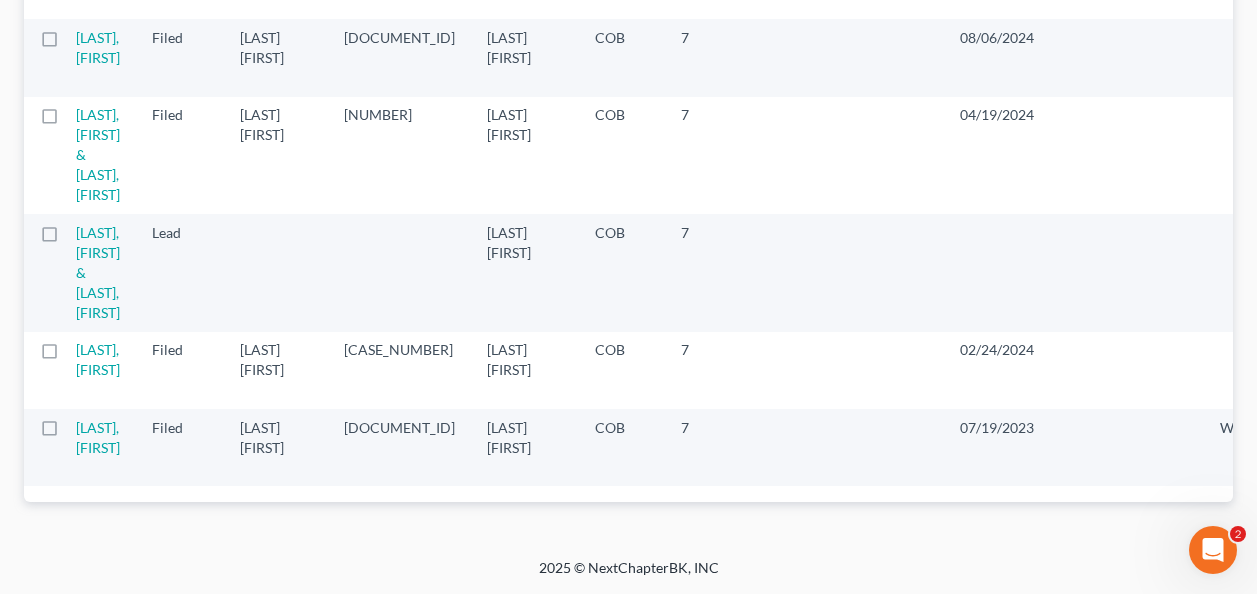 scroll, scrollTop: 2491, scrollLeft: 0, axis: vertical 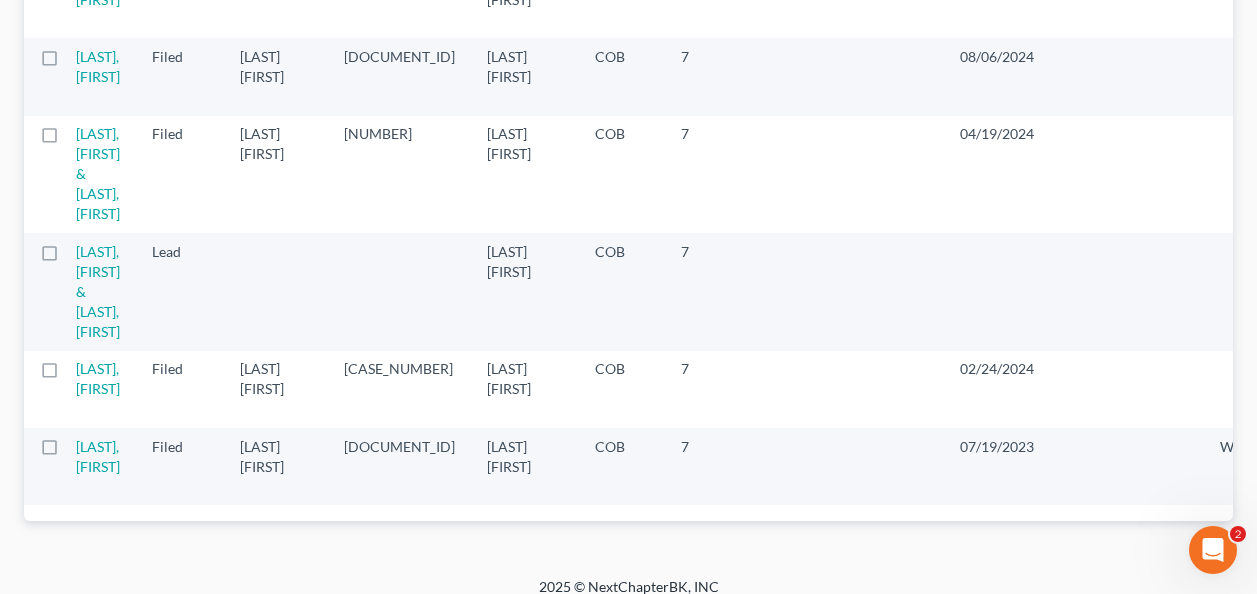 click on "[LAST], [FIRST]" at bounding box center [106, -78] 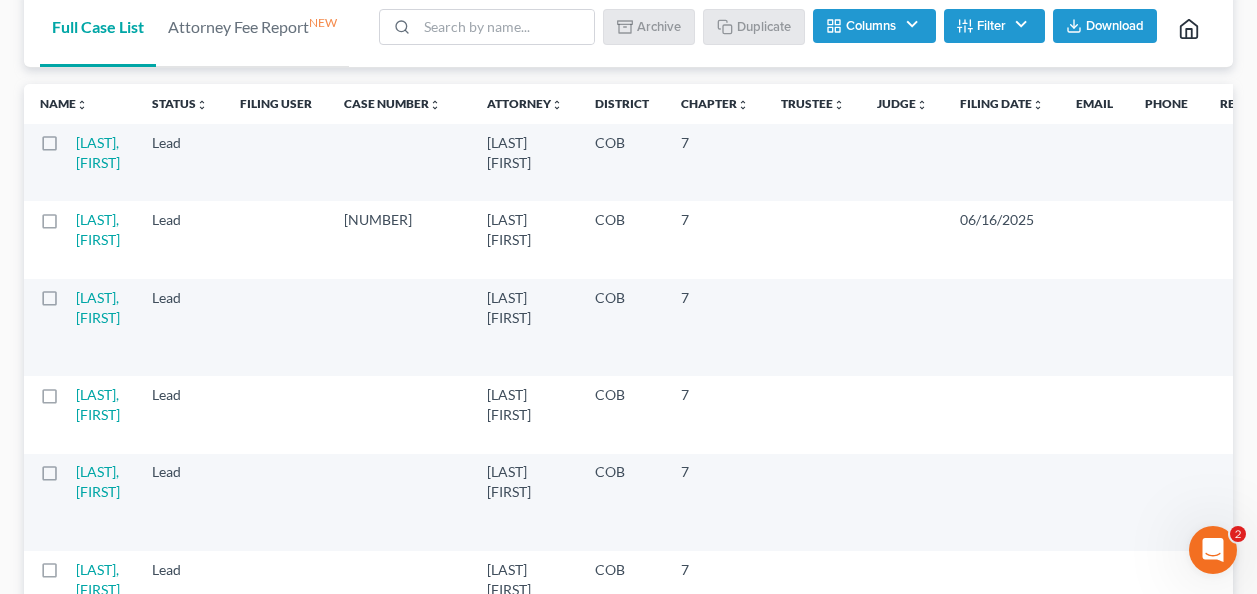 scroll, scrollTop: 0, scrollLeft: 0, axis: both 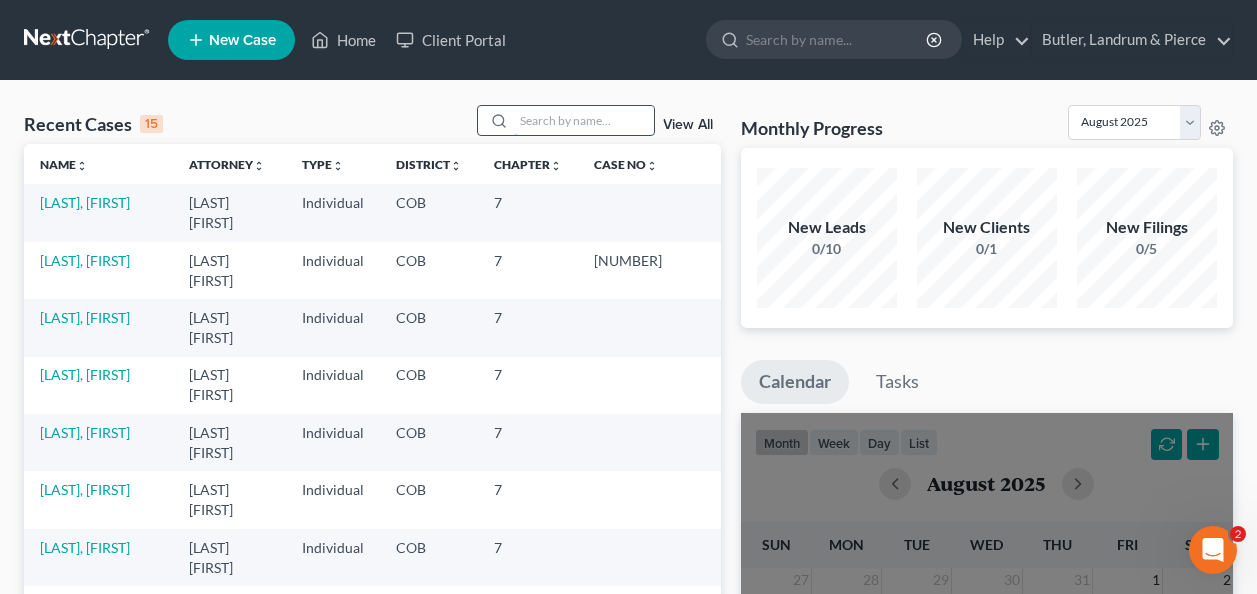 click at bounding box center (584, 120) 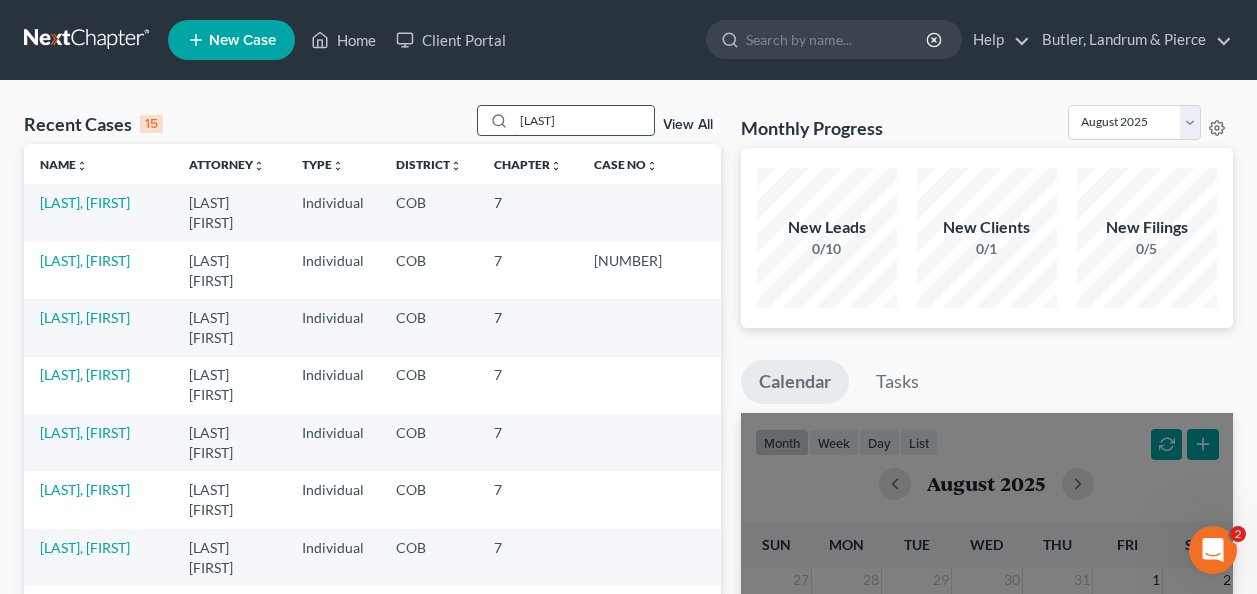 type on "[LAST]" 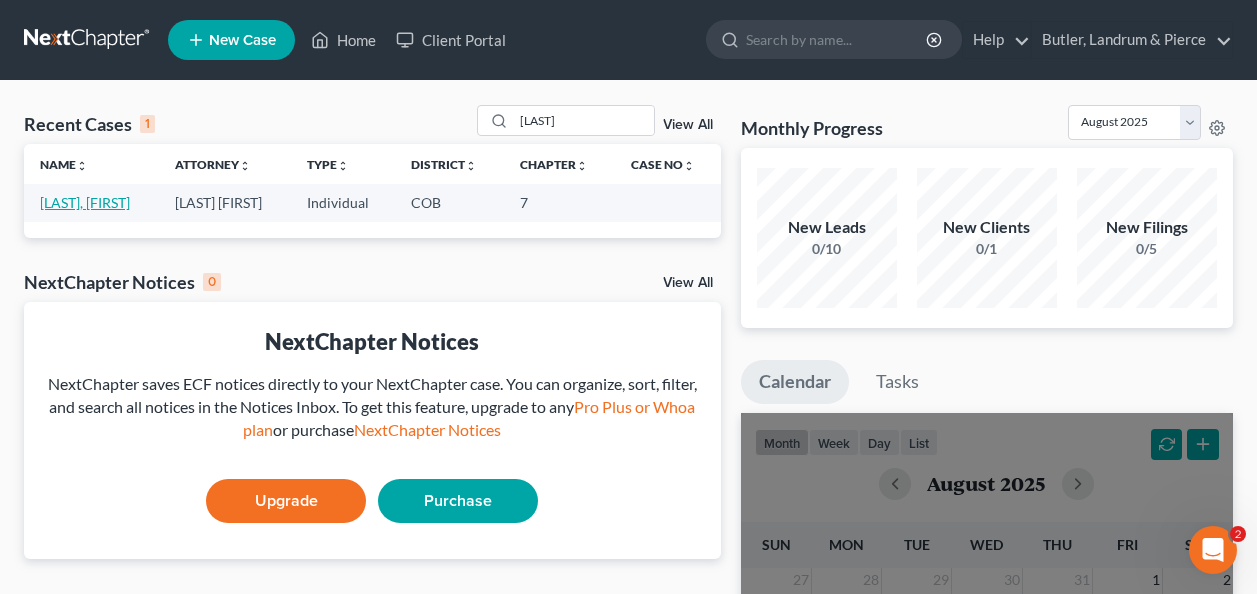 click on "[LAST], [FIRST]" at bounding box center (85, 202) 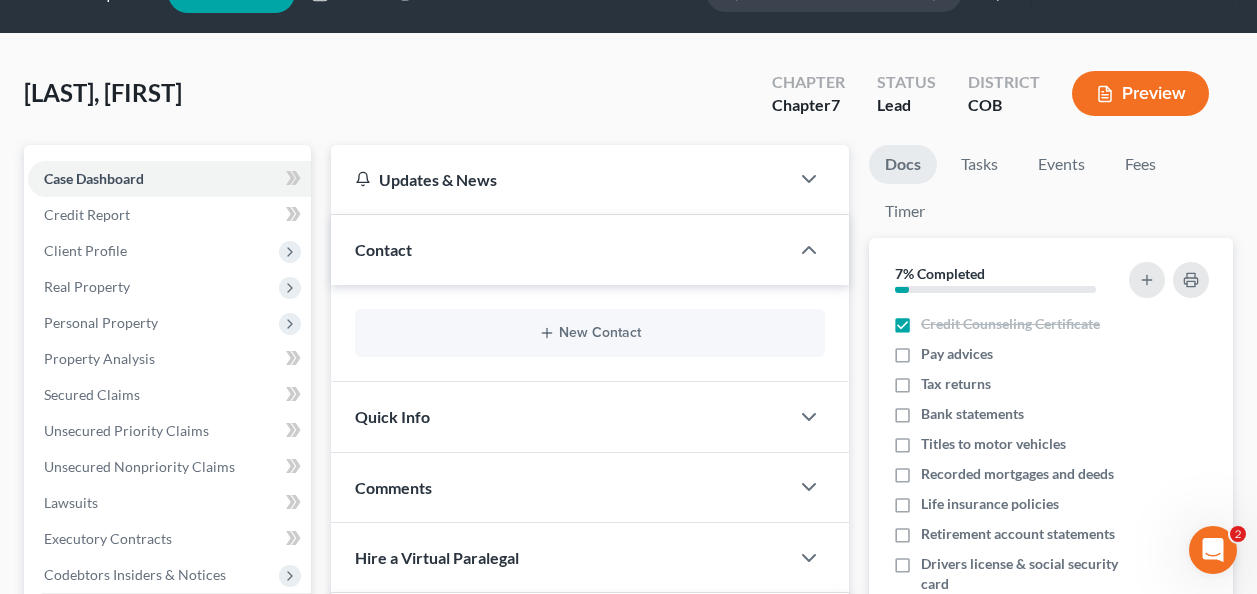 scroll, scrollTop: 0, scrollLeft: 0, axis: both 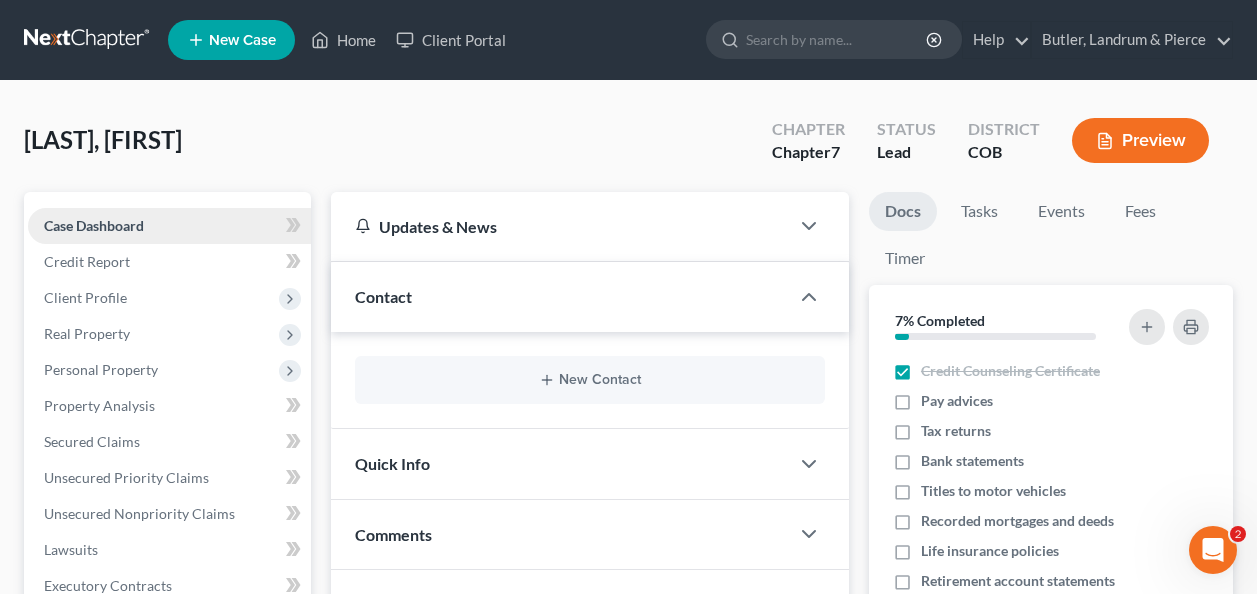 click on "Case Dashboard" at bounding box center (94, 225) 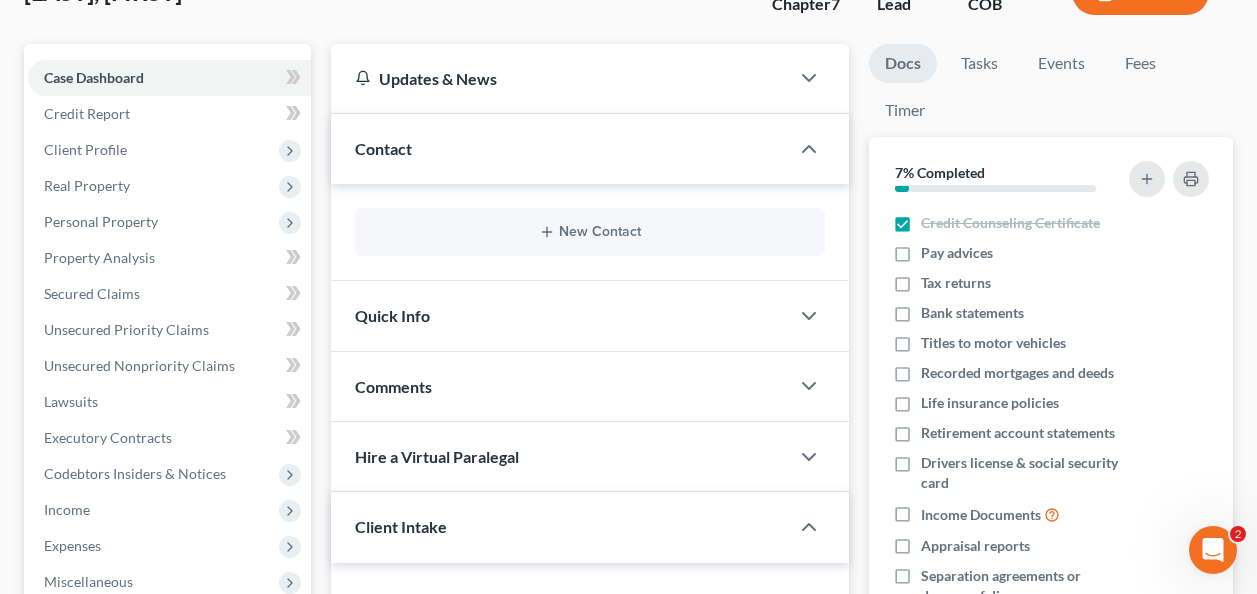 scroll, scrollTop: 0, scrollLeft: 0, axis: both 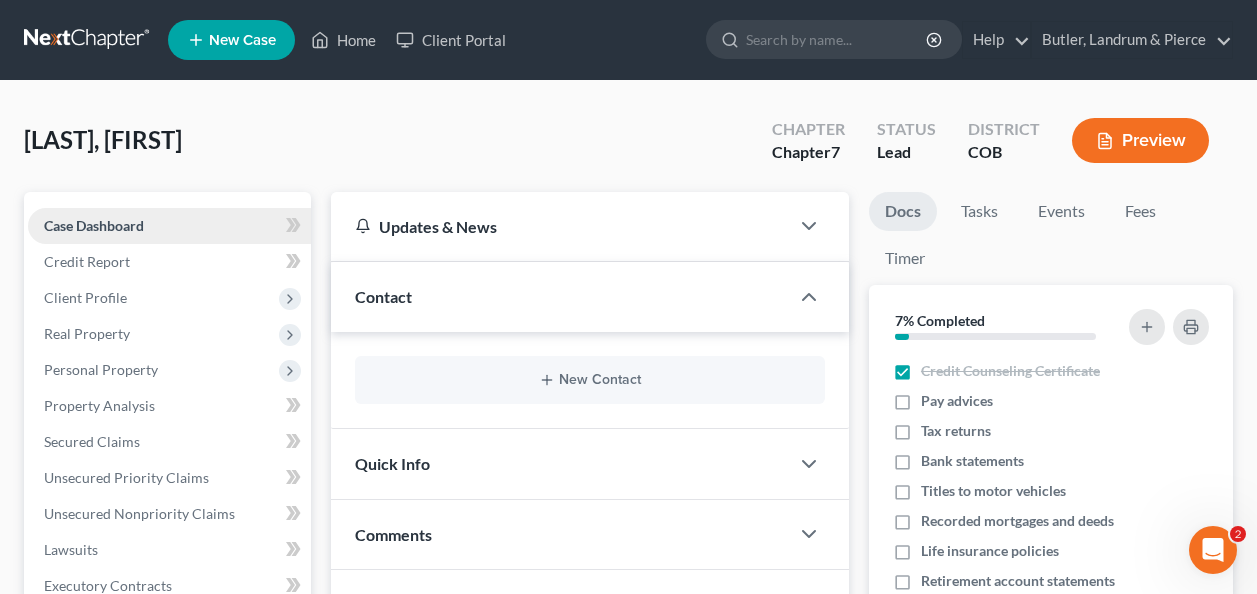 click on "Case Dashboard" at bounding box center [94, 225] 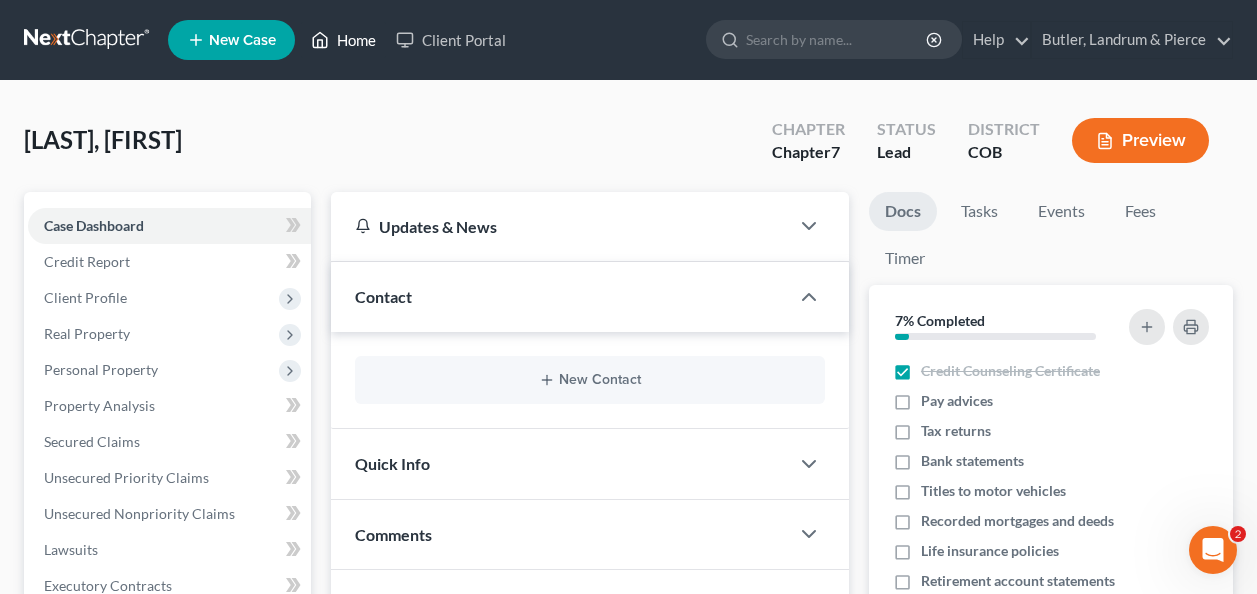 click on "Home" at bounding box center (343, 40) 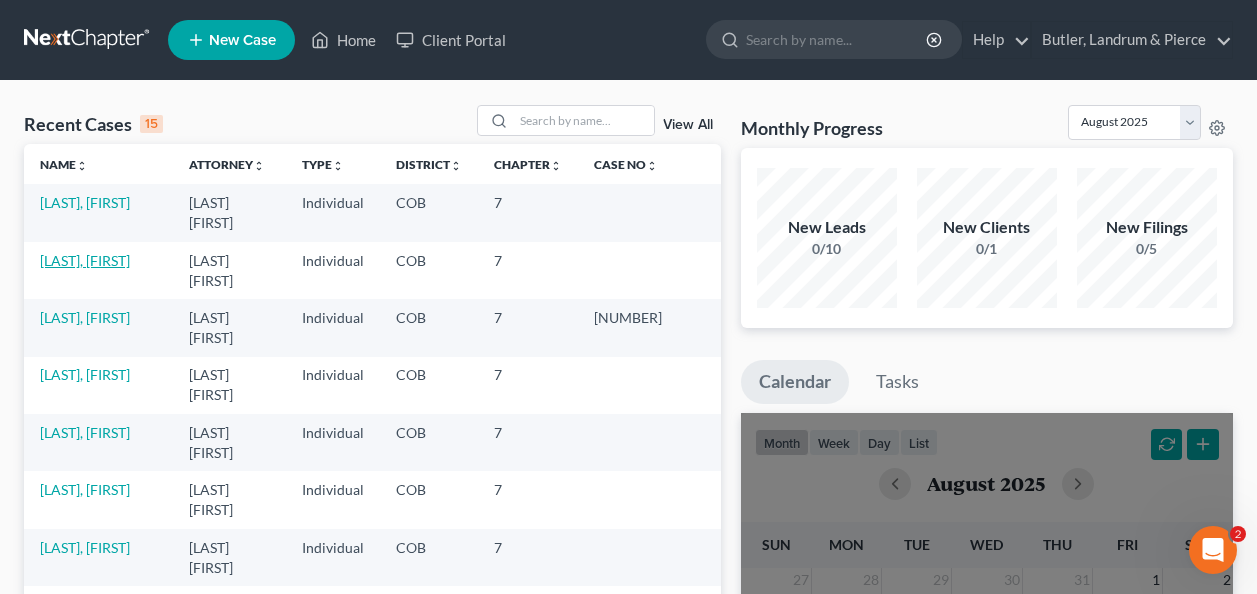 click on "[LAST], [FIRST]" at bounding box center (85, 260) 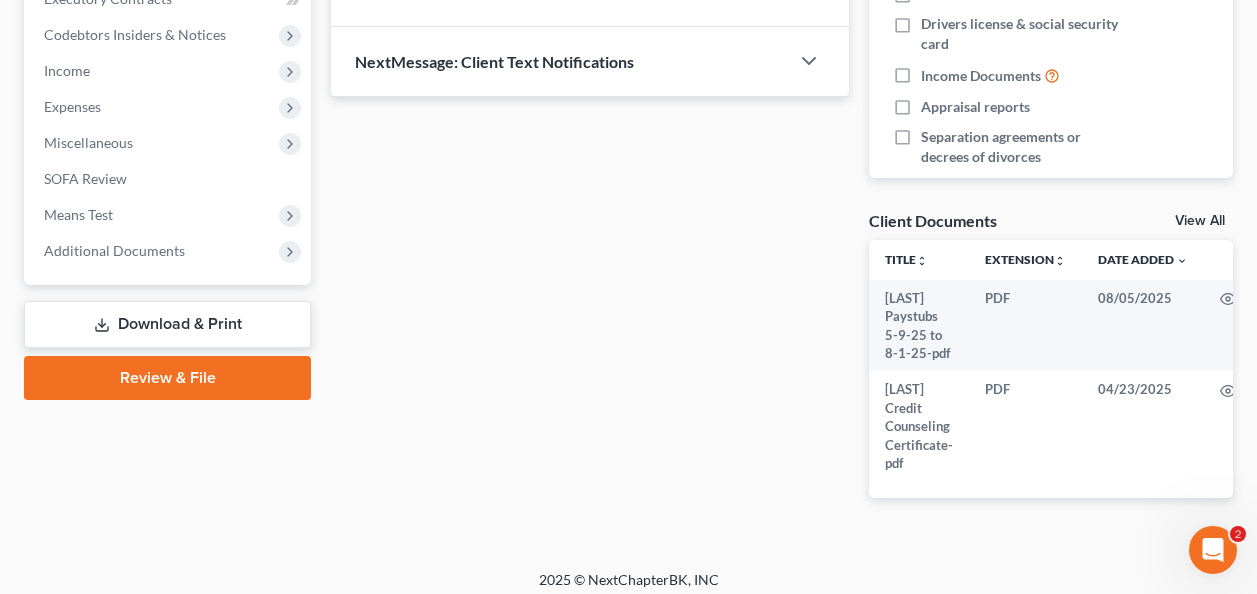 scroll, scrollTop: 600, scrollLeft: 0, axis: vertical 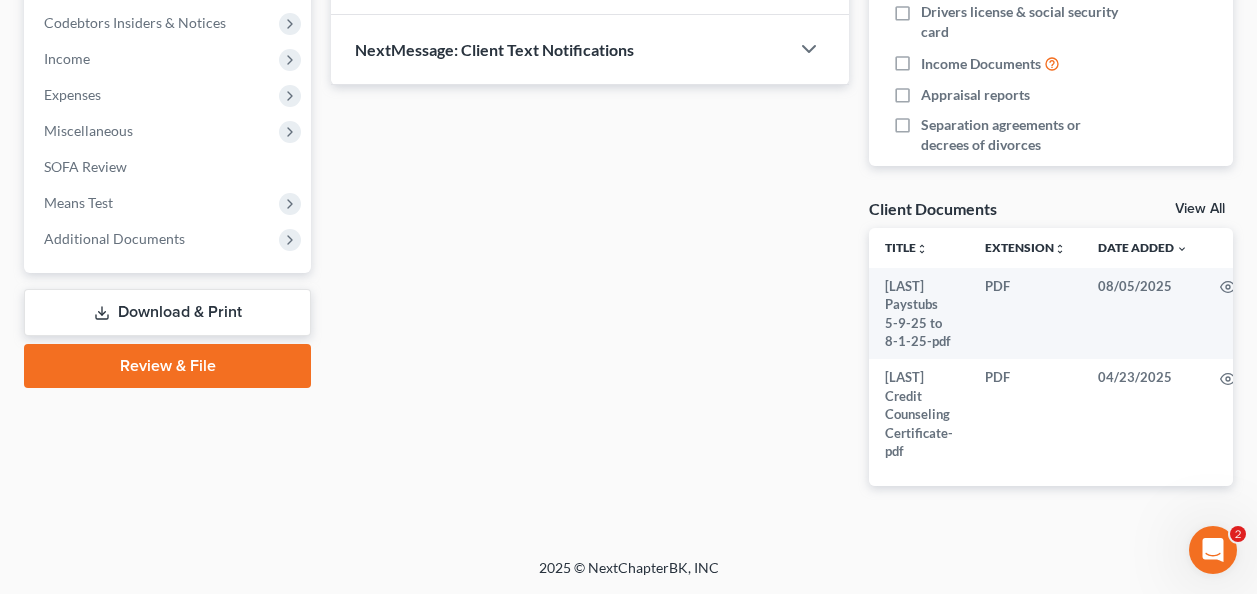 drag, startPoint x: 134, startPoint y: 302, endPoint x: 313, endPoint y: 277, distance: 180.73738 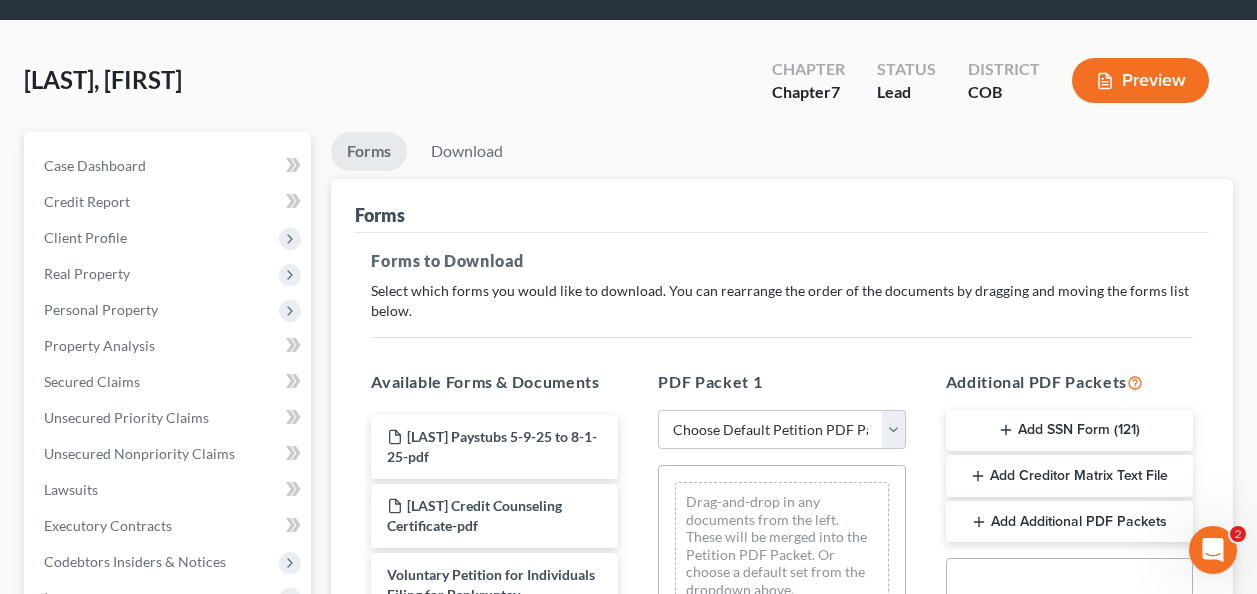 scroll, scrollTop: 0, scrollLeft: 0, axis: both 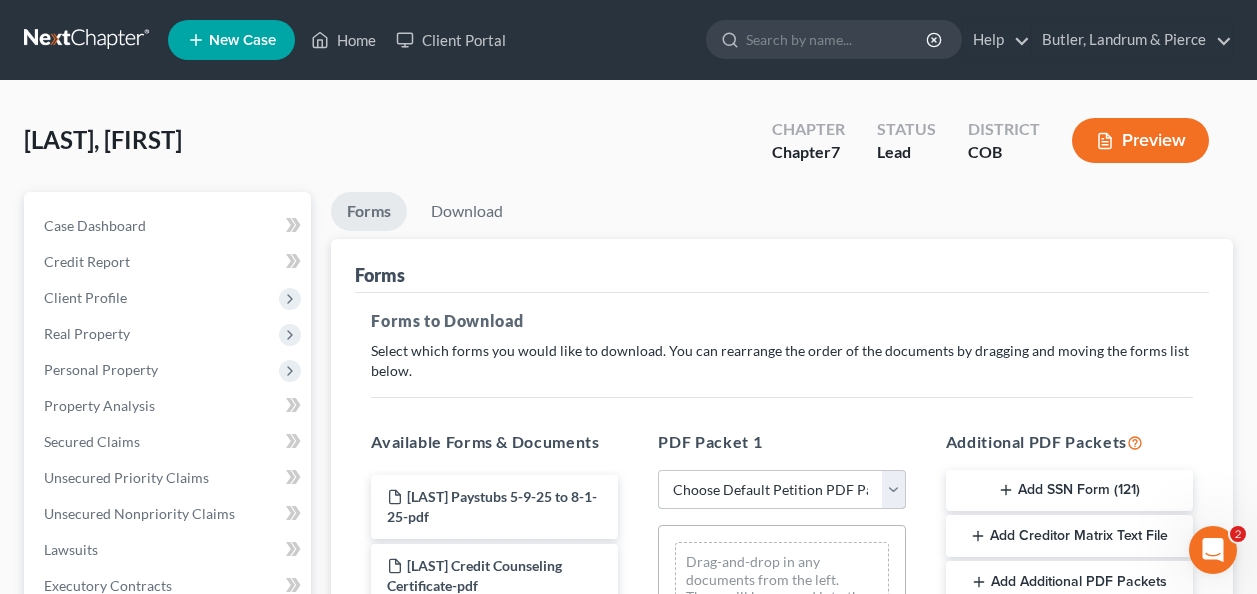 click on "Choose Default Petition PDF Packet Complete Bankruptcy Petition (all forms and schedules) Emergency Filing Forms (Petition and Creditor List Only) Amended Forms Signature Pages Only Shaul Template without means test, attorney fees and statement of intention Filing Template Colorado Colorado Template" at bounding box center [781, 490] 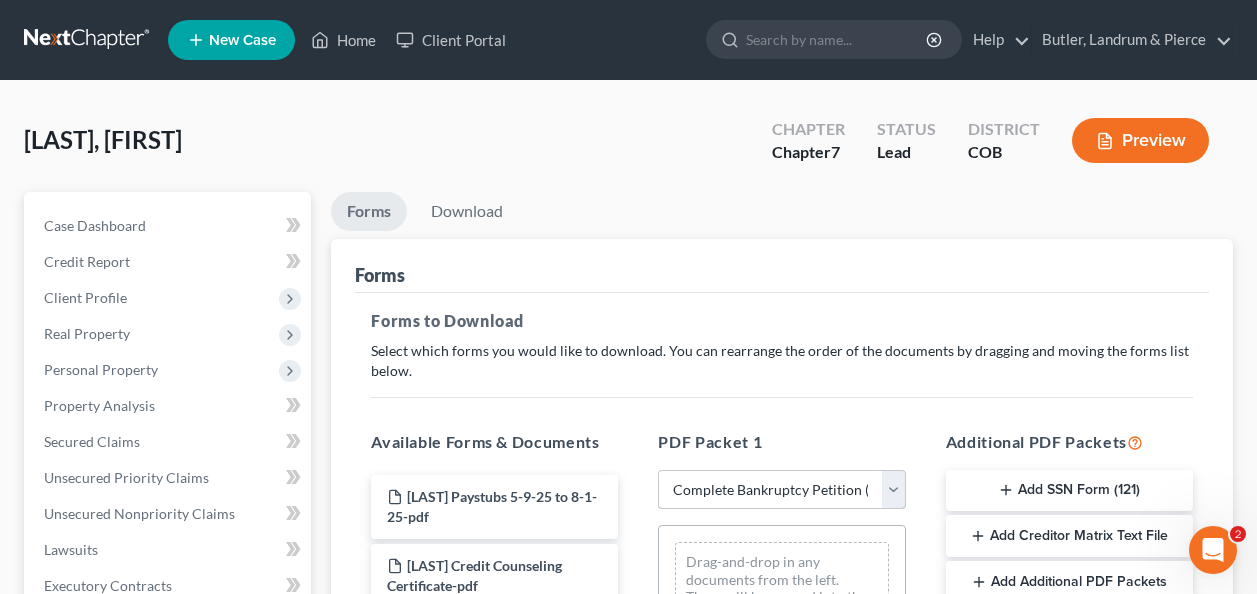 click on "Choose Default Petition PDF Packet Complete Bankruptcy Petition (all forms and schedules) Emergency Filing Forms (Petition and Creditor List Only) Amended Forms Signature Pages Only Shaul Template without means test, attorney fees and statement of intention Filing Template Colorado Colorado Template" at bounding box center (781, 490) 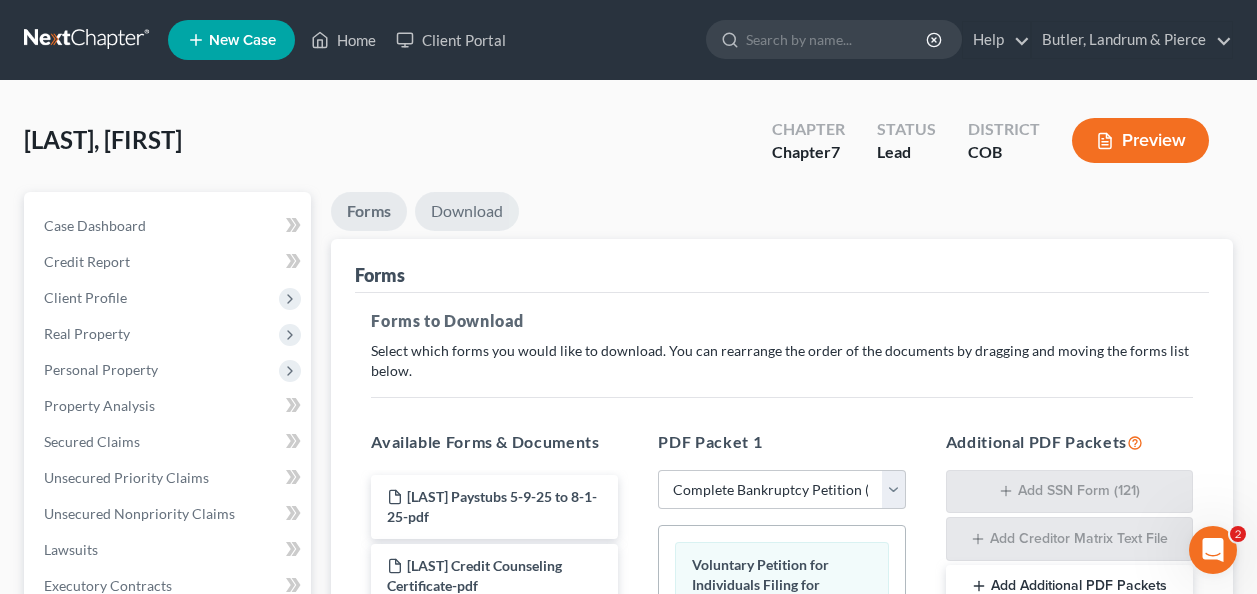 click on "Download" at bounding box center (467, 211) 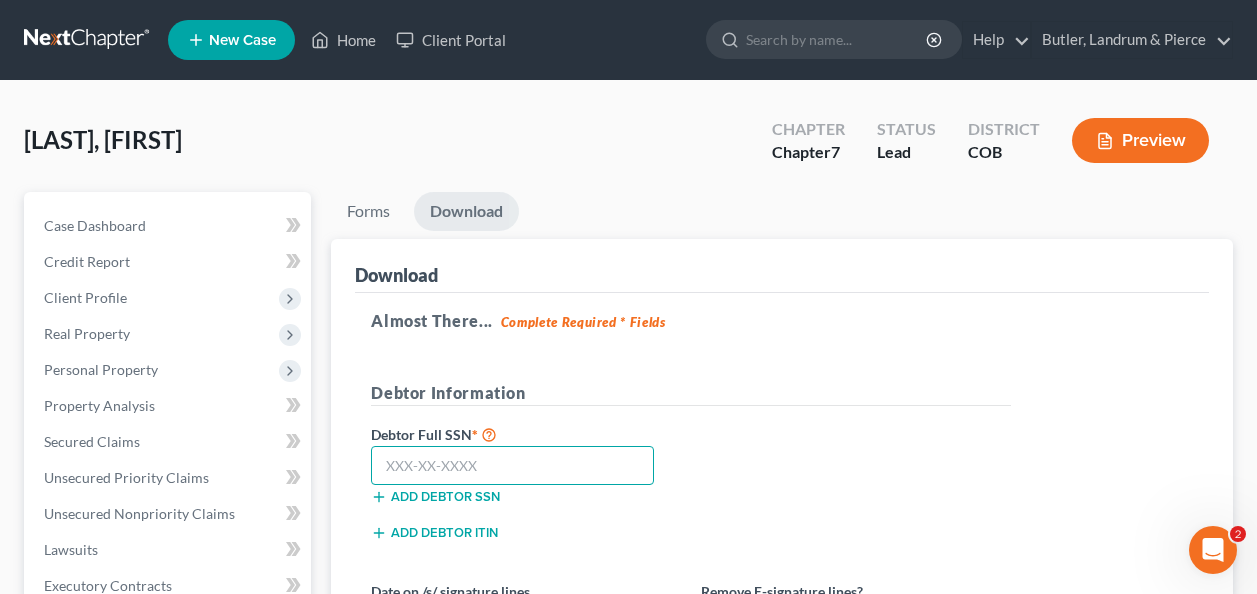 click at bounding box center (512, 466) 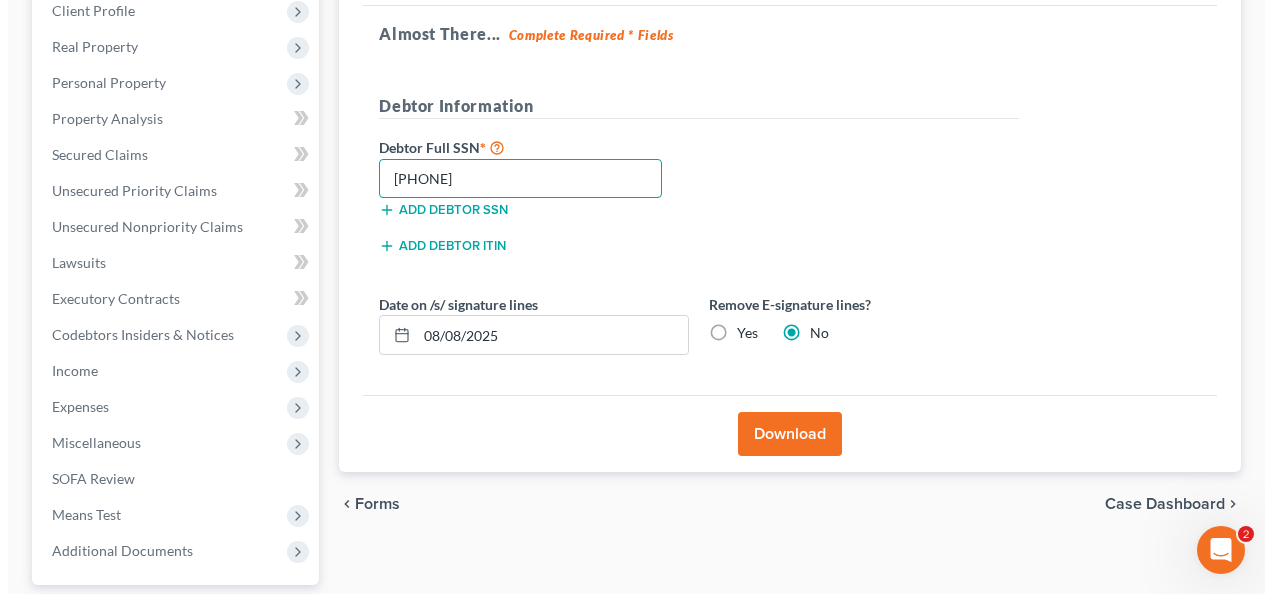 scroll, scrollTop: 300, scrollLeft: 0, axis: vertical 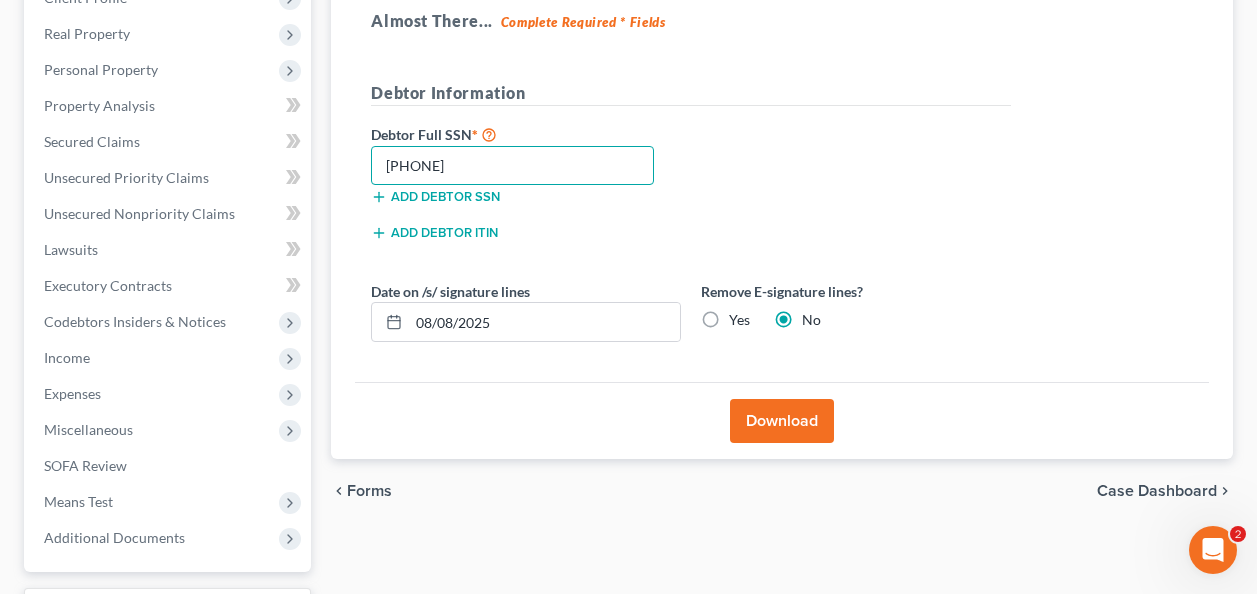 type on "[PHONE]" 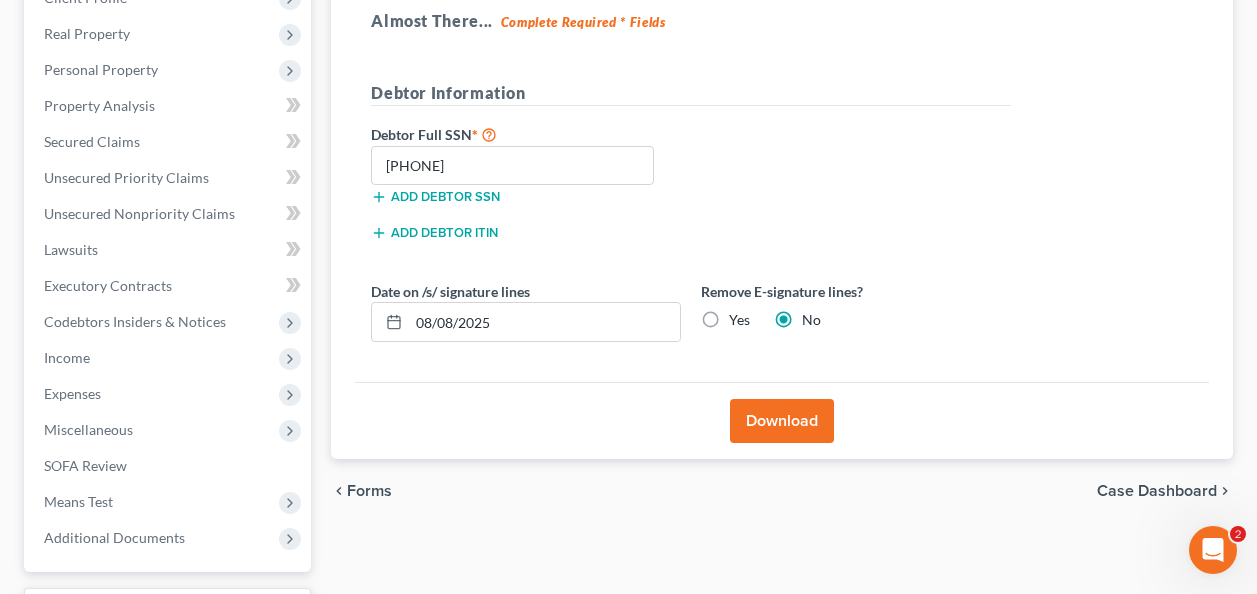 click on "Download" at bounding box center (782, 421) 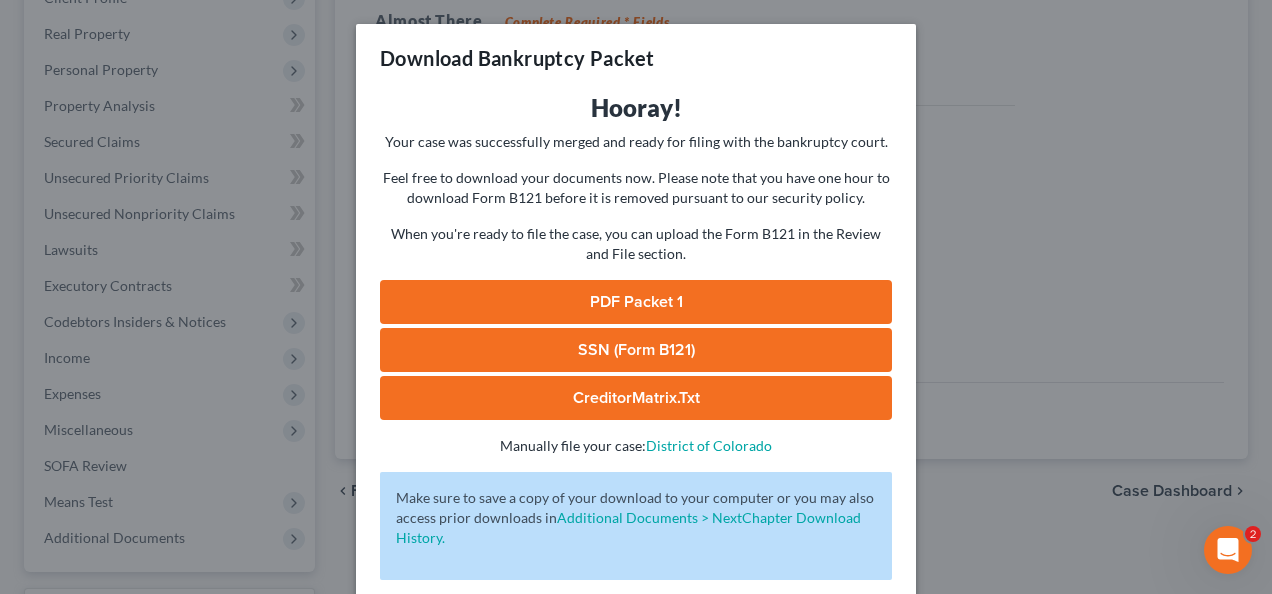 click on "PDF Packet 1" at bounding box center [636, 302] 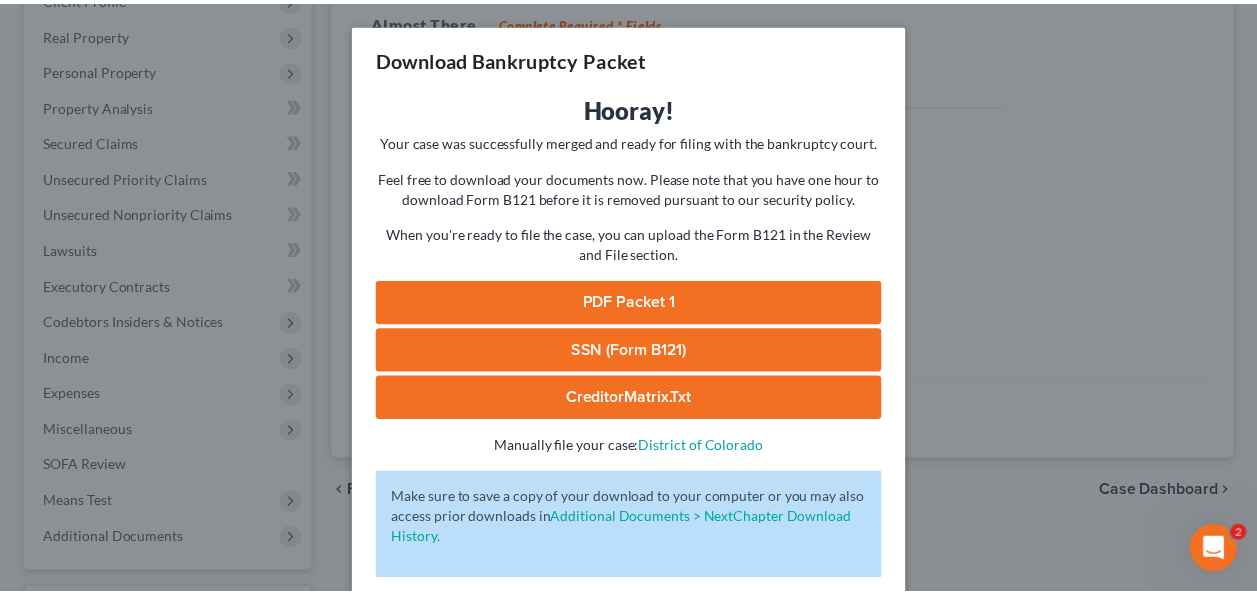 scroll, scrollTop: 93, scrollLeft: 0, axis: vertical 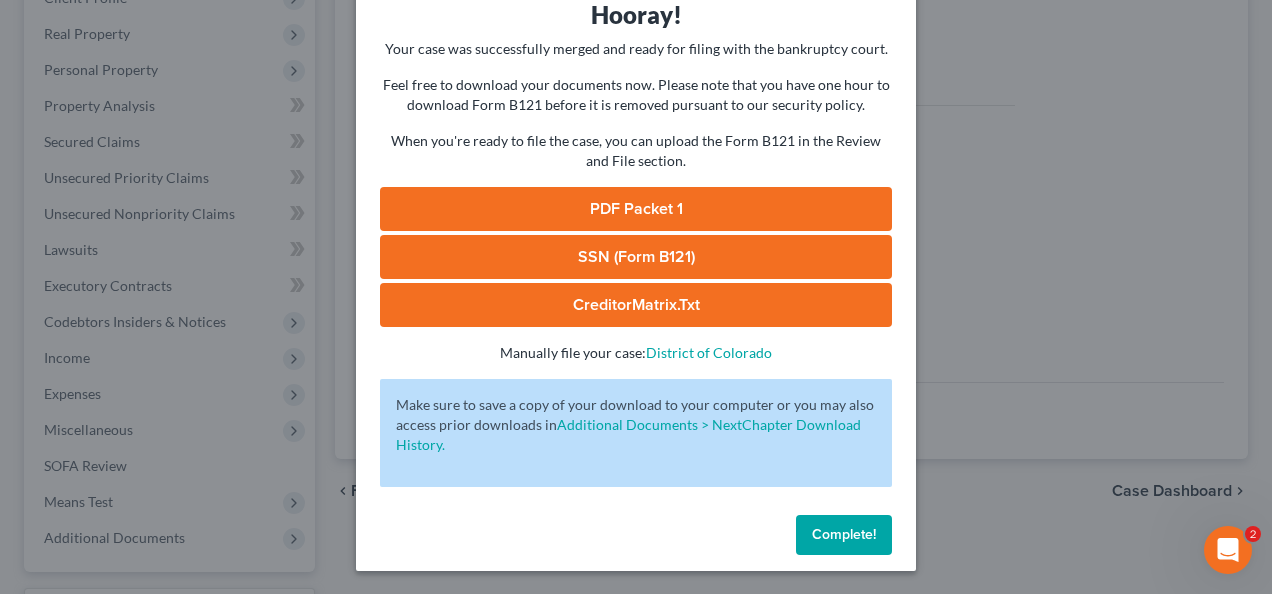 click on "Complete!" at bounding box center [844, 534] 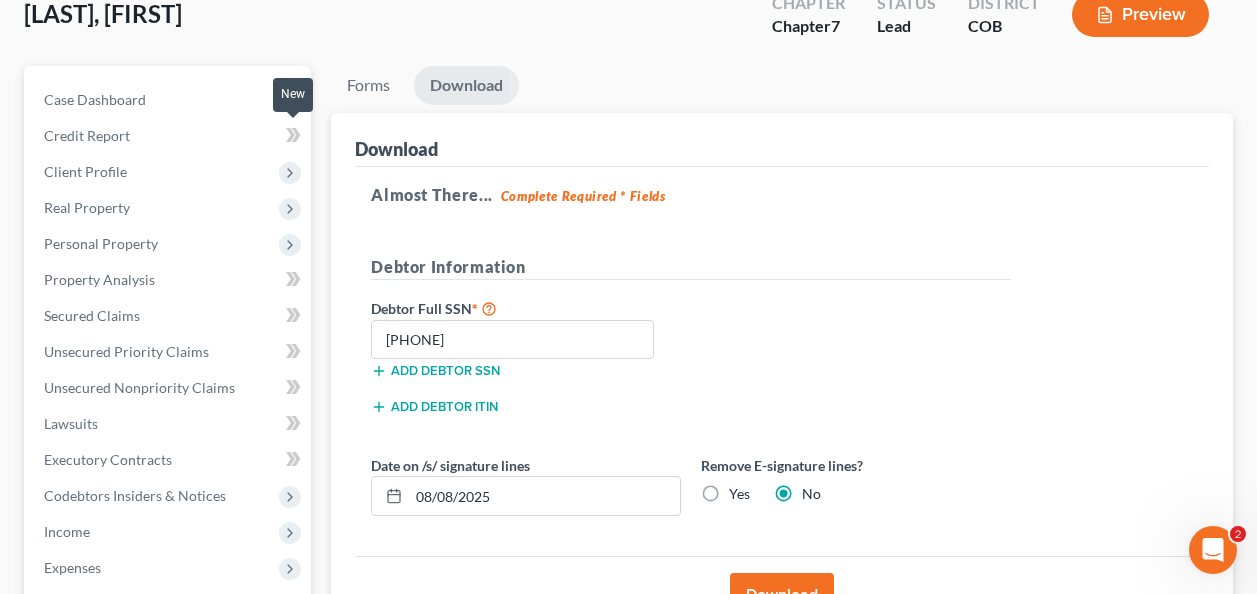 scroll, scrollTop: 0, scrollLeft: 0, axis: both 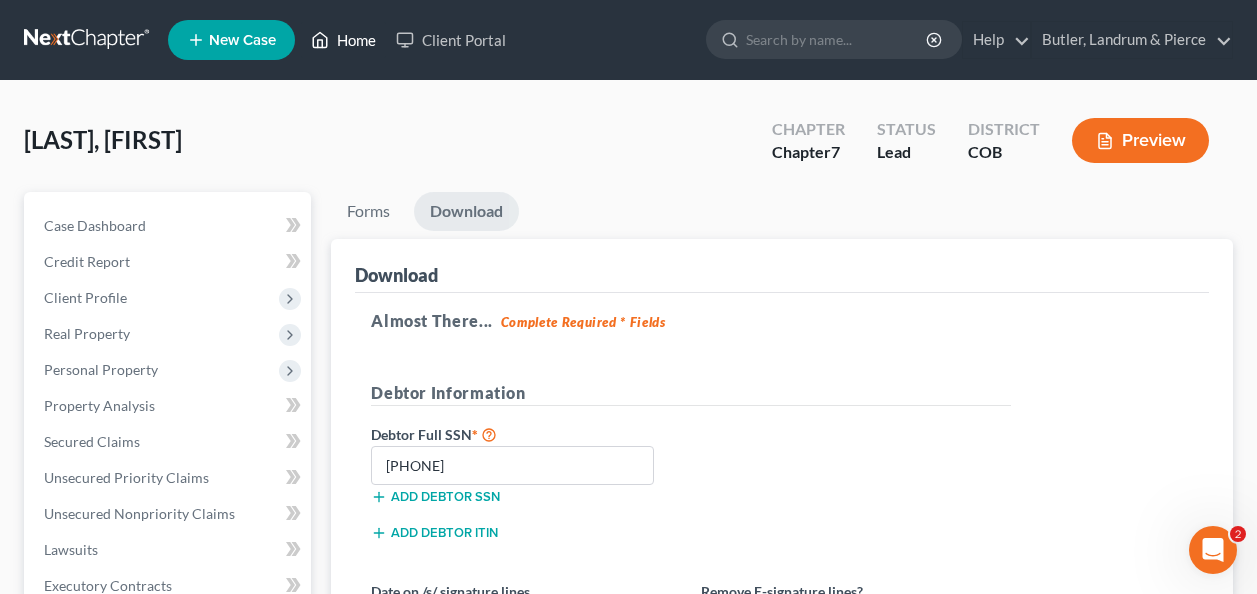 click on "Home" at bounding box center [343, 40] 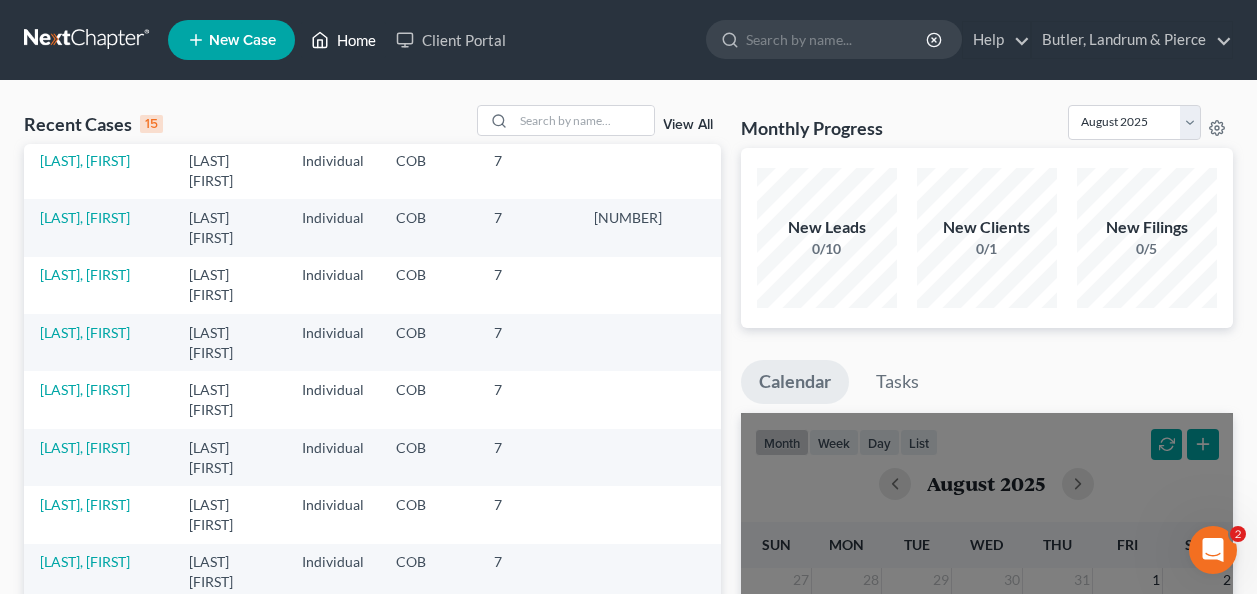 scroll, scrollTop: 177, scrollLeft: 0, axis: vertical 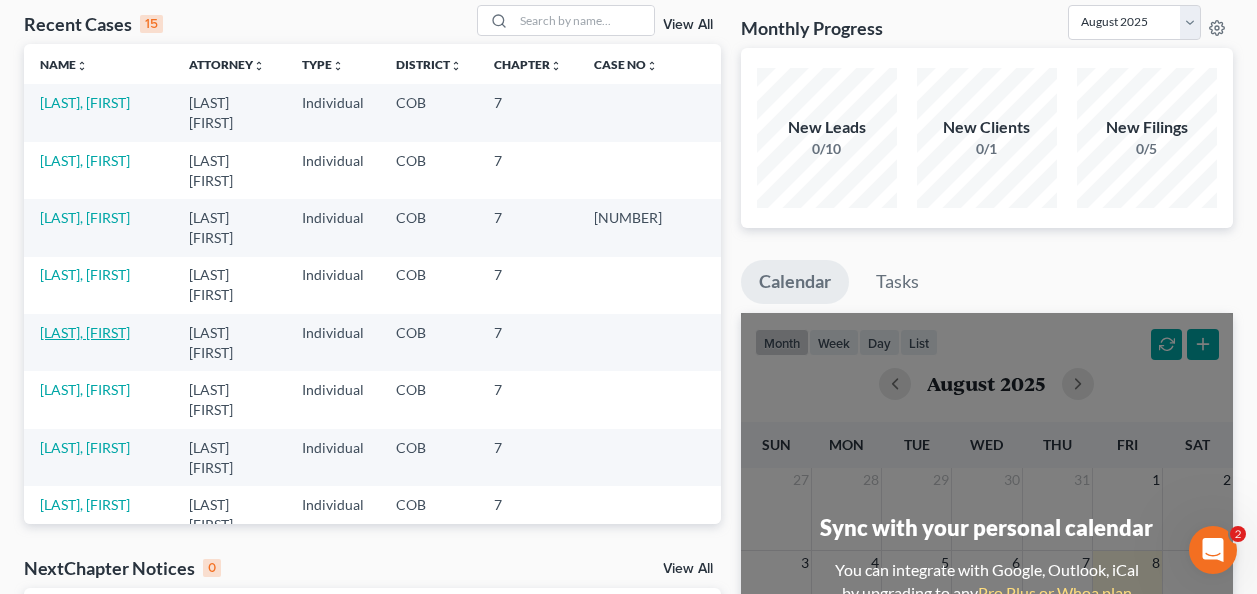click on "[LAST], [FIRST]" at bounding box center (85, 332) 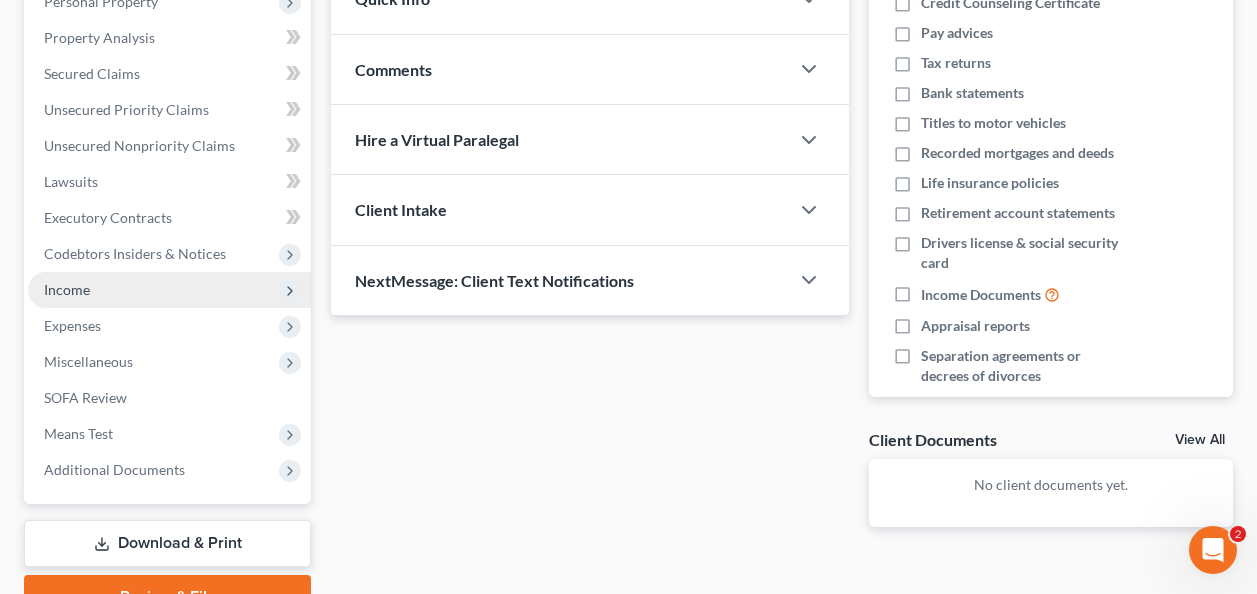 scroll, scrollTop: 400, scrollLeft: 0, axis: vertical 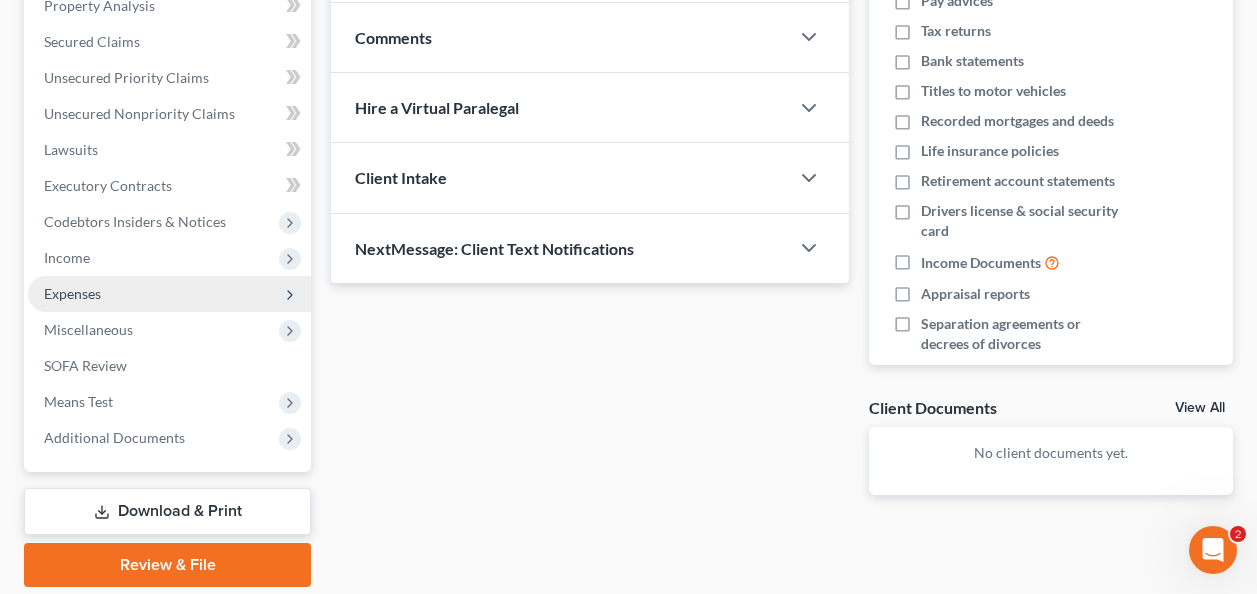 click on "Expenses" at bounding box center (72, 293) 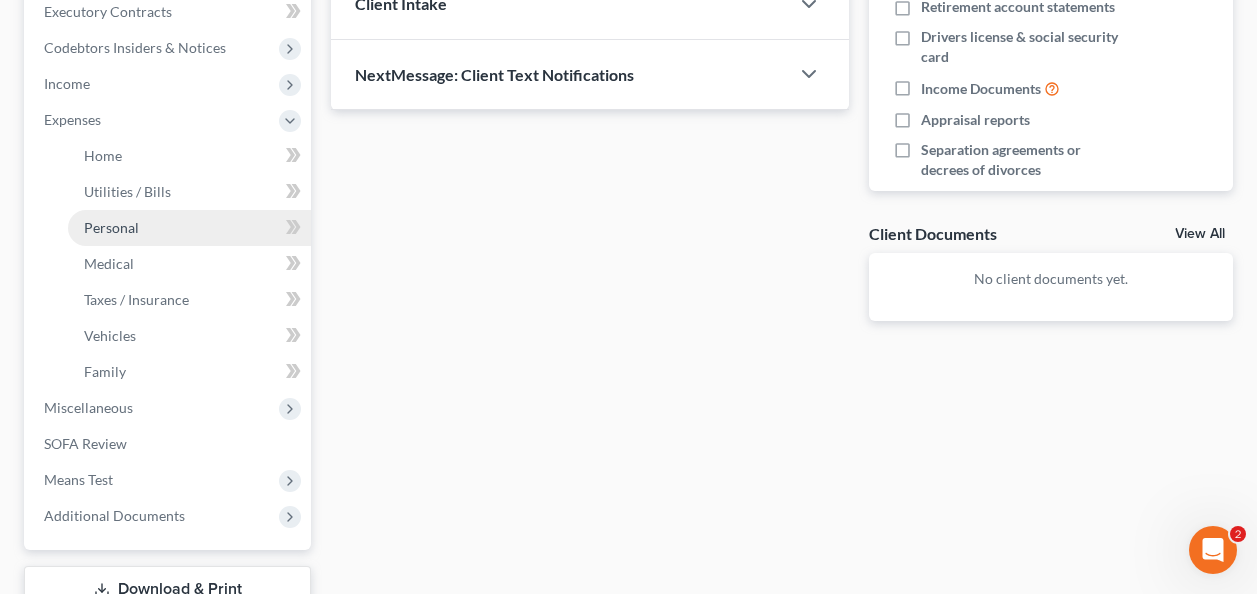 scroll, scrollTop: 600, scrollLeft: 0, axis: vertical 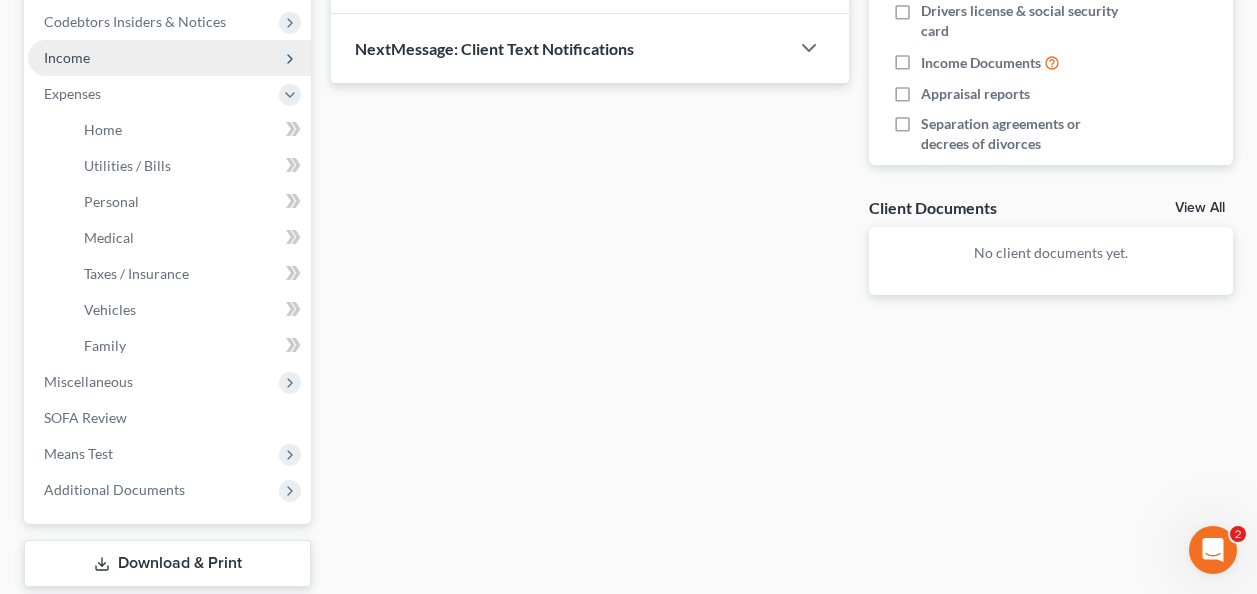 click on "Income" at bounding box center [67, 57] 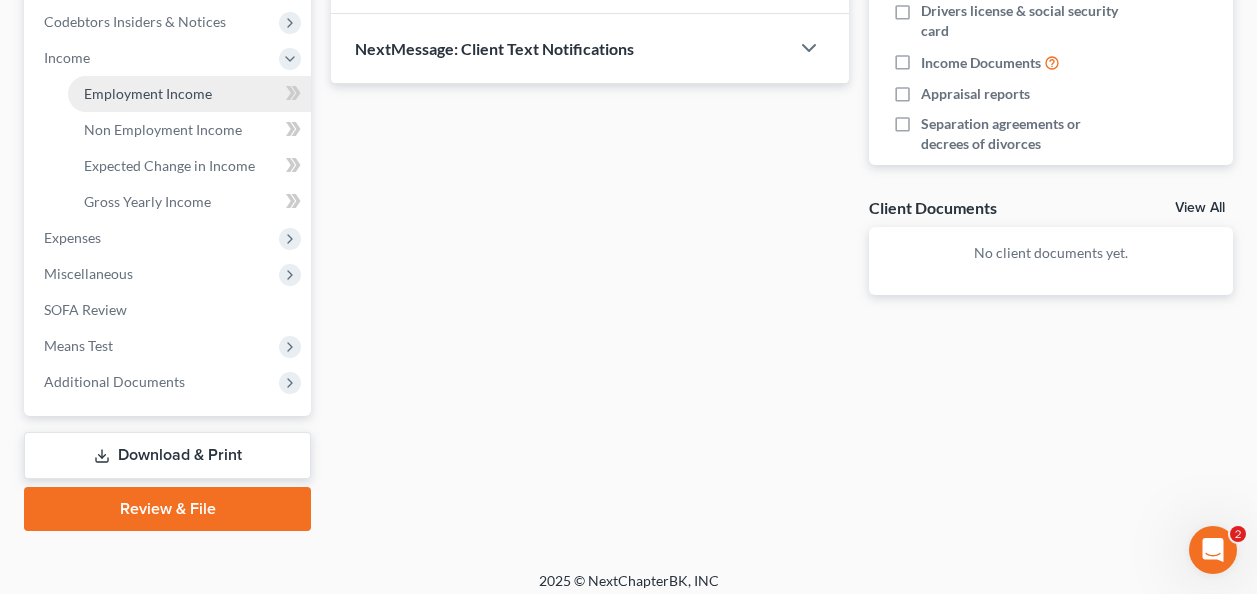 click on "Employment Income" at bounding box center (148, 93) 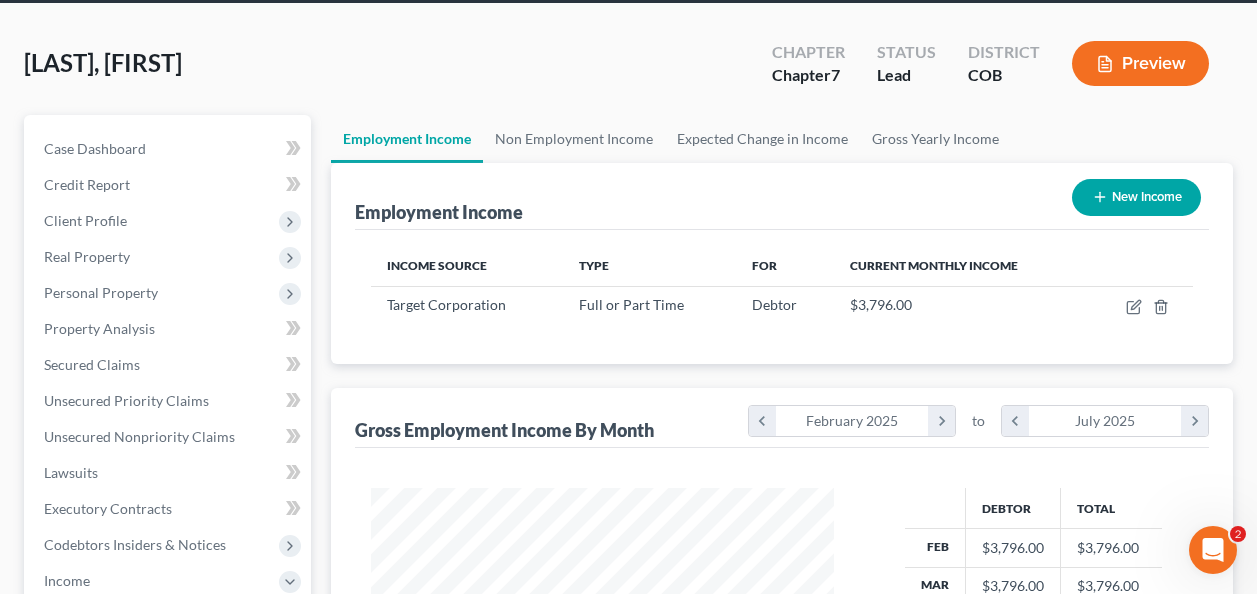 scroll, scrollTop: 2, scrollLeft: 0, axis: vertical 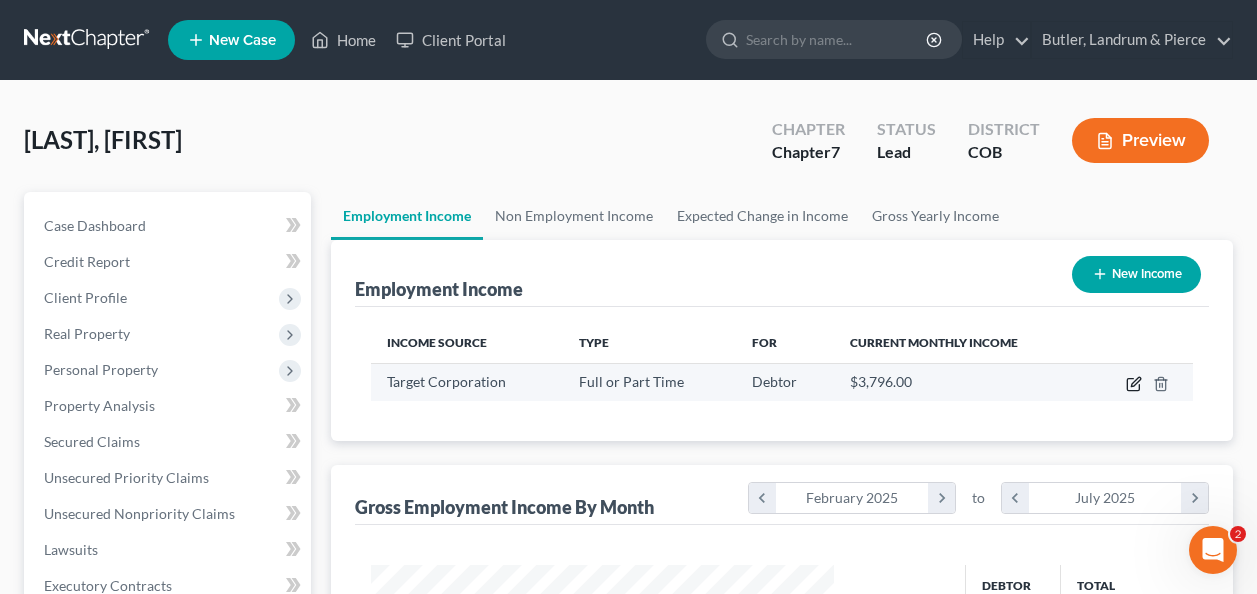 click 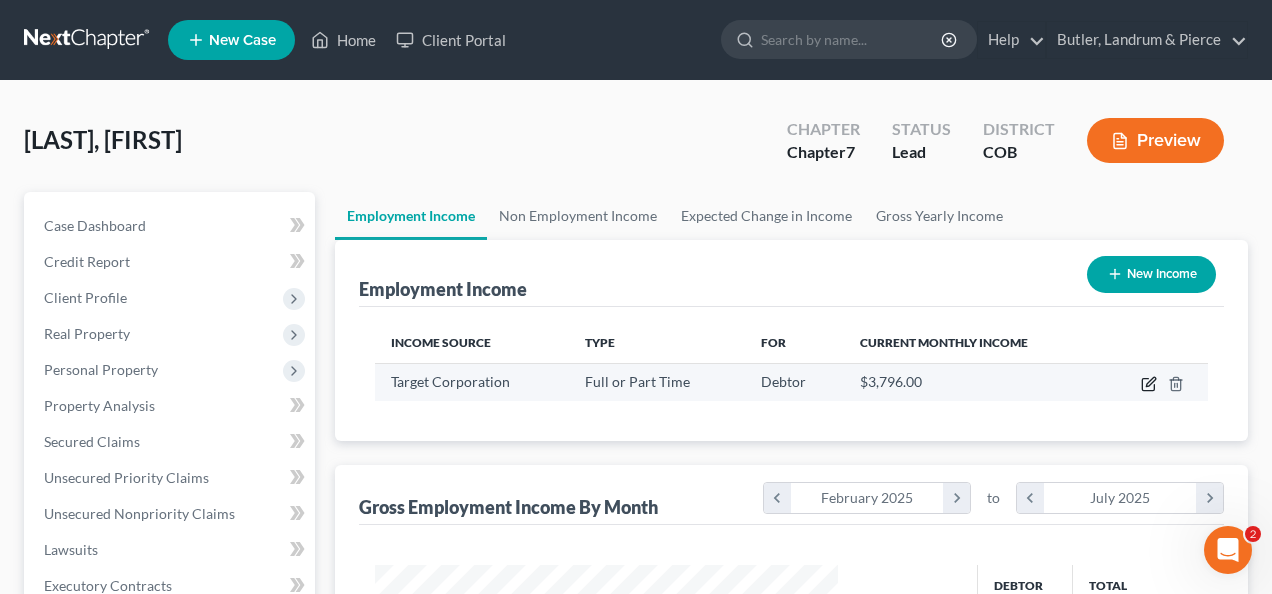 select on "0" 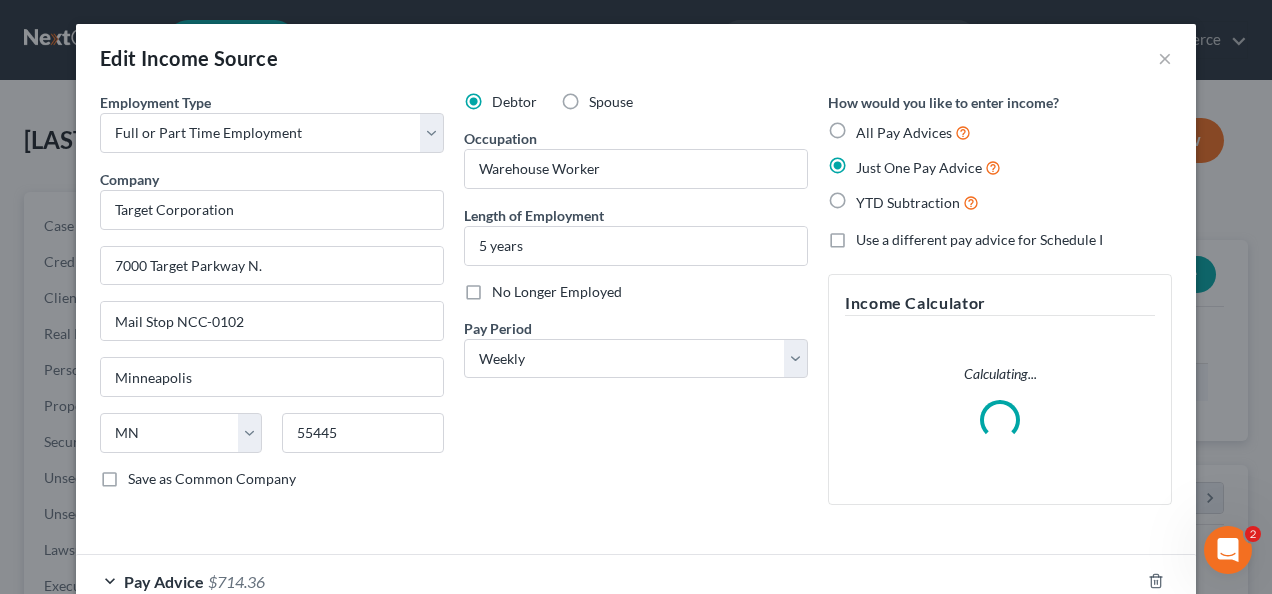 scroll, scrollTop: 999641, scrollLeft: 999490, axis: both 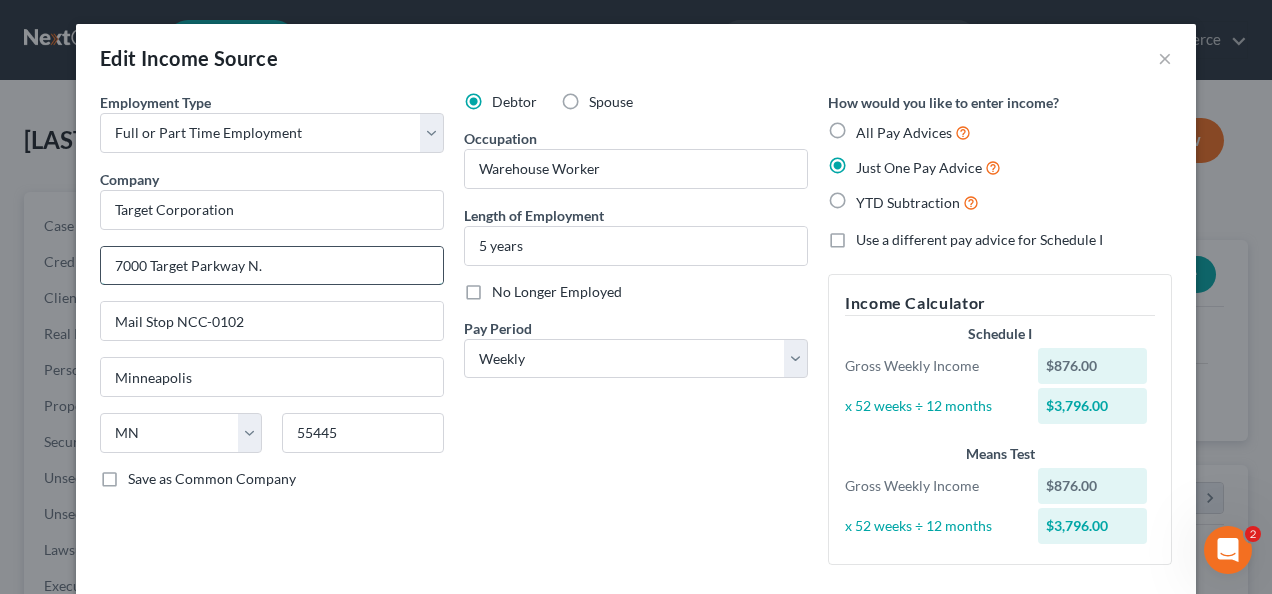 drag, startPoint x: 277, startPoint y: 270, endPoint x: 223, endPoint y: 249, distance: 57.939625 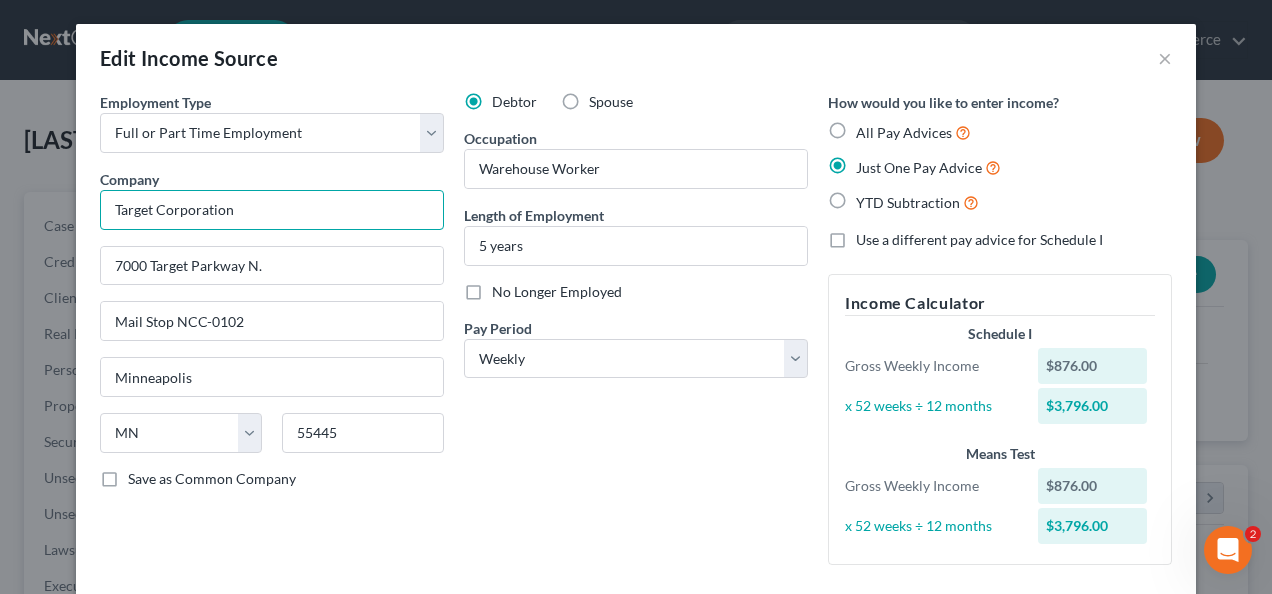 drag, startPoint x: 109, startPoint y: 211, endPoint x: 171, endPoint y: 215, distance: 62.1289 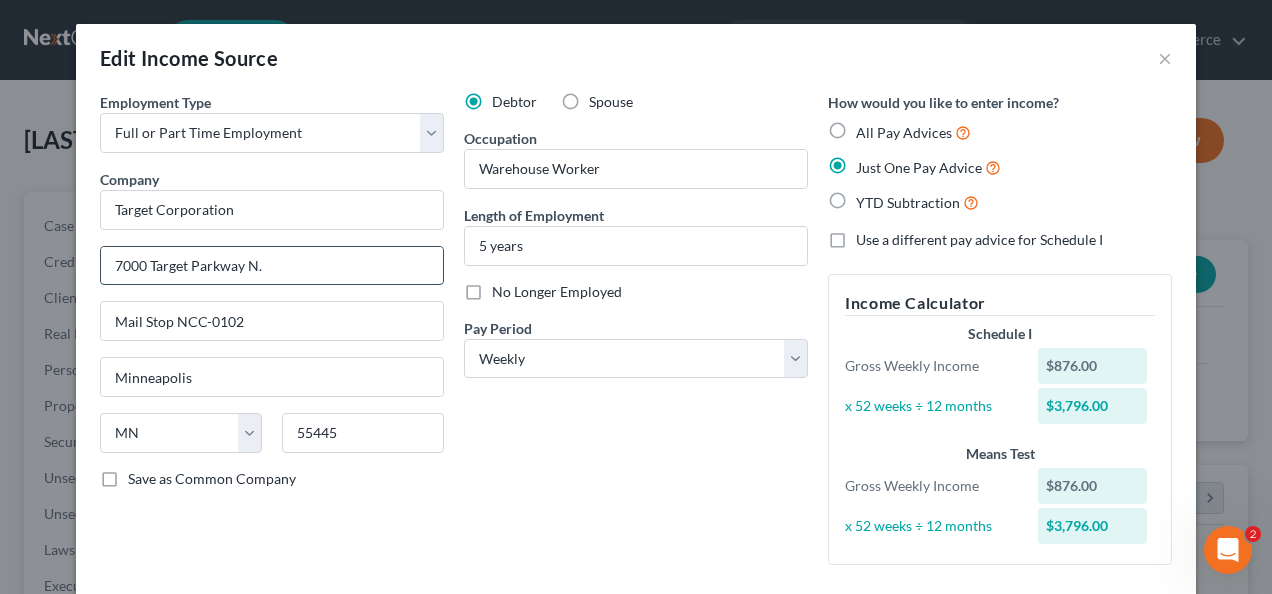 drag, startPoint x: 108, startPoint y: 262, endPoint x: 230, endPoint y: 270, distance: 122.26202 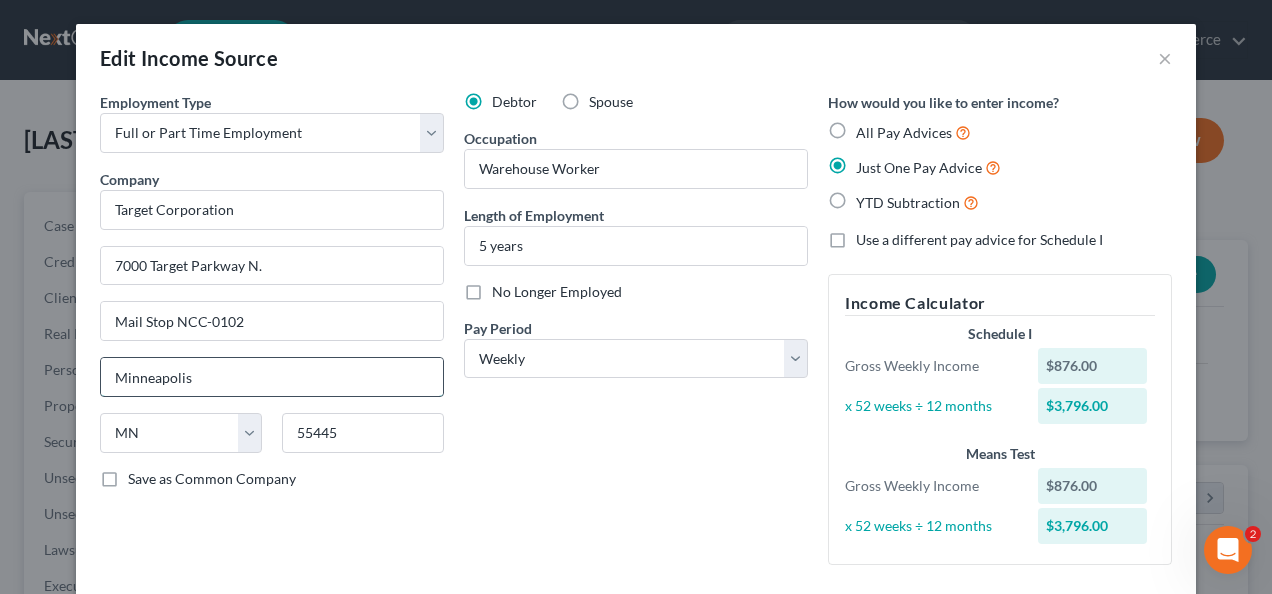 drag, startPoint x: 104, startPoint y: 383, endPoint x: 195, endPoint y: 369, distance: 92.070625 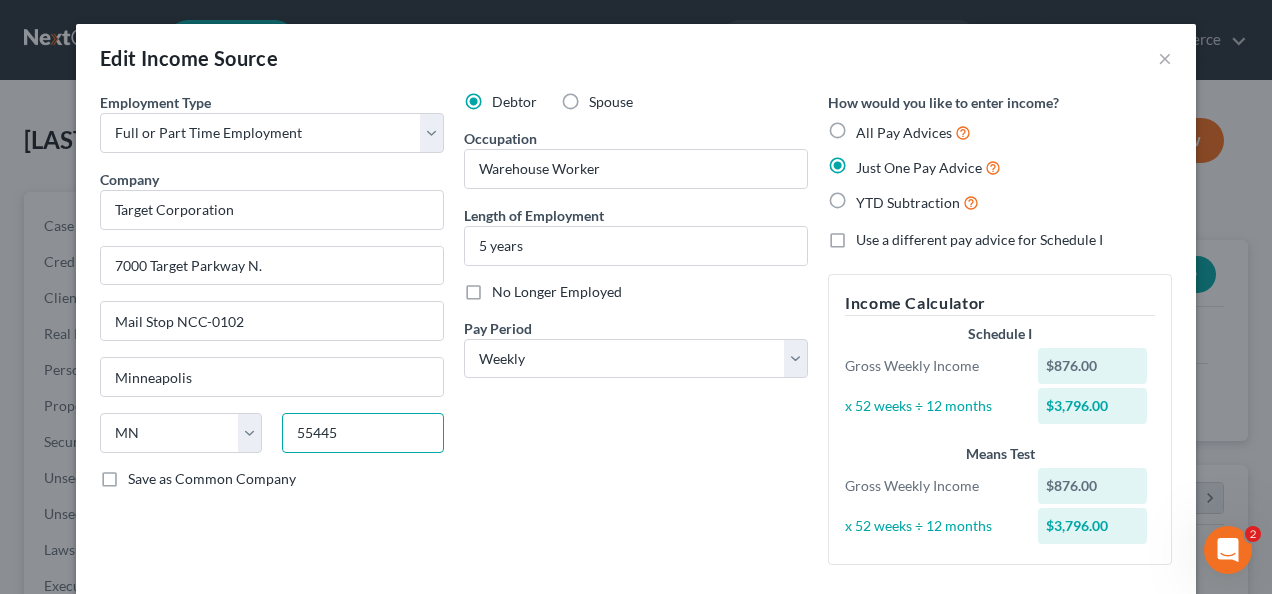 drag, startPoint x: 358, startPoint y: 426, endPoint x: 304, endPoint y: 437, distance: 55.108982 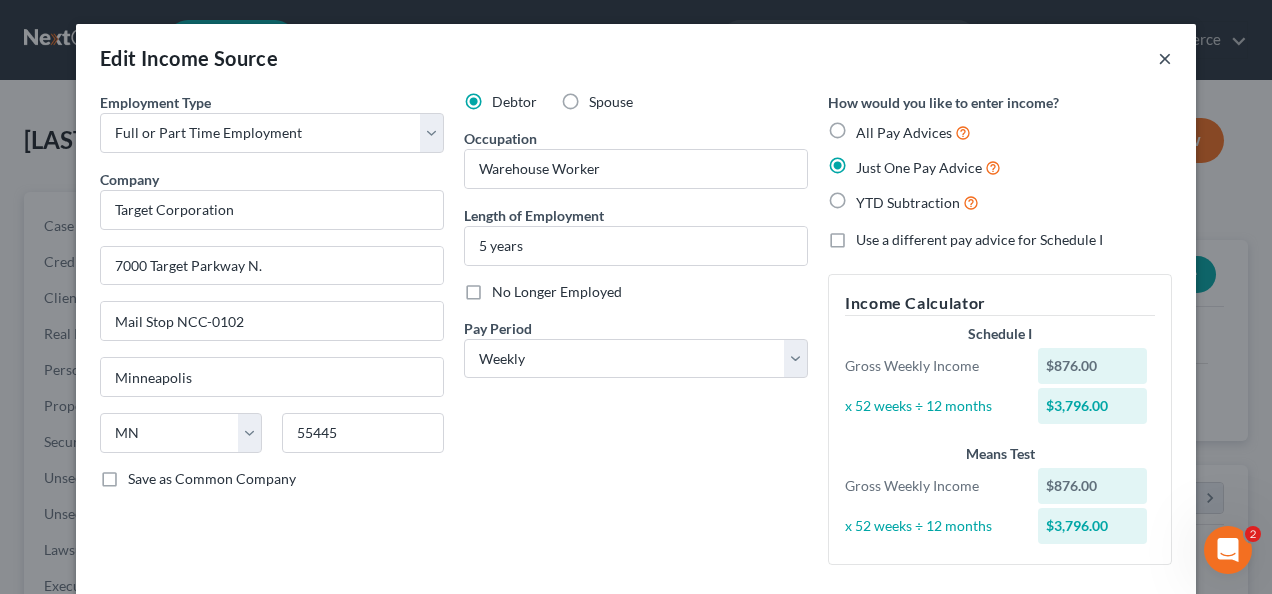 click on "×" at bounding box center (1165, 58) 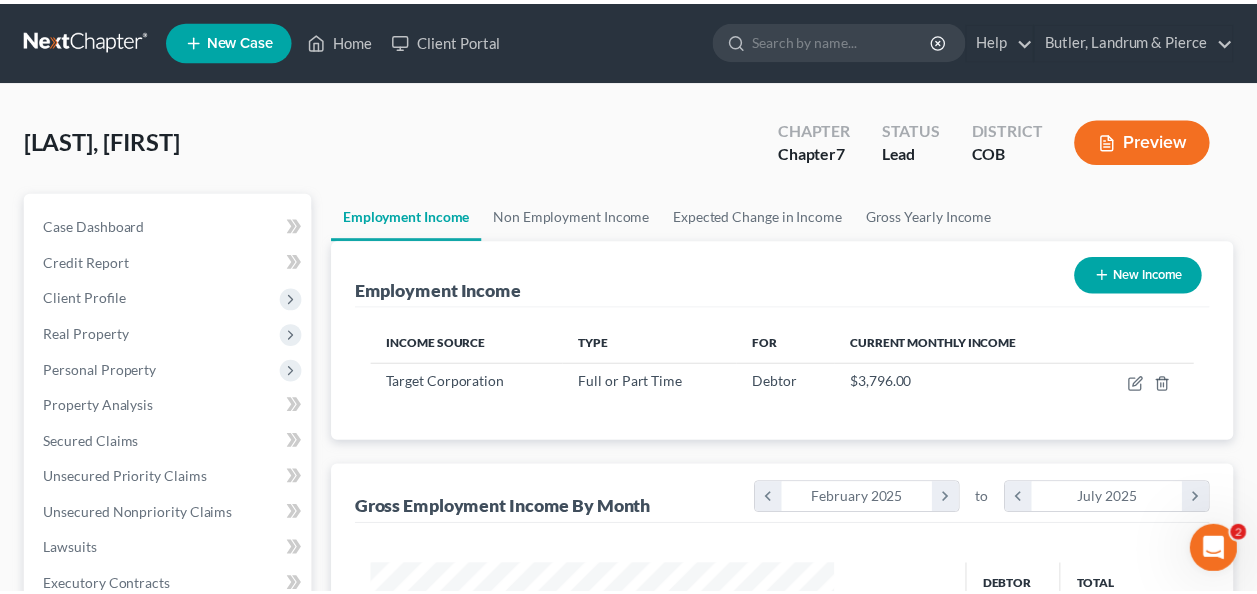scroll, scrollTop: 358, scrollLeft: 503, axis: both 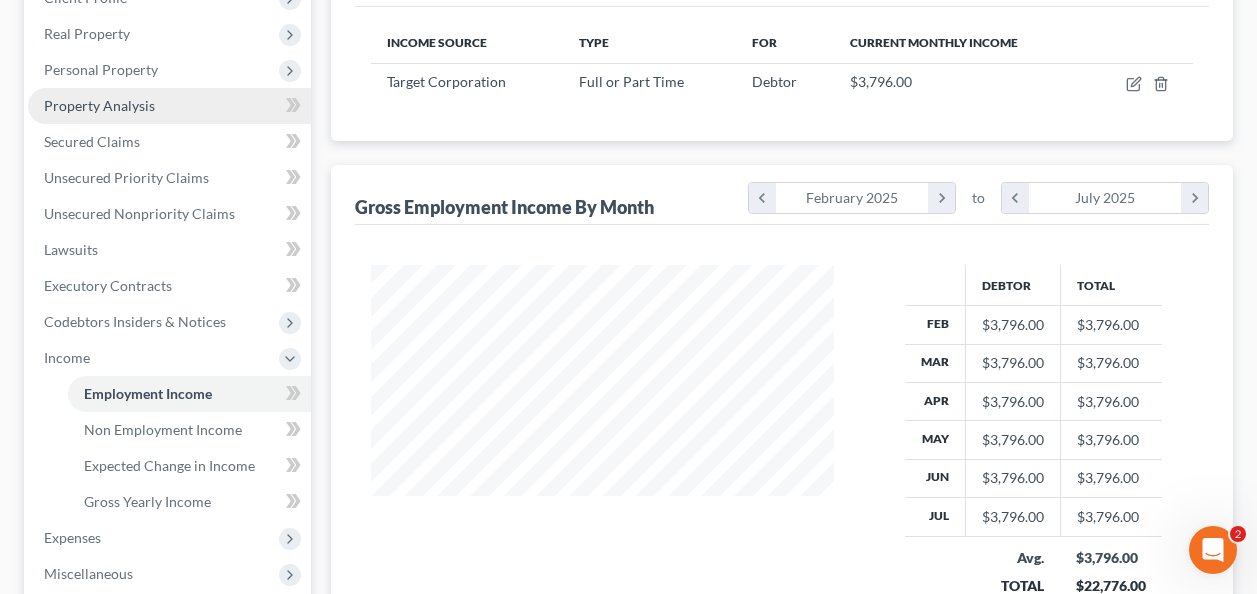 click on "Property Analysis" at bounding box center [99, 105] 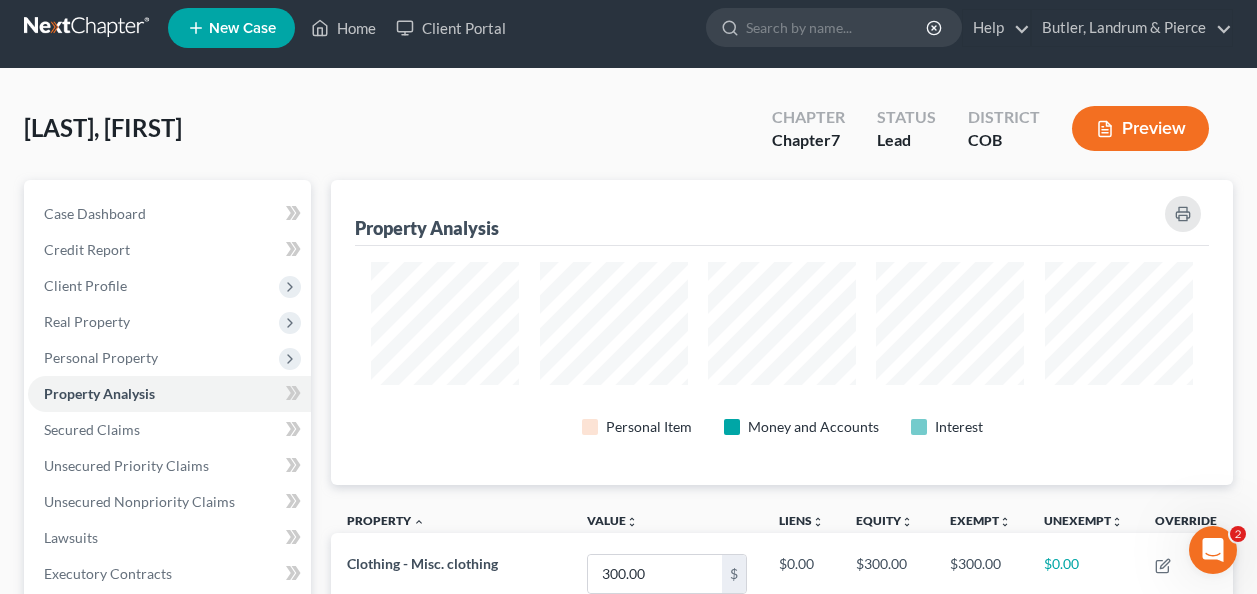 scroll, scrollTop: 0, scrollLeft: 0, axis: both 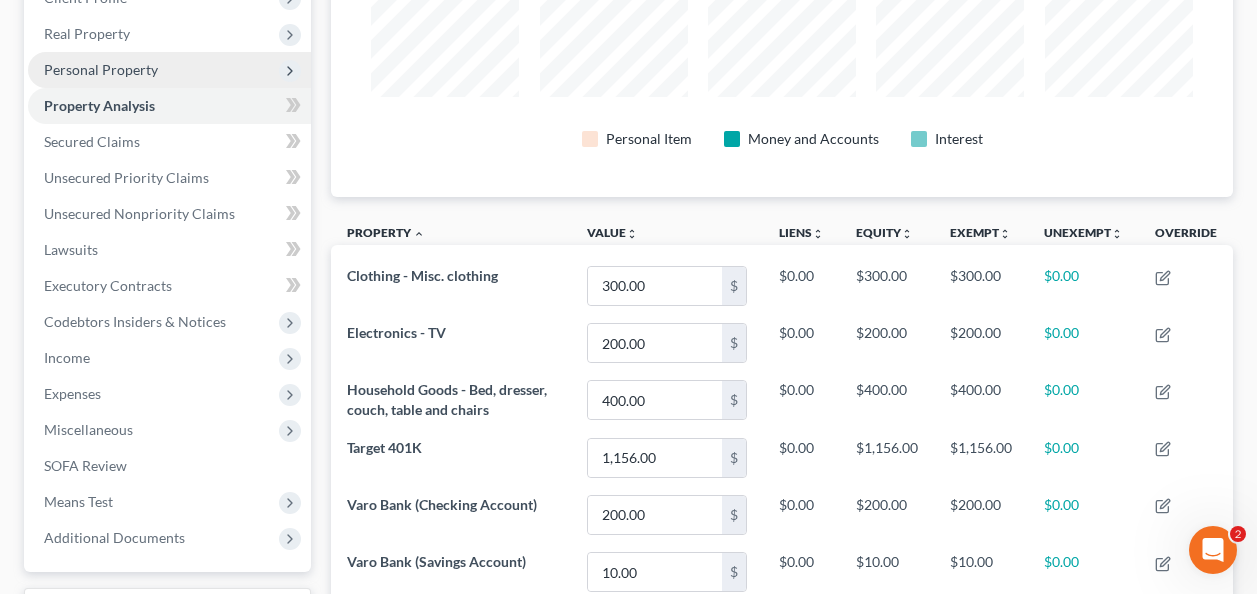 click on "Personal Property" at bounding box center [101, 69] 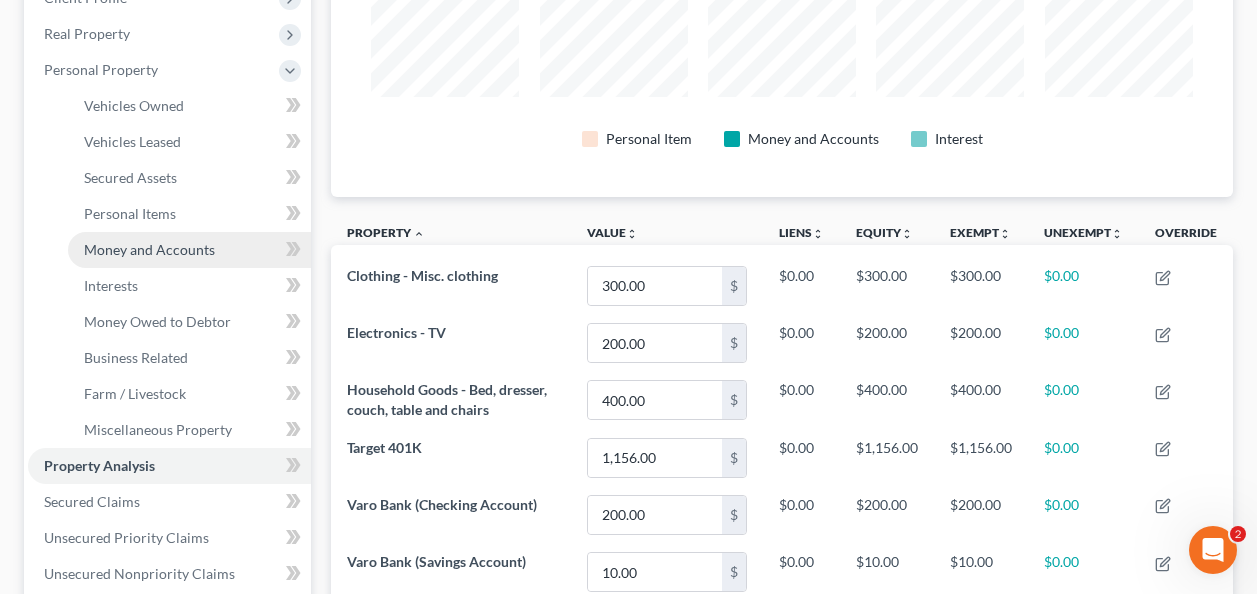 click on "Money and Accounts" at bounding box center [189, 250] 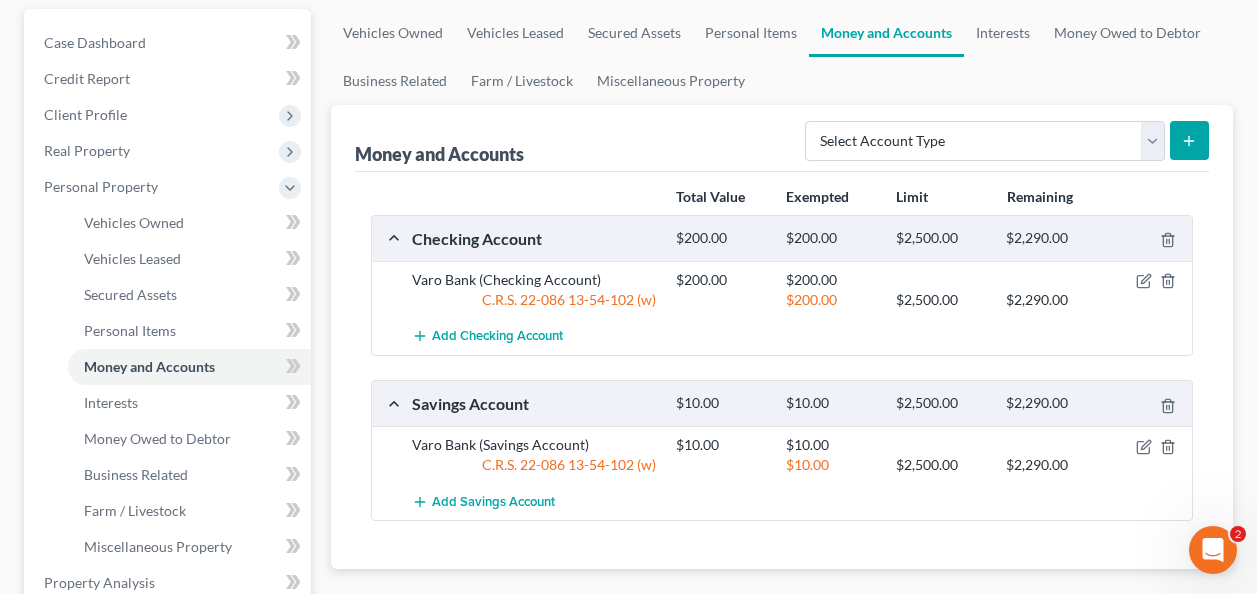 scroll, scrollTop: 200, scrollLeft: 0, axis: vertical 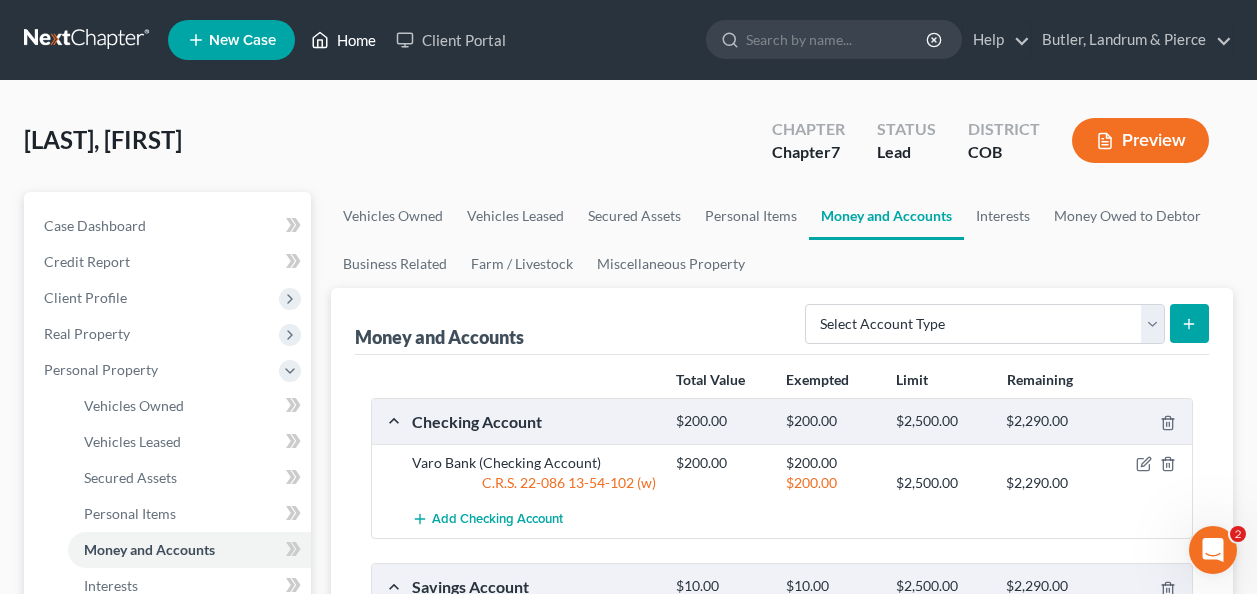 click on "Home" at bounding box center (343, 40) 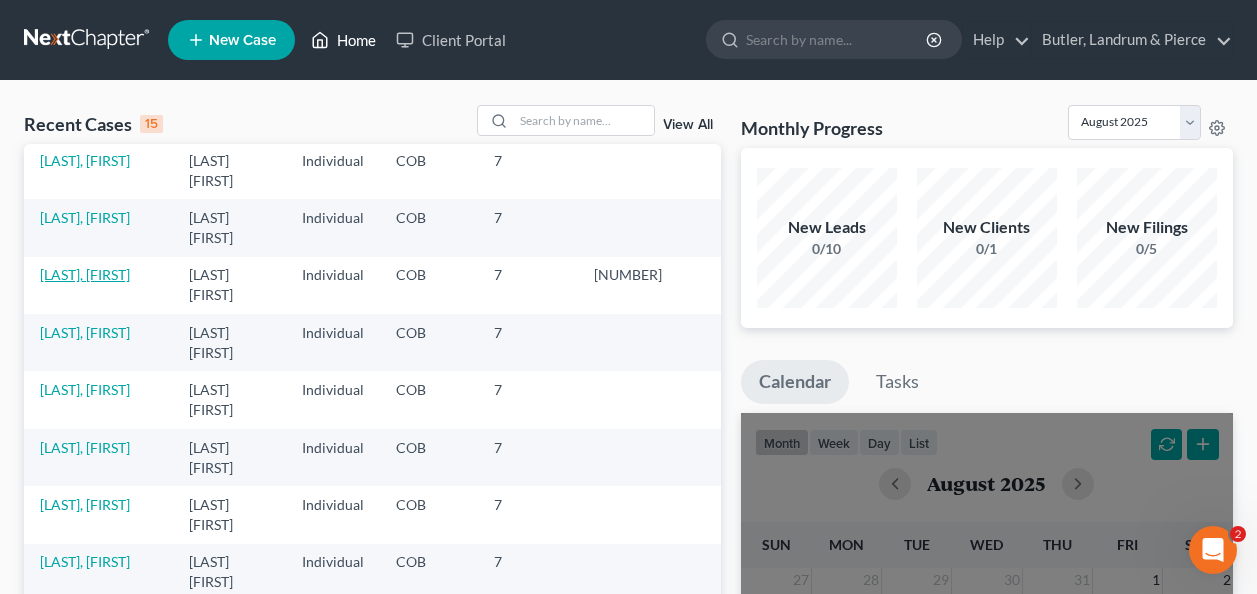 scroll, scrollTop: 177, scrollLeft: 0, axis: vertical 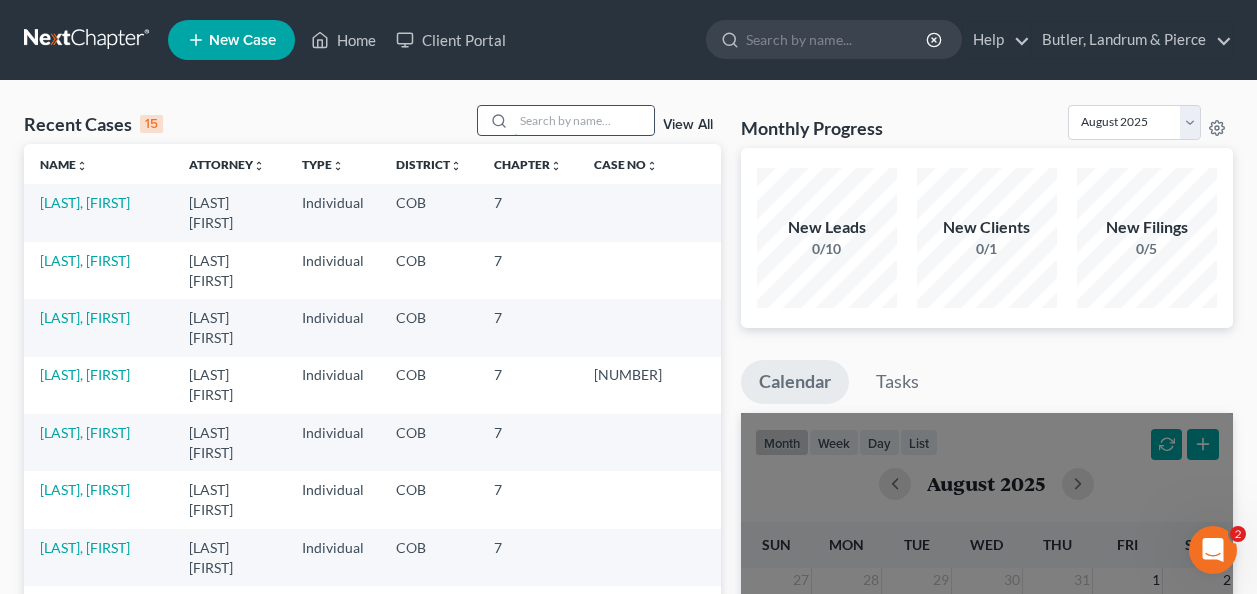 click at bounding box center [584, 120] 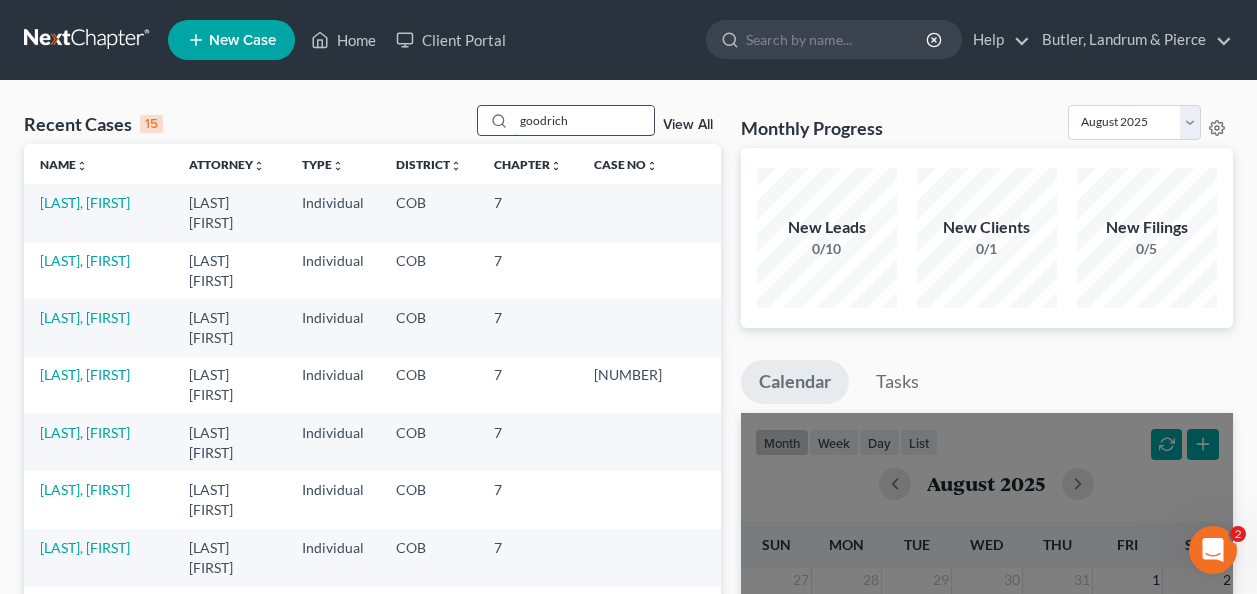 type on "goodrich" 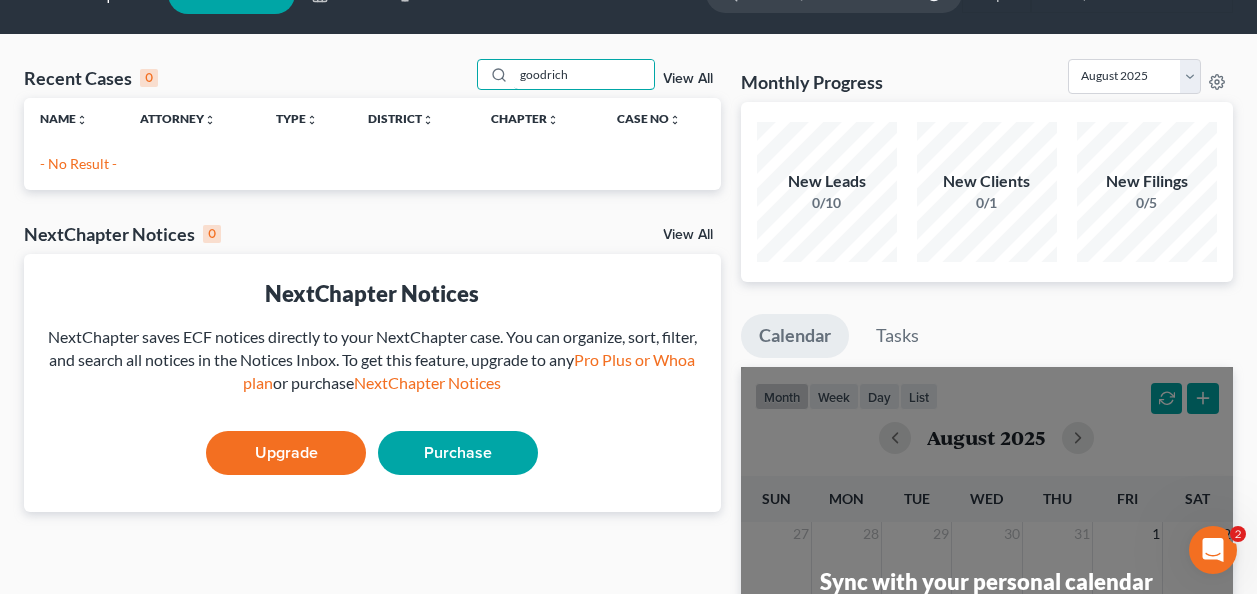 scroll, scrollTop: 0, scrollLeft: 0, axis: both 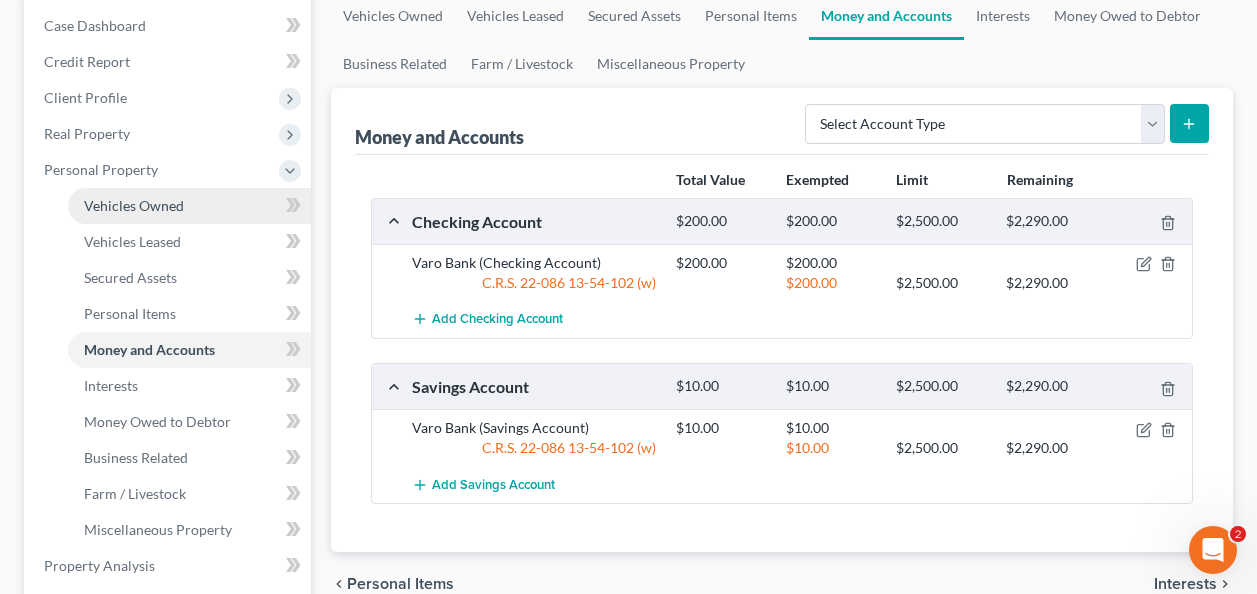 click on "Vehicles Owned" at bounding box center [134, 205] 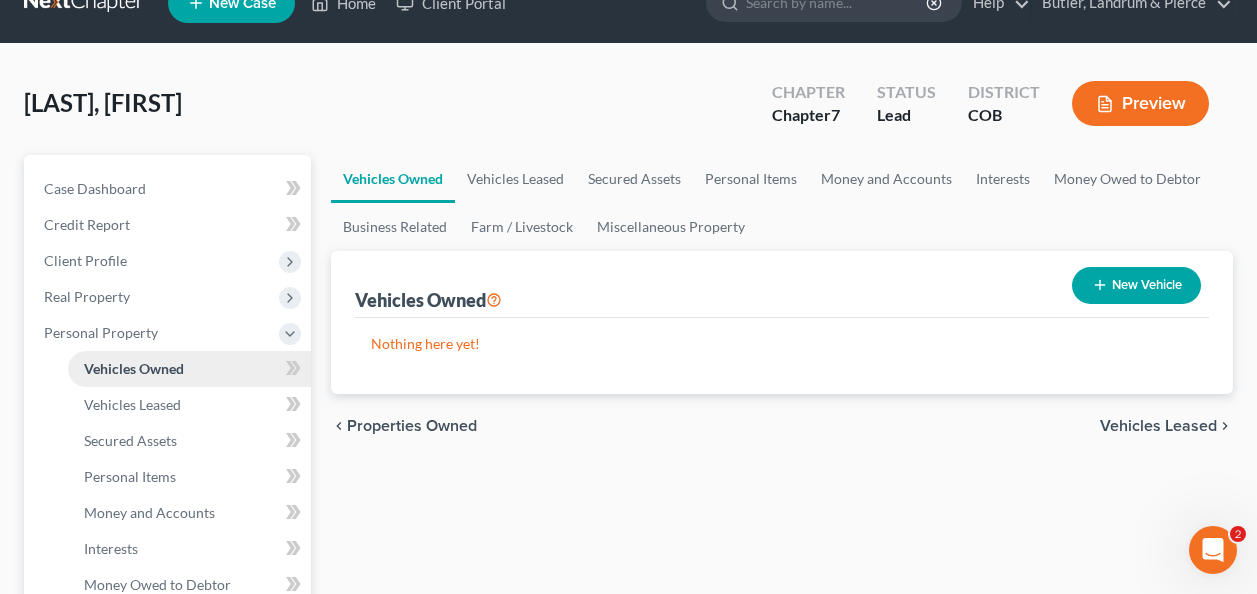 scroll, scrollTop: 0, scrollLeft: 0, axis: both 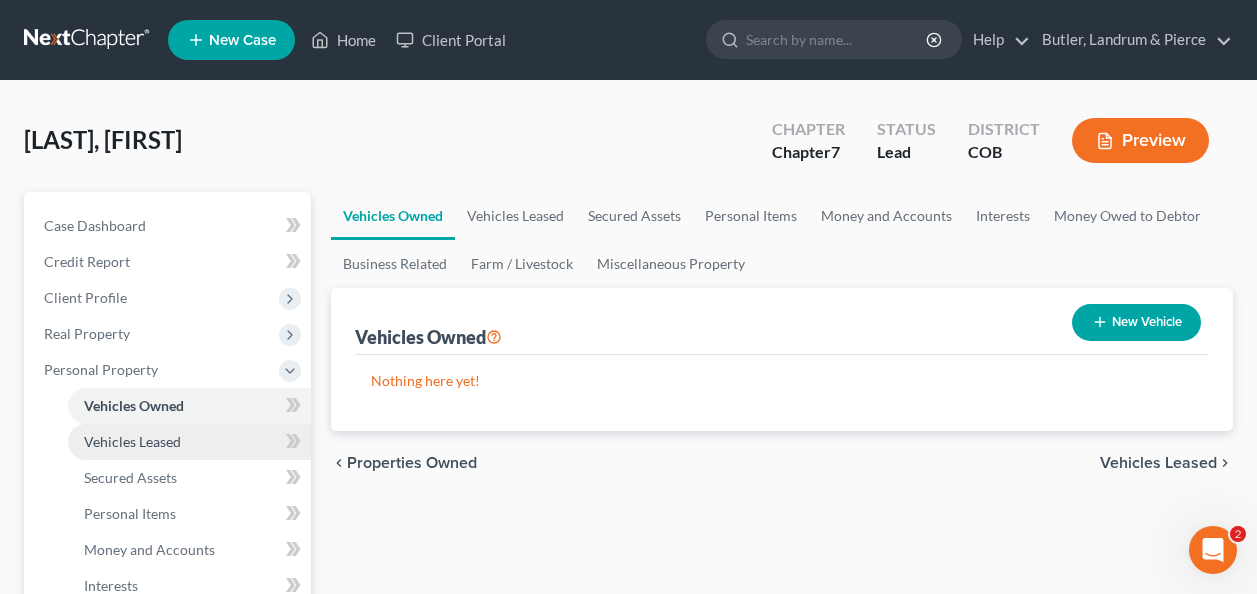 click on "Vehicles Leased" at bounding box center [132, 441] 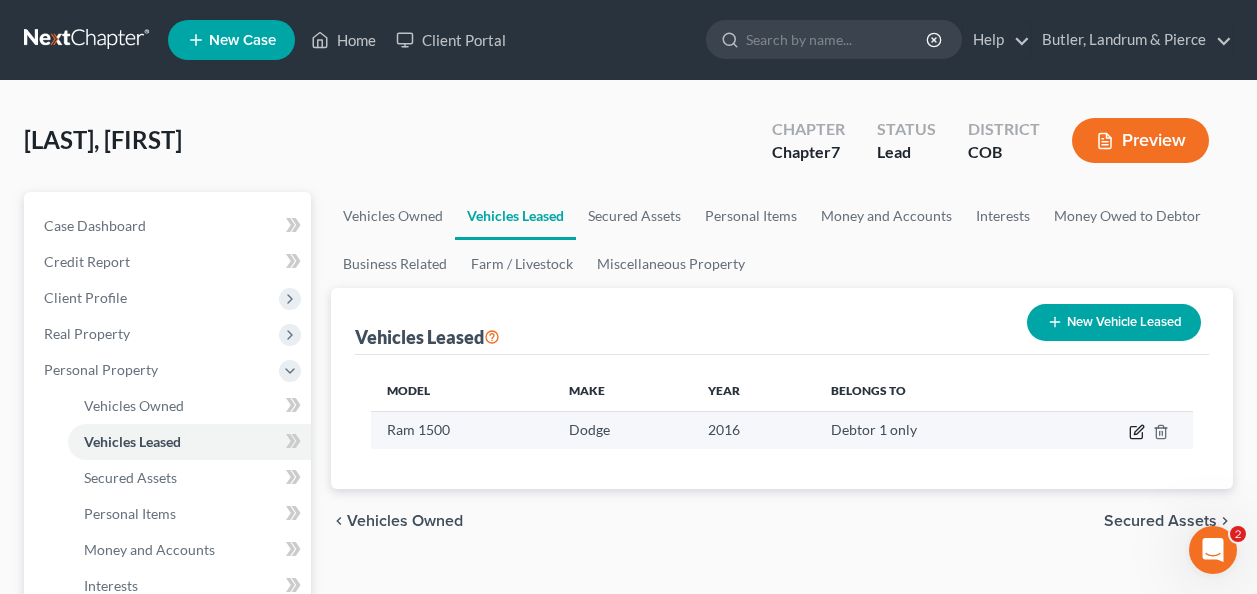 click 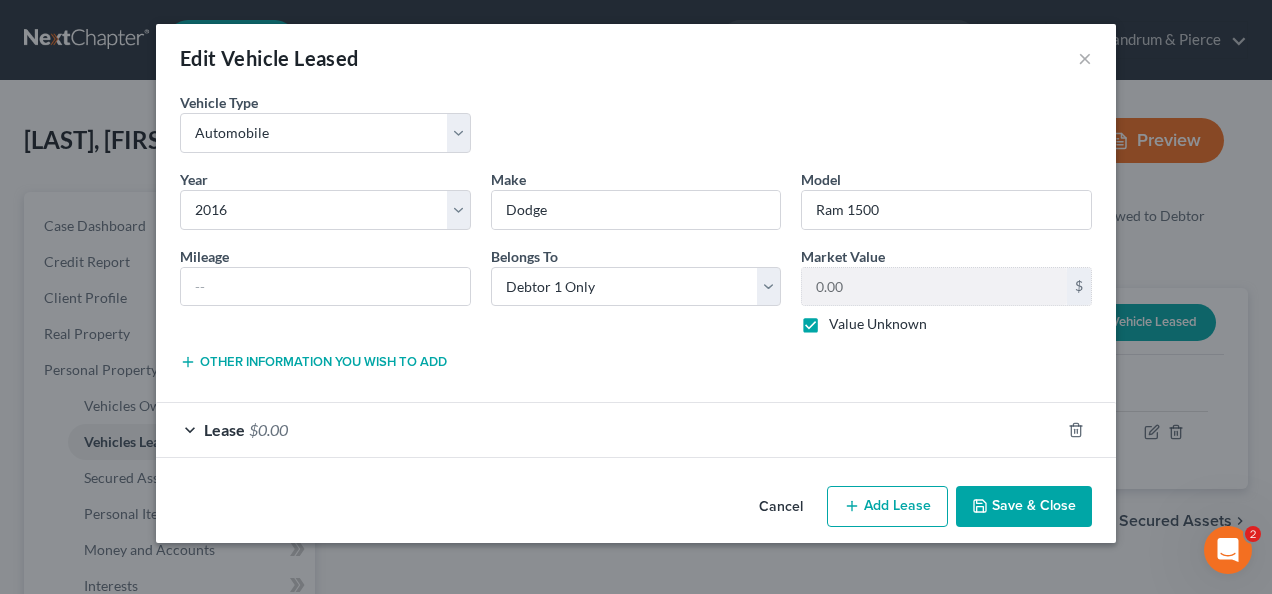 click on "Save & Close" at bounding box center (1024, 507) 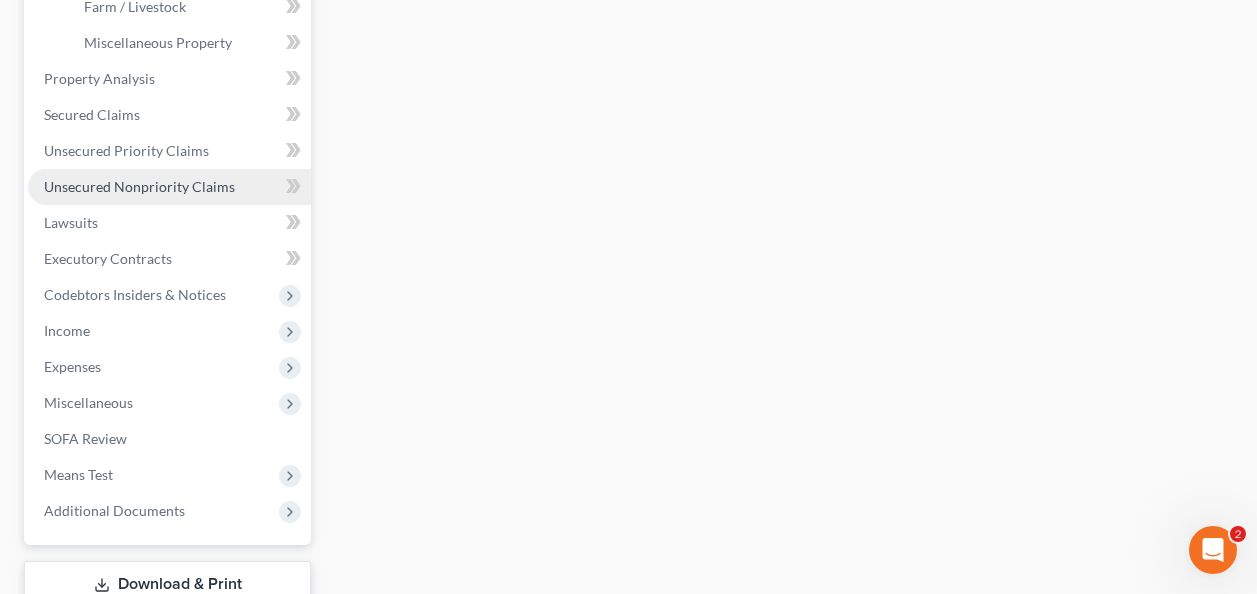 scroll, scrollTop: 700, scrollLeft: 0, axis: vertical 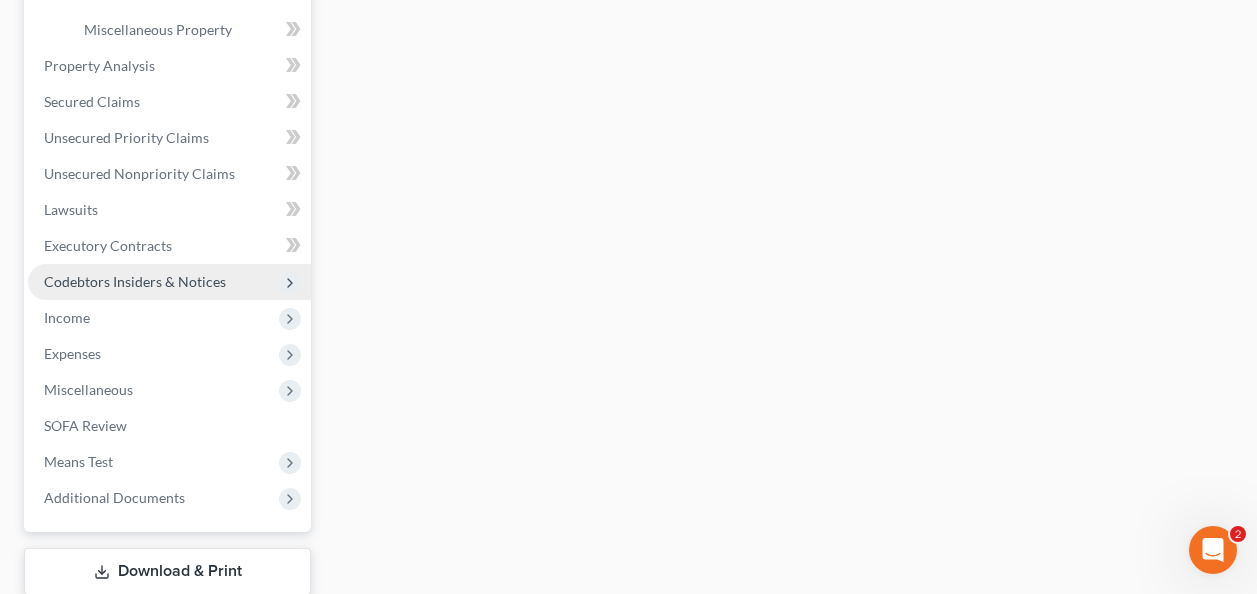 click on "Codebtors Insiders & Notices" at bounding box center [135, 281] 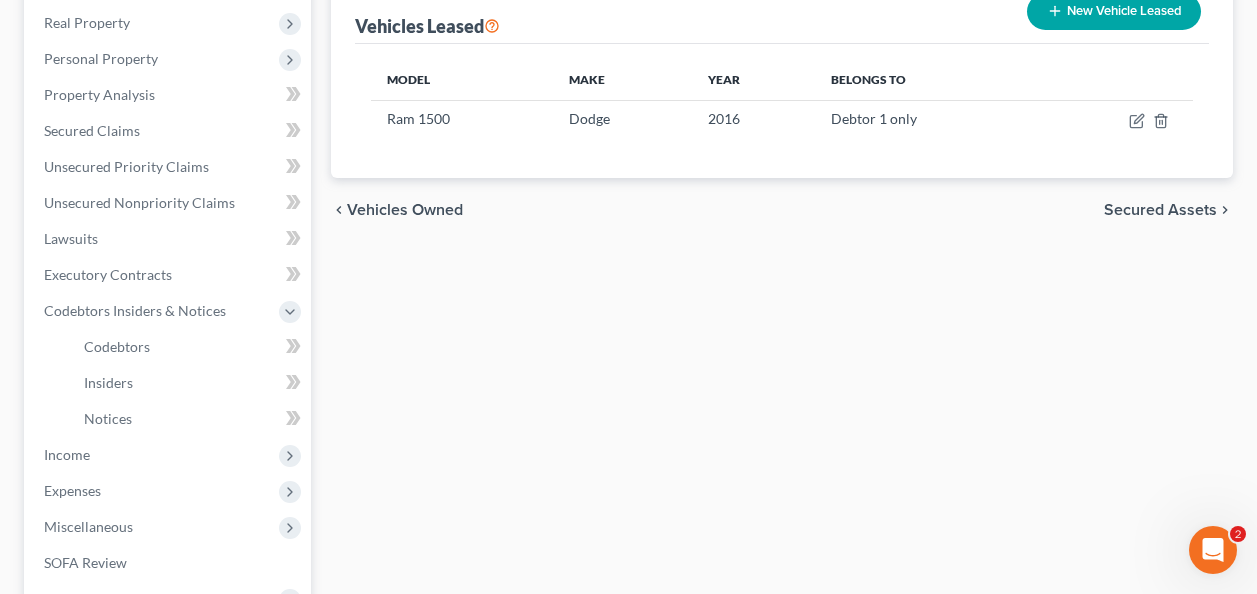 scroll, scrollTop: 275, scrollLeft: 0, axis: vertical 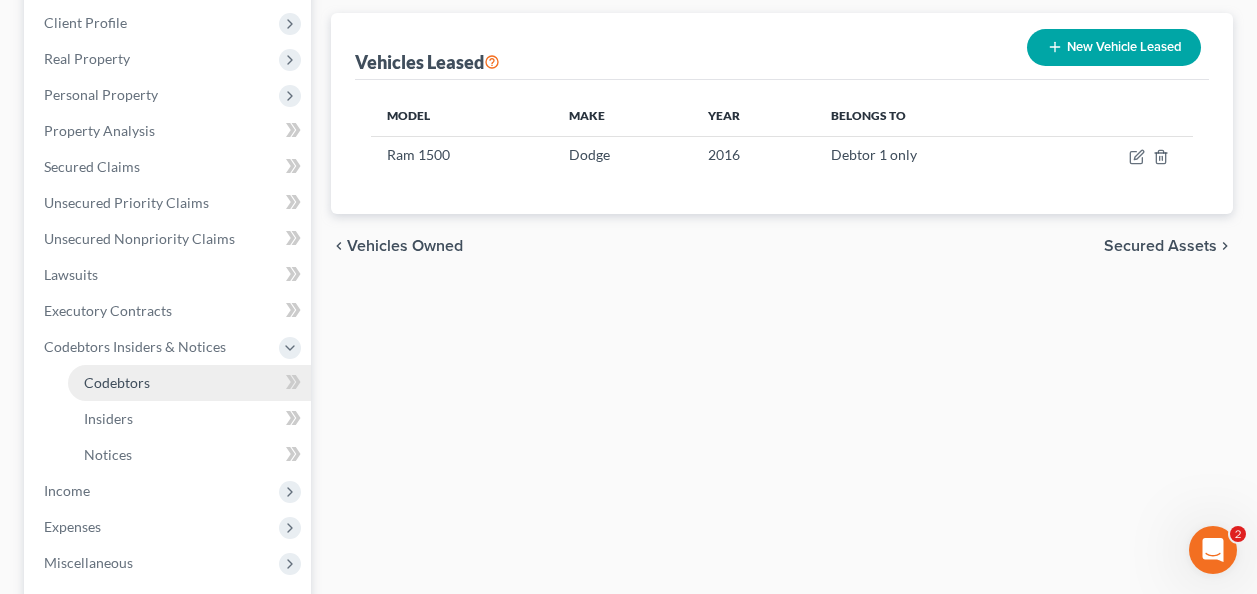 click on "Codebtors" at bounding box center [117, 382] 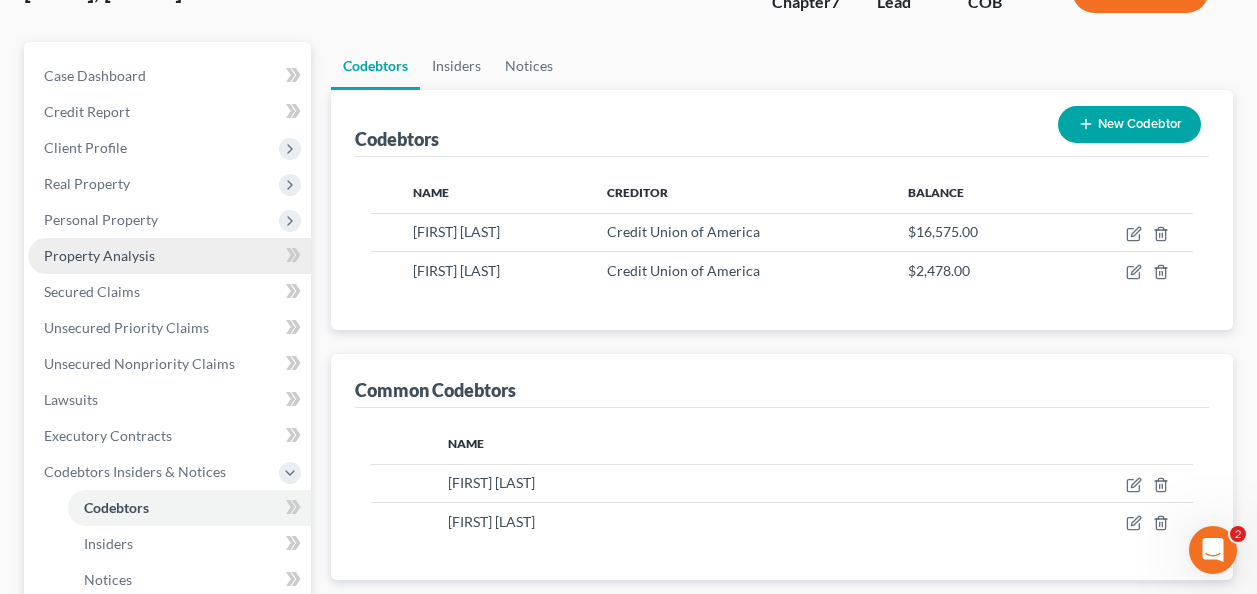 scroll, scrollTop: 0, scrollLeft: 0, axis: both 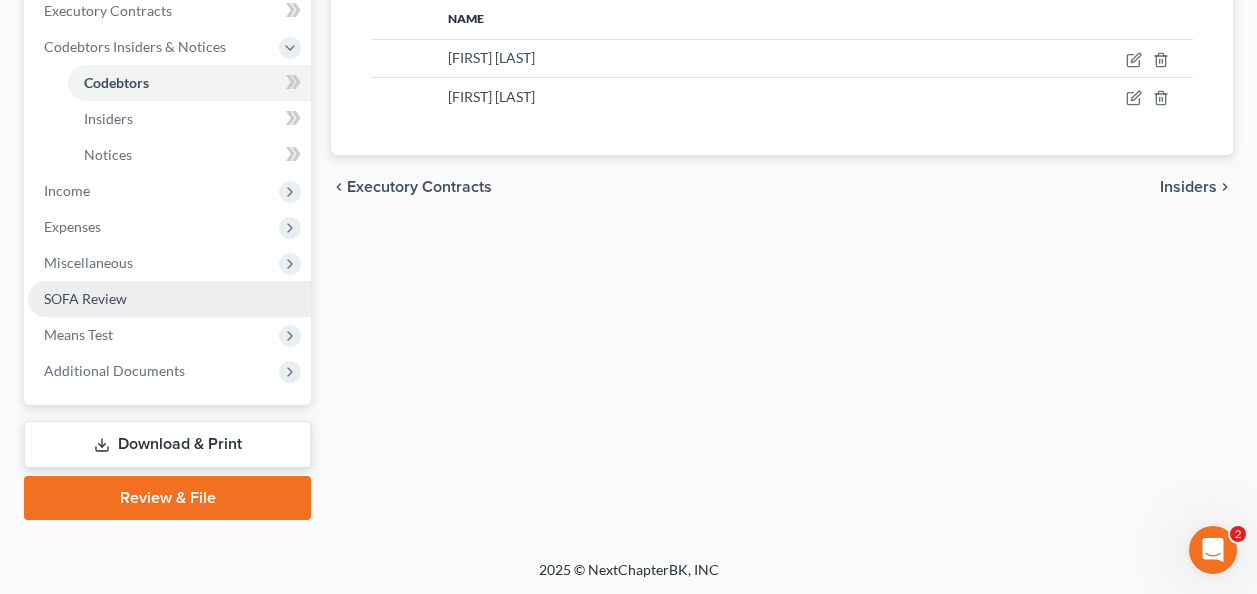 click on "SOFA Review" at bounding box center [169, 299] 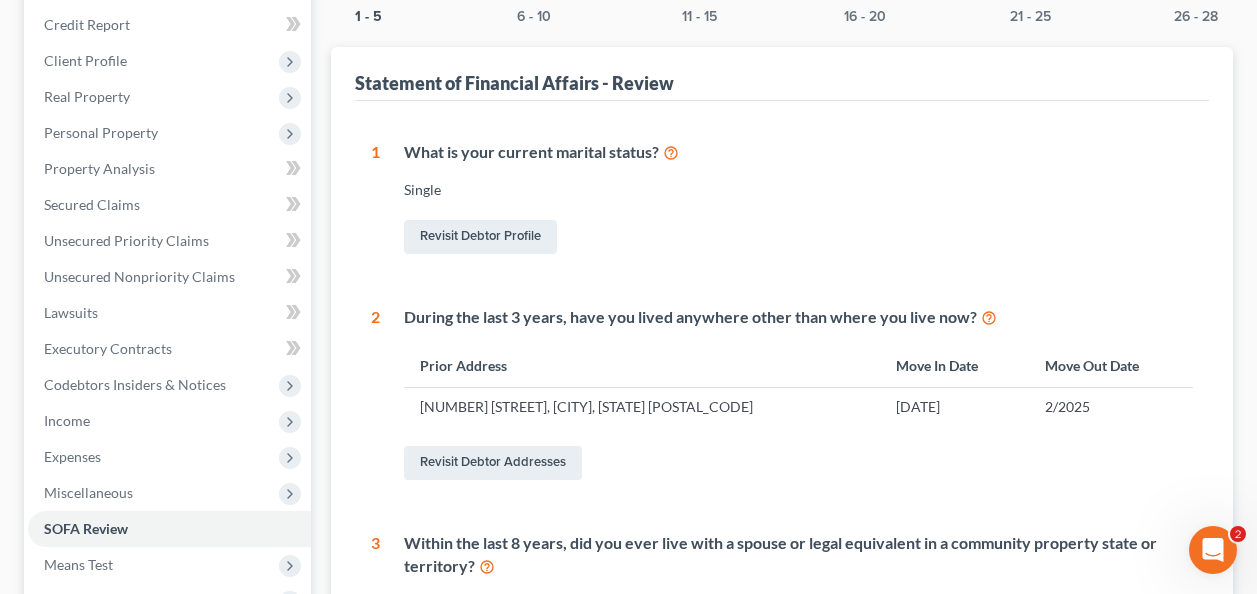 scroll, scrollTop: 0, scrollLeft: 0, axis: both 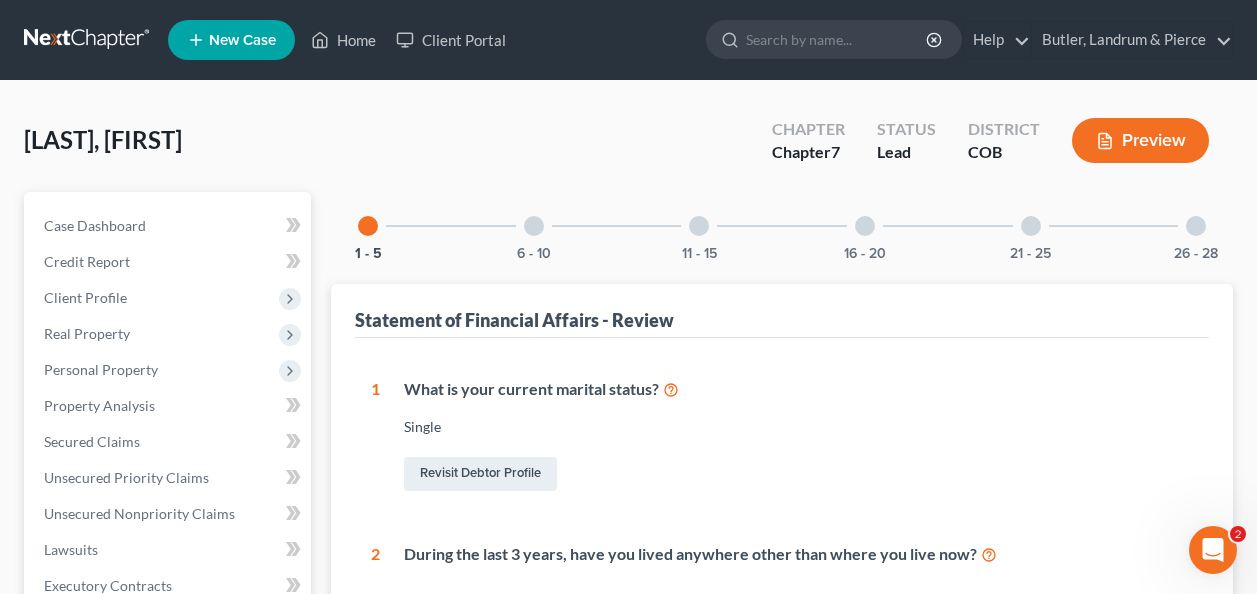 click at bounding box center (534, 226) 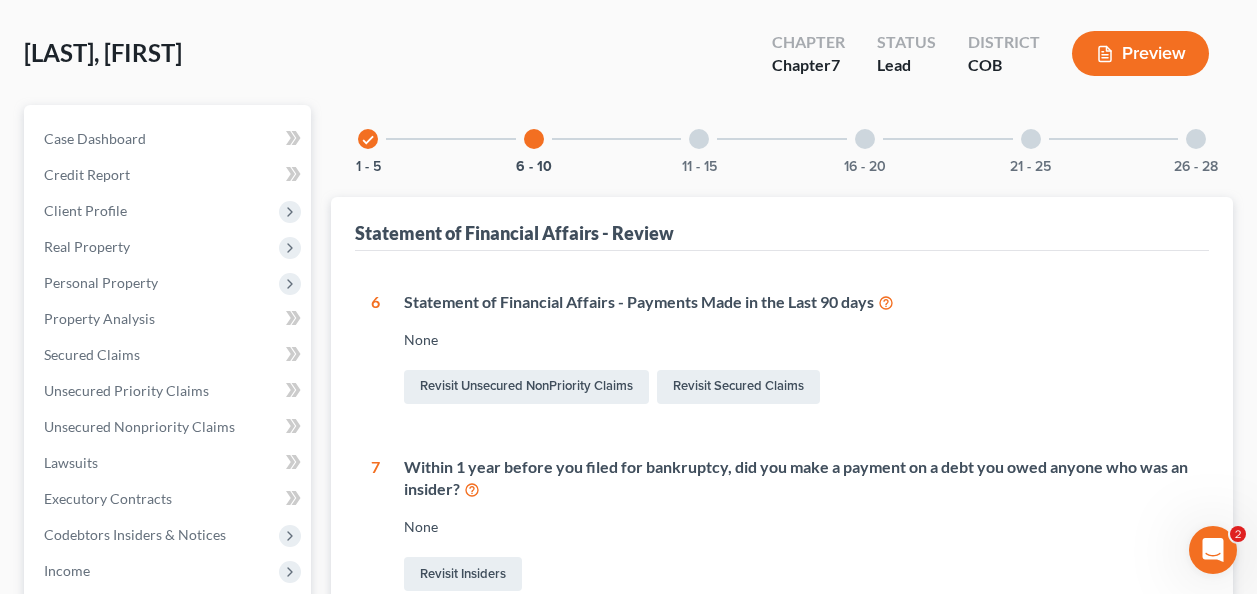 scroll, scrollTop: 0, scrollLeft: 0, axis: both 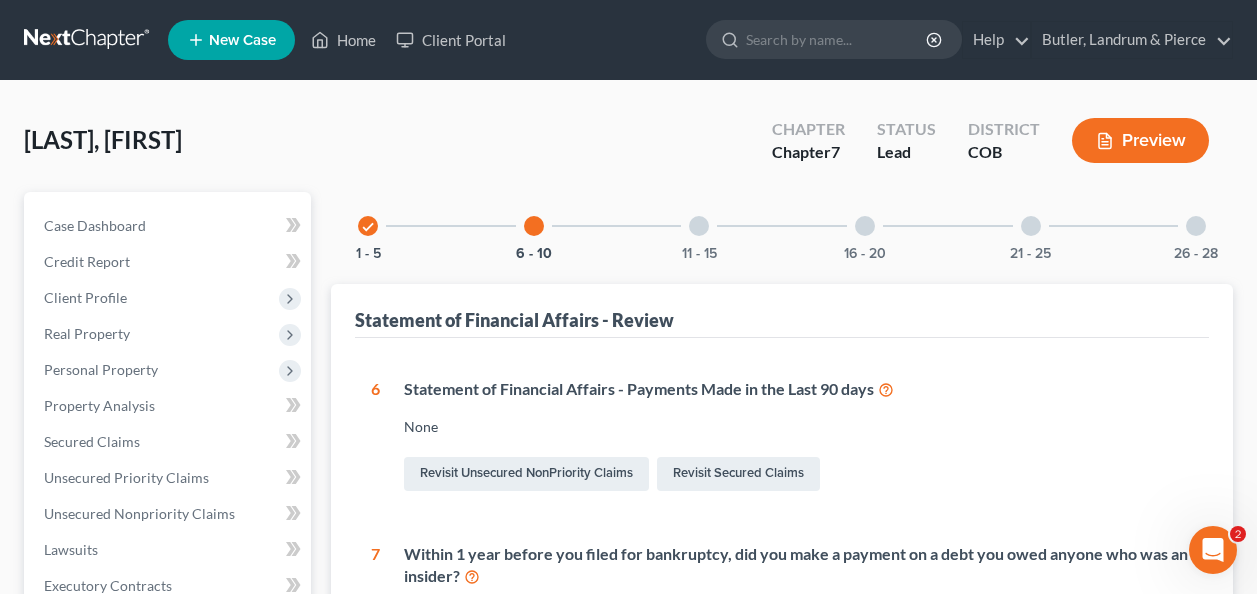 click at bounding box center (699, 226) 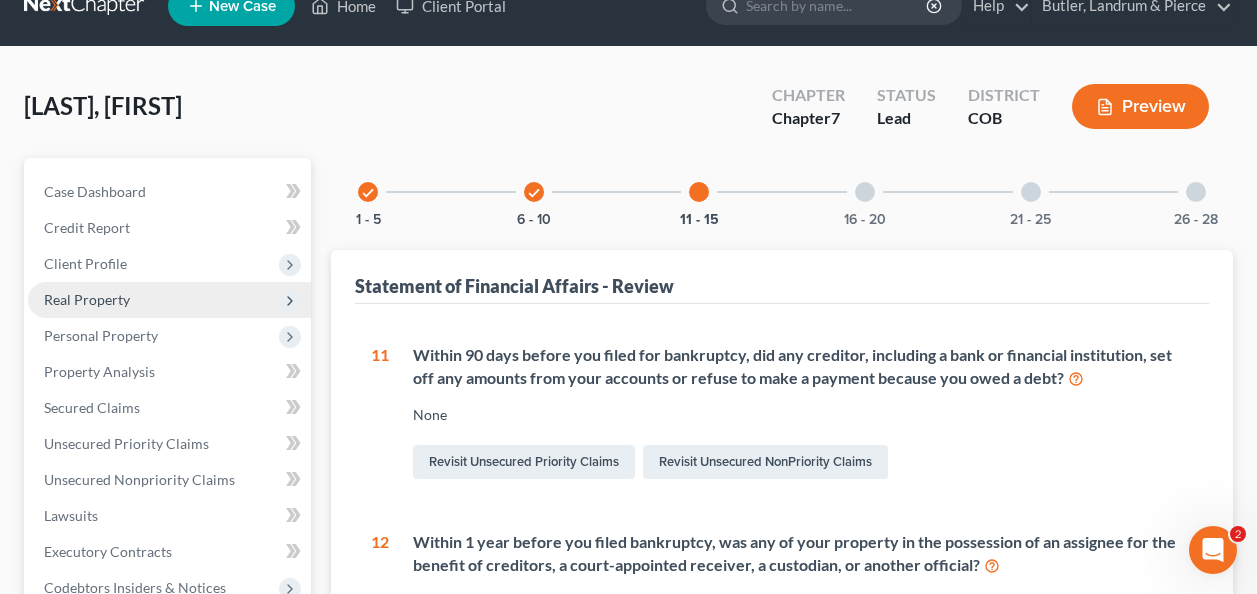 scroll, scrollTop: 0, scrollLeft: 0, axis: both 